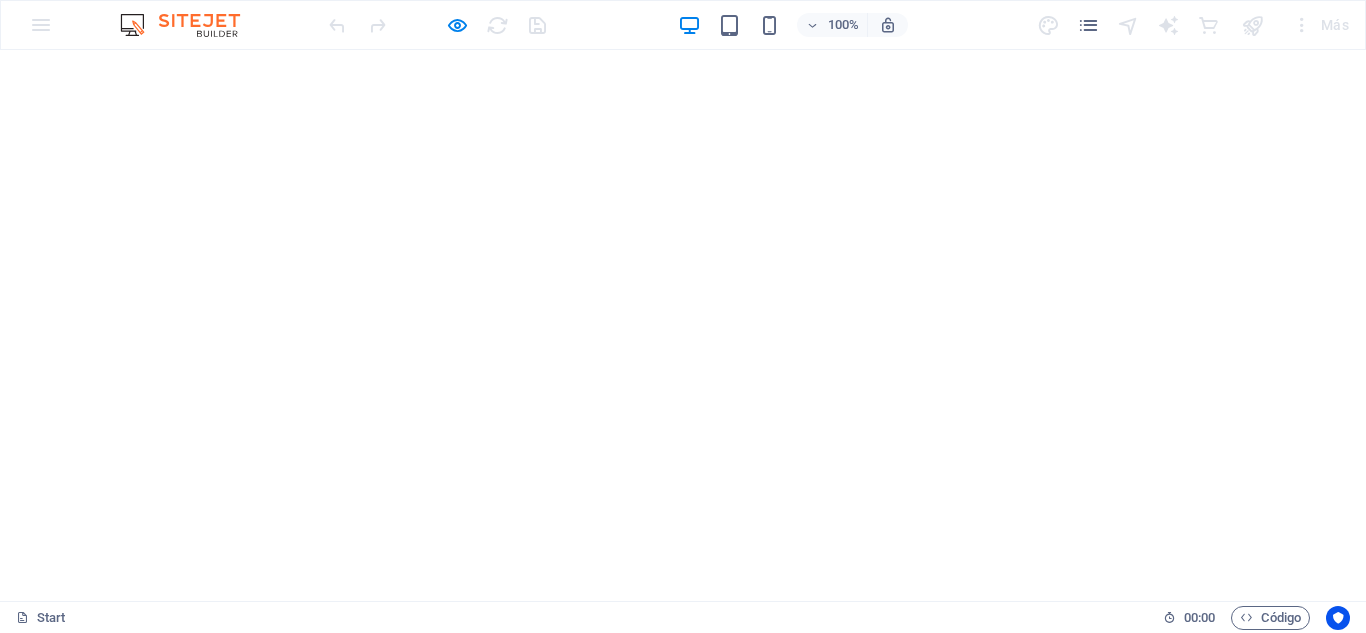 scroll, scrollTop: 0, scrollLeft: 0, axis: both 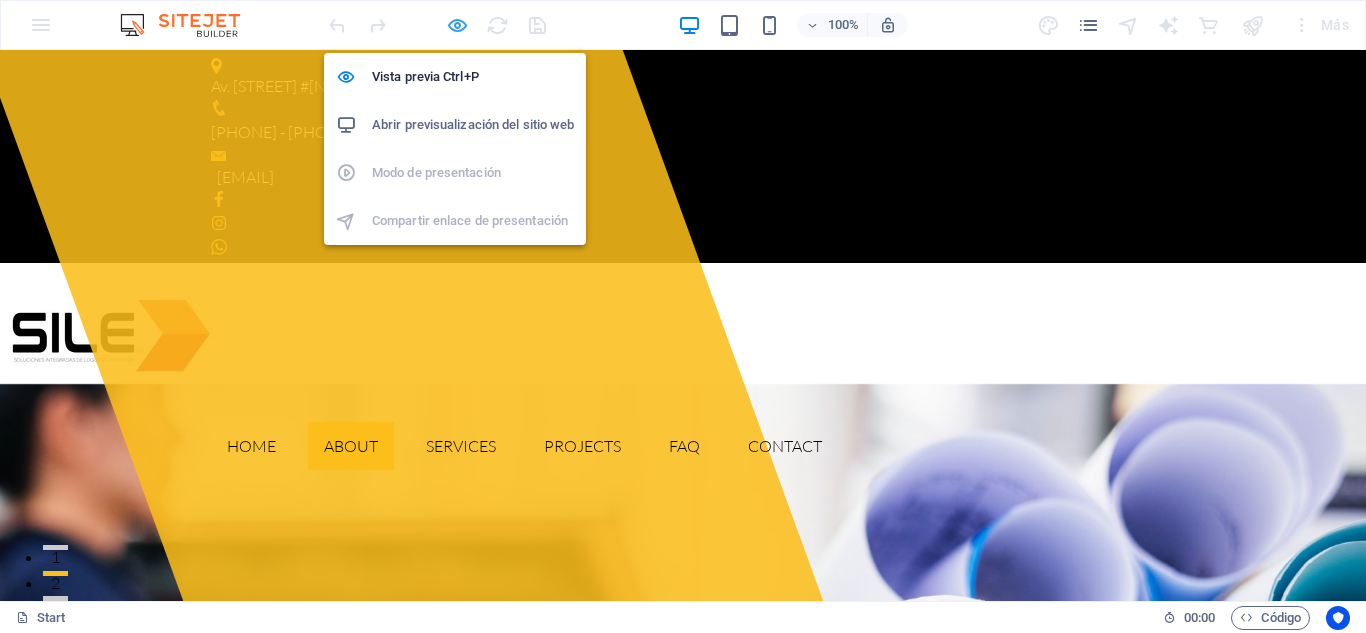 click at bounding box center [457, 25] 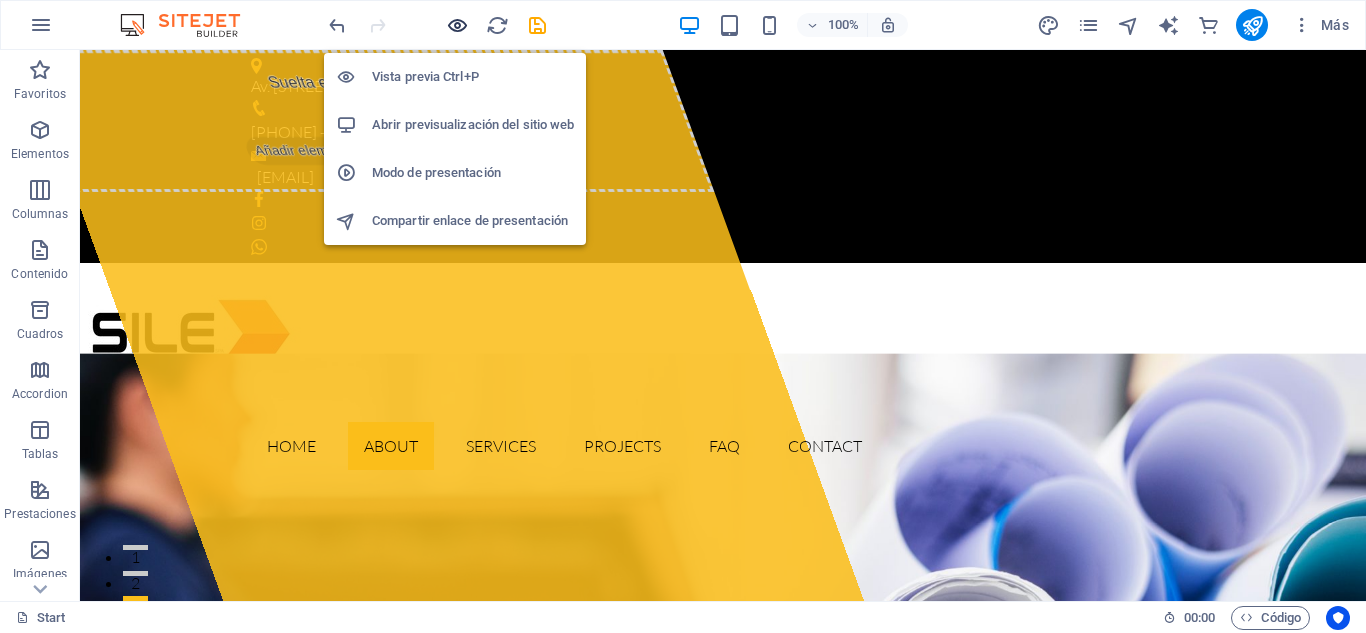 click at bounding box center (457, 25) 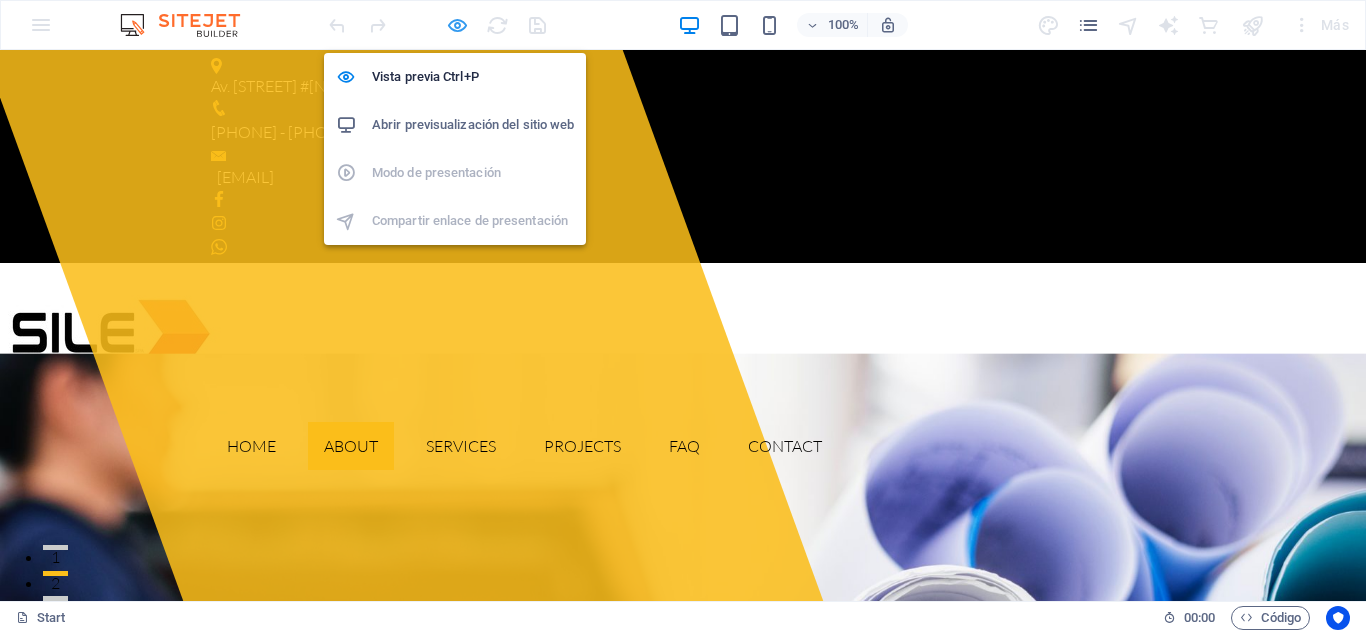 click at bounding box center [457, 25] 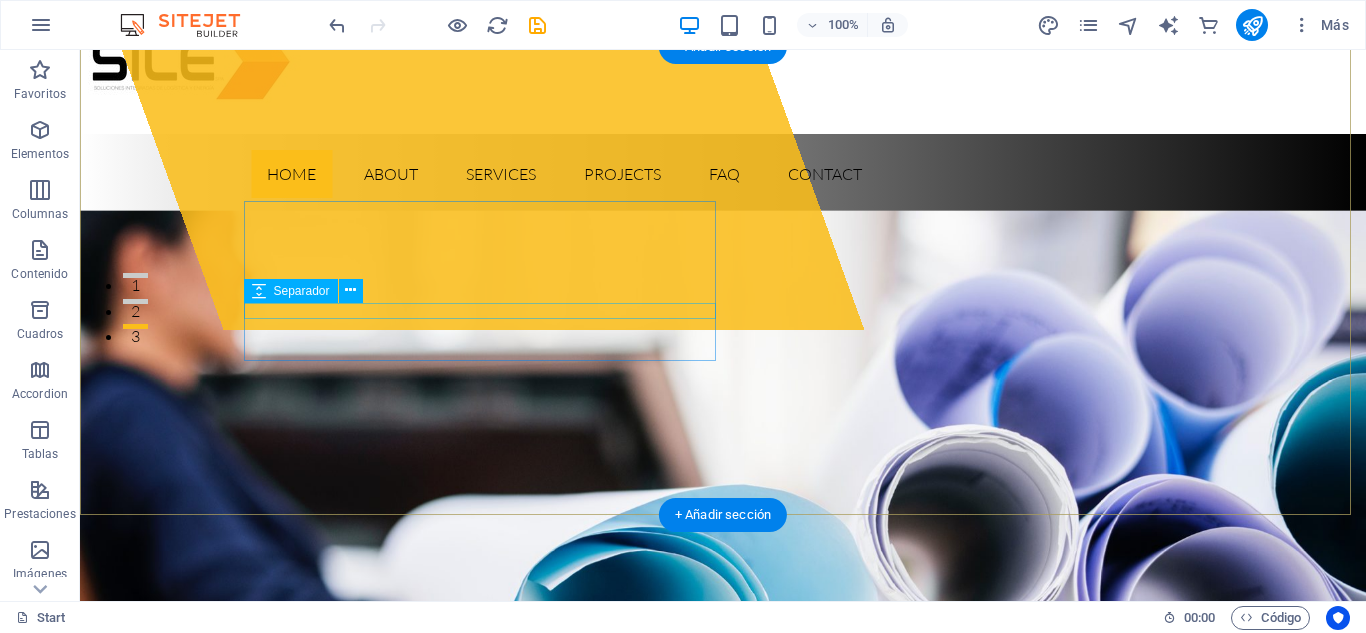 scroll, scrollTop: 257, scrollLeft: 0, axis: vertical 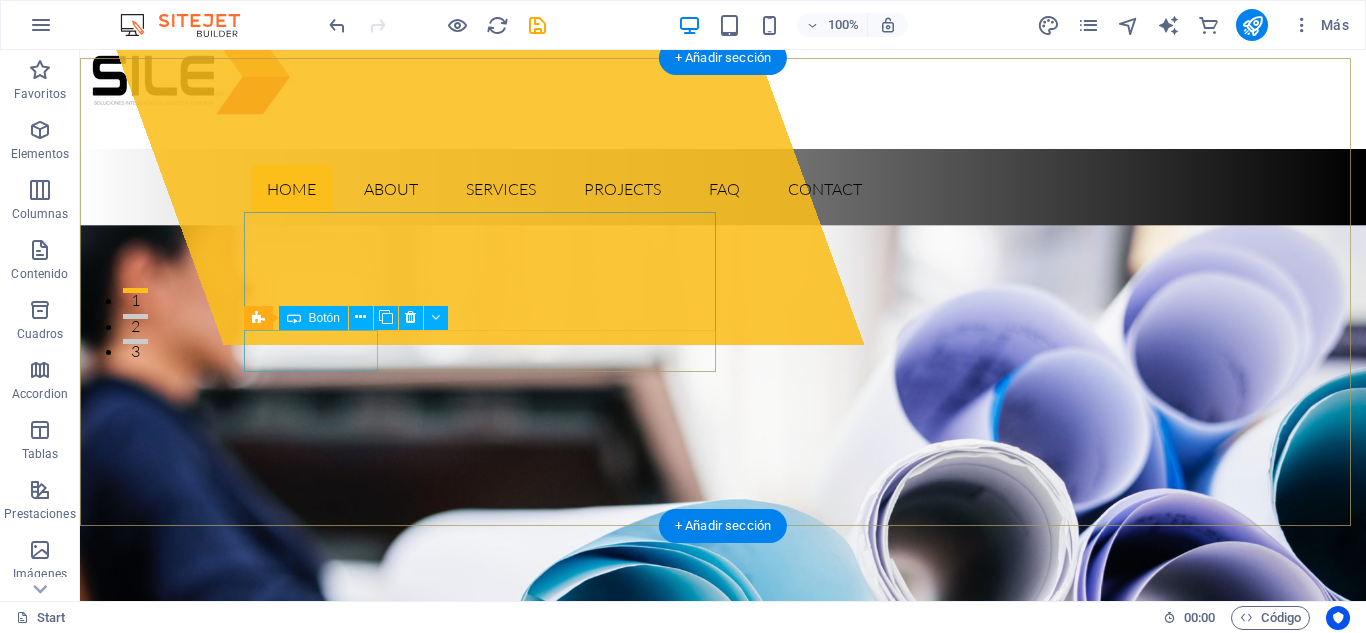 click on "Learn more" at bounding box center (723, 907) 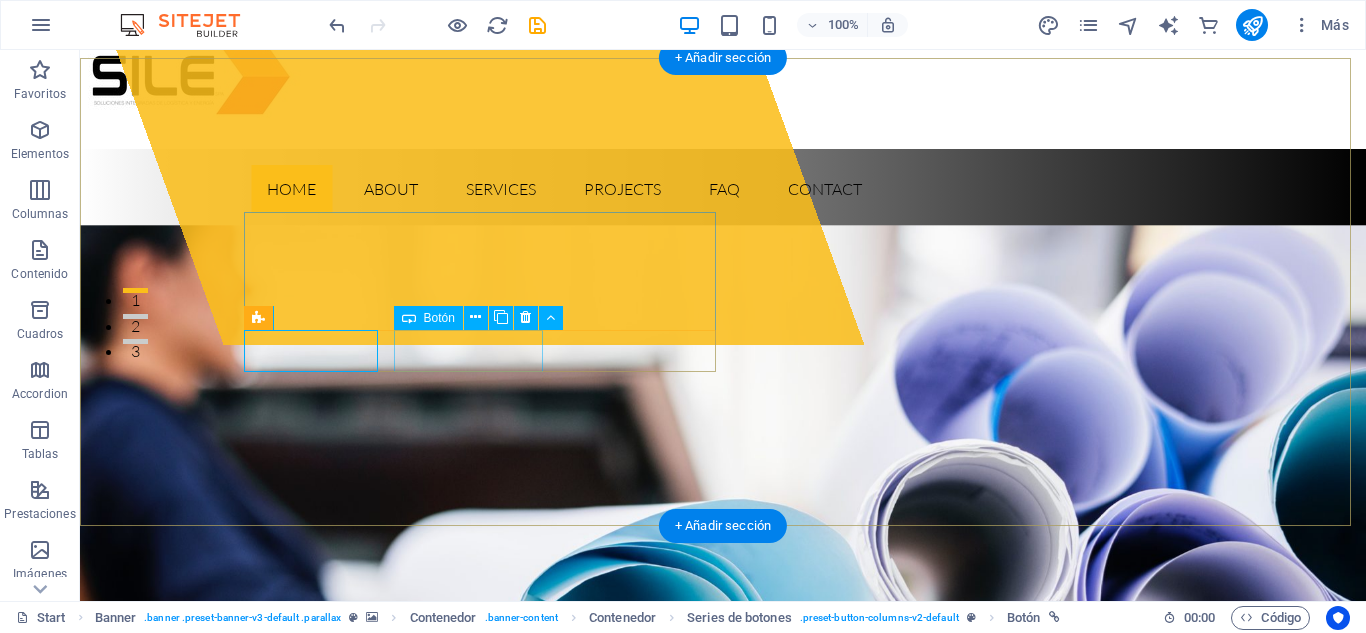 click on "View Services" at bounding box center (723, 957) 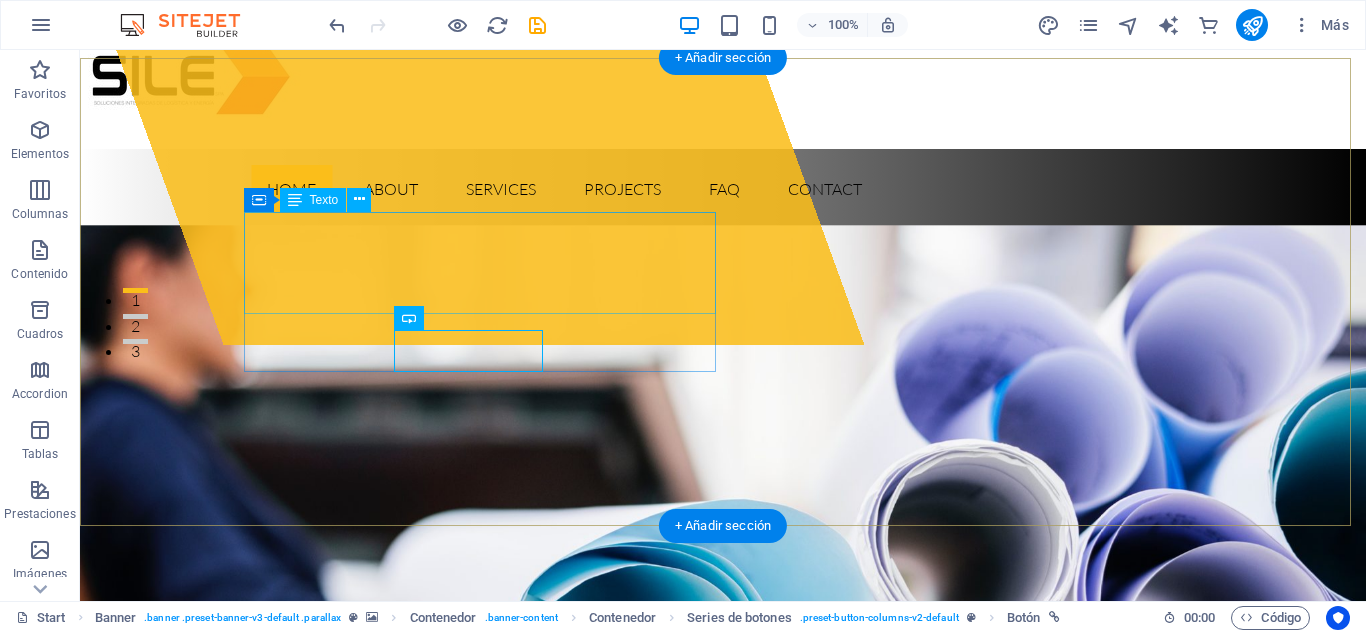 click on "Lorem ipsum dolor sit amet, consectetur adipisicing elit. Natus, dolores, at, nisi eligendi repellat voluptatem minima officia veritatis quasi animi porro laudantium dicta dolor voluptate non maiores ipsum reprehenderit odio fugiat reicid." at bounding box center [723, 844] 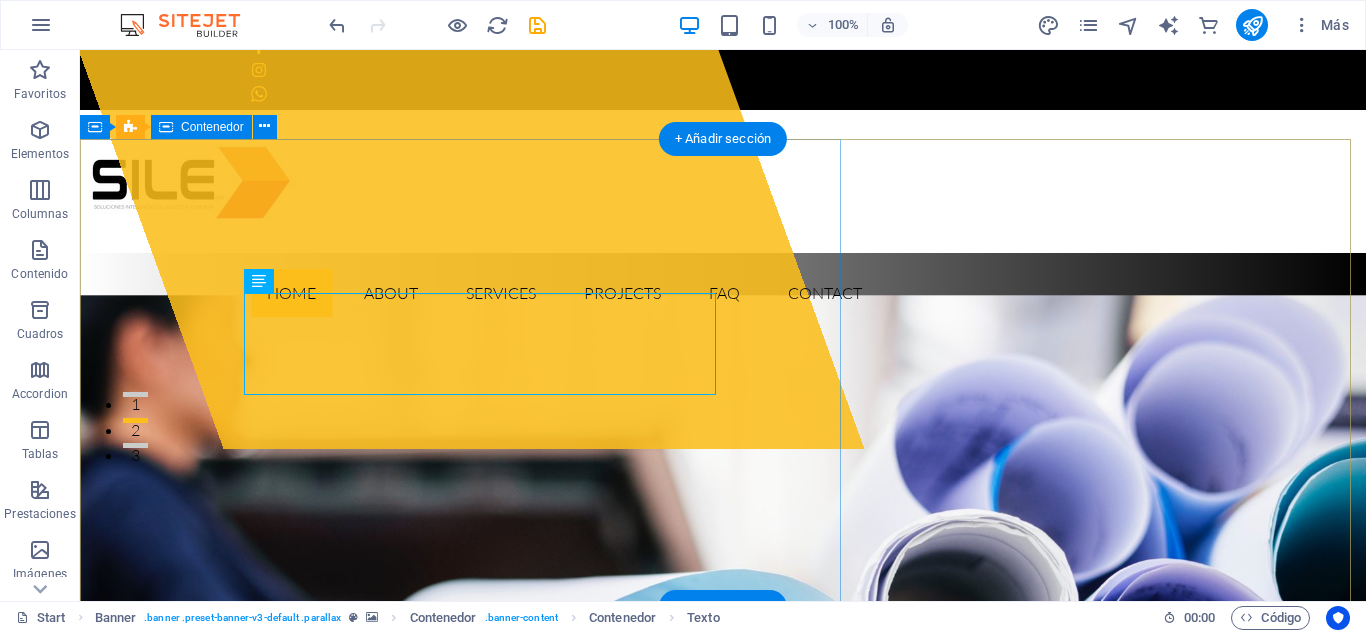 scroll, scrollTop: 190, scrollLeft: 0, axis: vertical 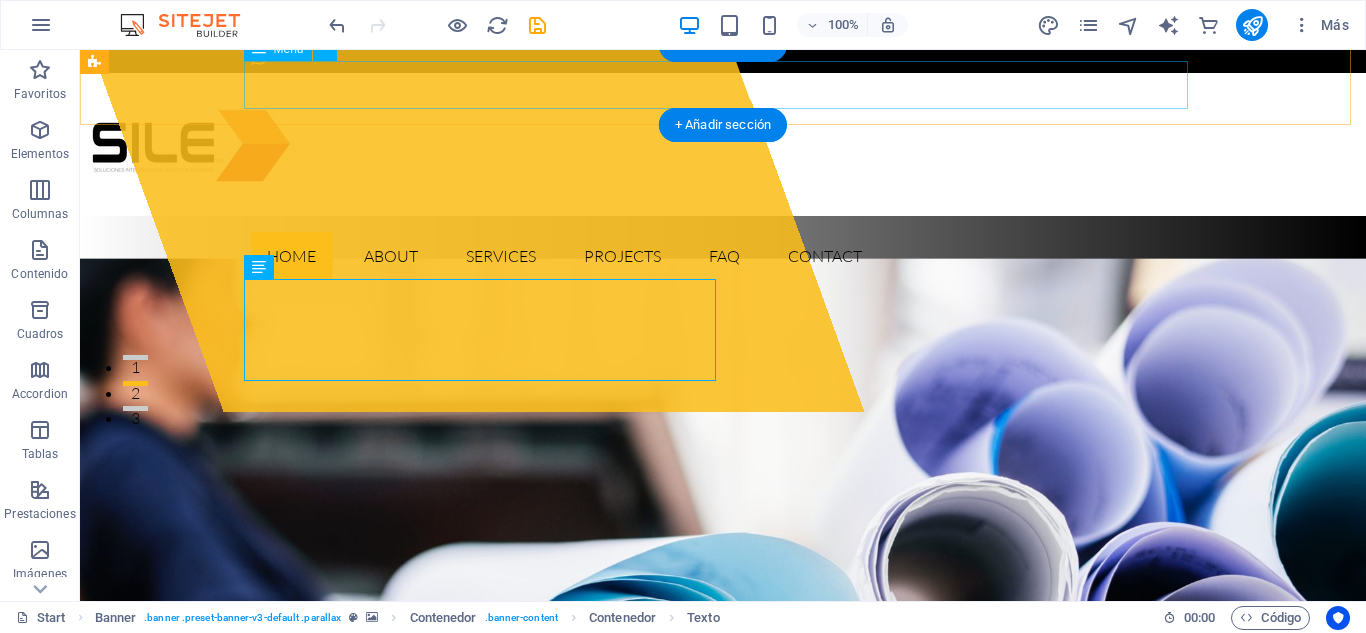 click on "Home About Services Projects FAQ Contact" at bounding box center [723, 256] 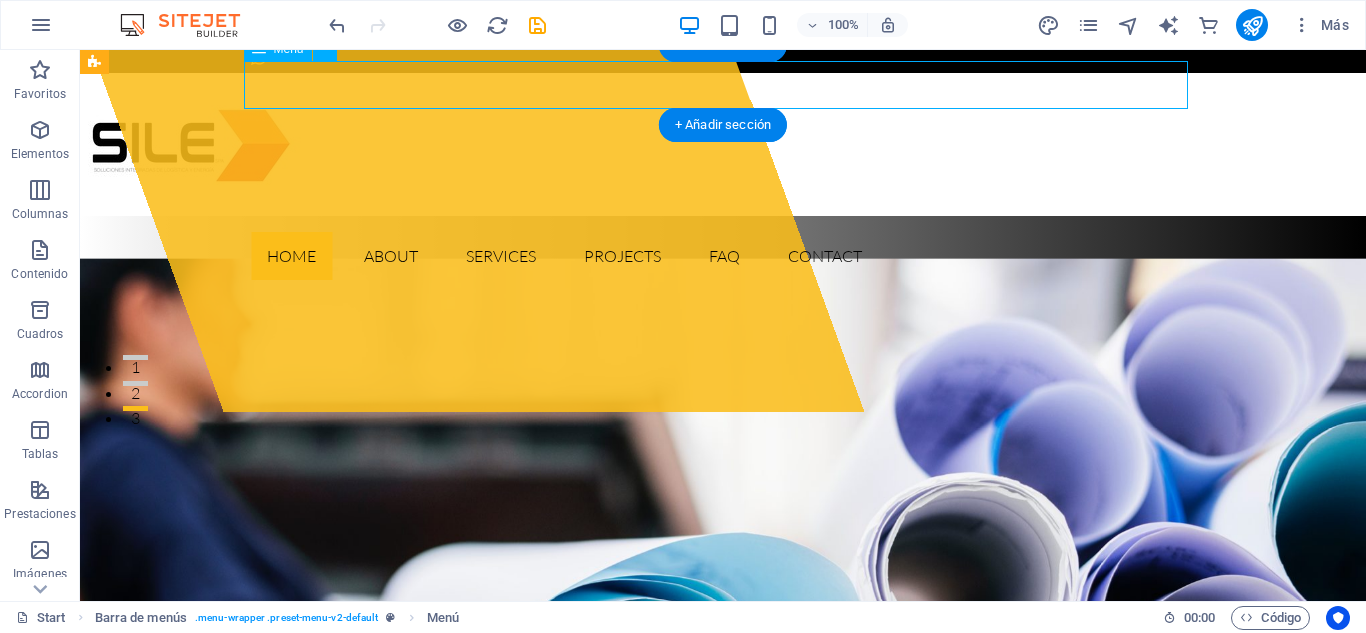click on "Home About Services Projects FAQ Contact" at bounding box center [723, 256] 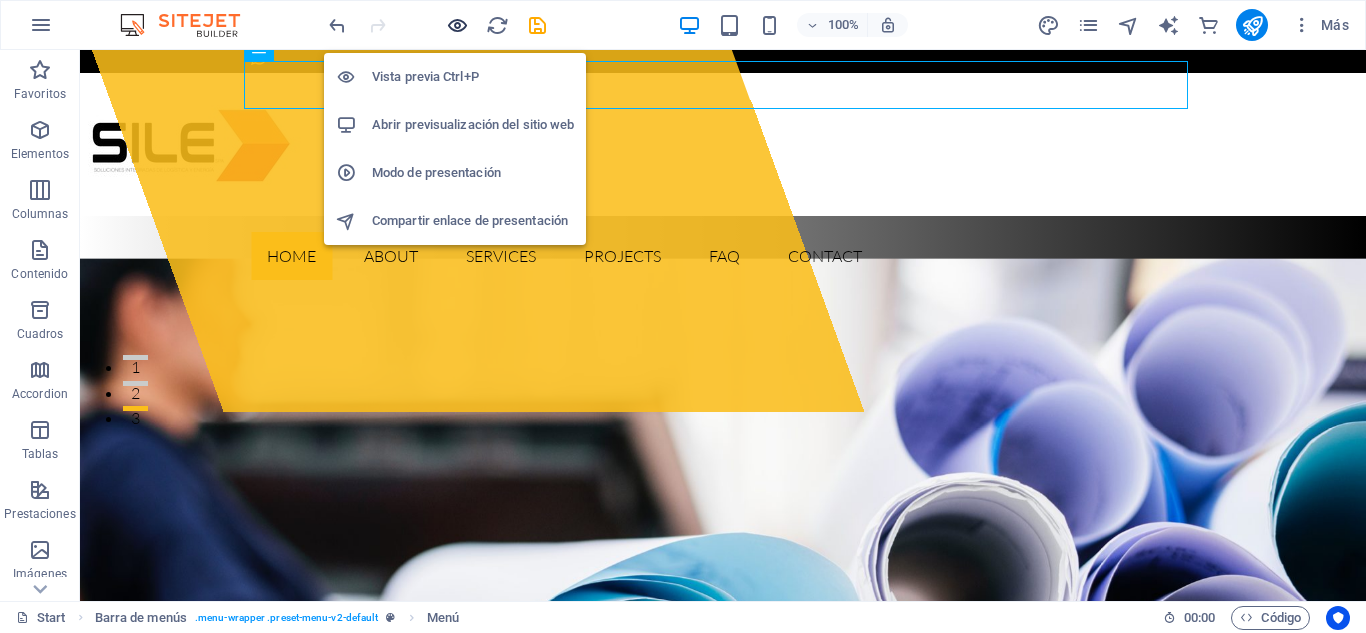 click at bounding box center (457, 25) 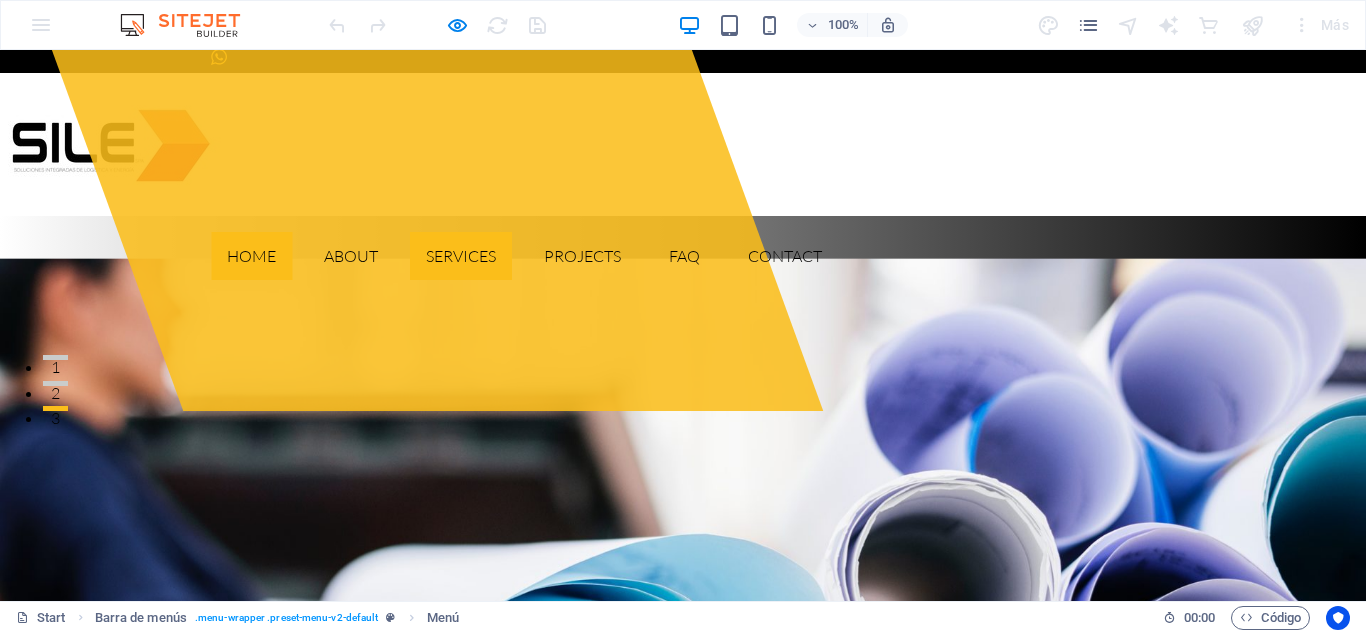click on "Services" at bounding box center [461, 256] 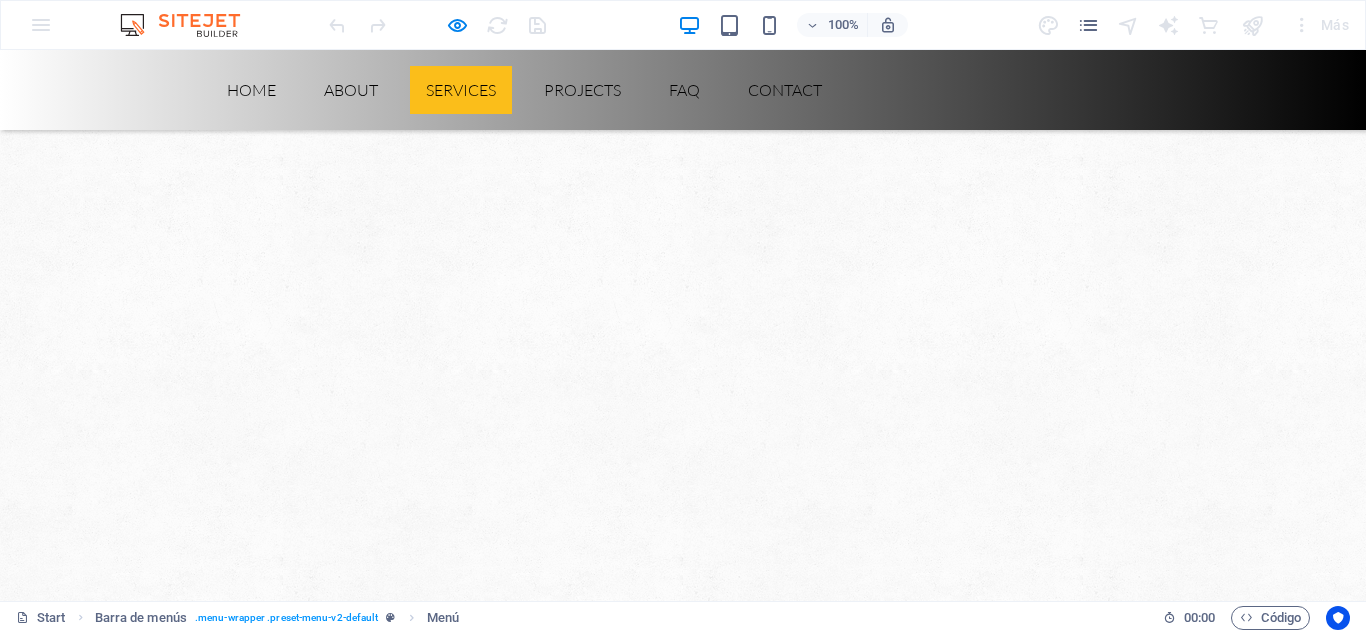 scroll, scrollTop: 1065, scrollLeft: 0, axis: vertical 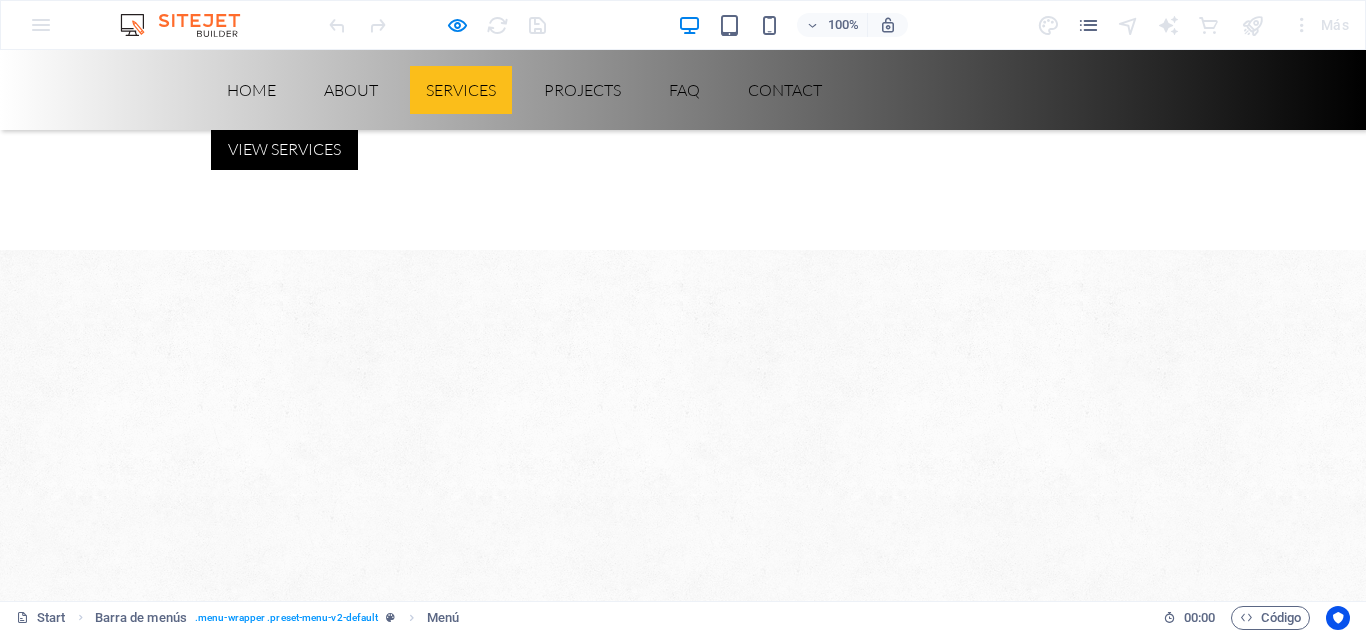 click on "Our Services" at bounding box center [683, 1954] 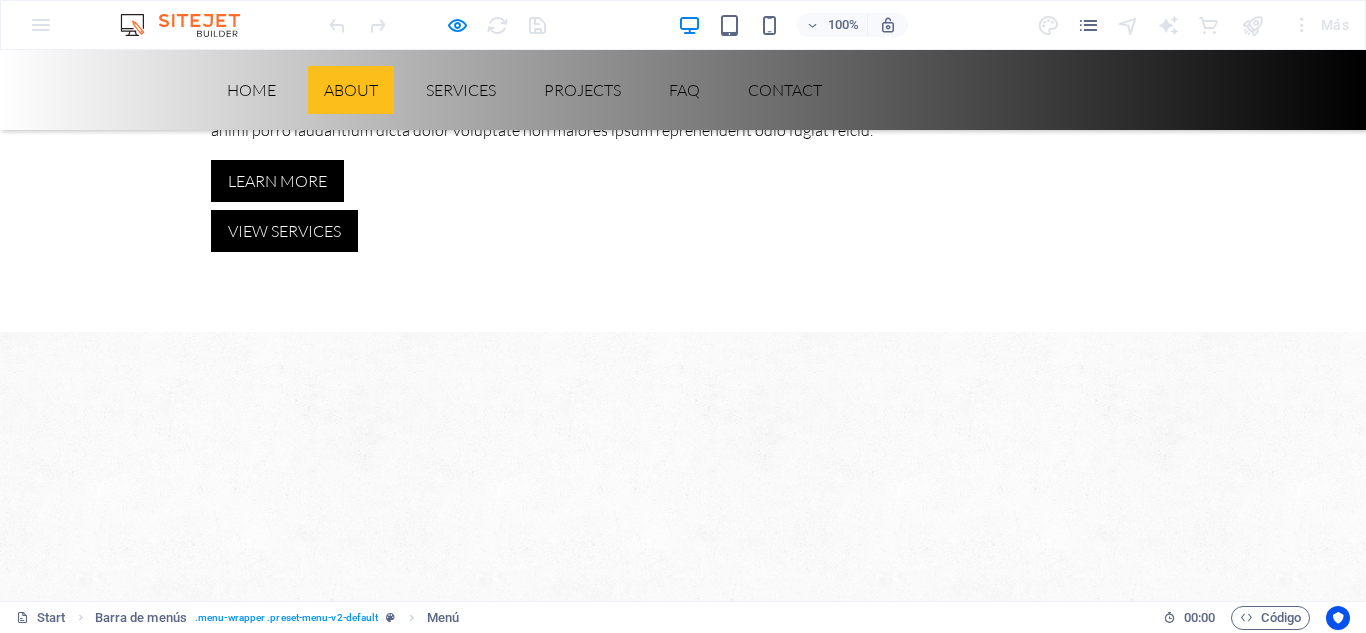 scroll, scrollTop: 982, scrollLeft: 0, axis: vertical 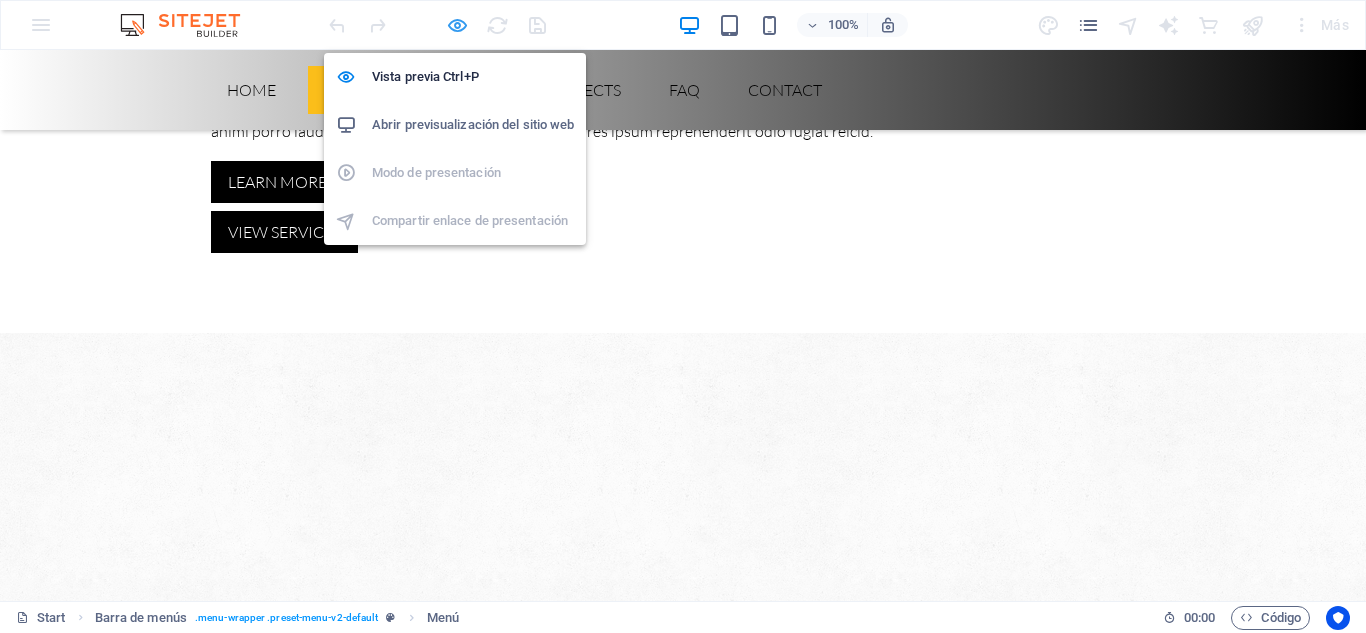click at bounding box center [457, 25] 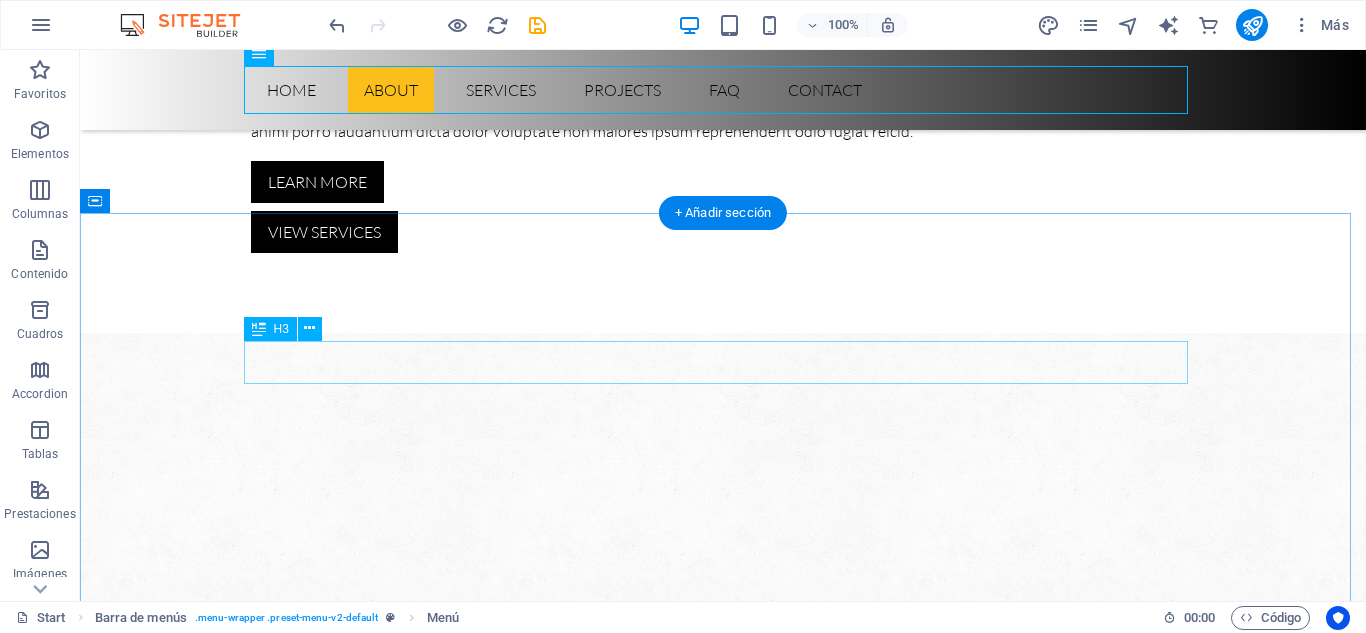 click on "Solution for Industries" at bounding box center [723, 2082] 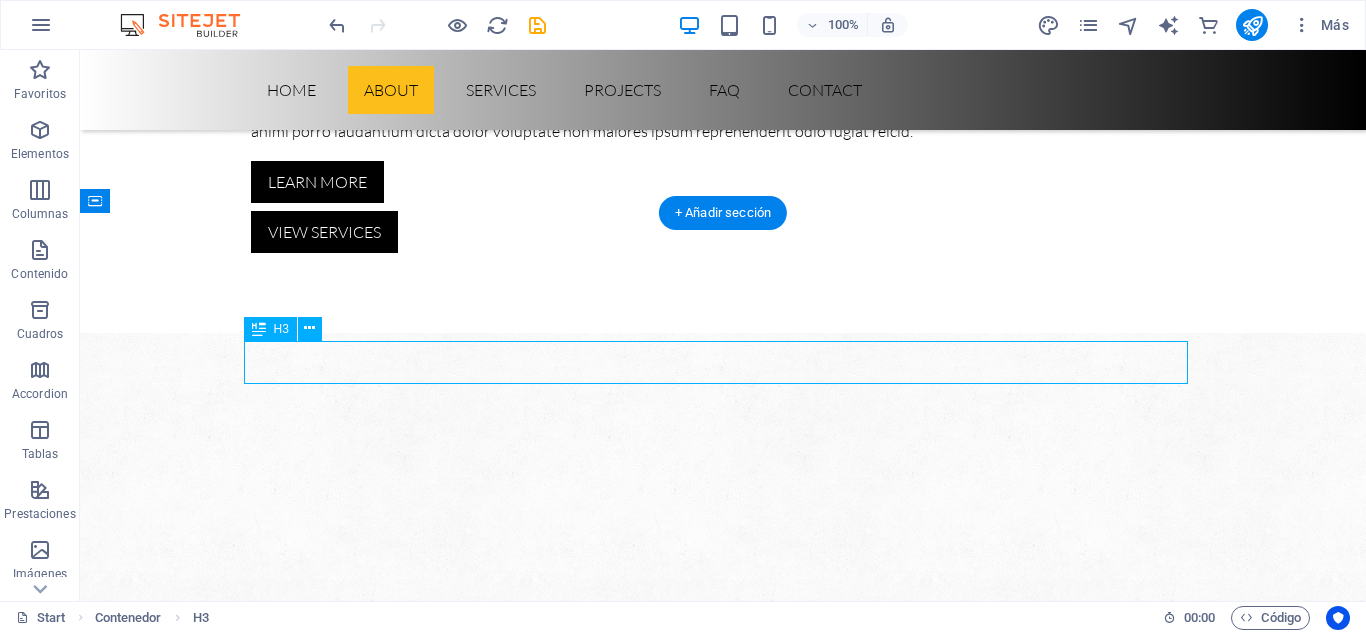 click on "Solution for Industries" at bounding box center (723, 2082) 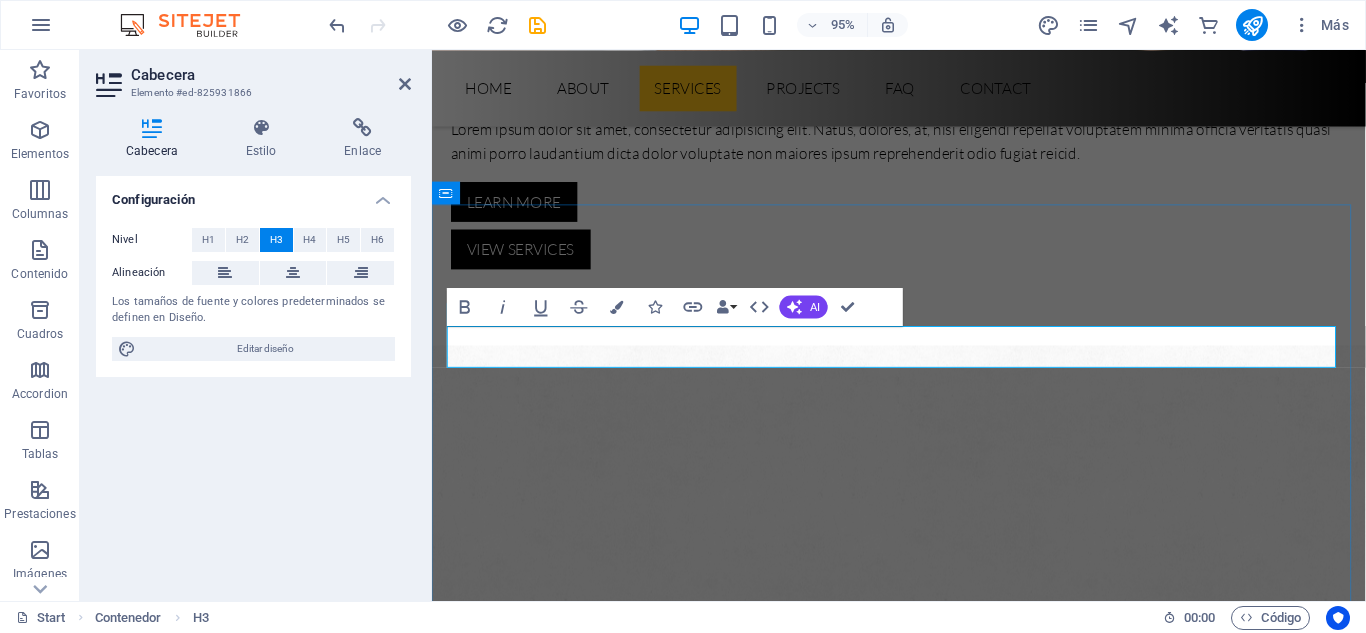 scroll, scrollTop: 1007, scrollLeft: 0, axis: vertical 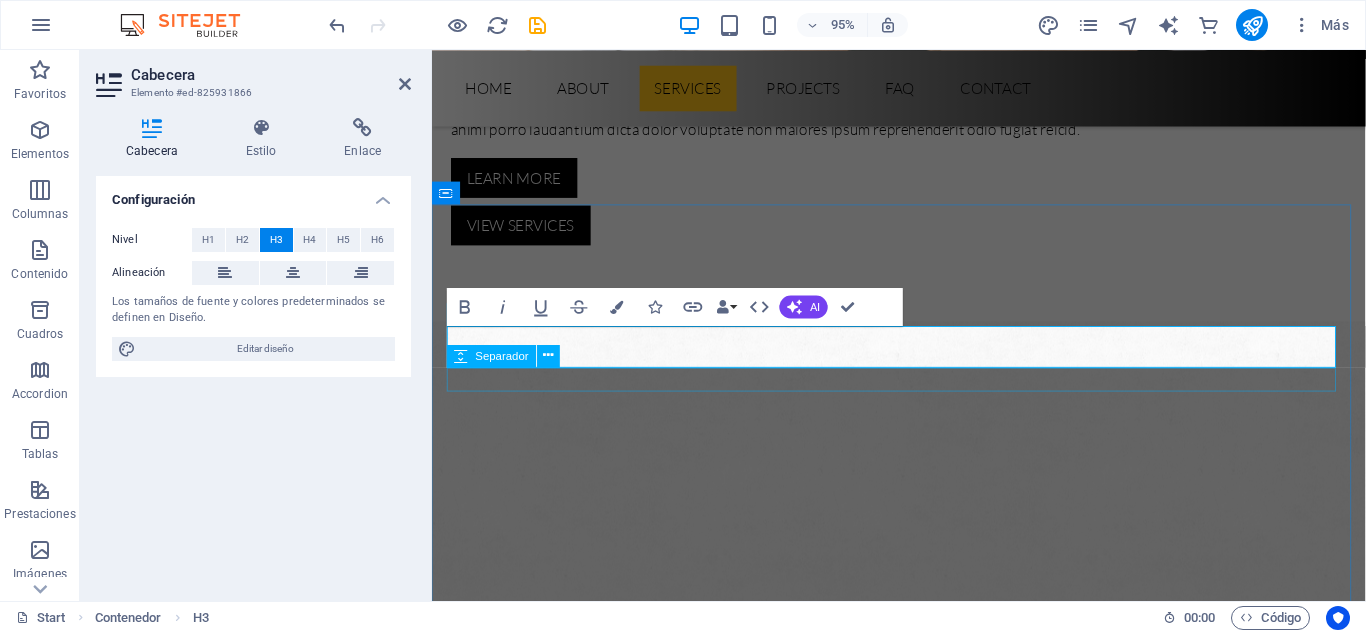 type 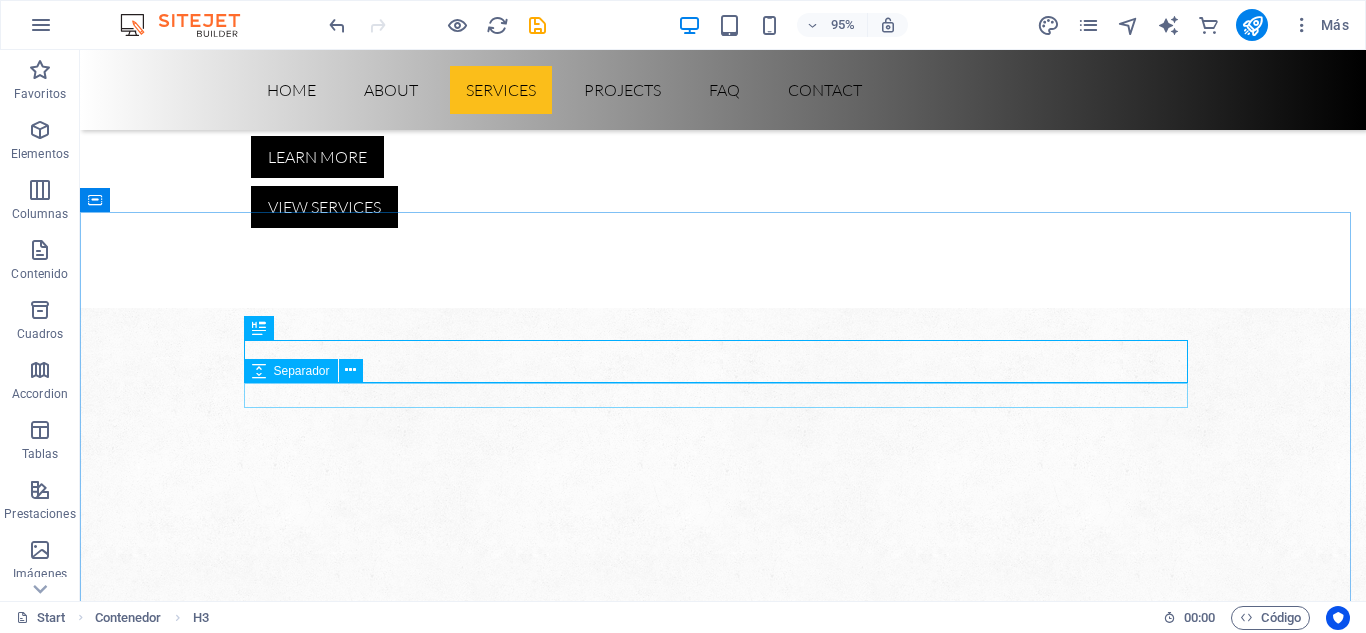 scroll, scrollTop: 983, scrollLeft: 0, axis: vertical 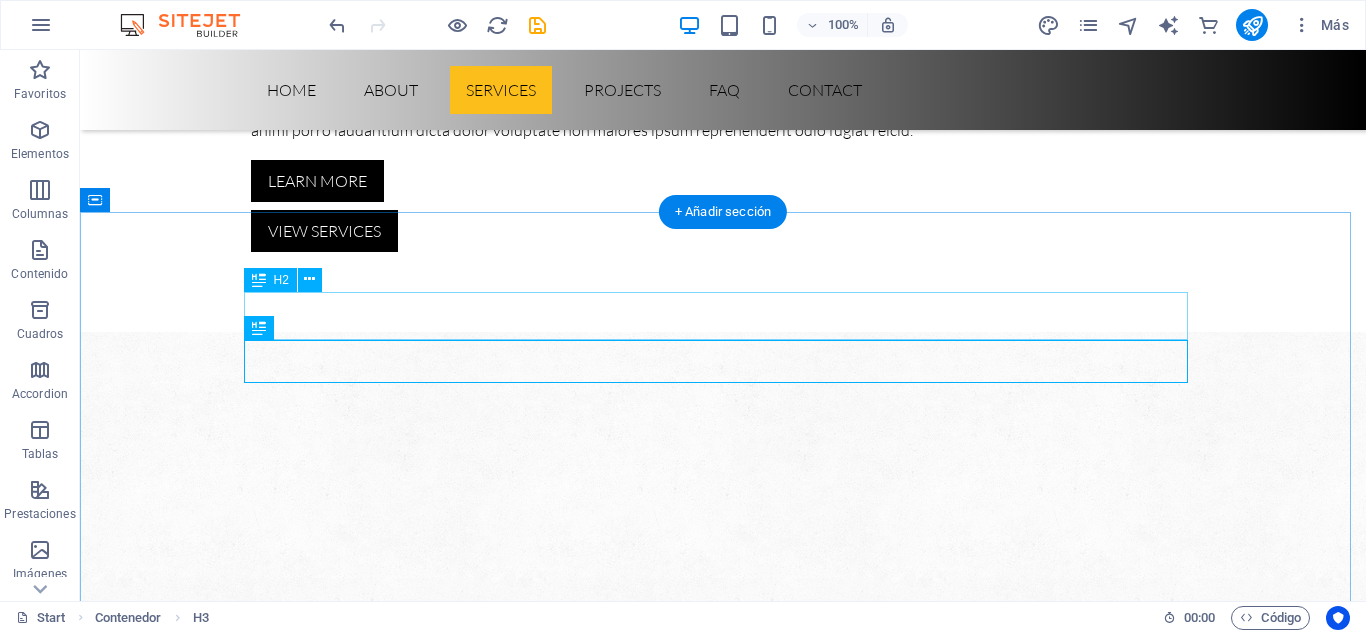 click on "Our Services" at bounding box center (723, 2036) 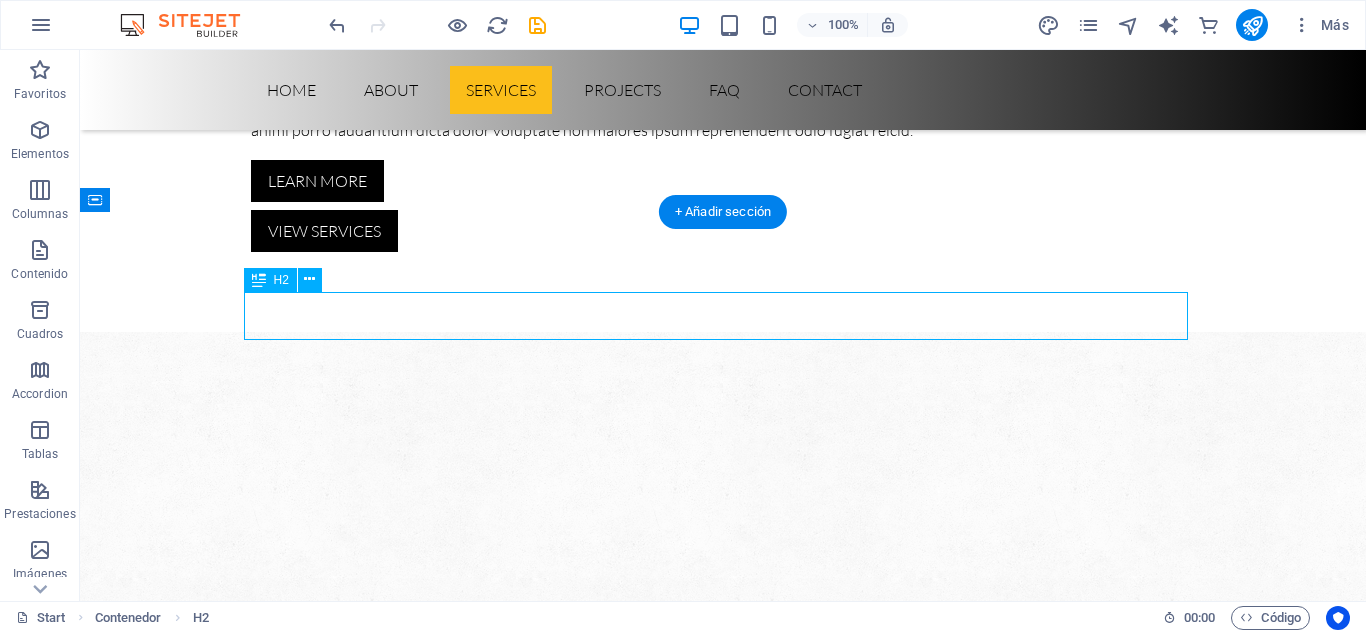 click on "Our Services" at bounding box center [723, 2036] 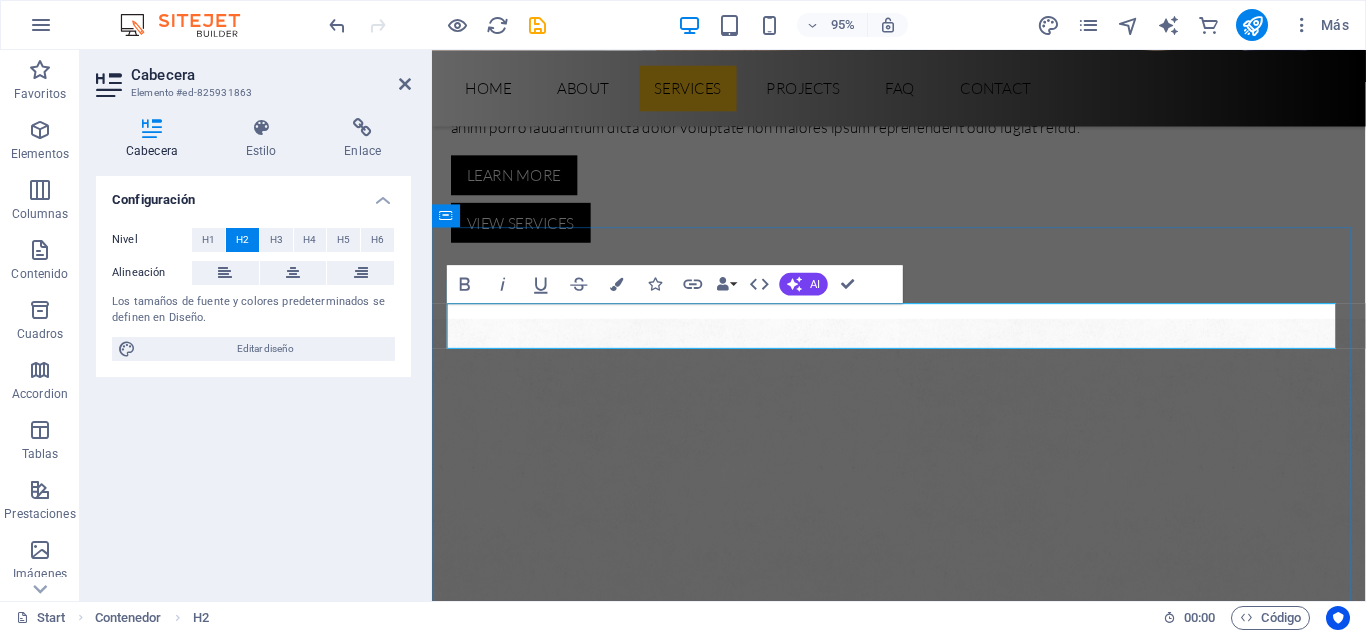 type 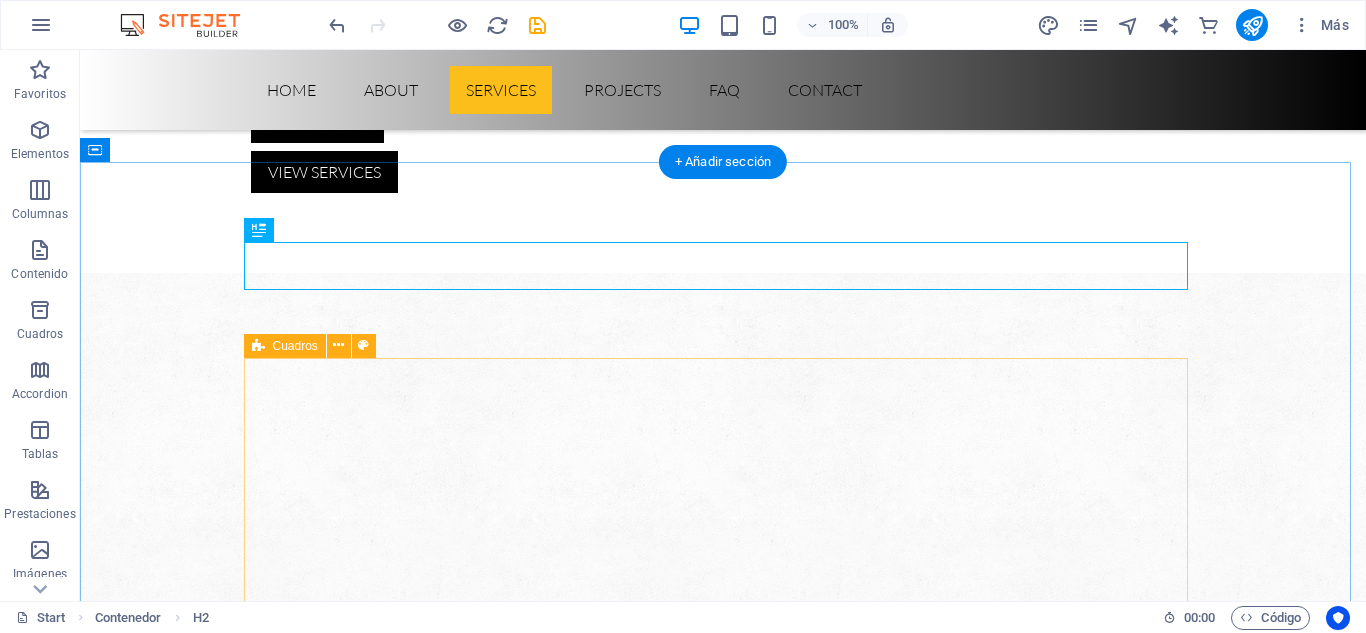 scroll, scrollTop: 1043, scrollLeft: 0, axis: vertical 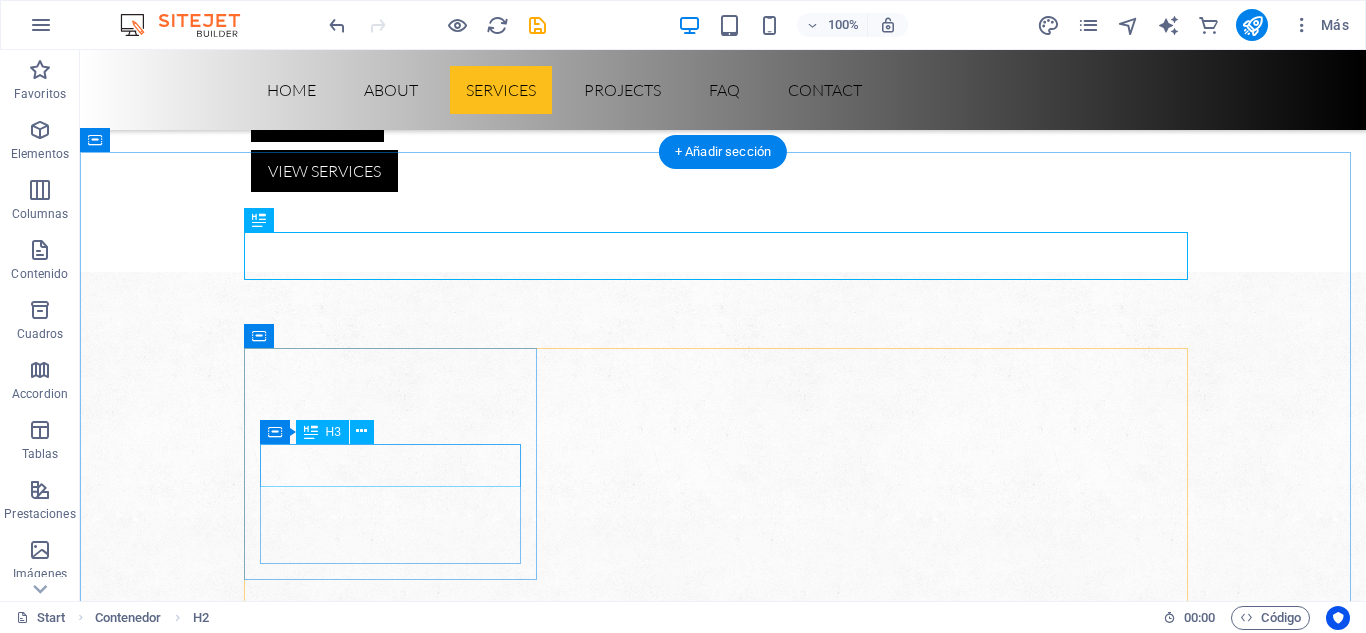 click on "Construction" at bounding box center (397, 2185) 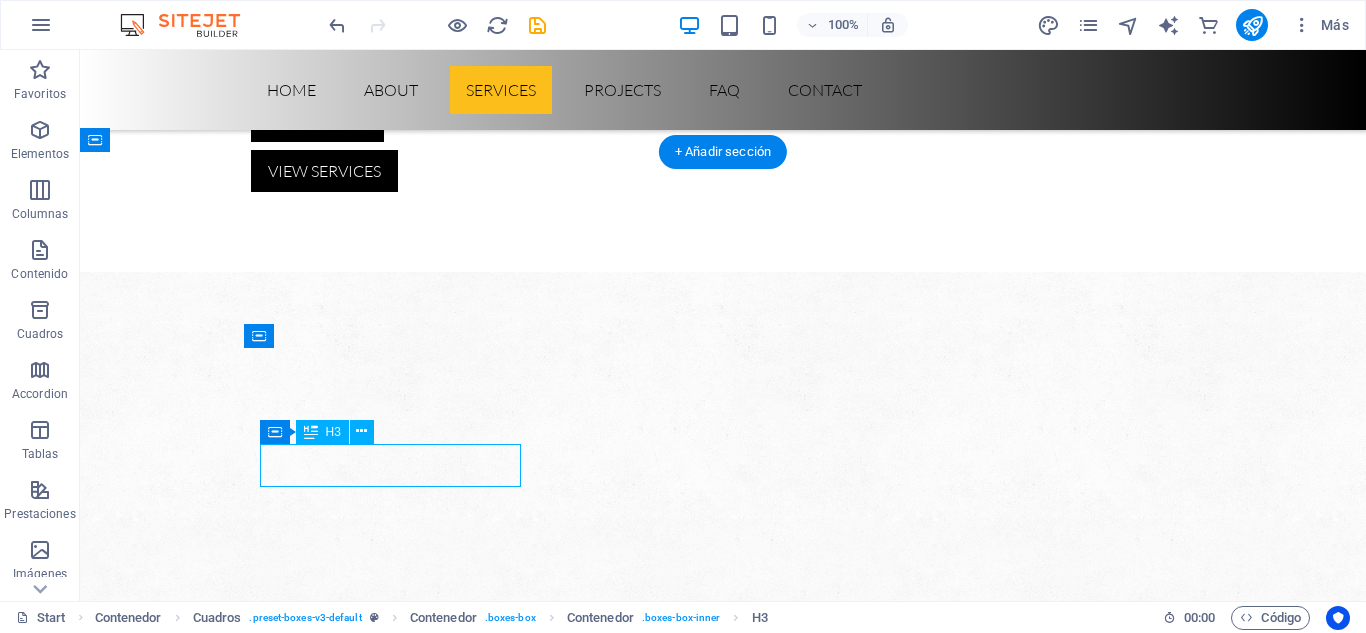 click on "Construction" at bounding box center (397, 2185) 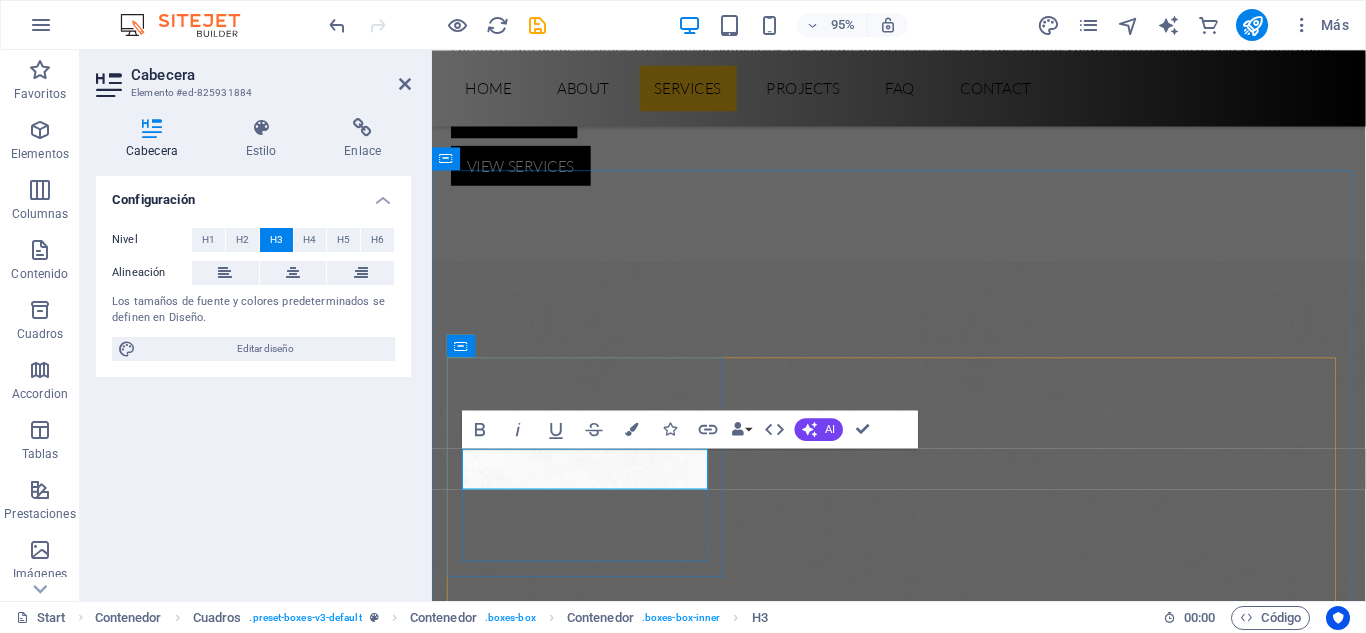 type 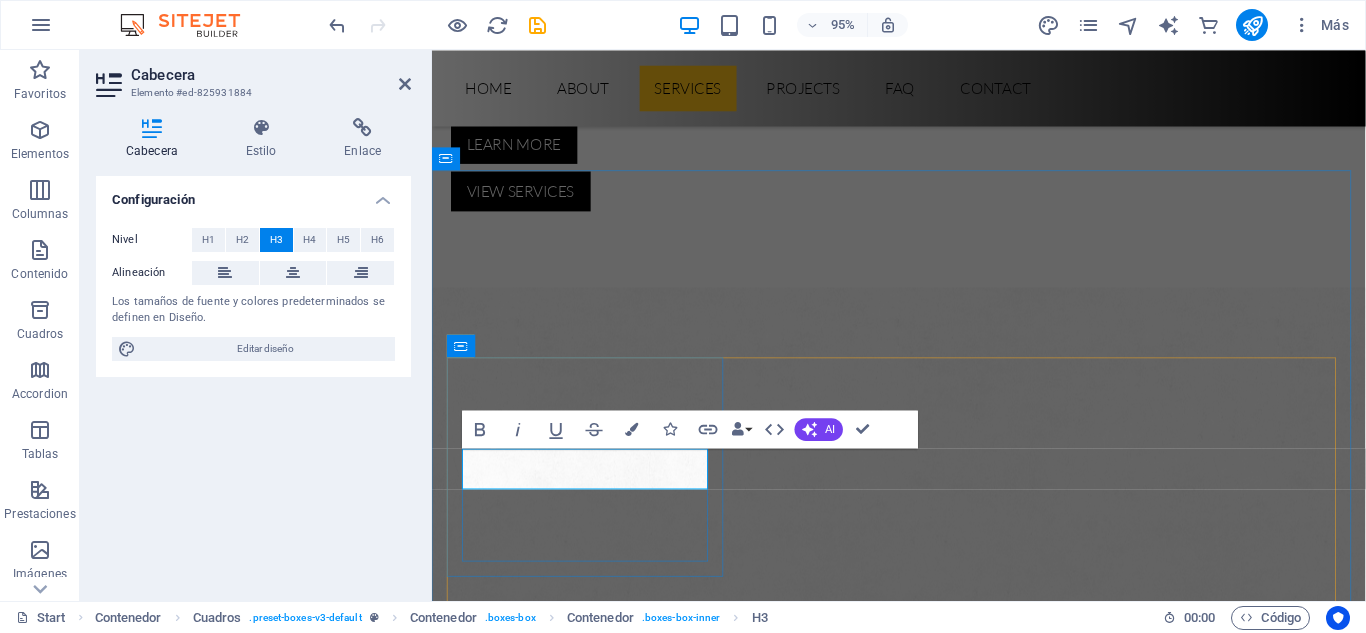 scroll, scrollTop: 1018, scrollLeft: 0, axis: vertical 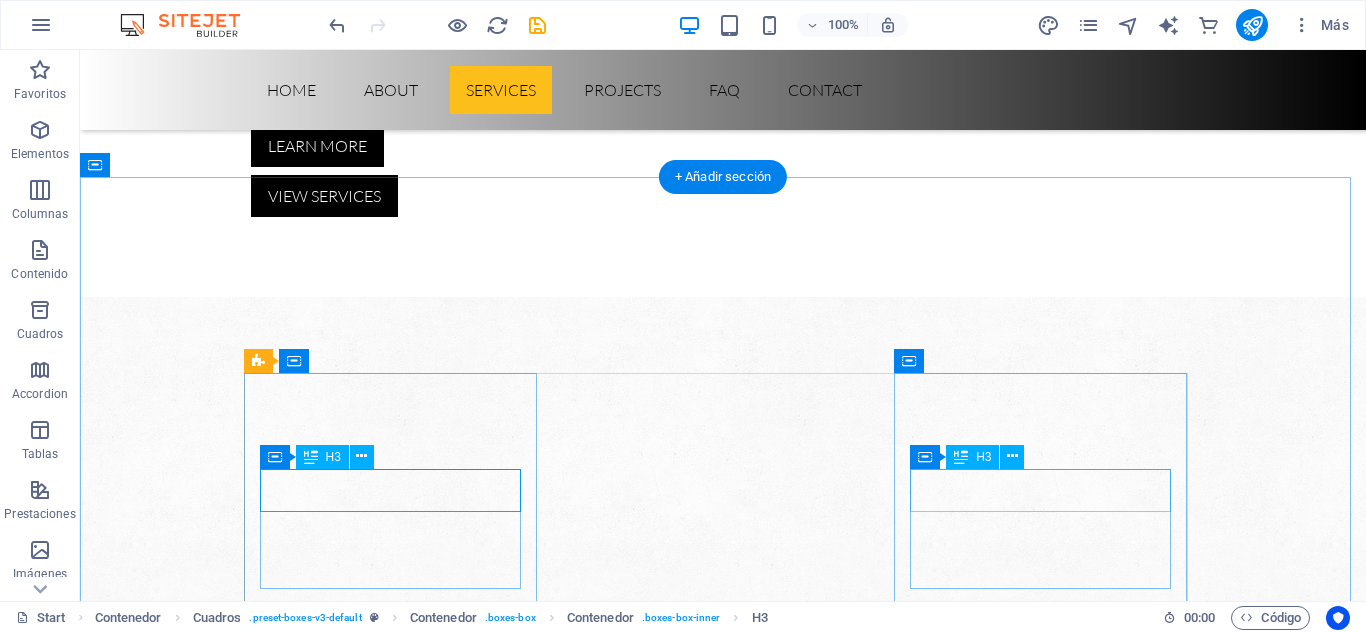 click on "Engineering" at bounding box center [397, 2706] 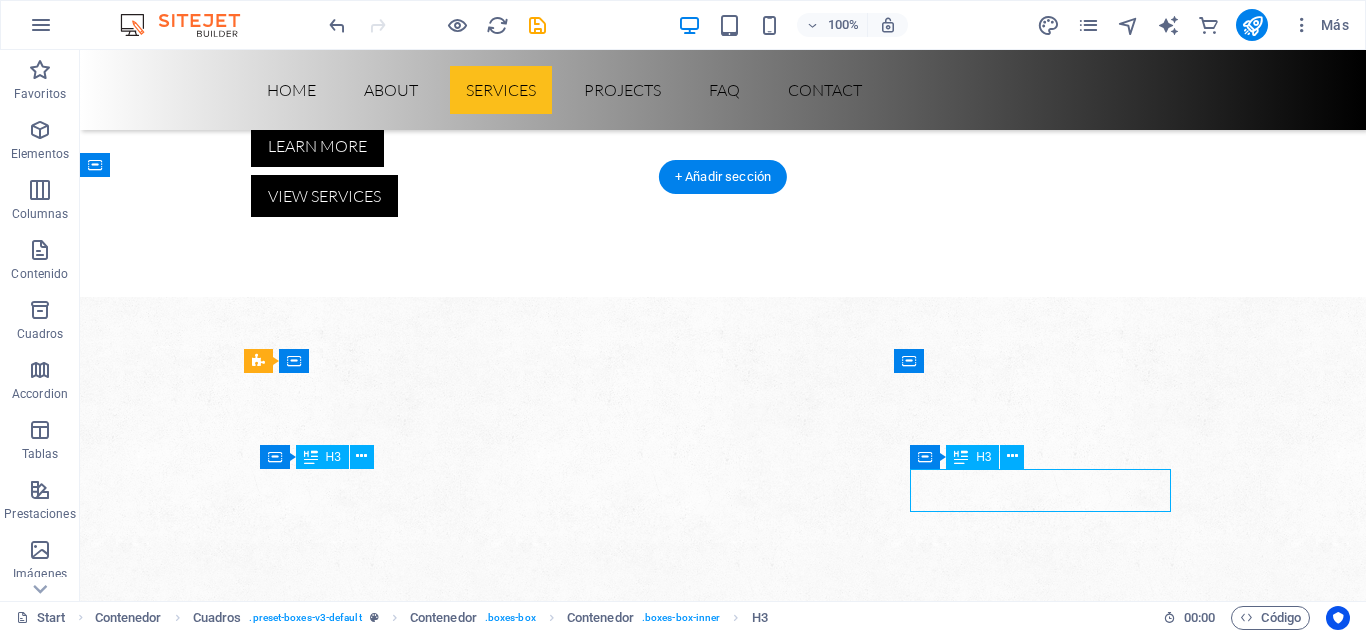 click on "Engineering" at bounding box center [397, 2706] 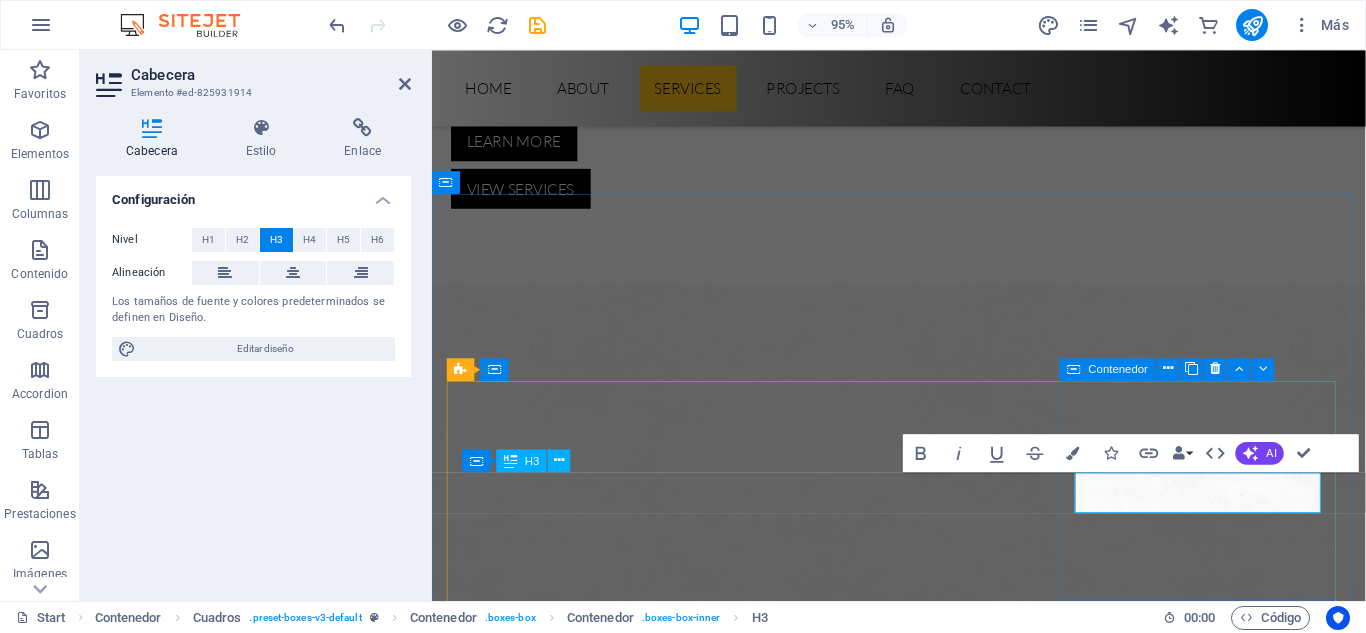 type 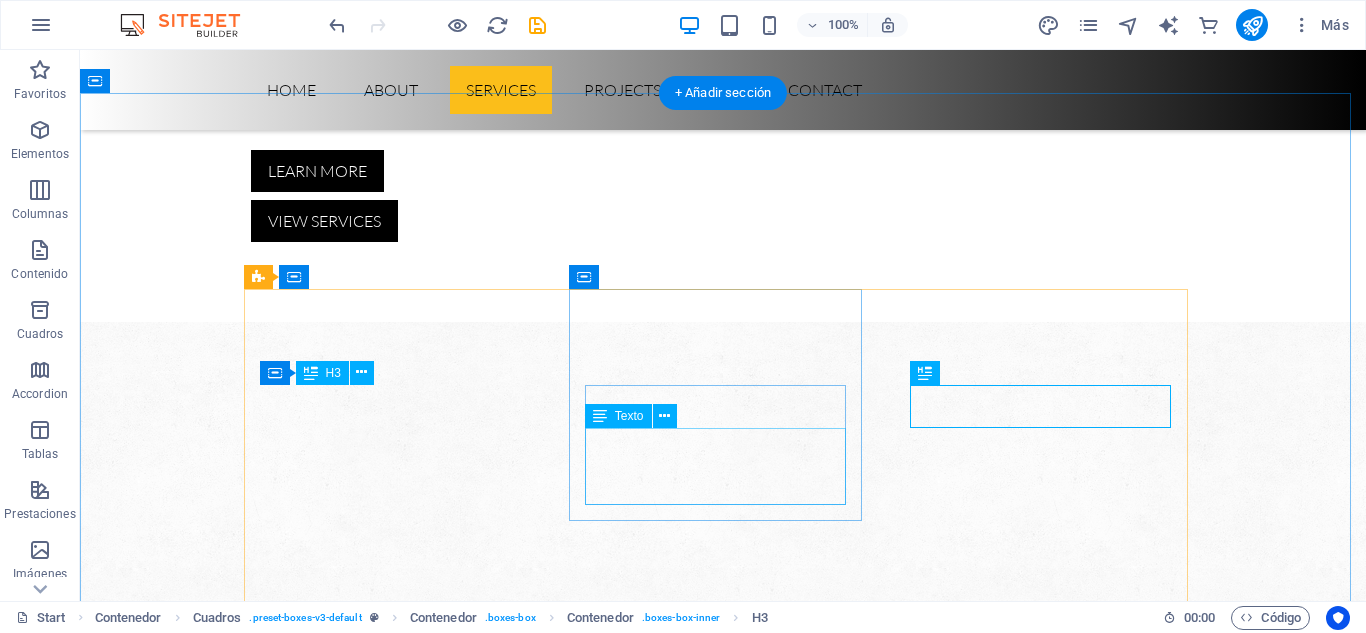 scroll, scrollTop: 1104, scrollLeft: 0, axis: vertical 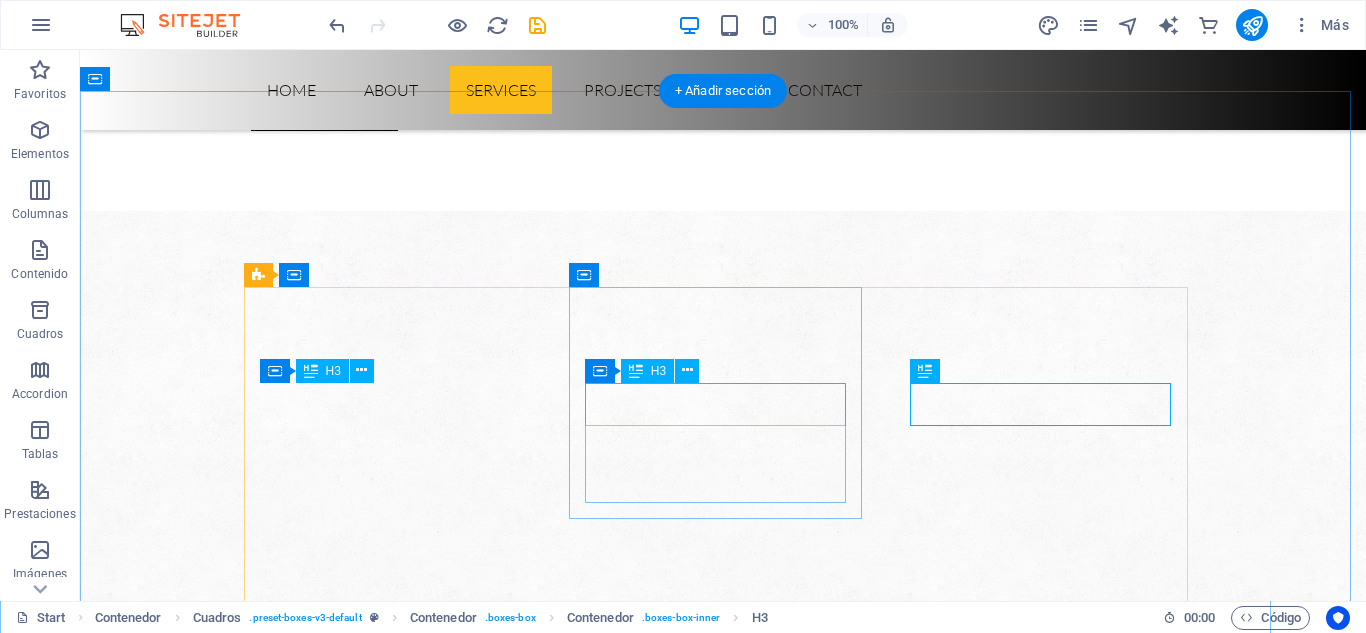 click on "Manufacturing" at bounding box center (397, 2372) 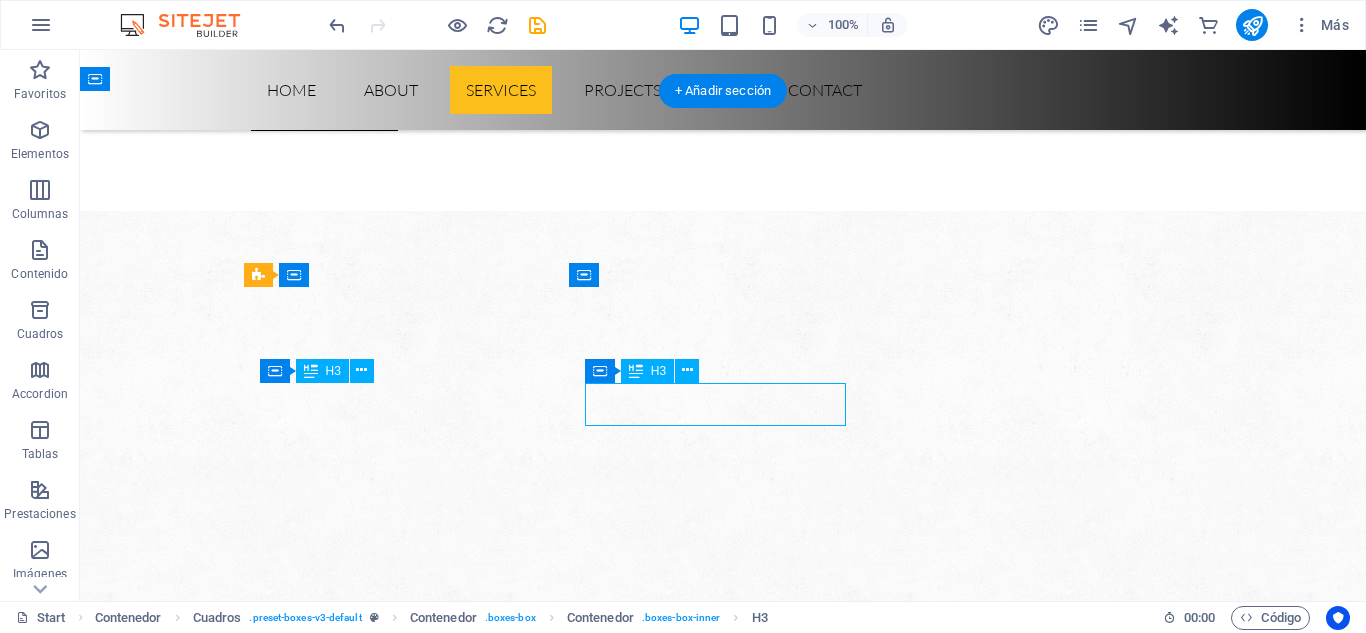 click on "Manufacturing" at bounding box center (397, 2372) 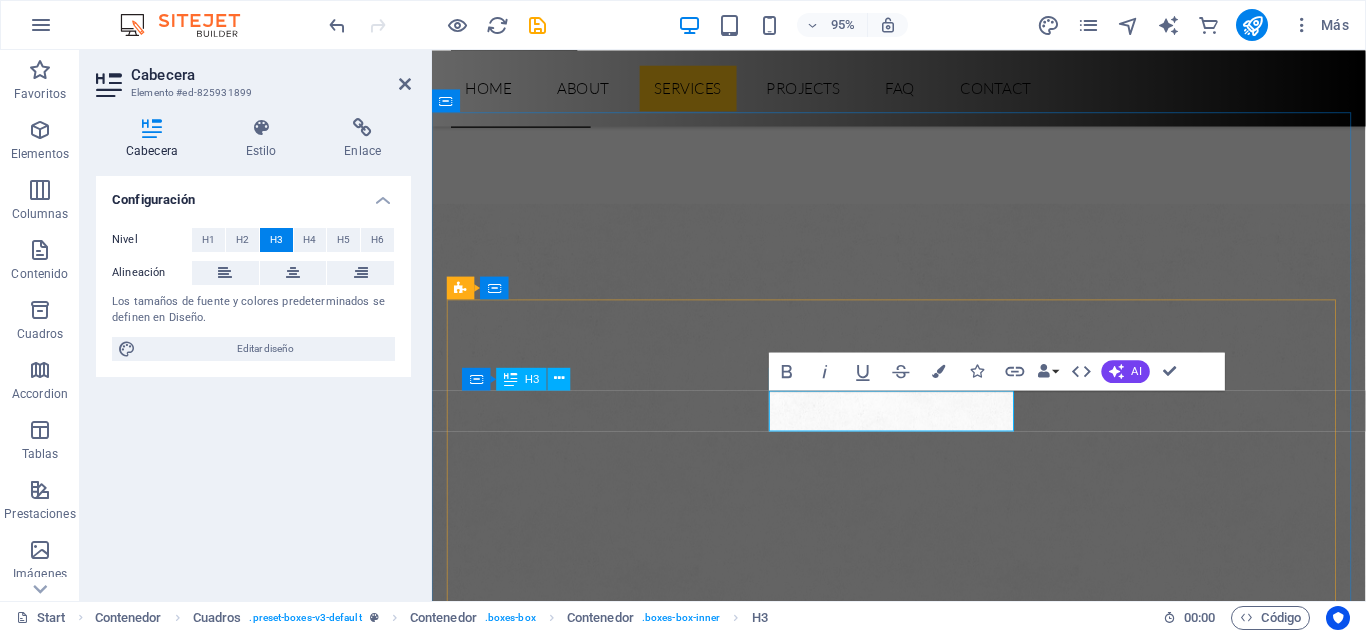 type 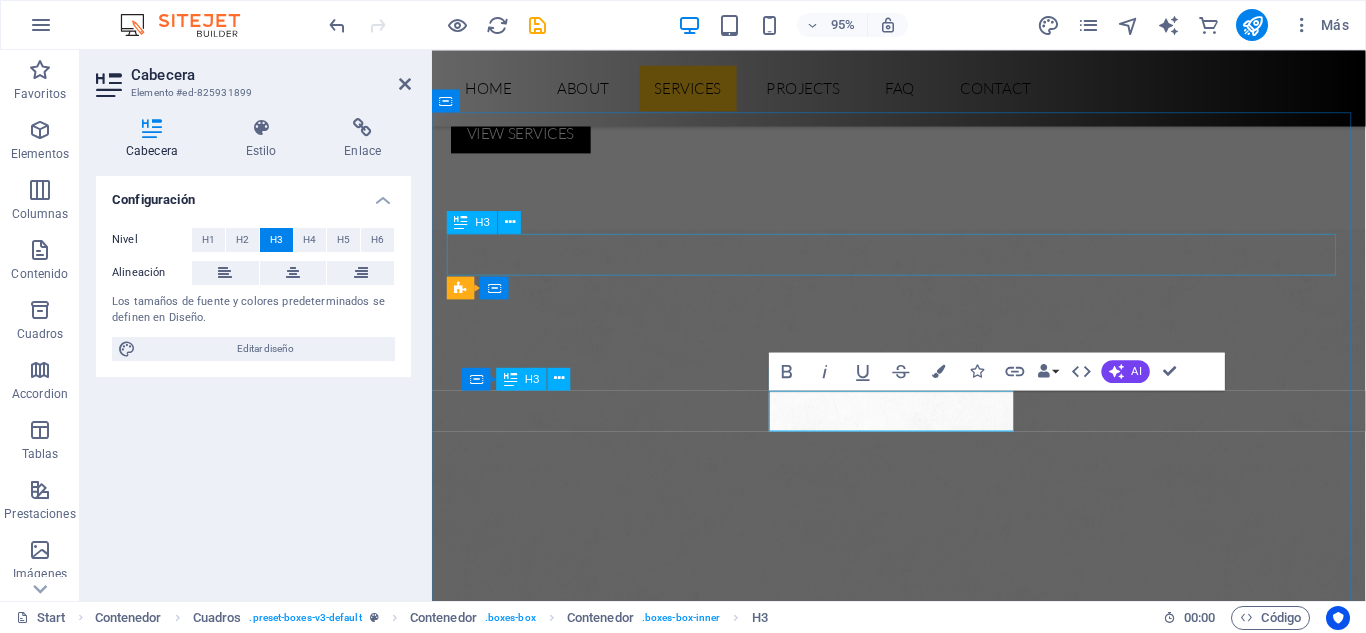 click on "SOLUCIONES INTEGRADAS" at bounding box center [924, 1987] 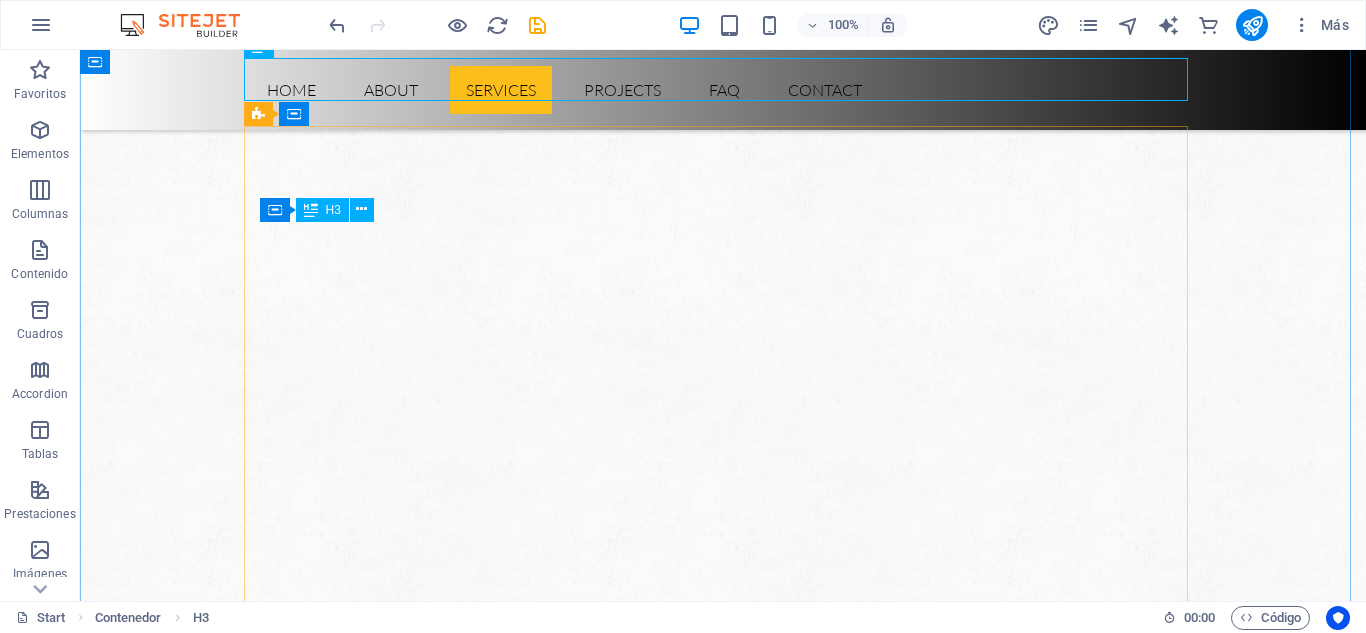 scroll, scrollTop: 1304, scrollLeft: 0, axis: vertical 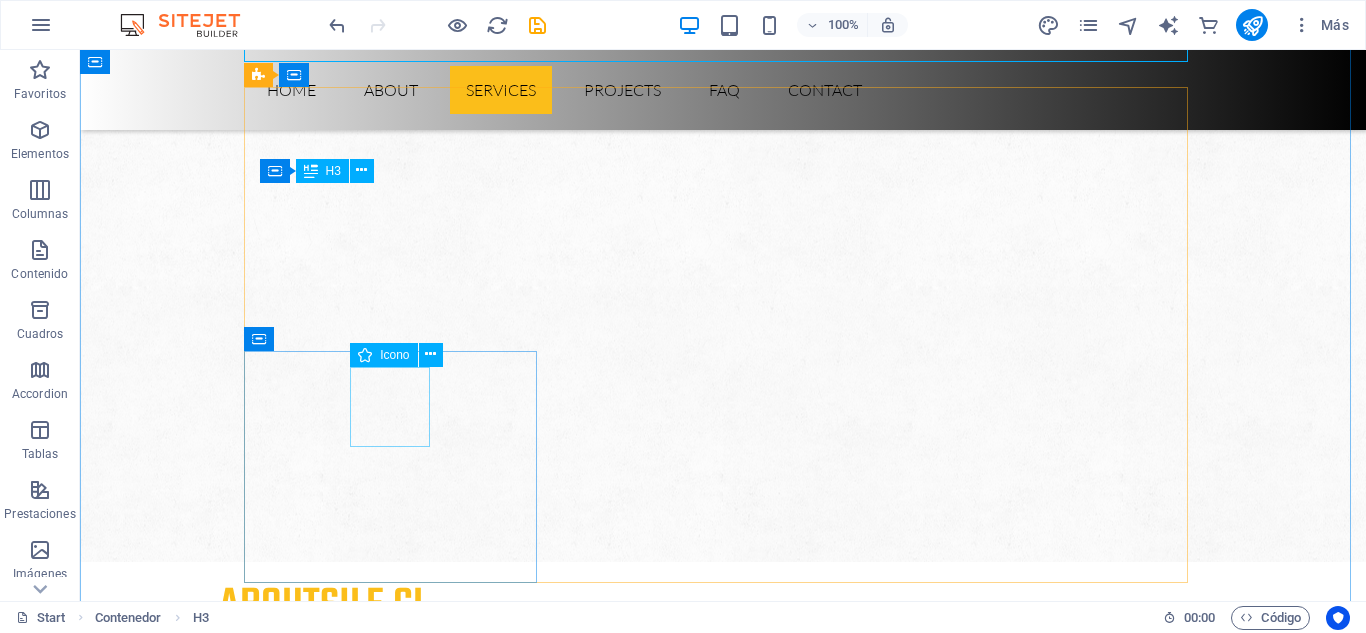 click at bounding box center [397, 2607] 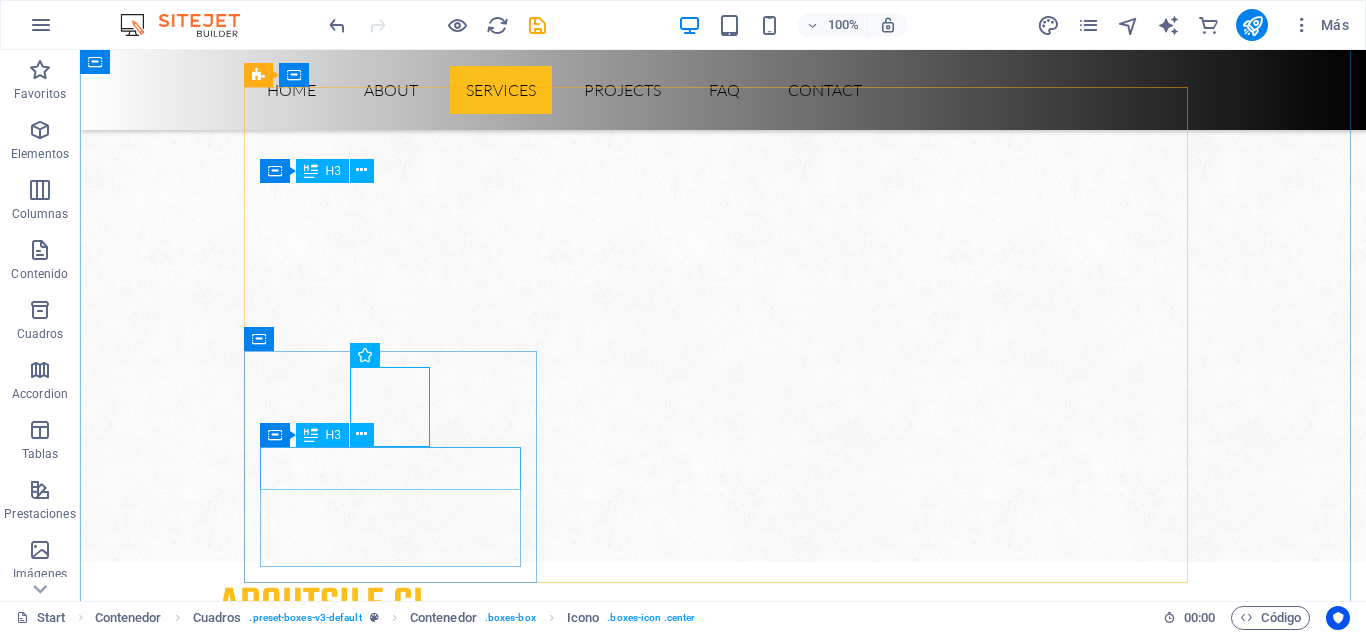 click on "Oil Industry" at bounding box center [397, 2668] 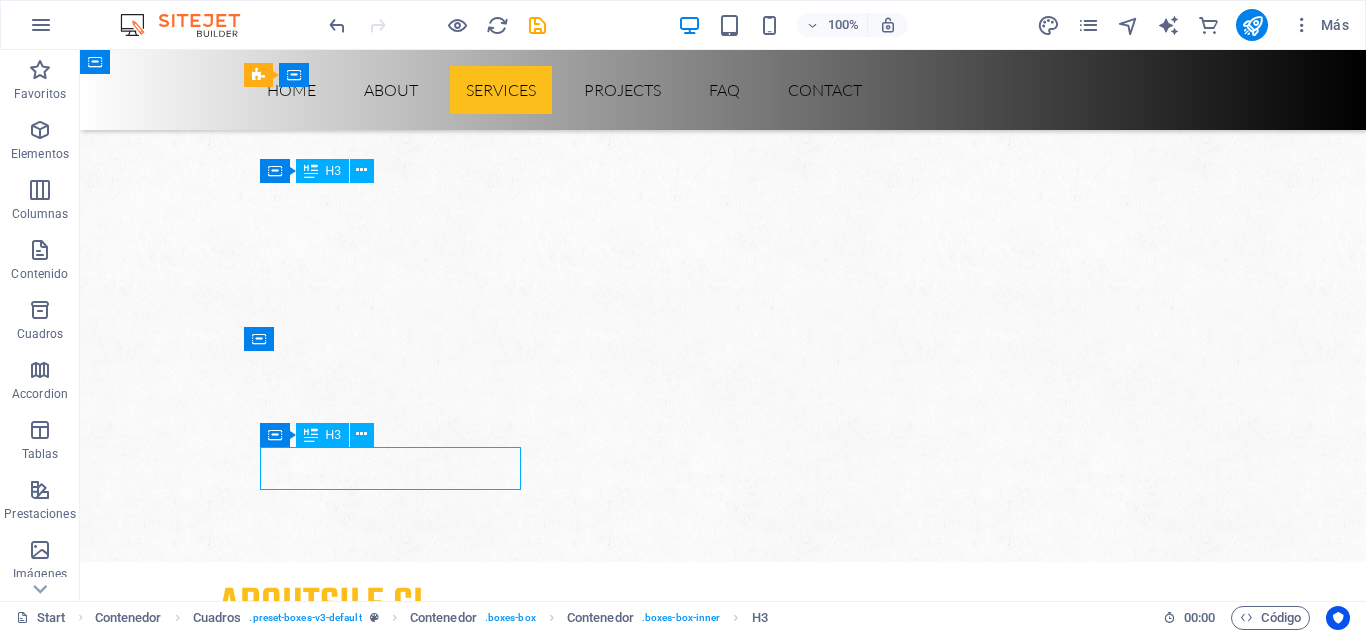click on "Oil Industry" at bounding box center (397, 2668) 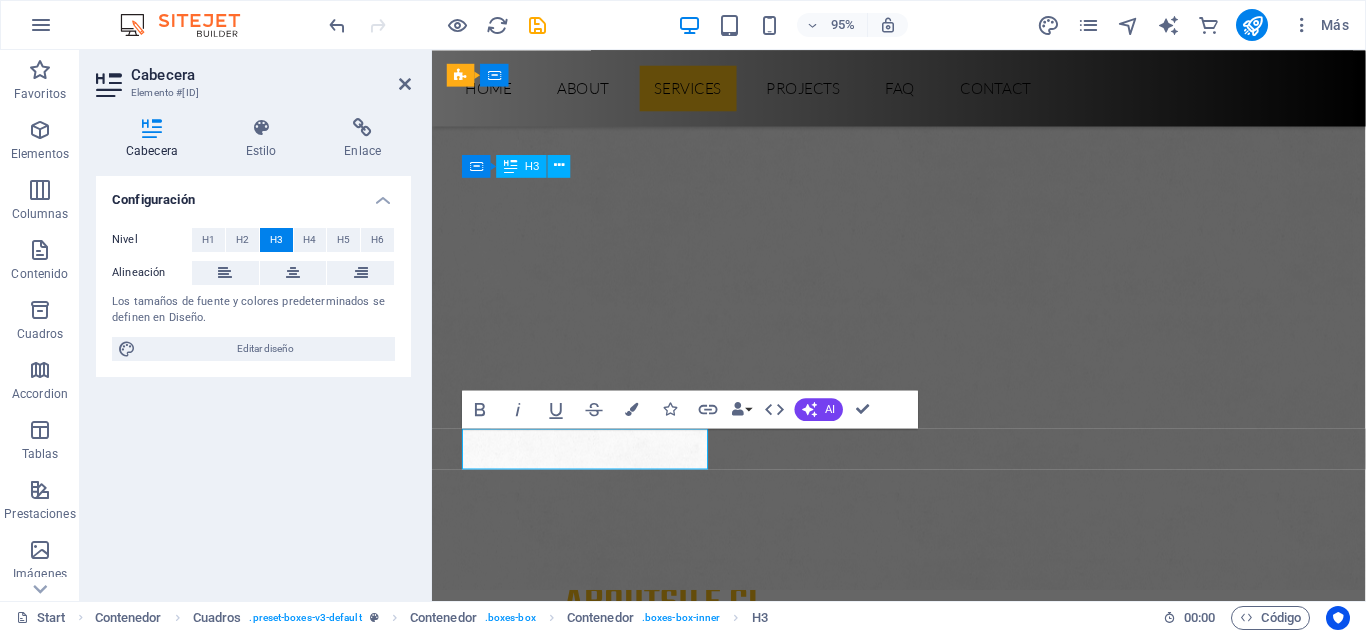 scroll, scrollTop: 1328, scrollLeft: 0, axis: vertical 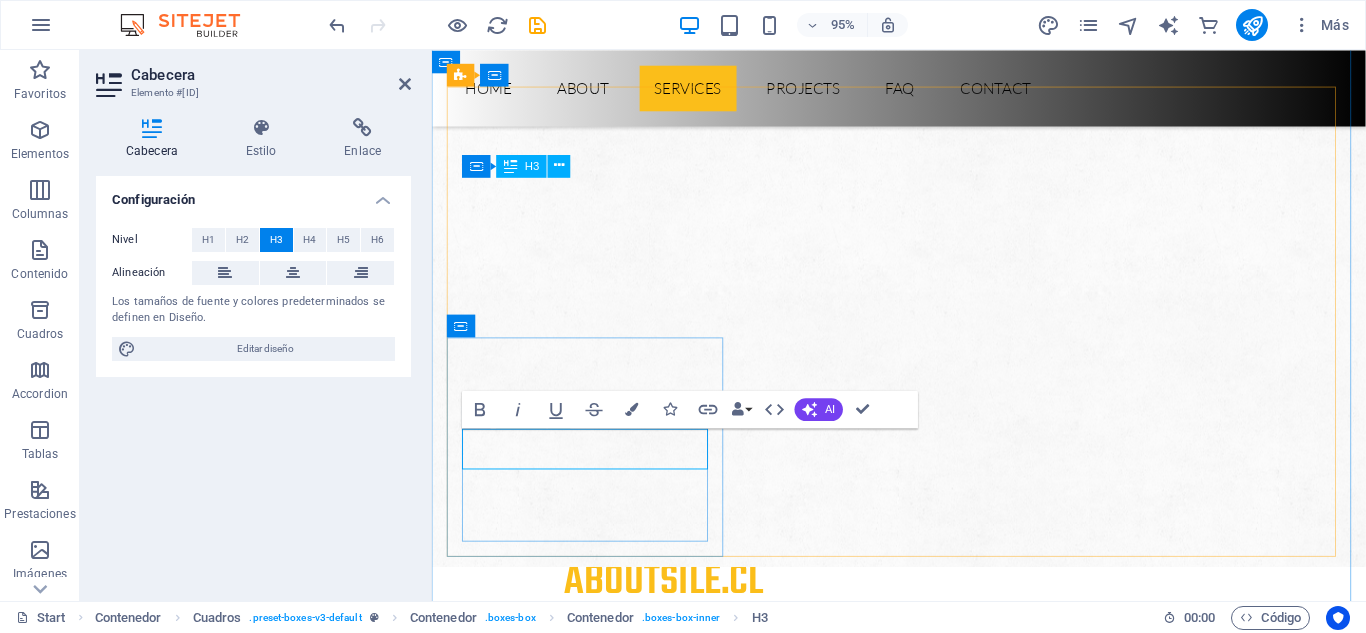 type 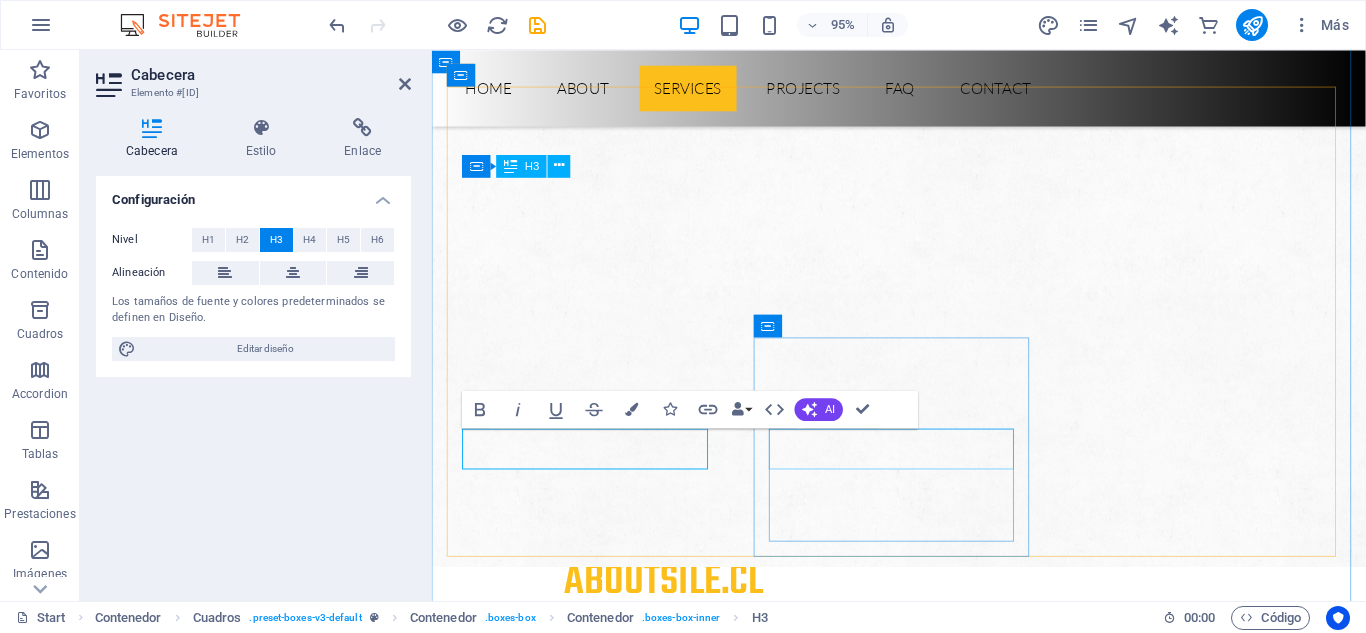click on "Car Industry" at bounding box center [598, 2919] 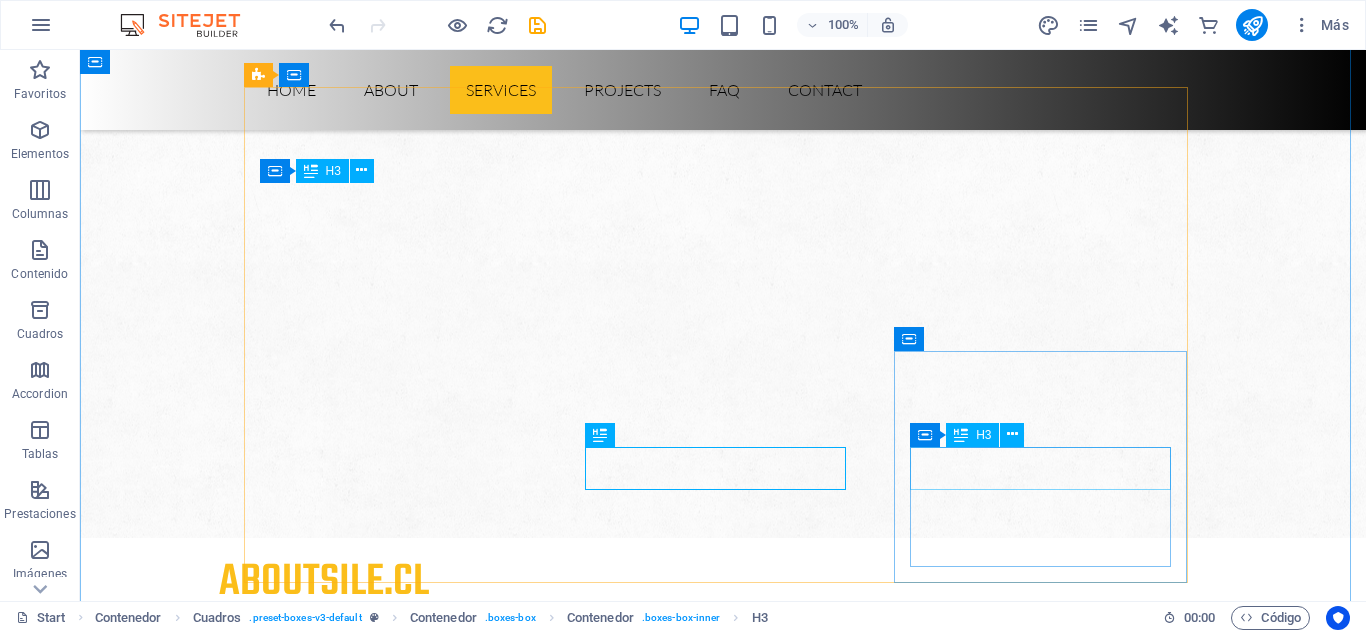 scroll, scrollTop: 1304, scrollLeft: 0, axis: vertical 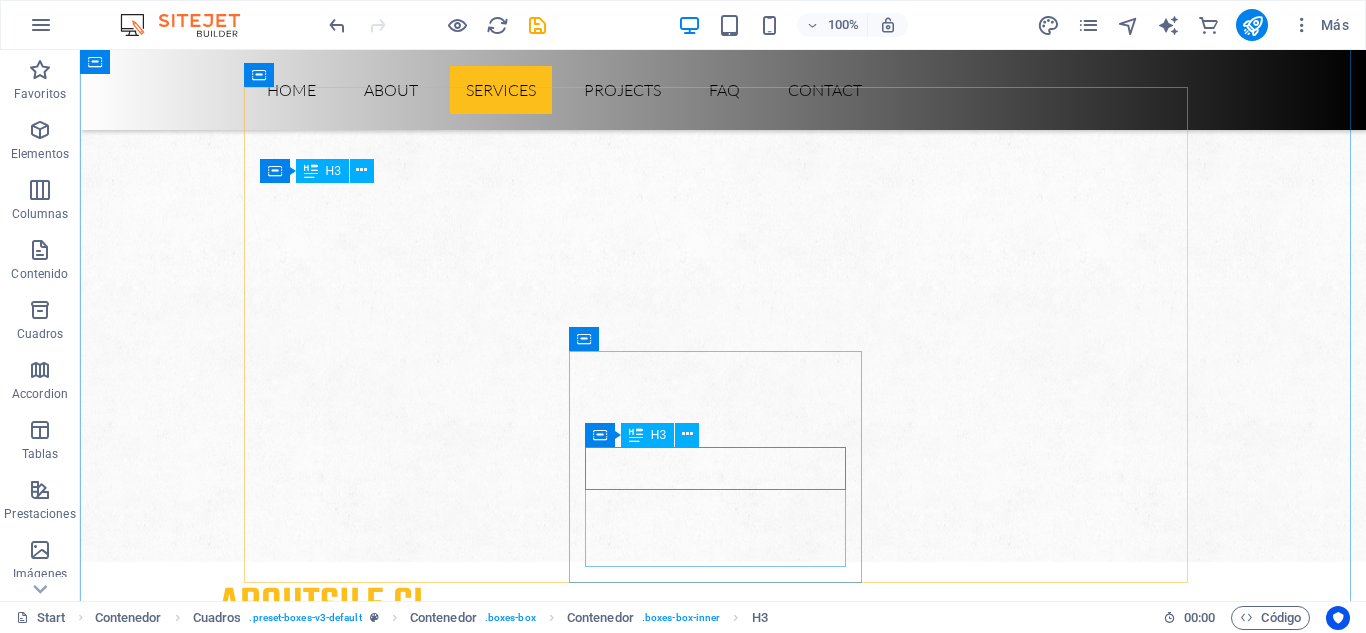 click on "Car Industry" at bounding box center (397, 2916) 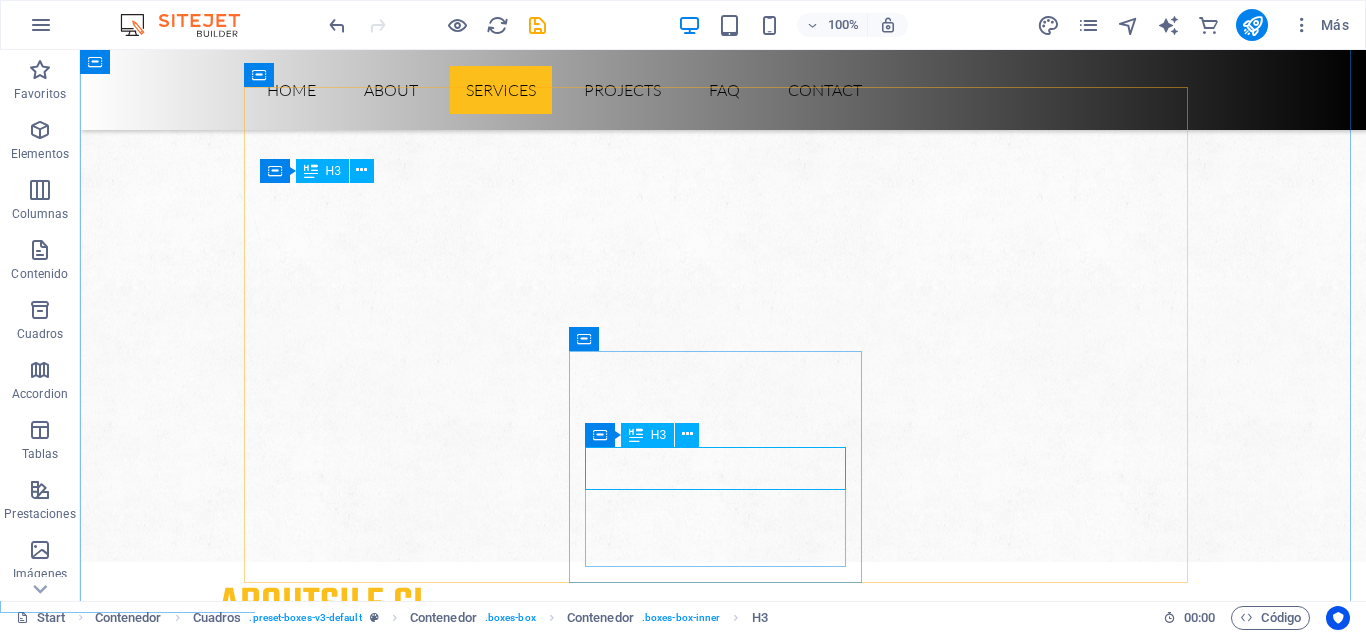 click on "Car Industry" at bounding box center (397, 2916) 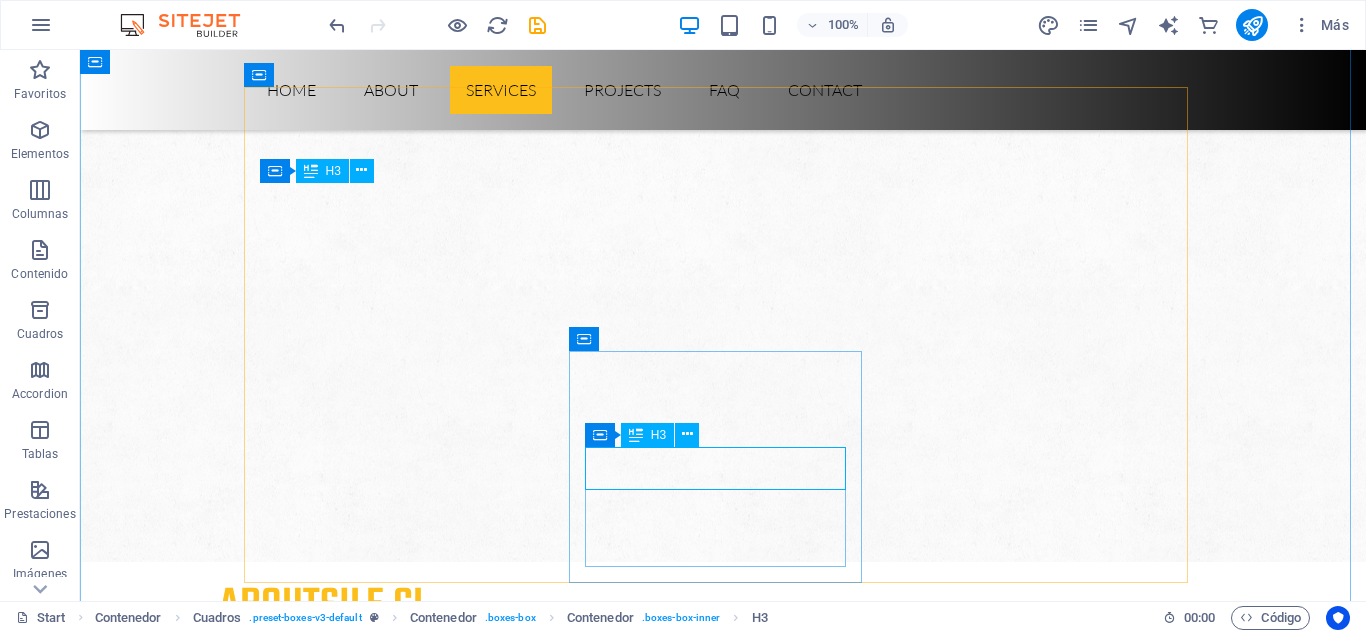 click on "Car Industry" at bounding box center [397, 2916] 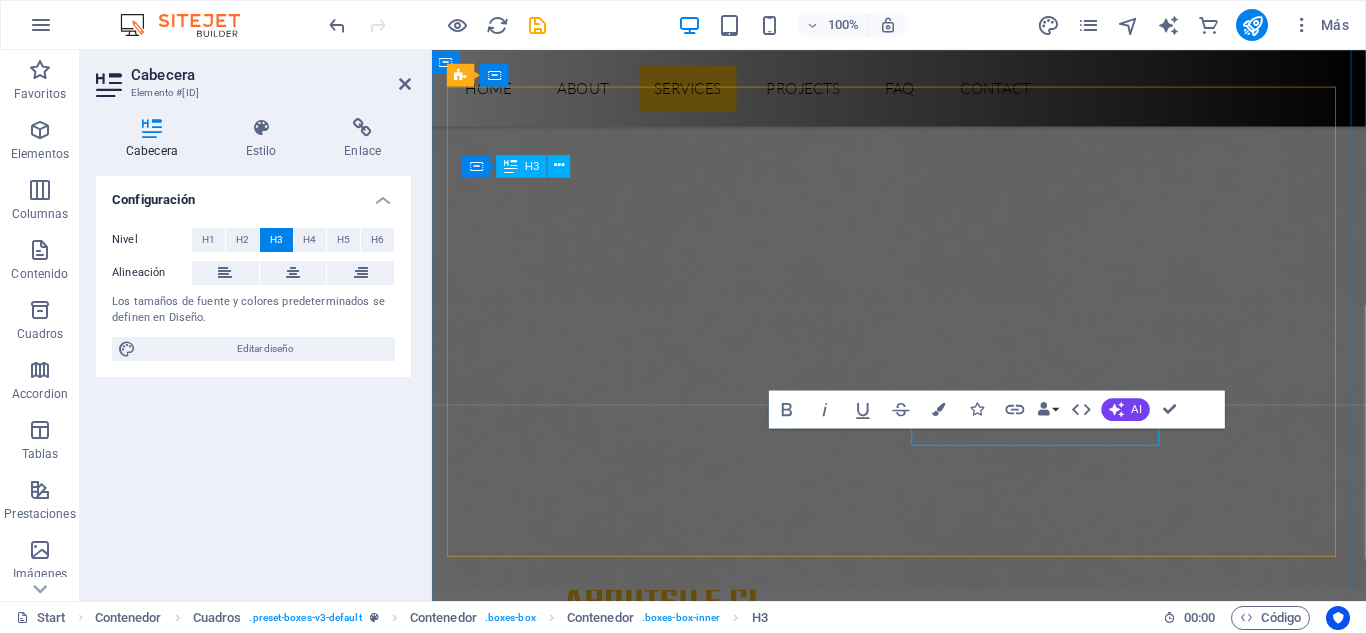 scroll, scrollTop: 1328, scrollLeft: 0, axis: vertical 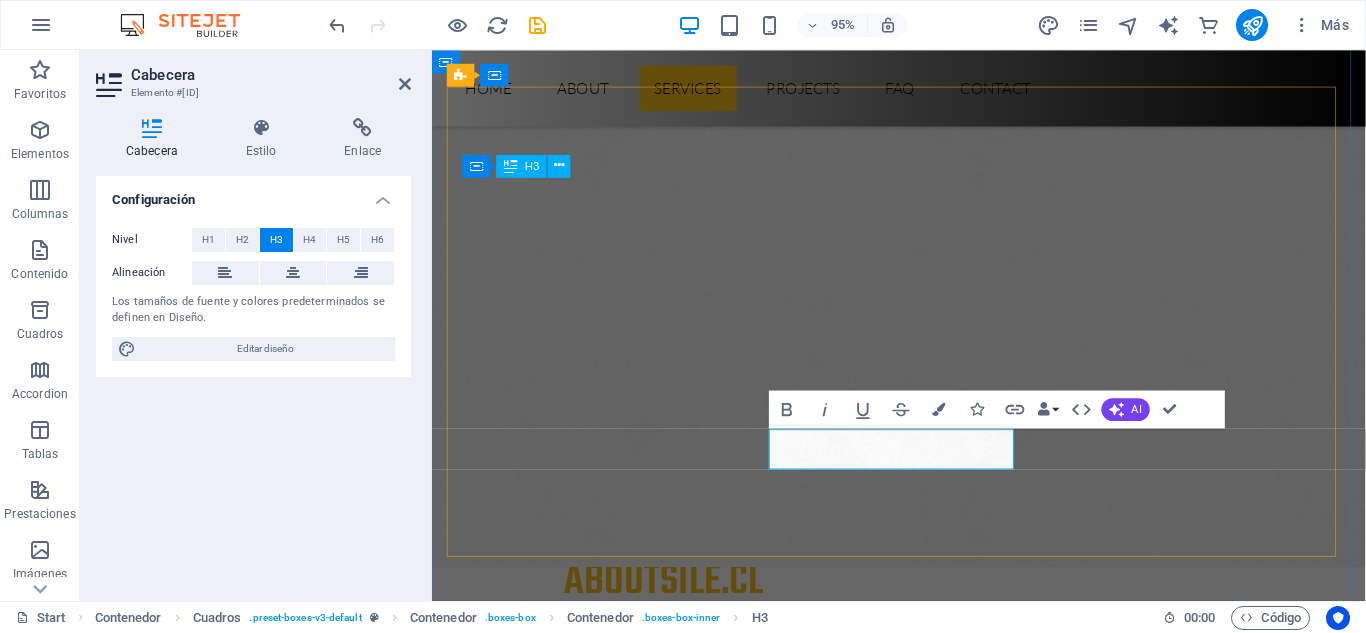 type 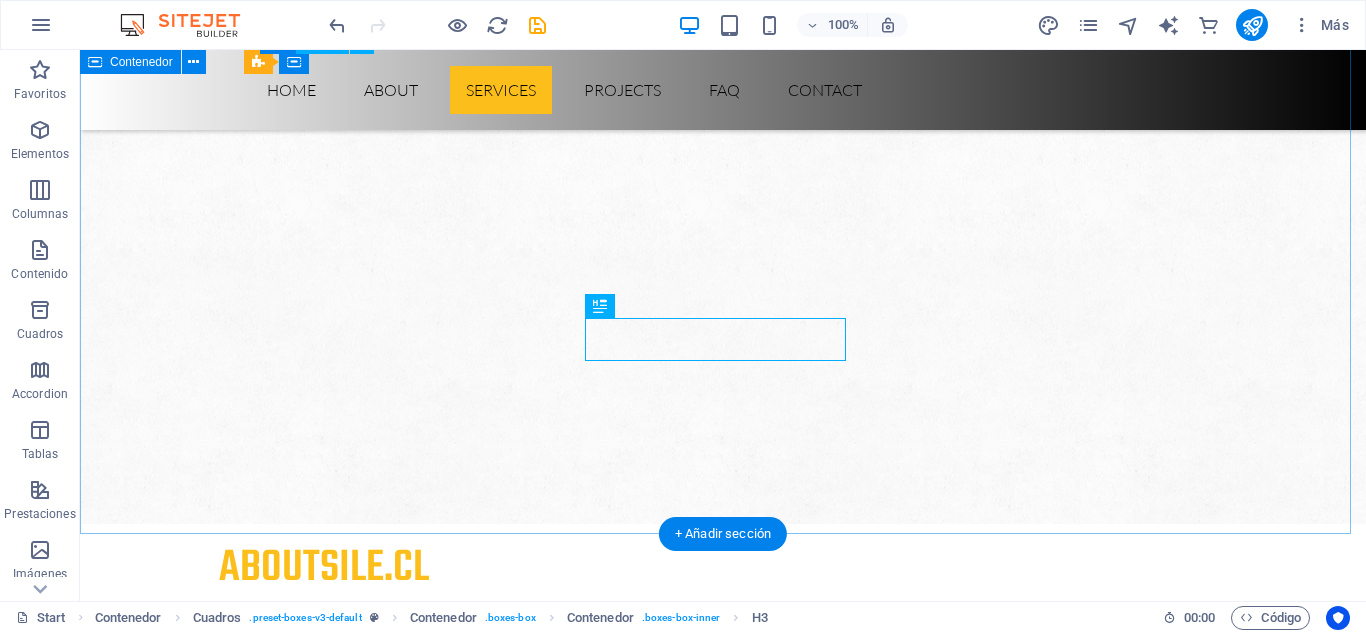scroll, scrollTop: 1434, scrollLeft: 0, axis: vertical 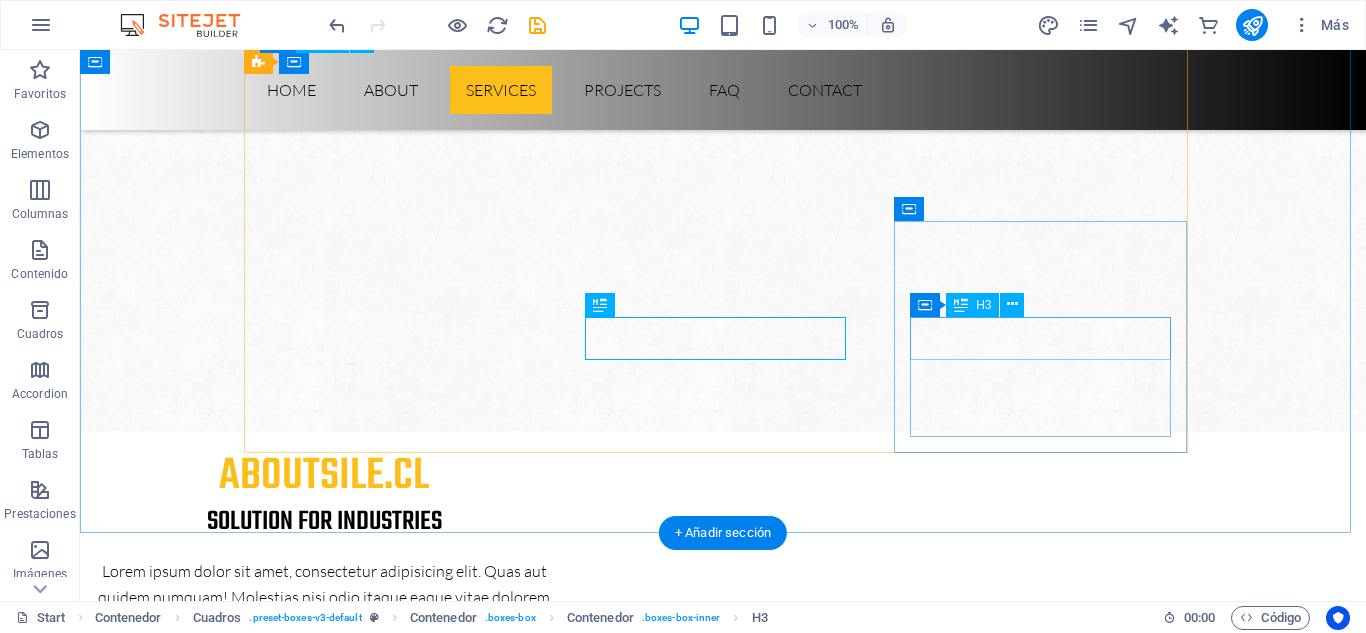 click on "House Building" at bounding box center (397, 3034) 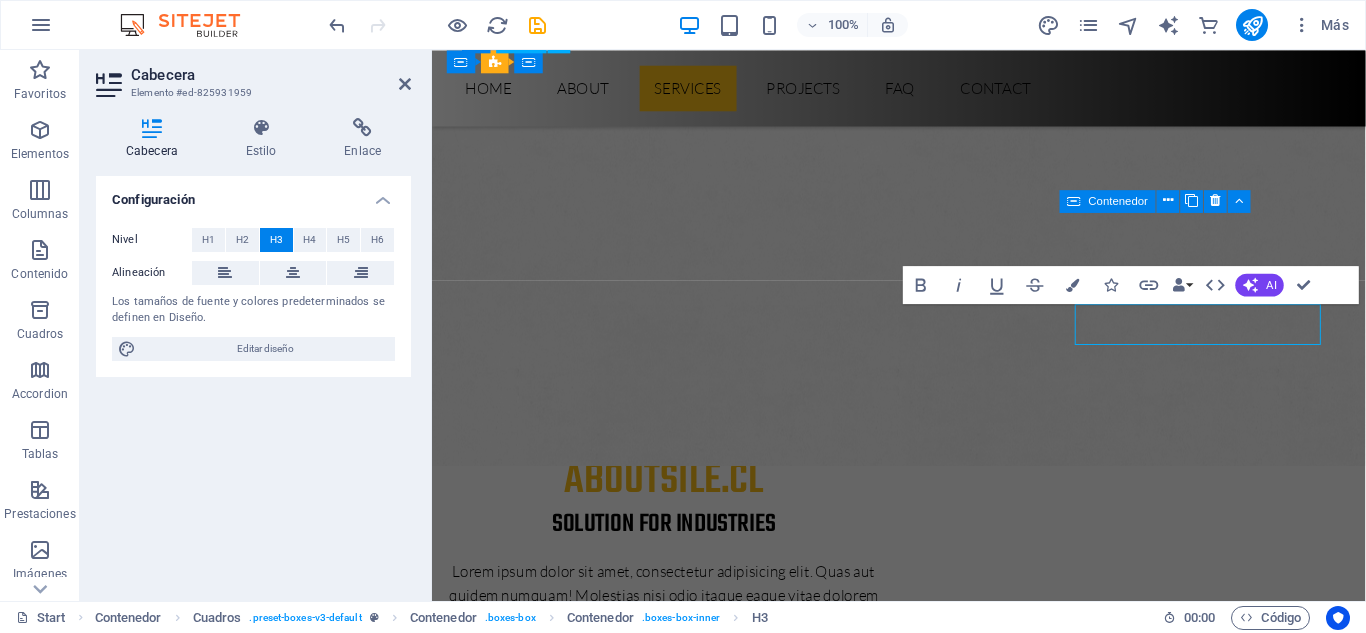 scroll, scrollTop: 1459, scrollLeft: 0, axis: vertical 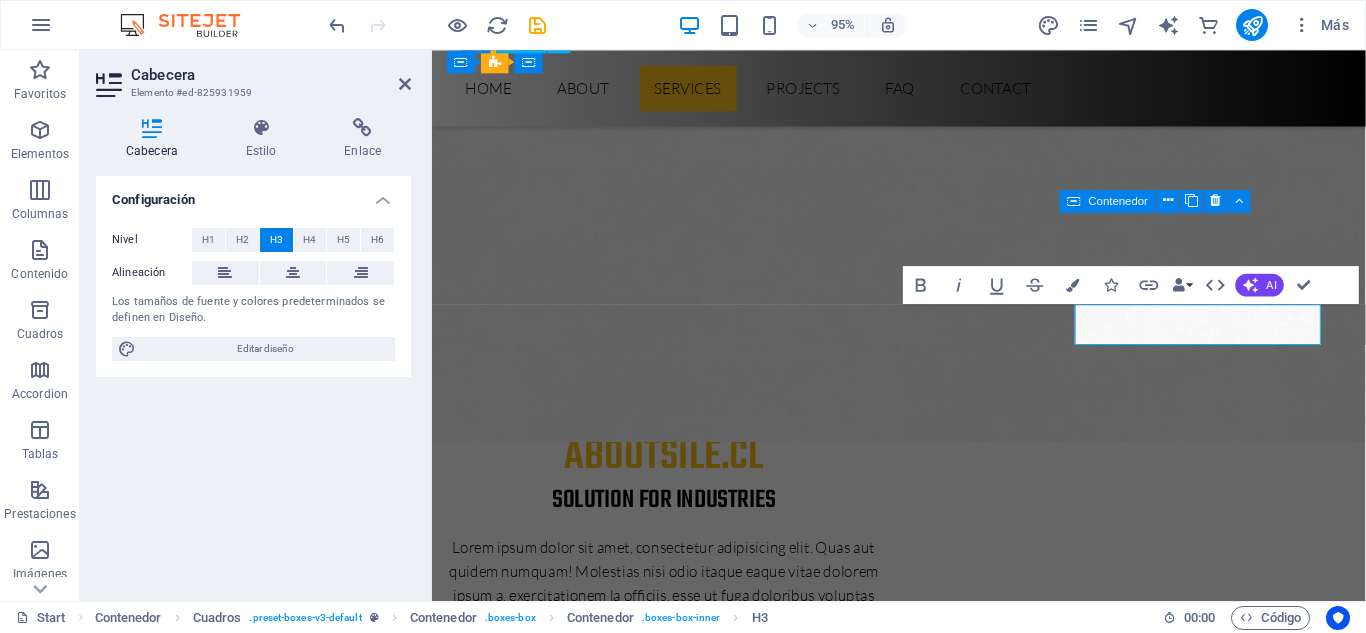 type 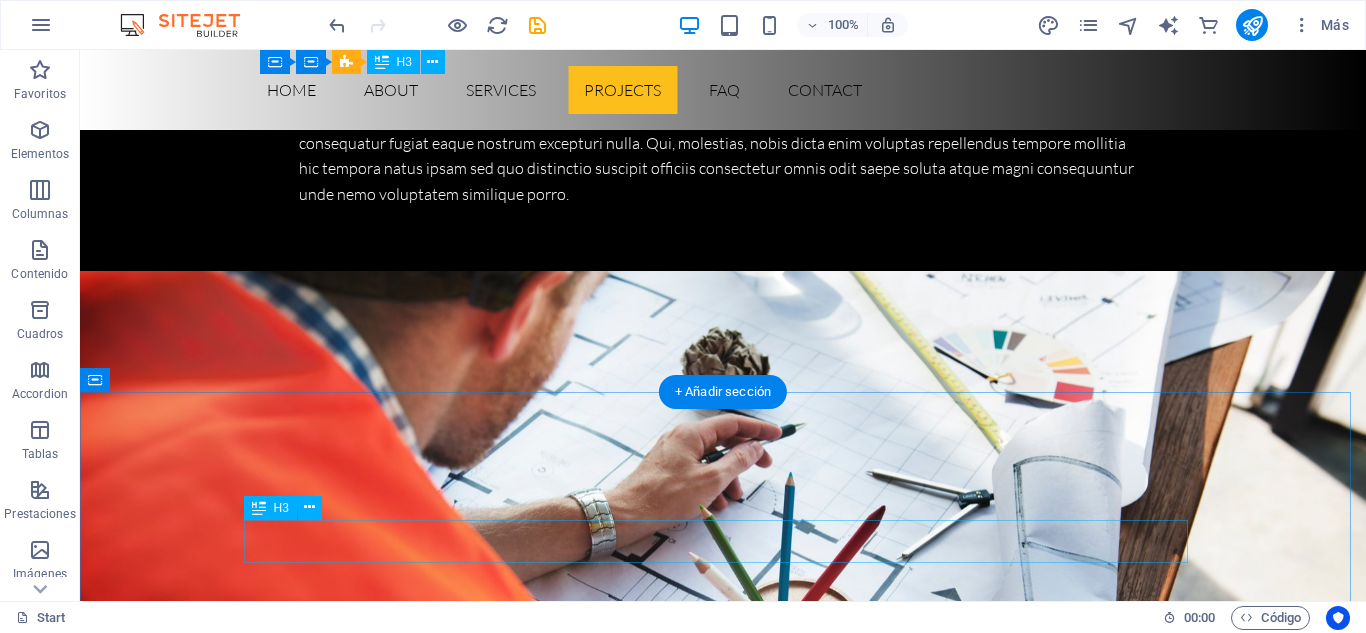 scroll, scrollTop: 4871, scrollLeft: 0, axis: vertical 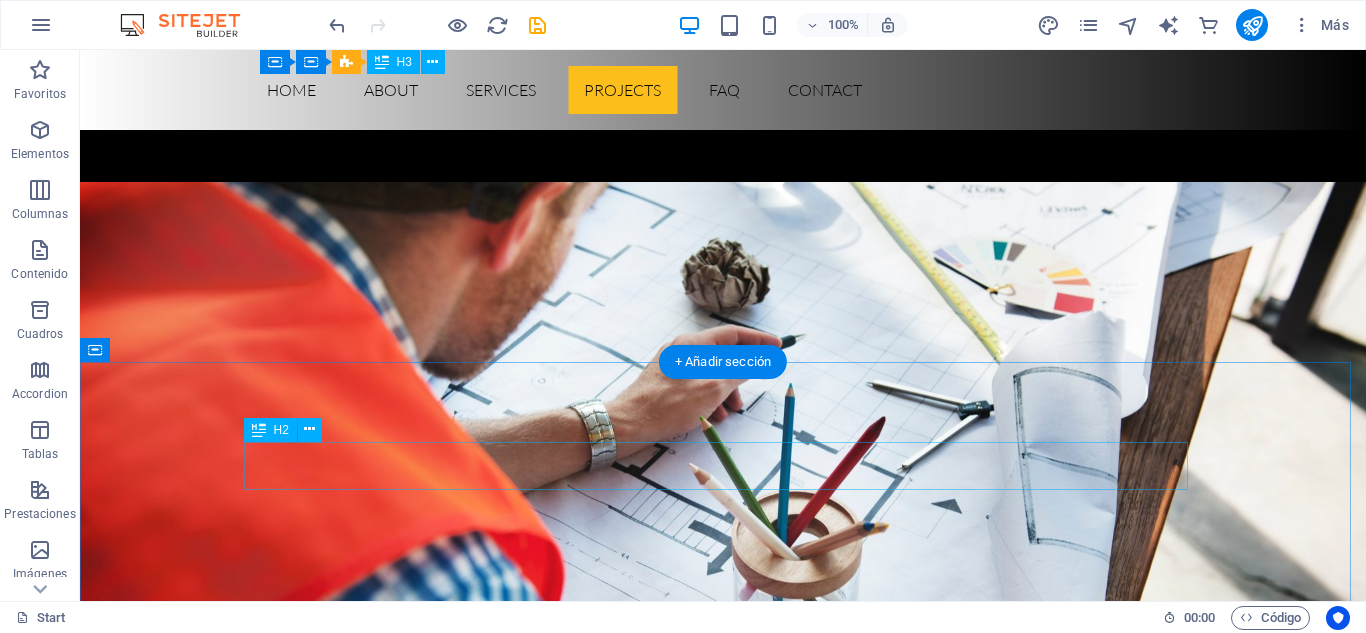 click on "sile.cl  FAQ" at bounding box center (723, 5574) 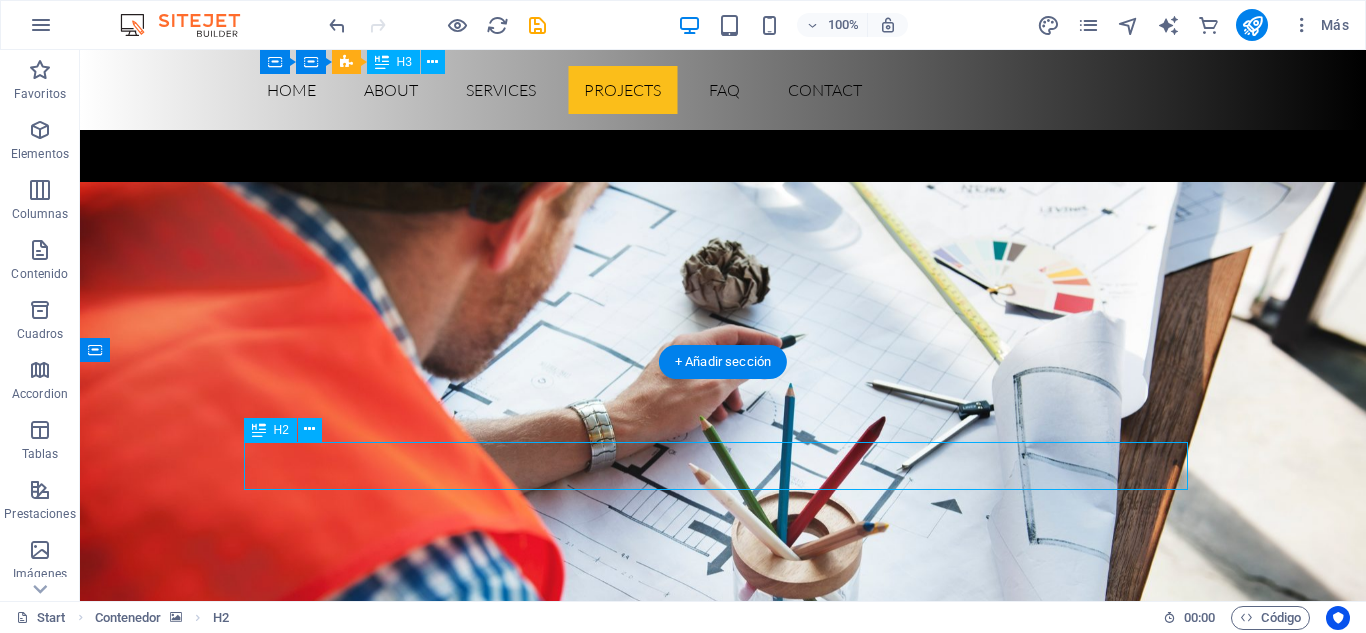 click on "sile.cl  FAQ" at bounding box center (723, 5574) 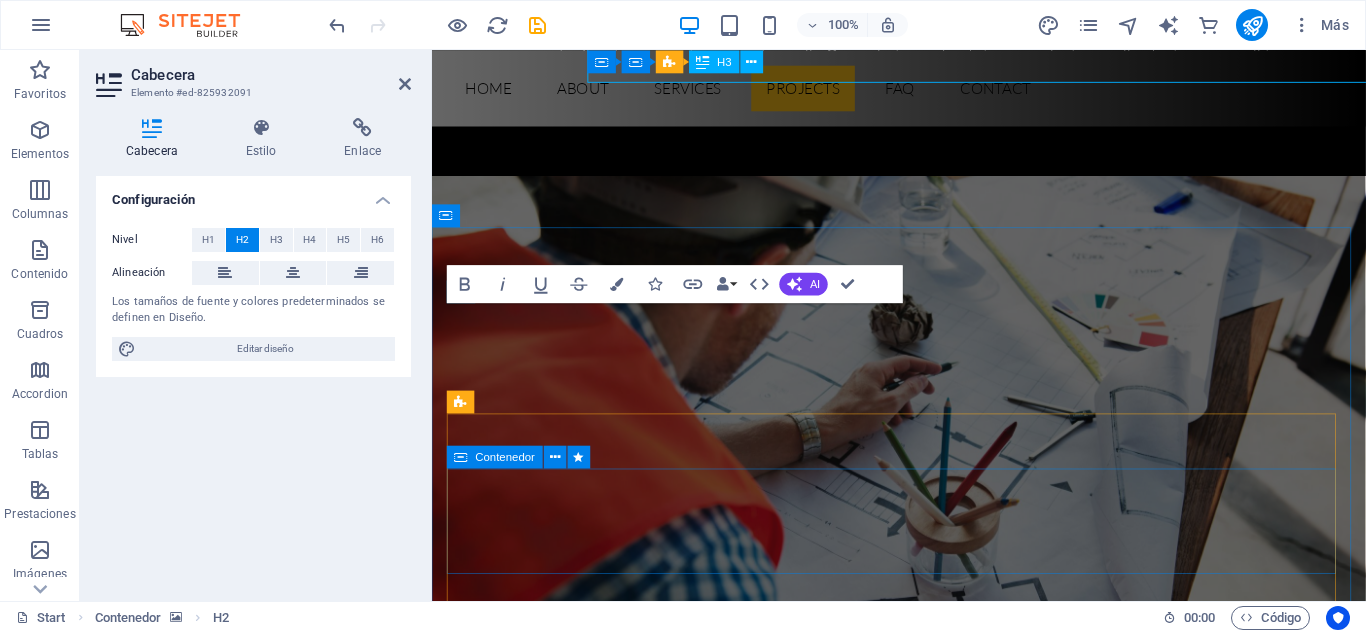 scroll, scrollTop: 5277, scrollLeft: 0, axis: vertical 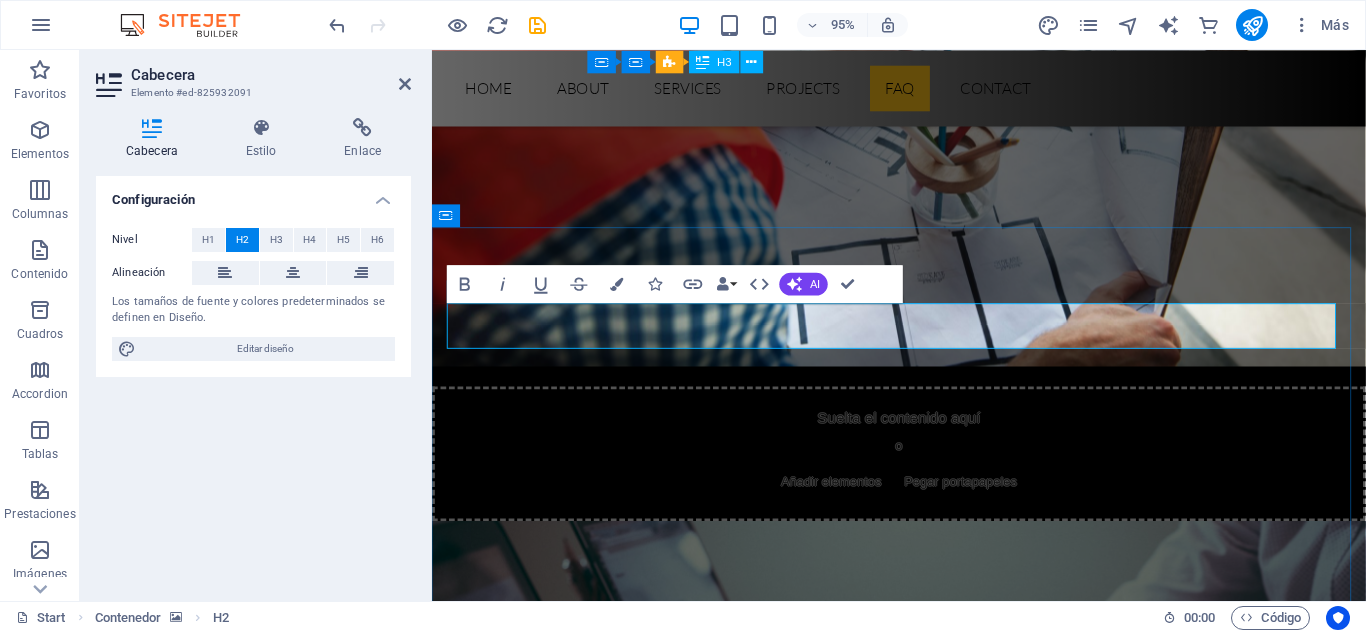 click on "sile.cl  FAQ" at bounding box center (924, 5368) 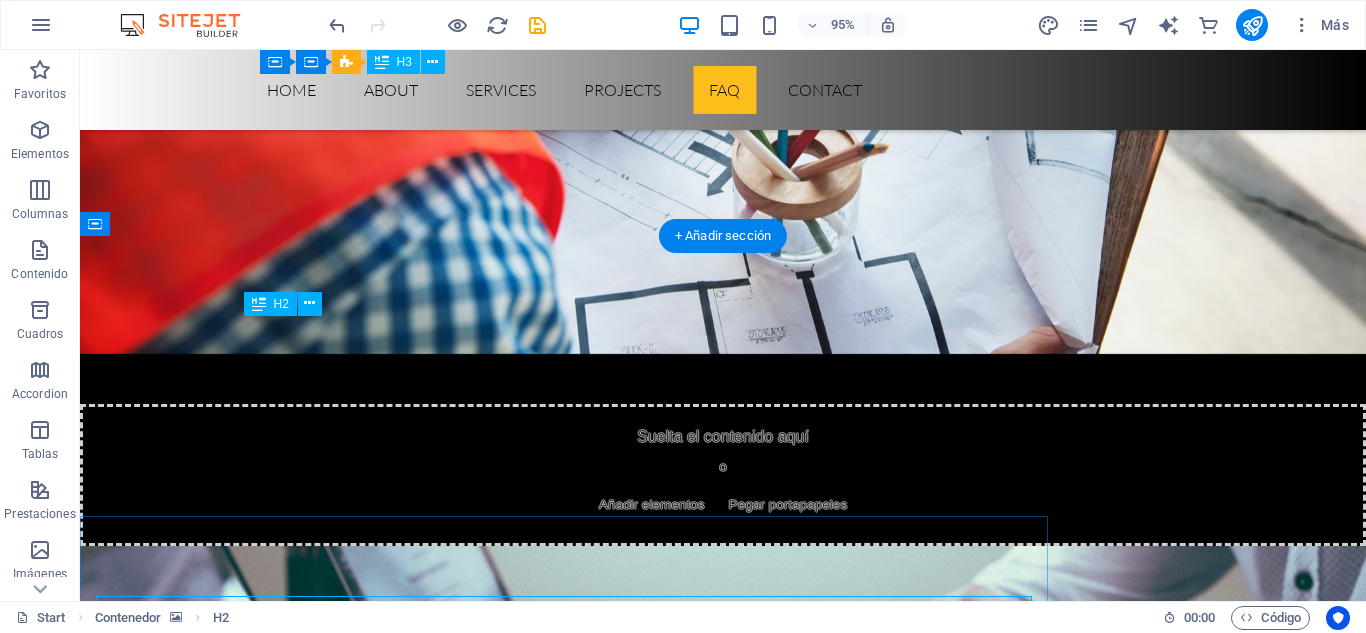 scroll, scrollTop: 4997, scrollLeft: 0, axis: vertical 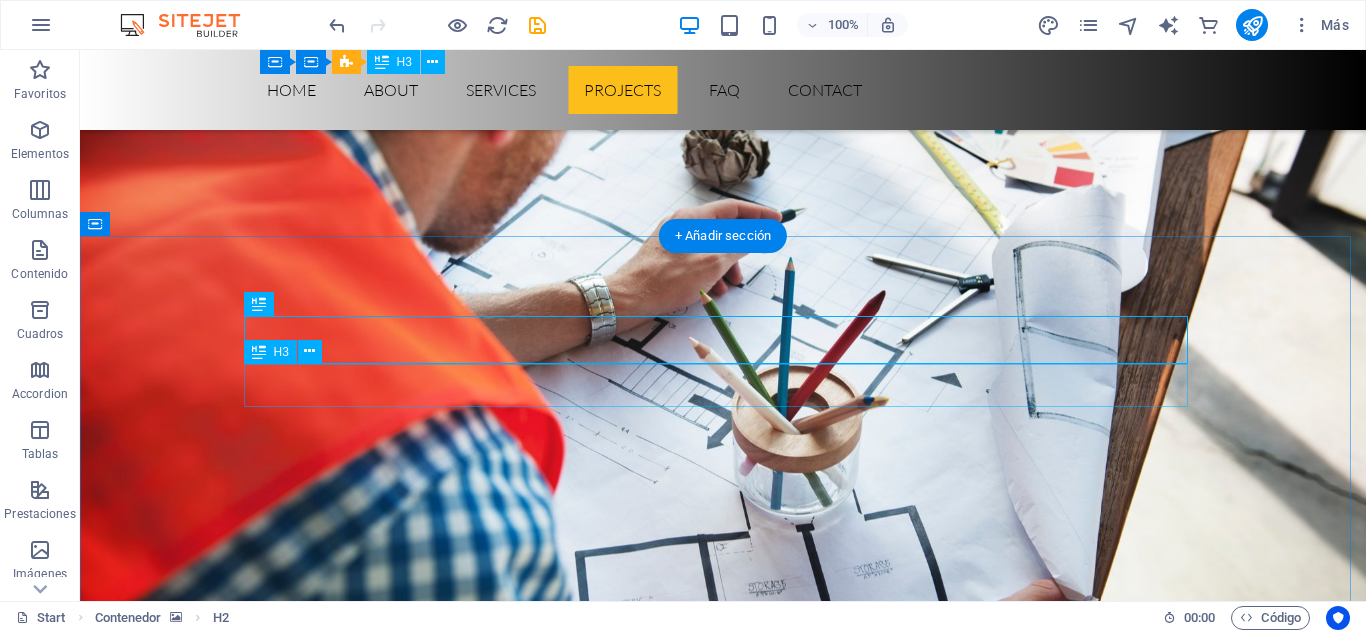click on "Solution for Industries" at bounding box center [723, 5493] 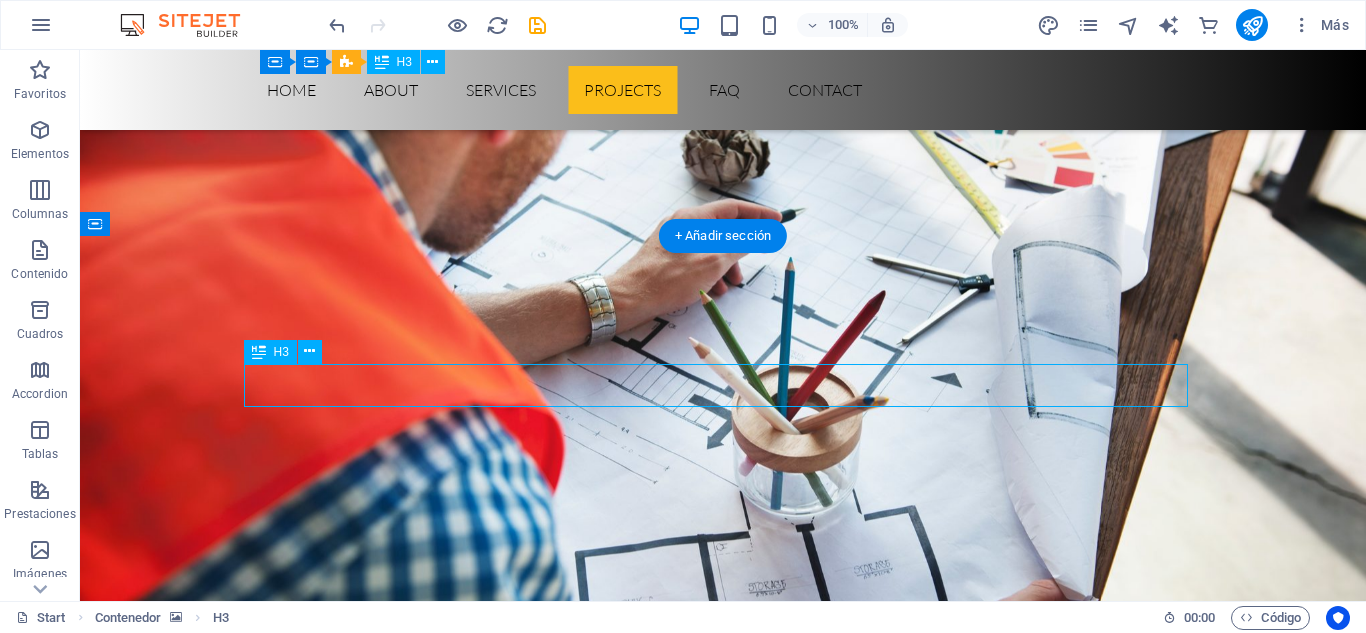 click on "Solution for Industries" at bounding box center [723, 5493] 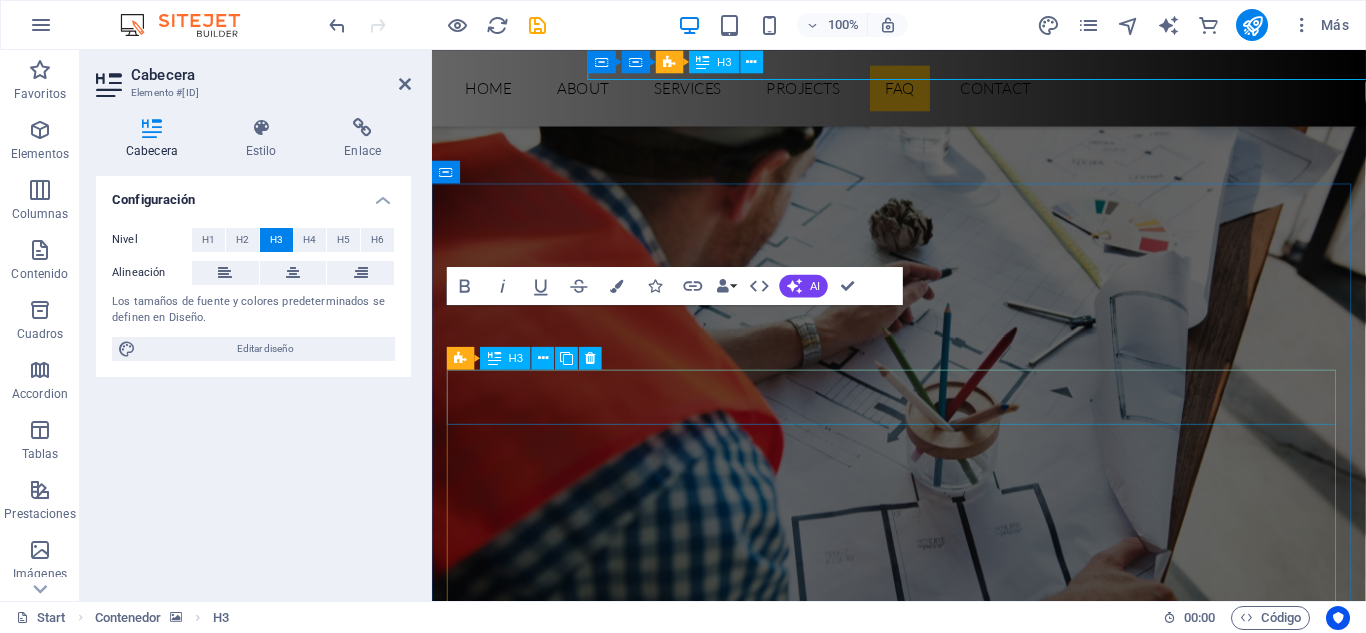 scroll, scrollTop: 5323, scrollLeft: 0, axis: vertical 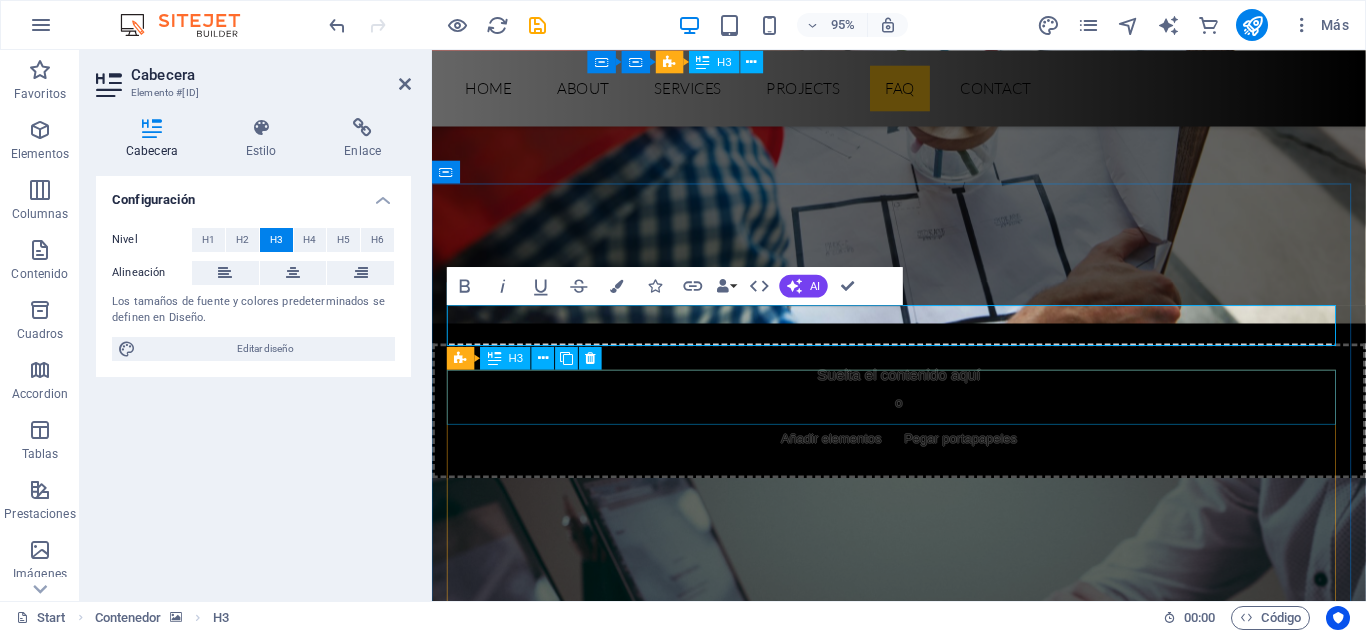 type 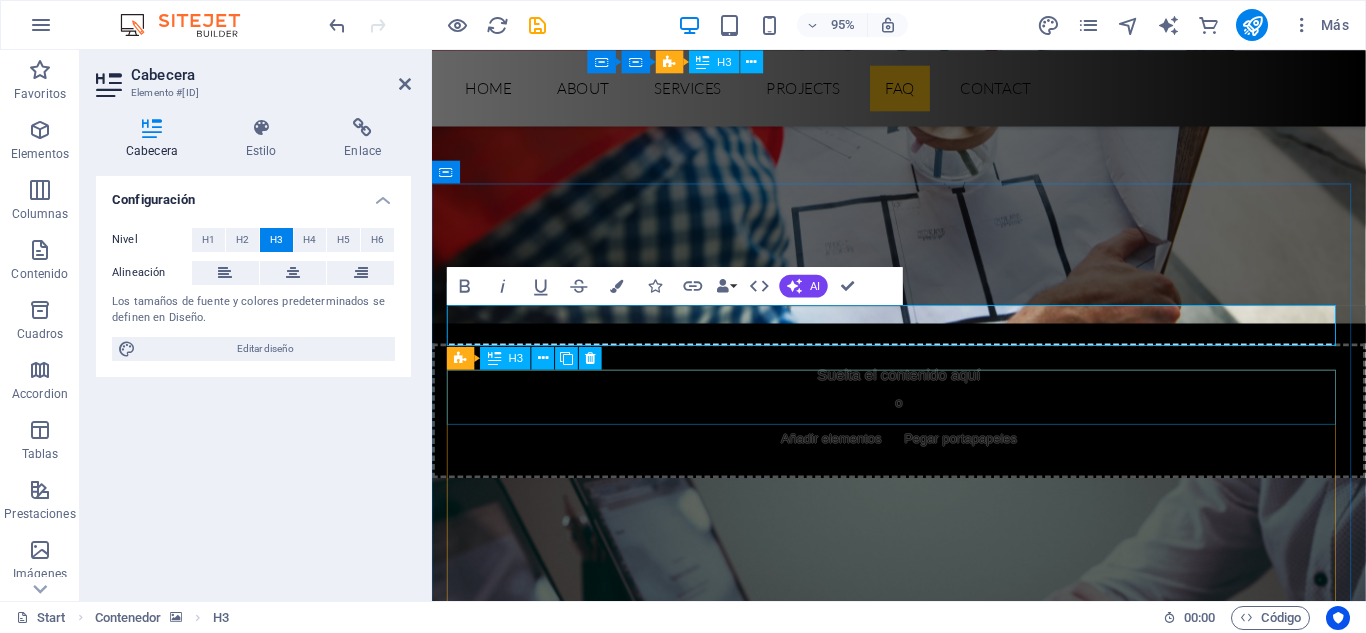 click on "Stet clita kasd gubergren no sea takimata?" at bounding box center (924, 5443) 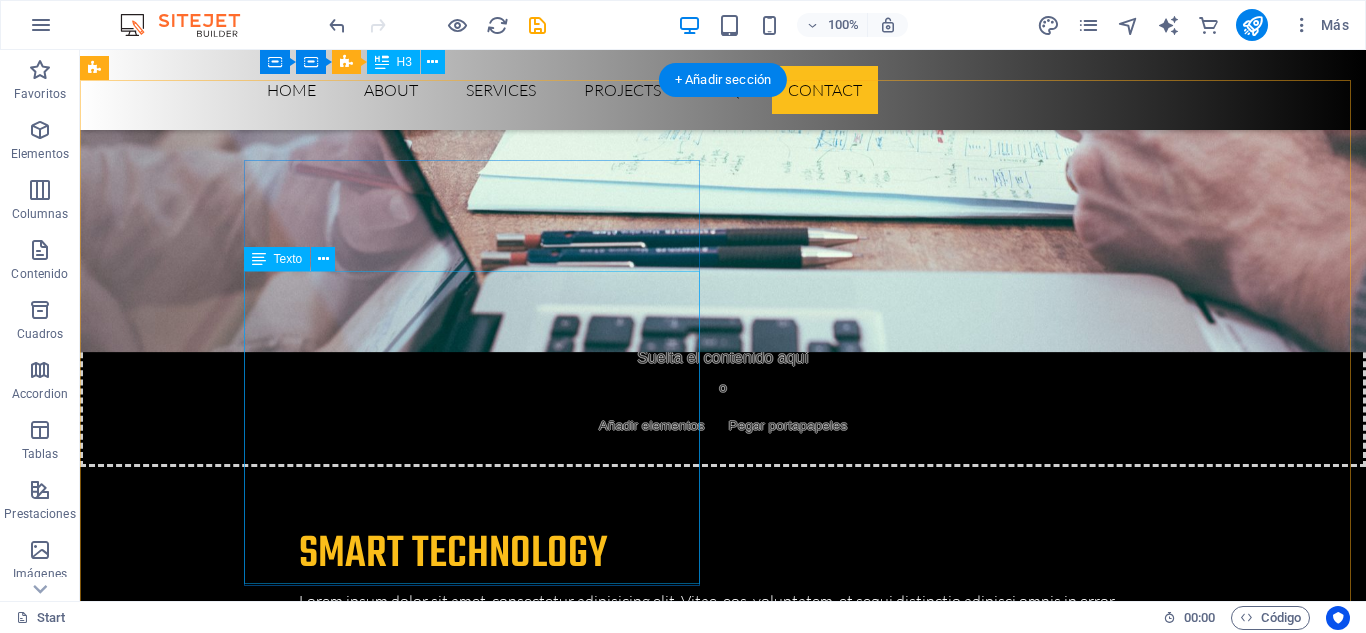 scroll, scrollTop: 5946, scrollLeft: 0, axis: vertical 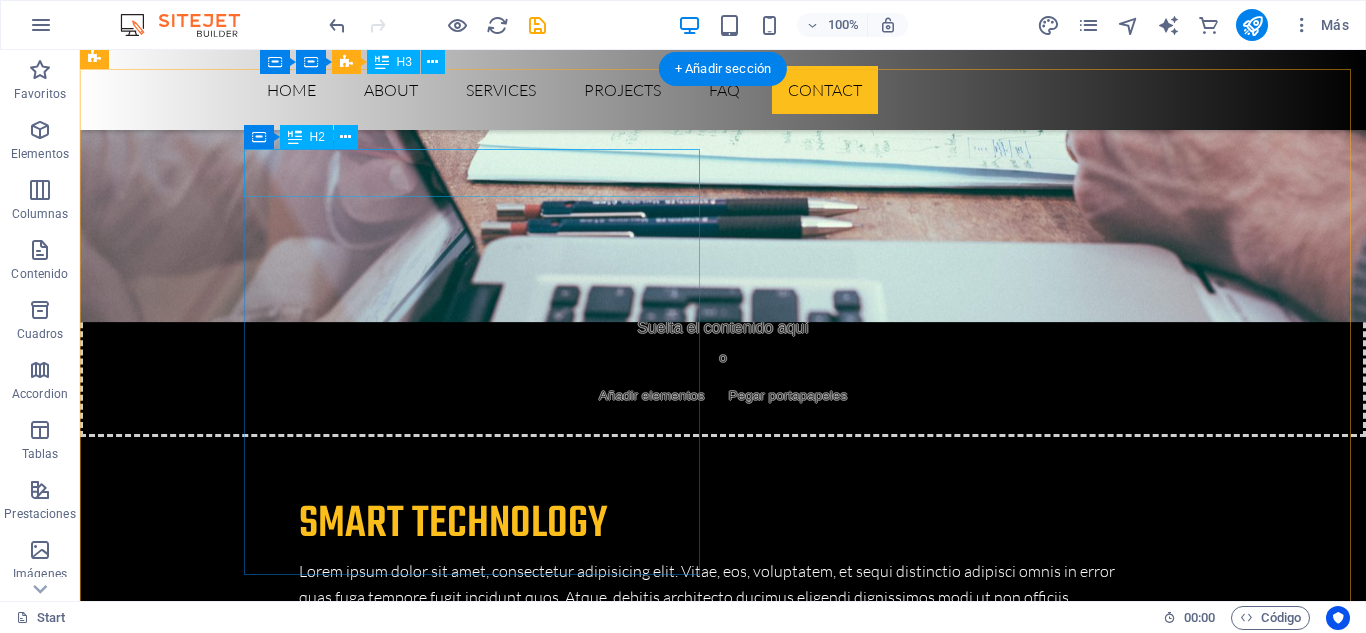 click on "Contact us" at bounding box center (324, 5281) 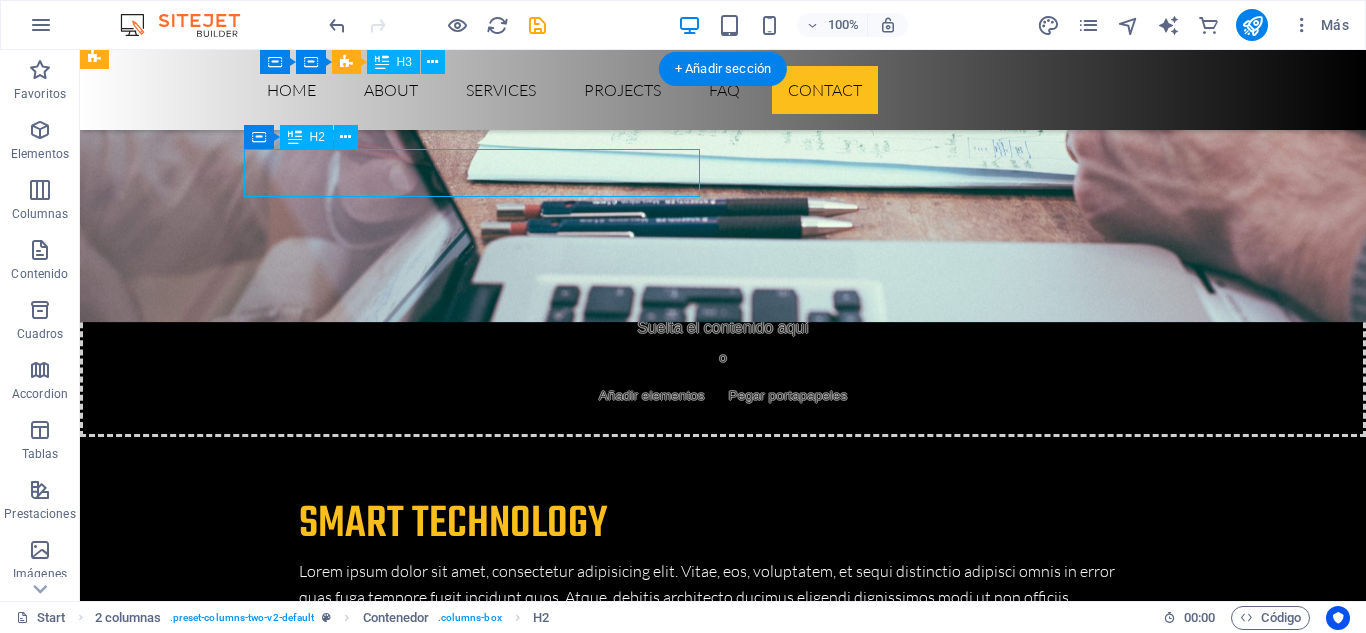 click on "Contact us" at bounding box center [324, 5281] 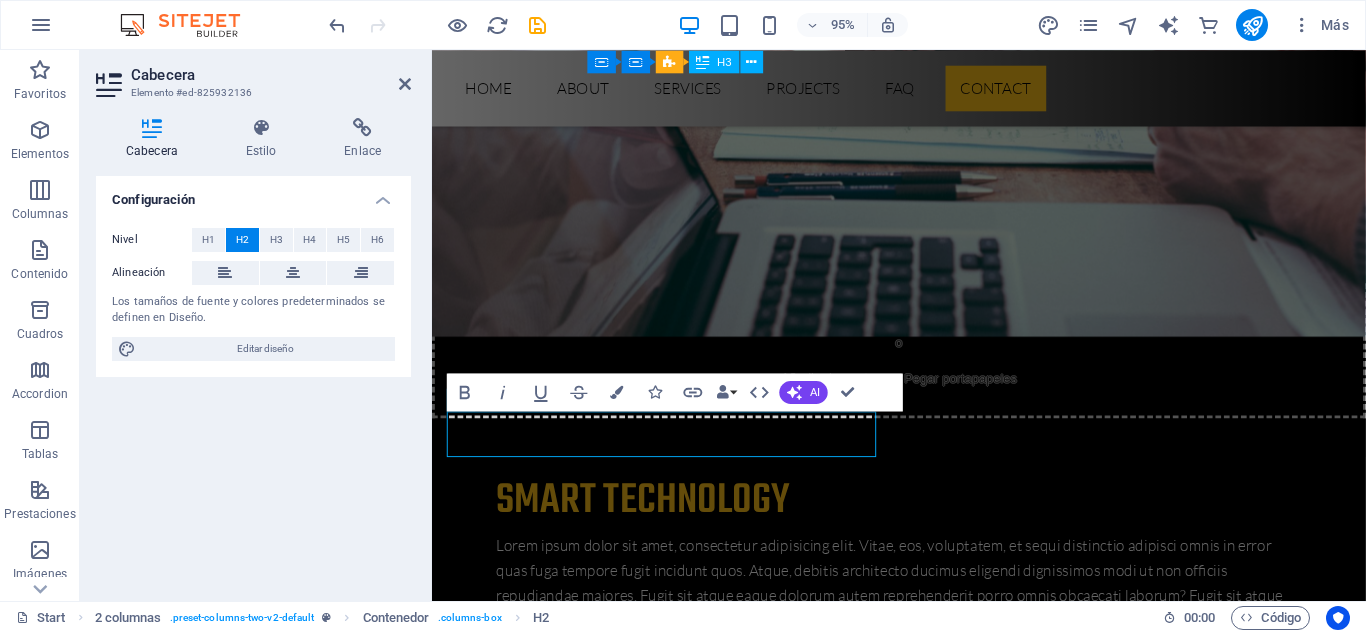 type 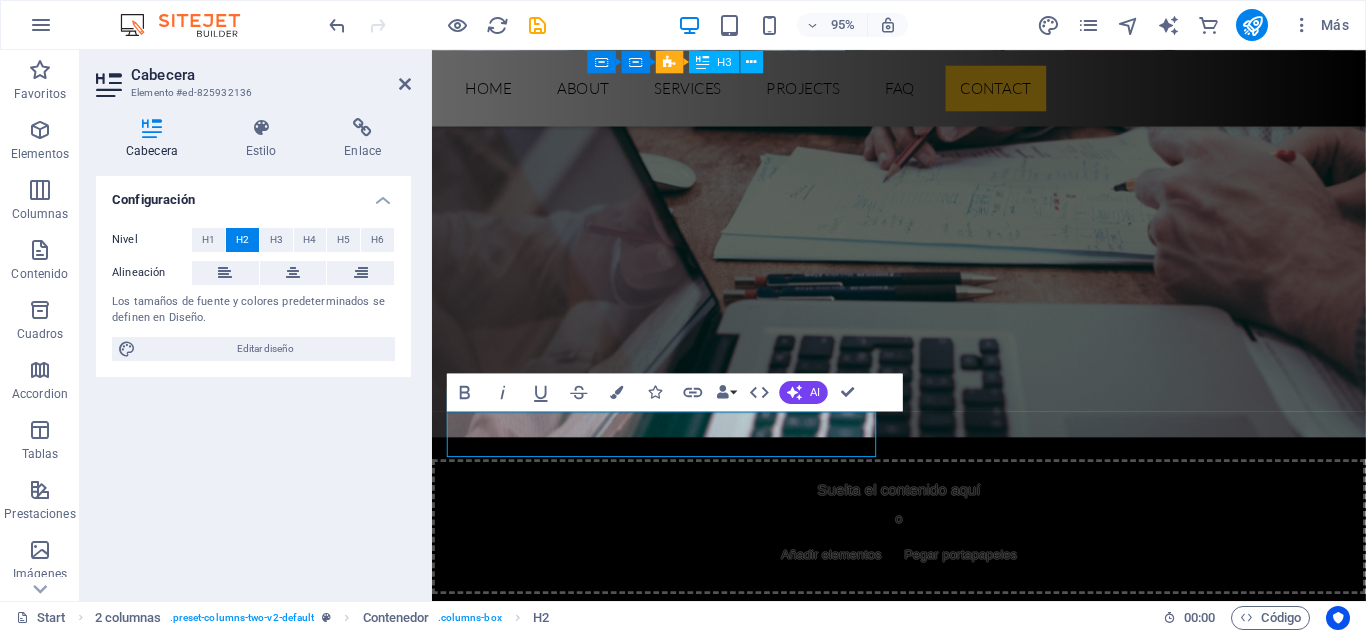 scroll, scrollTop: 5665, scrollLeft: 0, axis: vertical 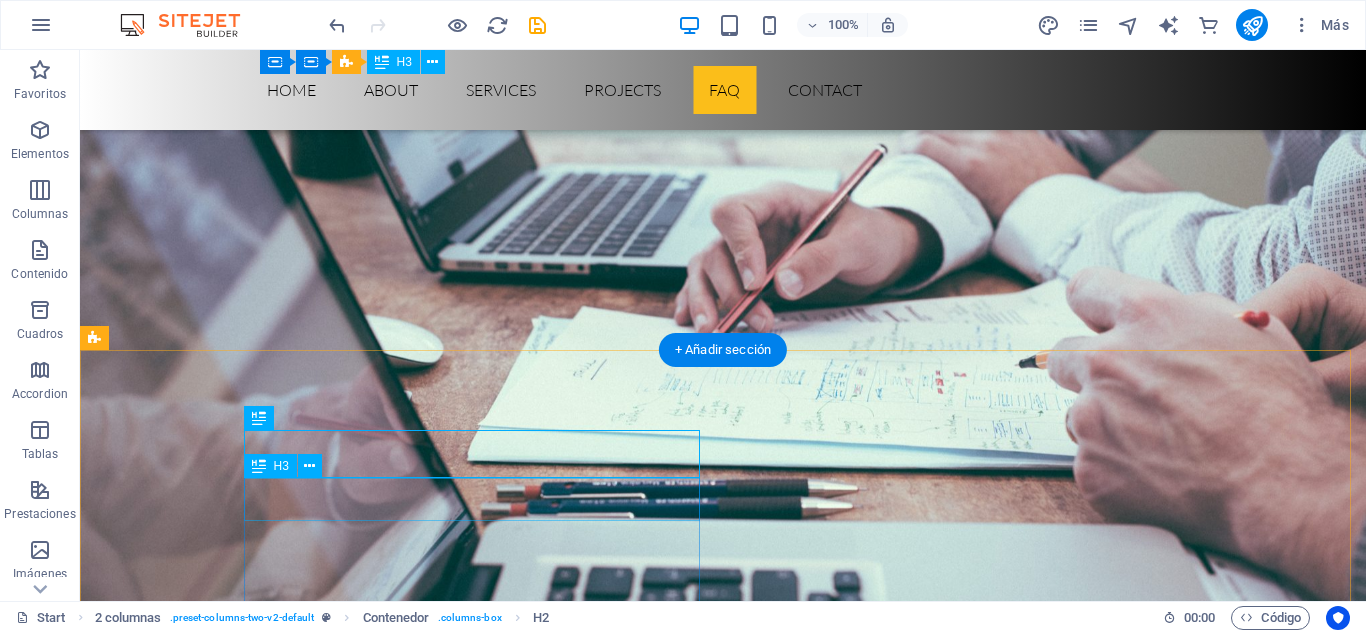 click on "Solution for Industries" at bounding box center [324, 5607] 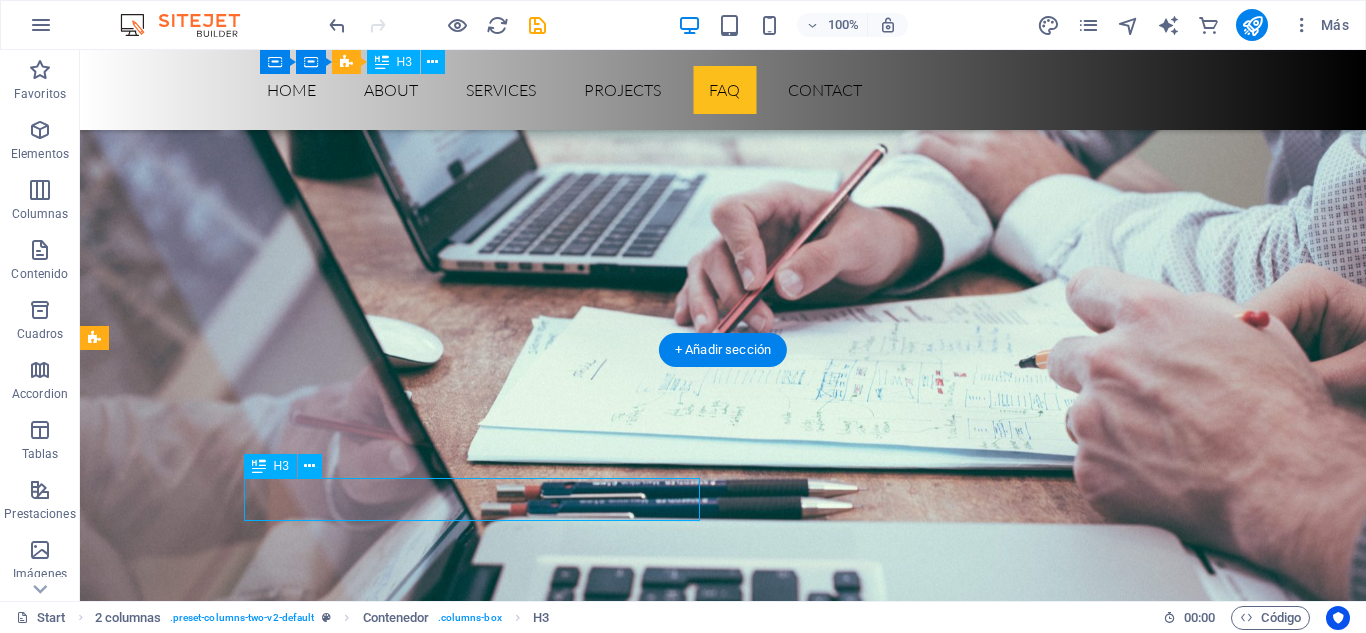 click on "Solution for Industries" at bounding box center (324, 5607) 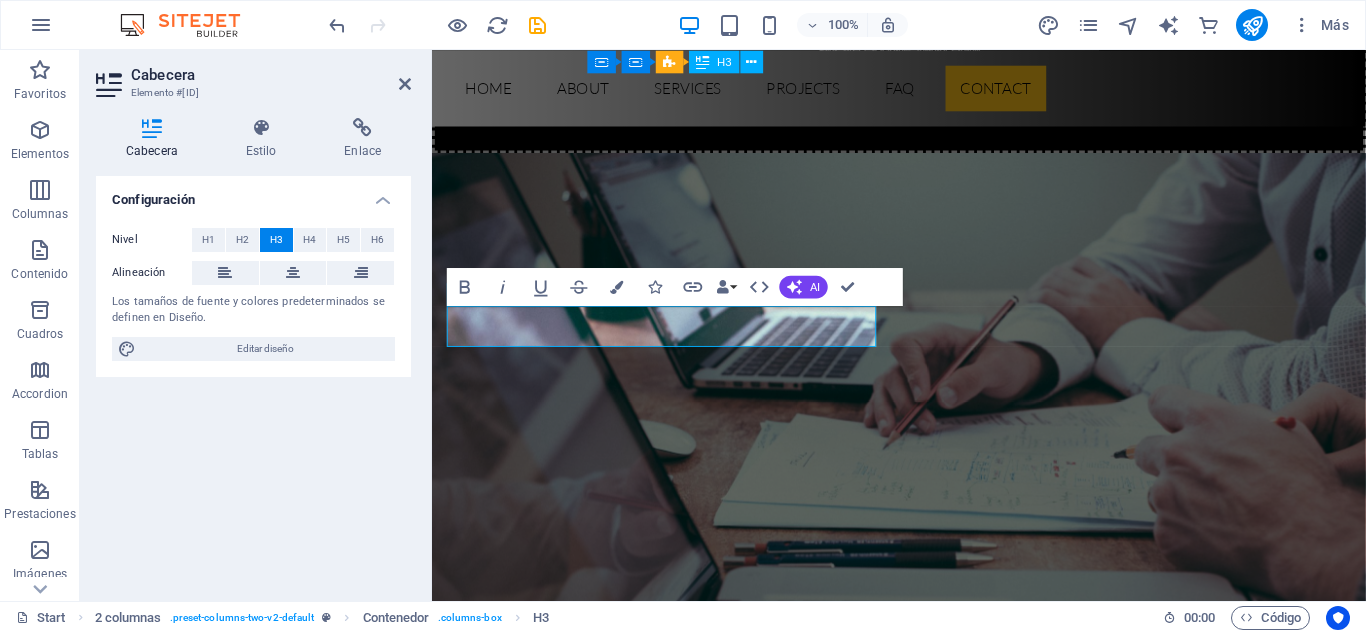 scroll, scrollTop: 6105, scrollLeft: 0, axis: vertical 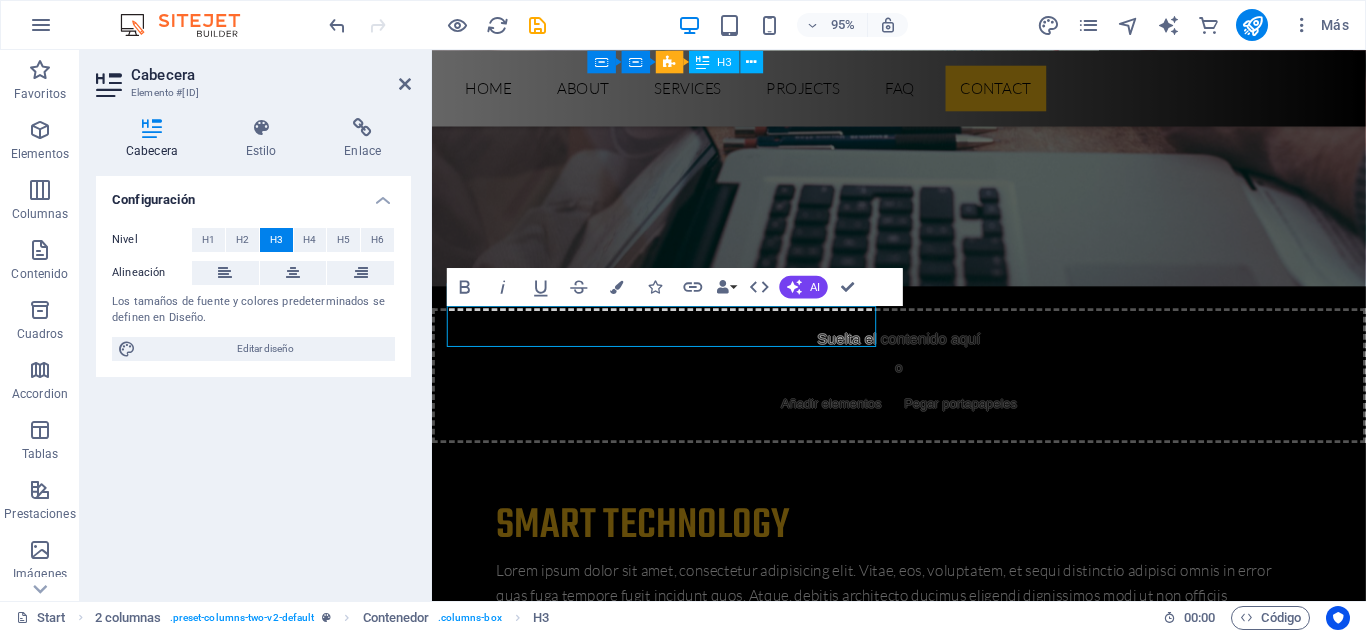 type 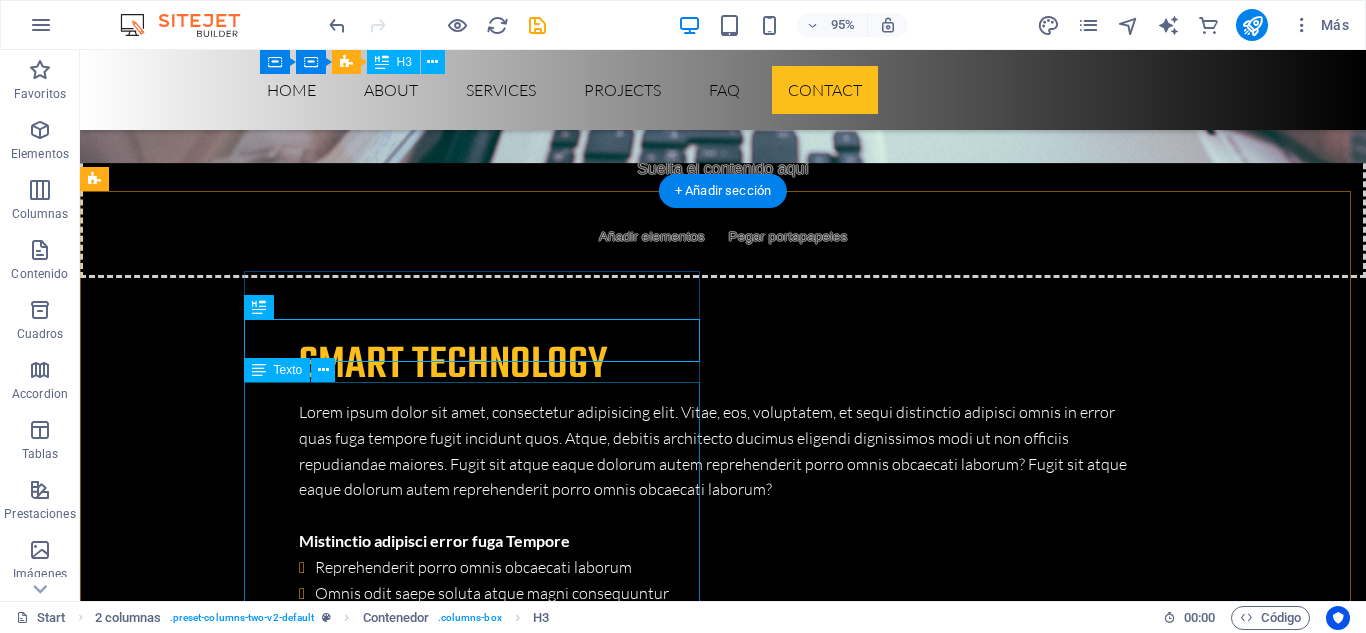 scroll, scrollTop: 5824, scrollLeft: 0, axis: vertical 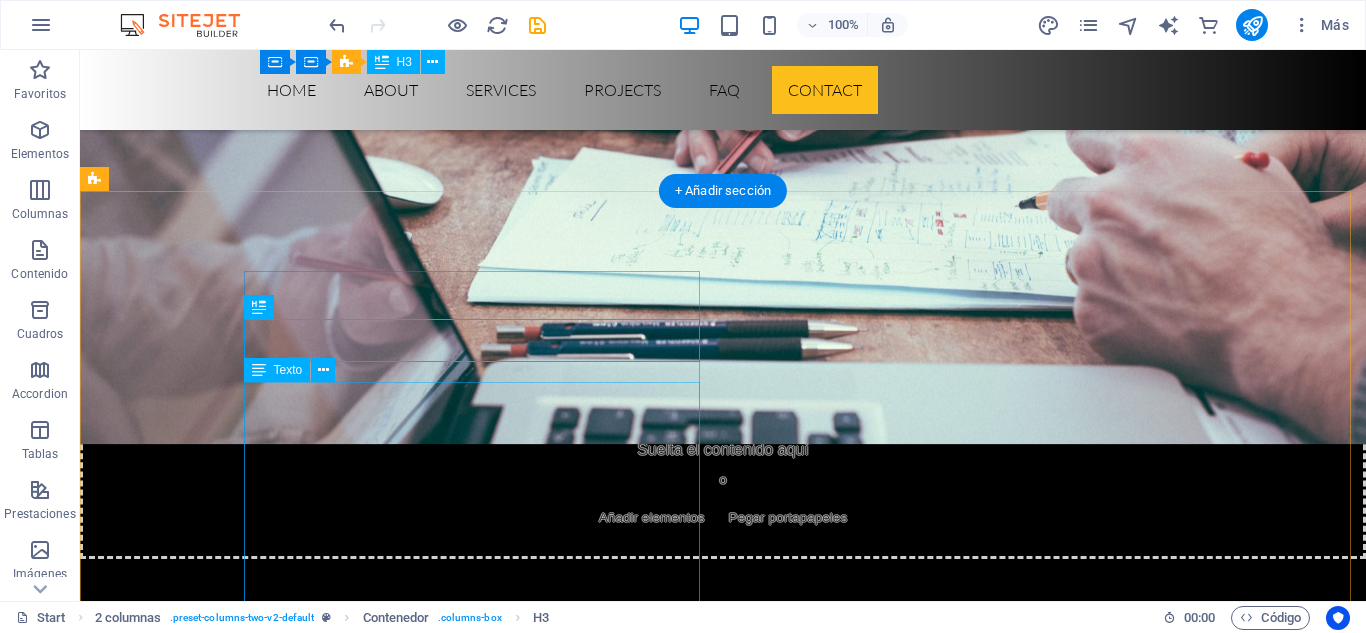 click on "Lorem ipsum dolor sit amet, consectetur adipisicing elit. Natus, dolores, at, nisi eligendi repellat voluptatem minima officia veritatis quasi animi porro laudantium dicta dolor voluptate non maiores ipsum reprehenderit odio fugiat reiciendis consectetur fuga pariatur libero accusantium quod minus odit debitis. Morrupti ipsum Perferendis Cumque quo adipisci vel vitae aliquid  Maiores ipsum porro  reprehenderit odio Corrupti perferendis voluptates Voluptatem non minima officia veritatis Adio fugiat reiciendis at consectetur" at bounding box center [324, 5644] 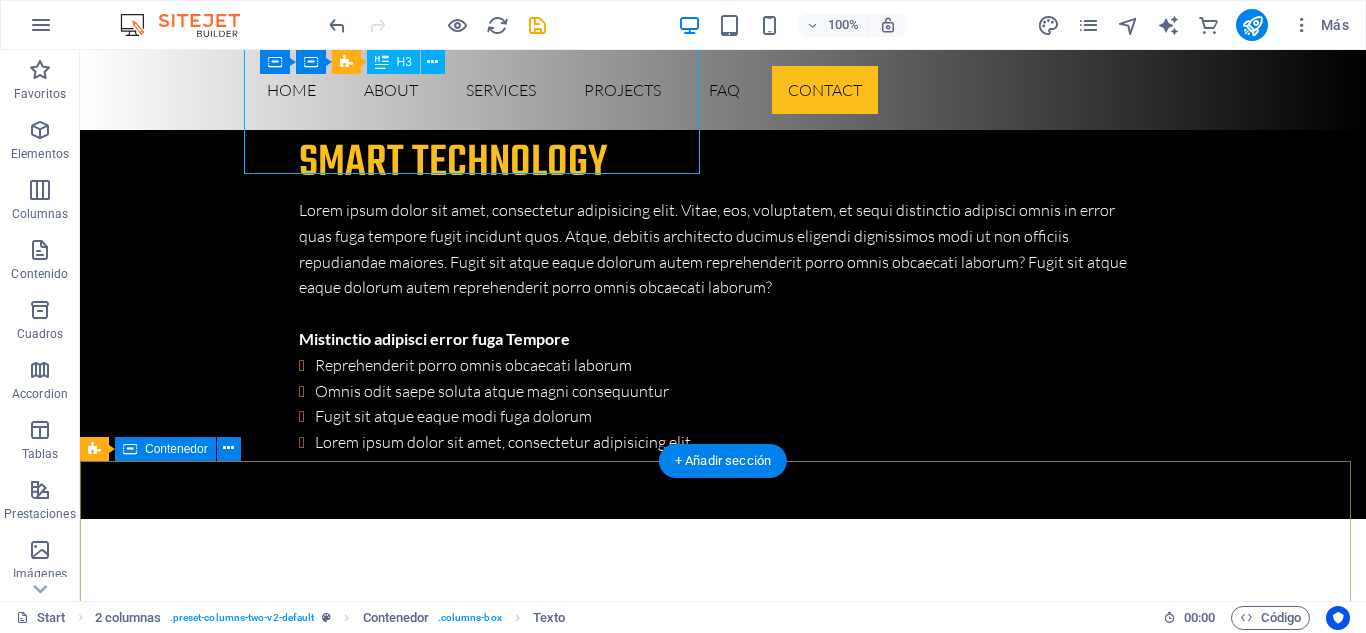 scroll, scrollTop: 6349, scrollLeft: 0, axis: vertical 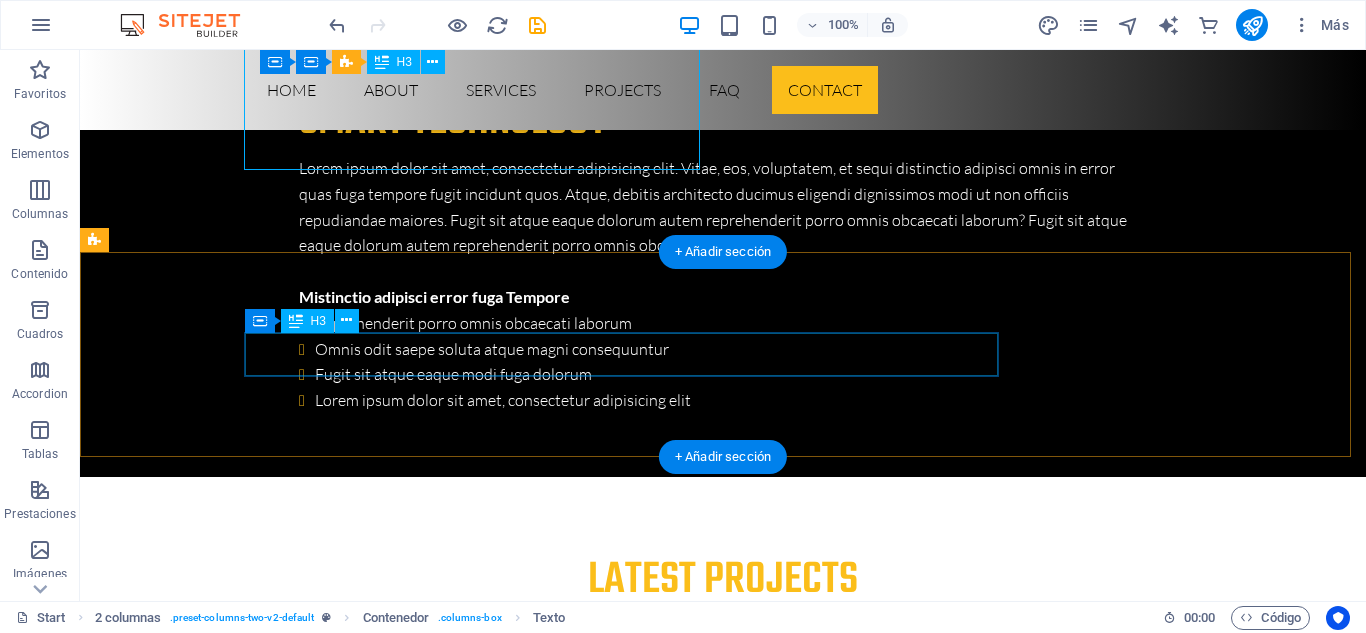 click on "Looking for a quality and affordable Services for your next project?" at bounding box center (568, 6025) 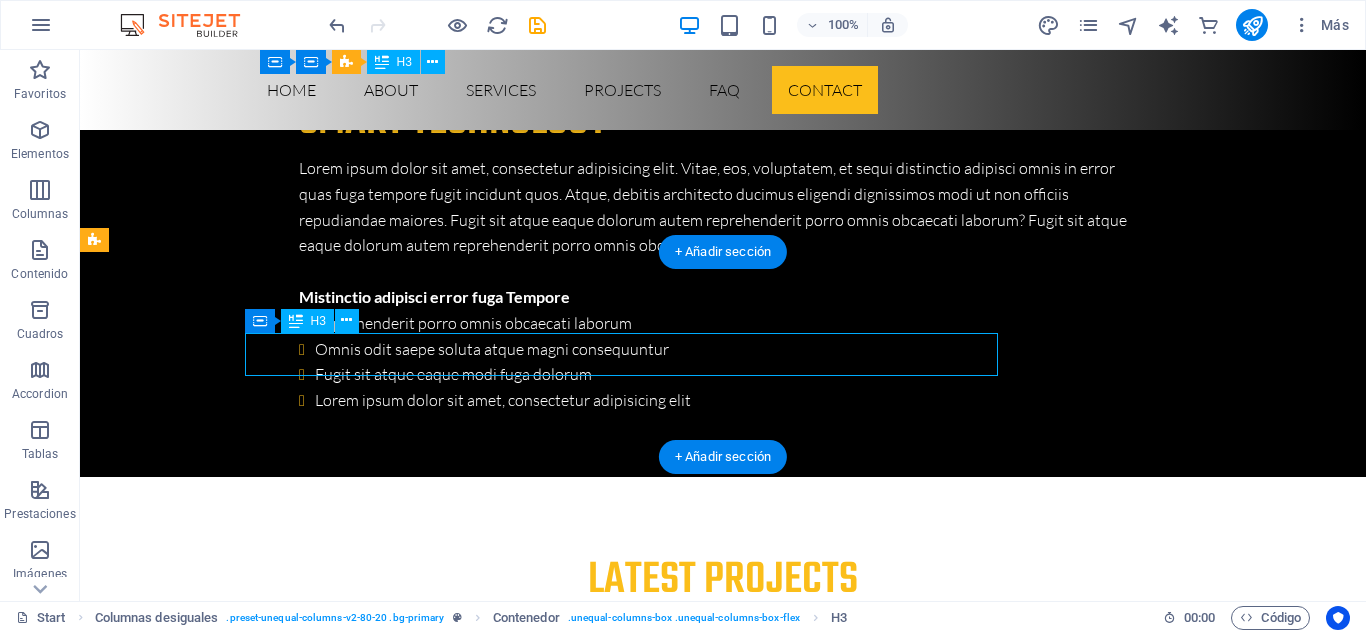 click on "Looking for a quality and affordable Services for your next project?" at bounding box center [568, 6025] 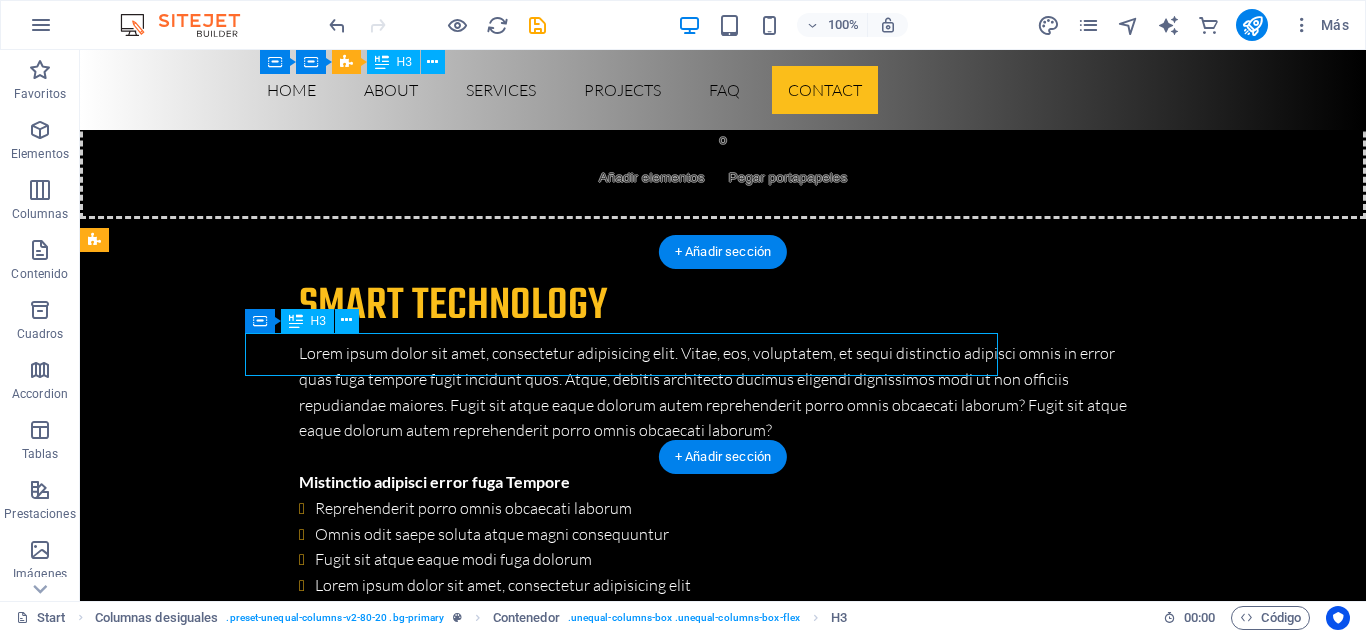 scroll, scrollTop: 6629, scrollLeft: 0, axis: vertical 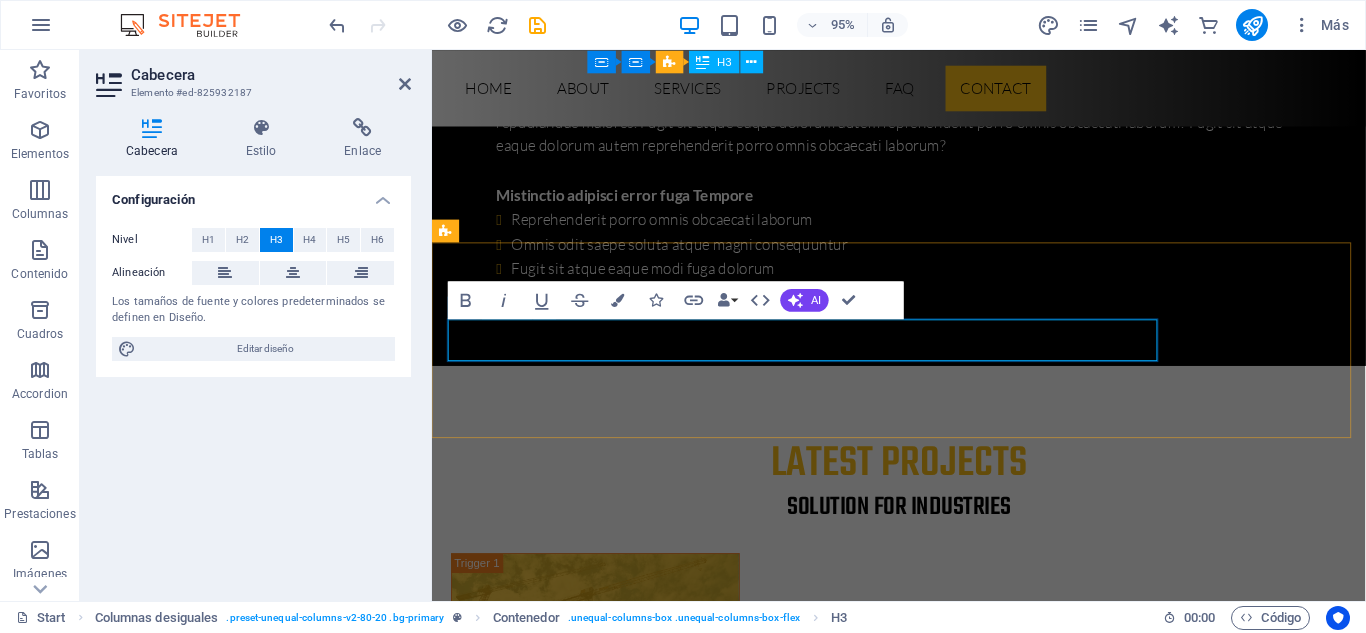 type 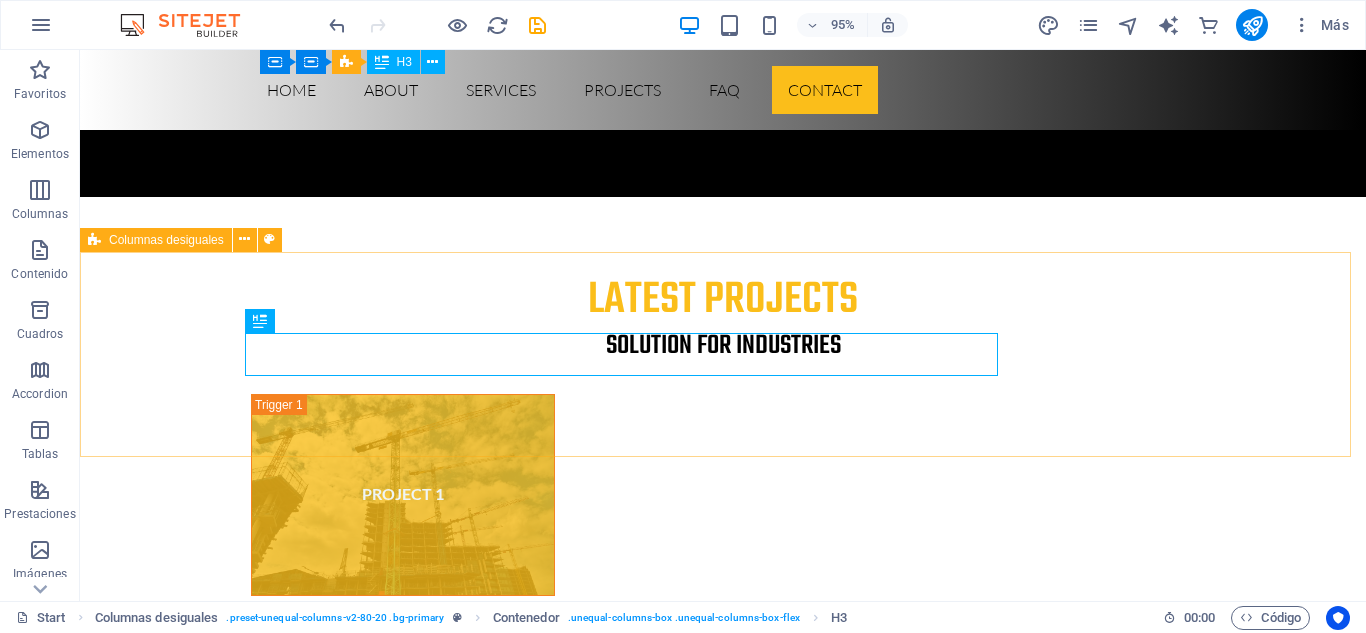 scroll, scrollTop: 6349, scrollLeft: 0, axis: vertical 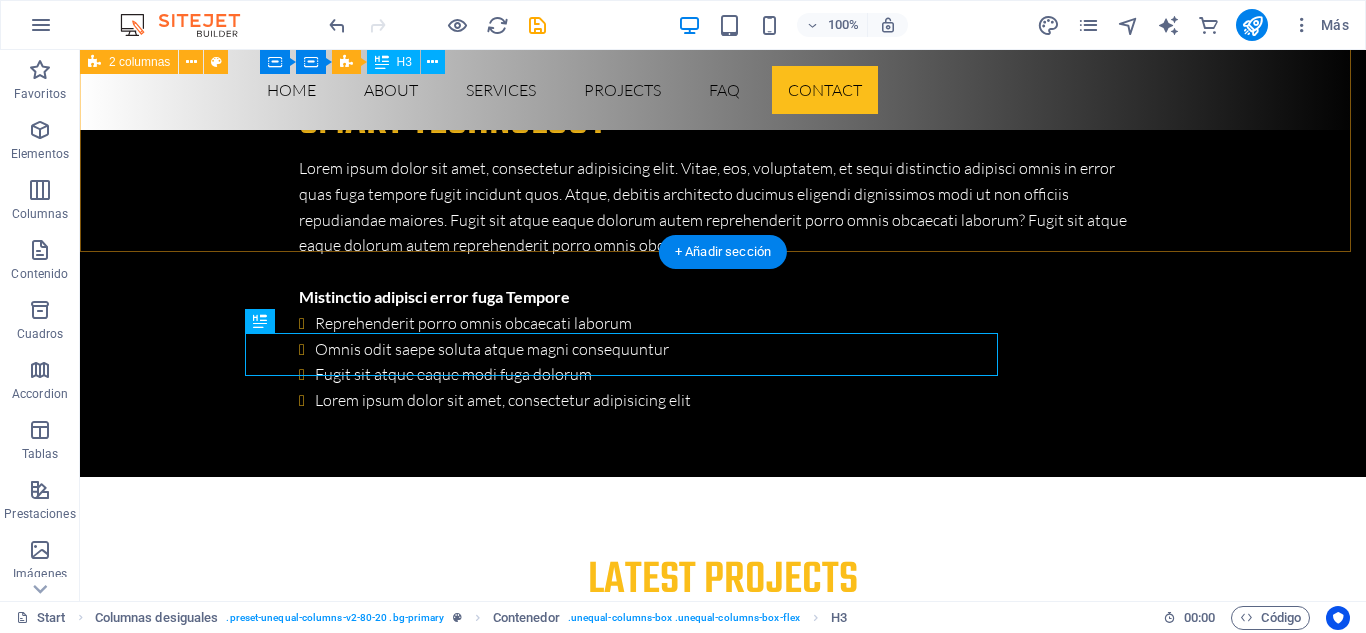 click on "CONTACTANOS SOLUCIONES INTEGRADAS Lorem ipsum dolor sit amet, consectetur adipisicing elit. Natus, dolores, at, nisi eligendi repellat voluptatem minima officia veritatis quasi animi porro laudantium dicta dolor voluptate non maiores ipsum reprehenderit odio fugiat reiciendis consectetur fuga pariatur libero accusantium quod minus odit debitis. Morrupti ipsum Perferendis Cumque quo adipisci vel vitae aliquid Maiores ipsum porro reprehenderit odio Corrupti perferendis voluptates Voluptatem non minima officia veritatis Adio fugiat reiciendis at consectetur I have read and understand the privacy policy. ¿Ilegible? Cargar nuevo Submit" at bounding box center (723, 5348) 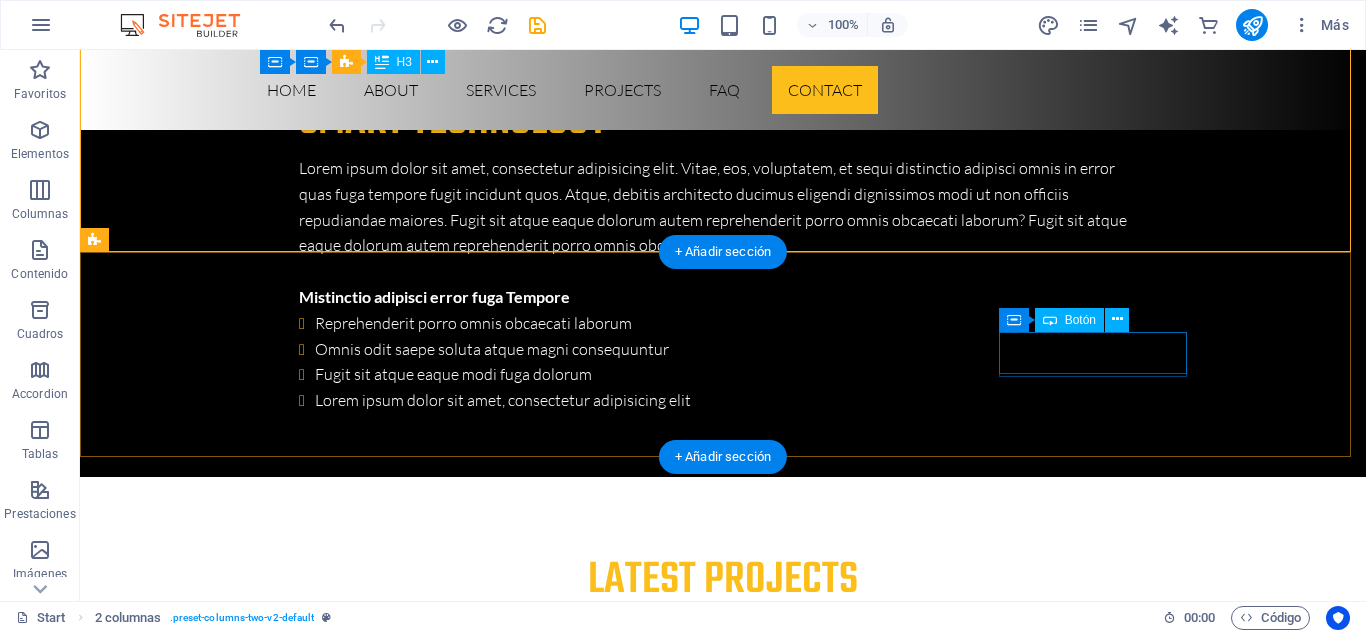 click on "+1-123-456-7890" at bounding box center (568, 6069) 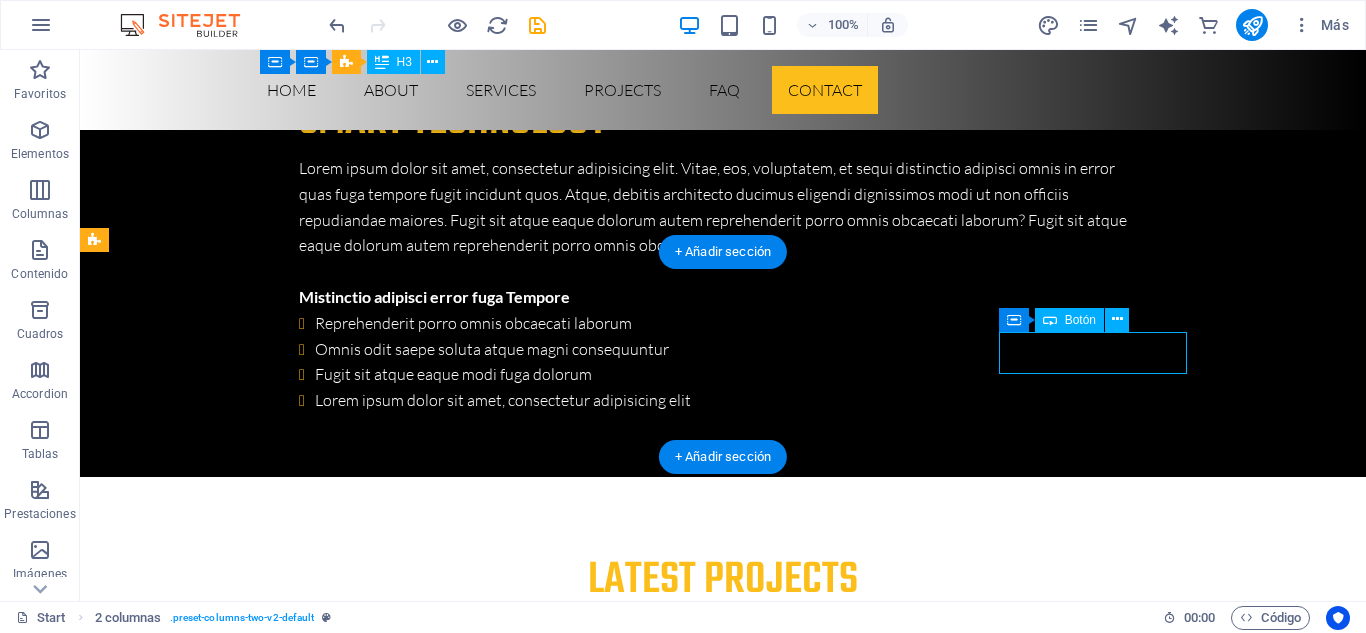 click on "+1-123-456-7890" at bounding box center [568, 6069] 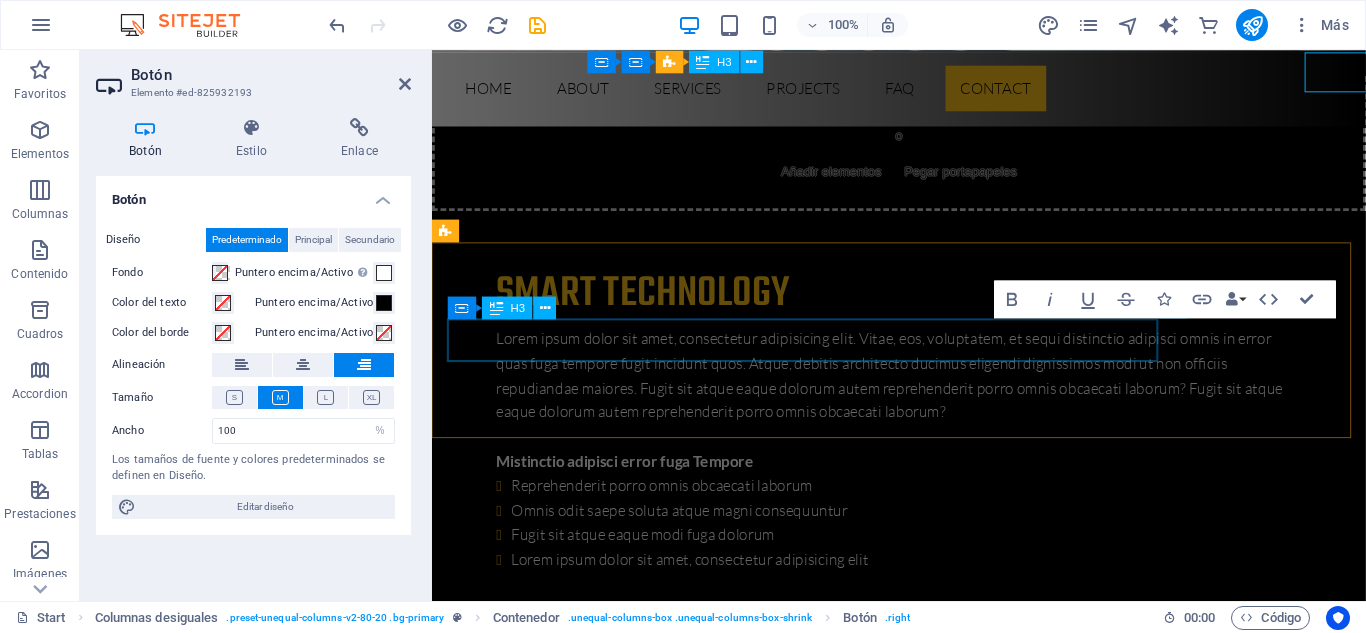 scroll, scrollTop: 6629, scrollLeft: 0, axis: vertical 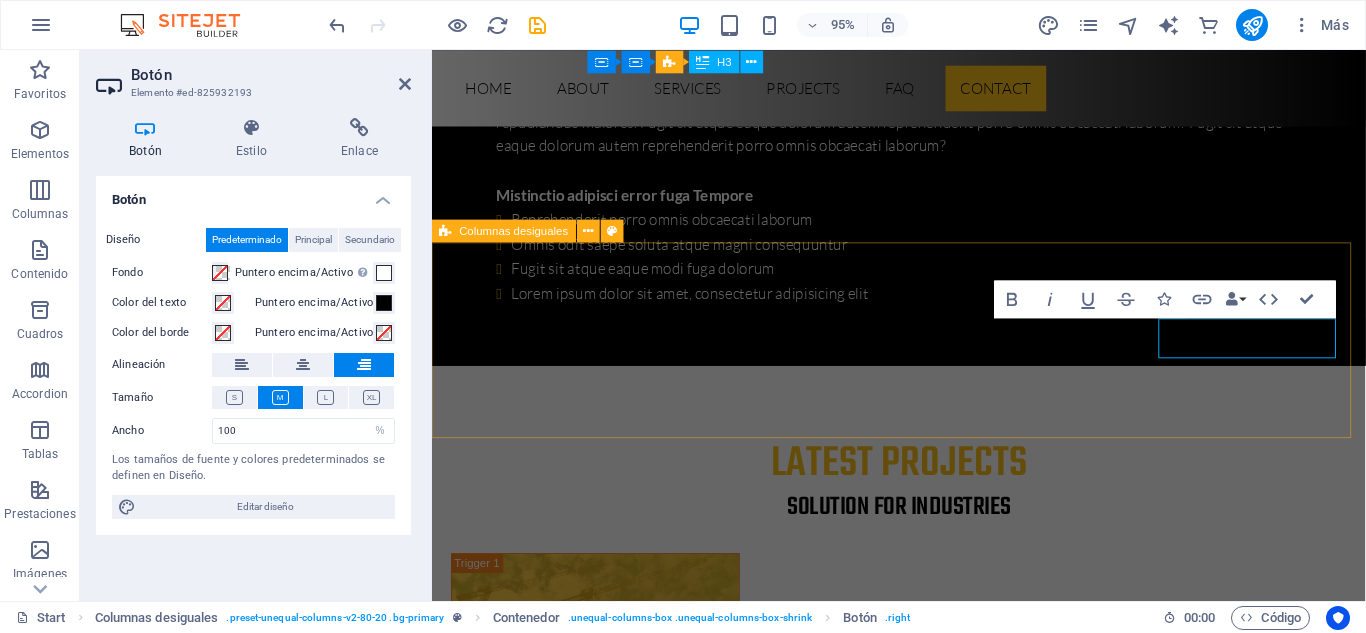 type 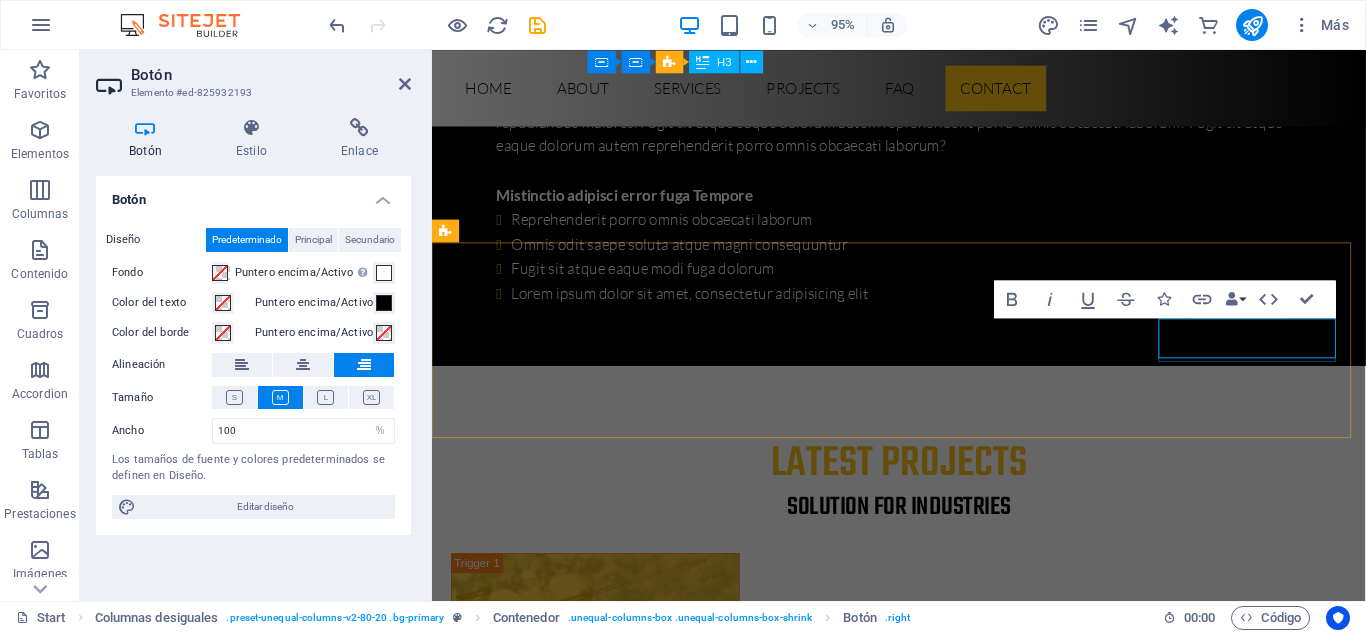 click on "[PHONE]" at bounding box center [920, 5989] 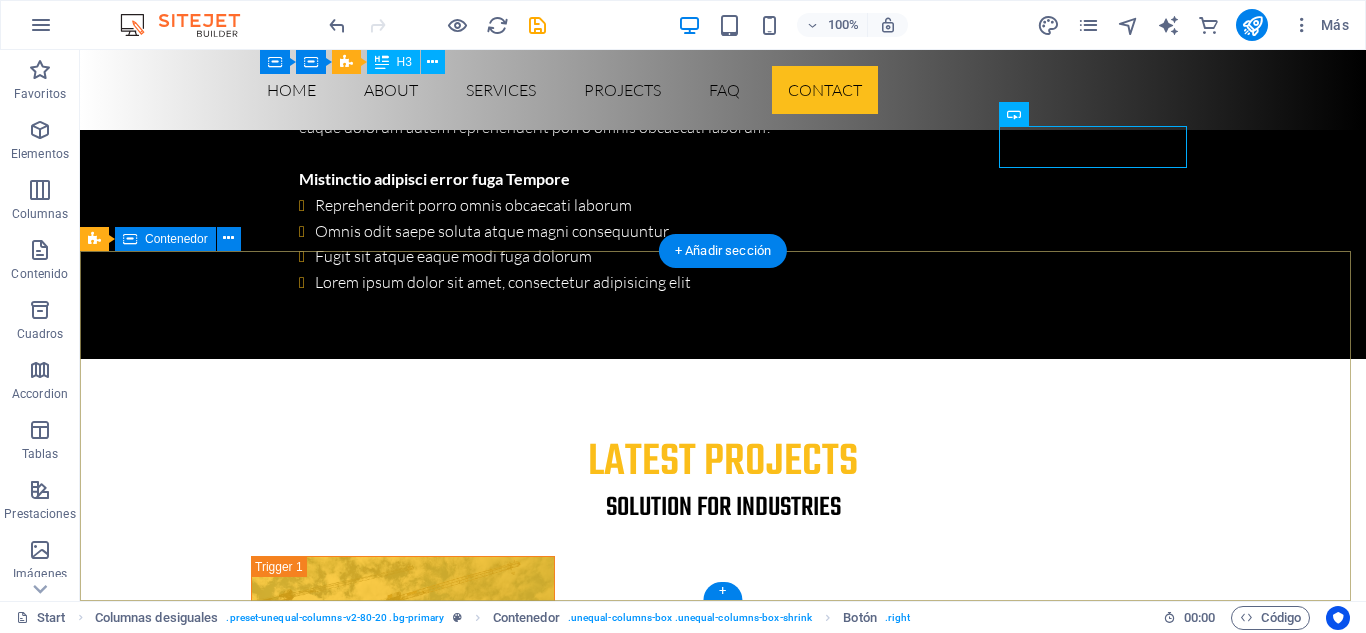 scroll, scrollTop: 6555, scrollLeft: 0, axis: vertical 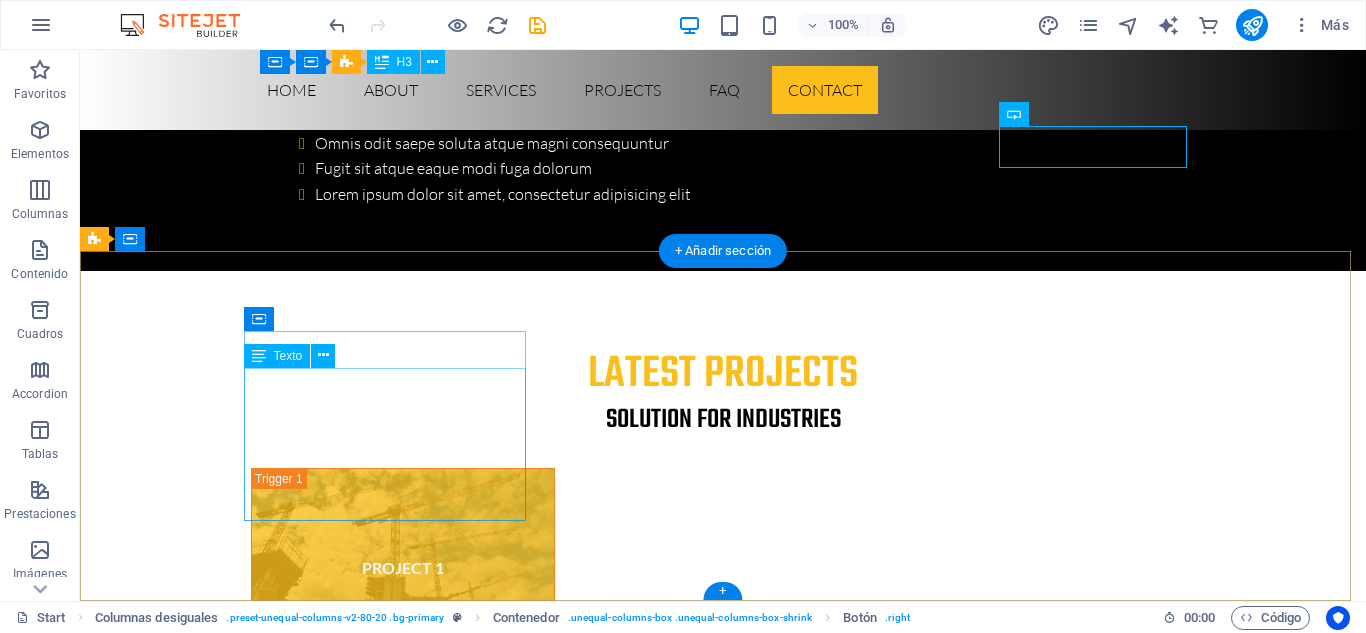 click on "[NUMBER] [STREET] [CITY] [STATE] [POSTAL_CODE] Phone: [PHONE] Email: [EMAIL] Legal Notice | Privacy" at bounding box center [237, 6173] 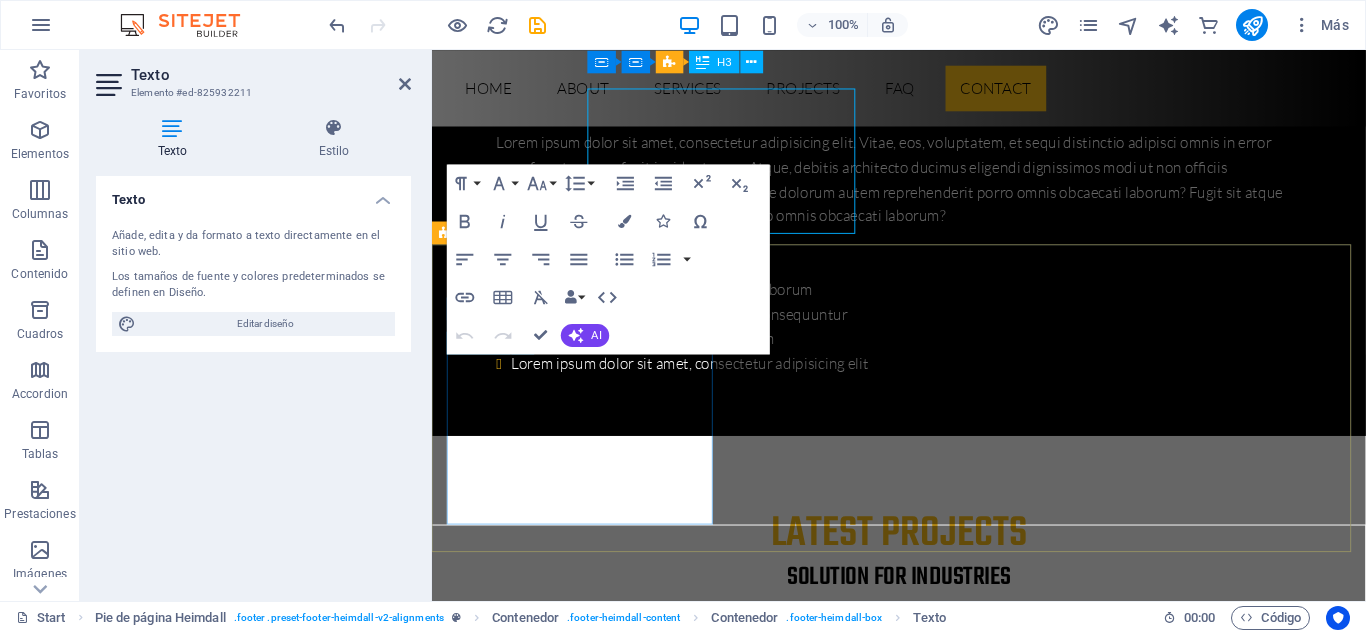 scroll, scrollTop: 6833, scrollLeft: 0, axis: vertical 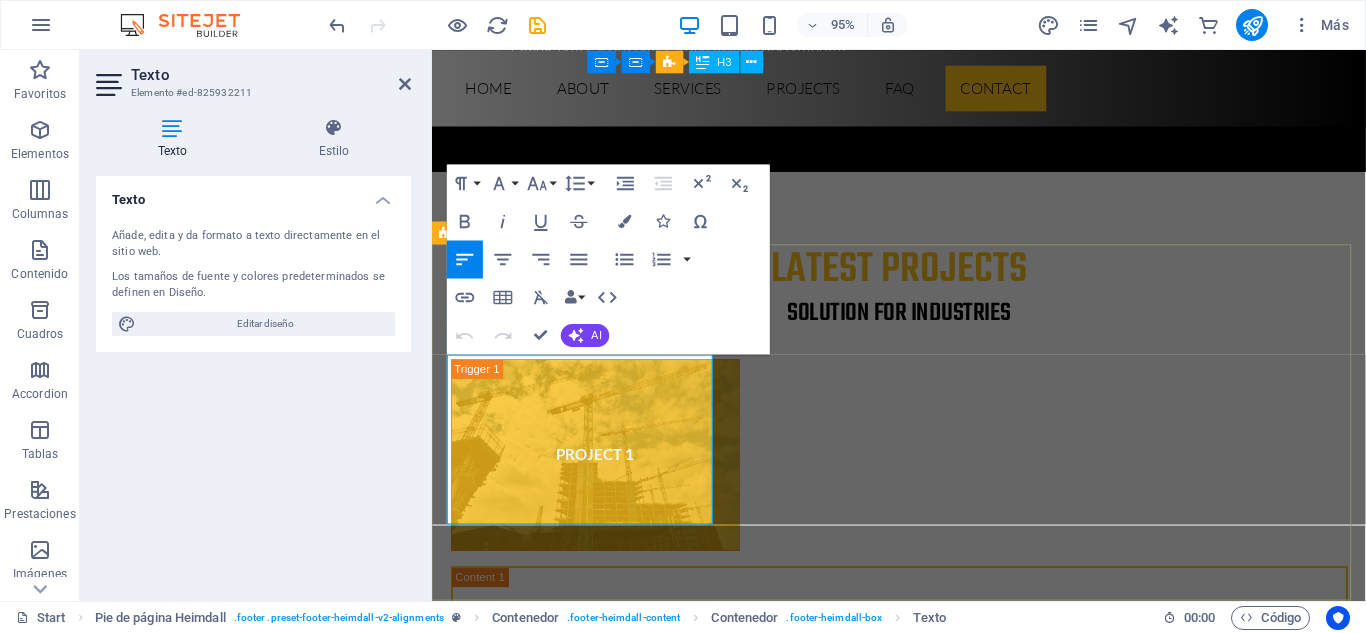 click on "353 N Central Ave" at bounding box center (510, 6043) 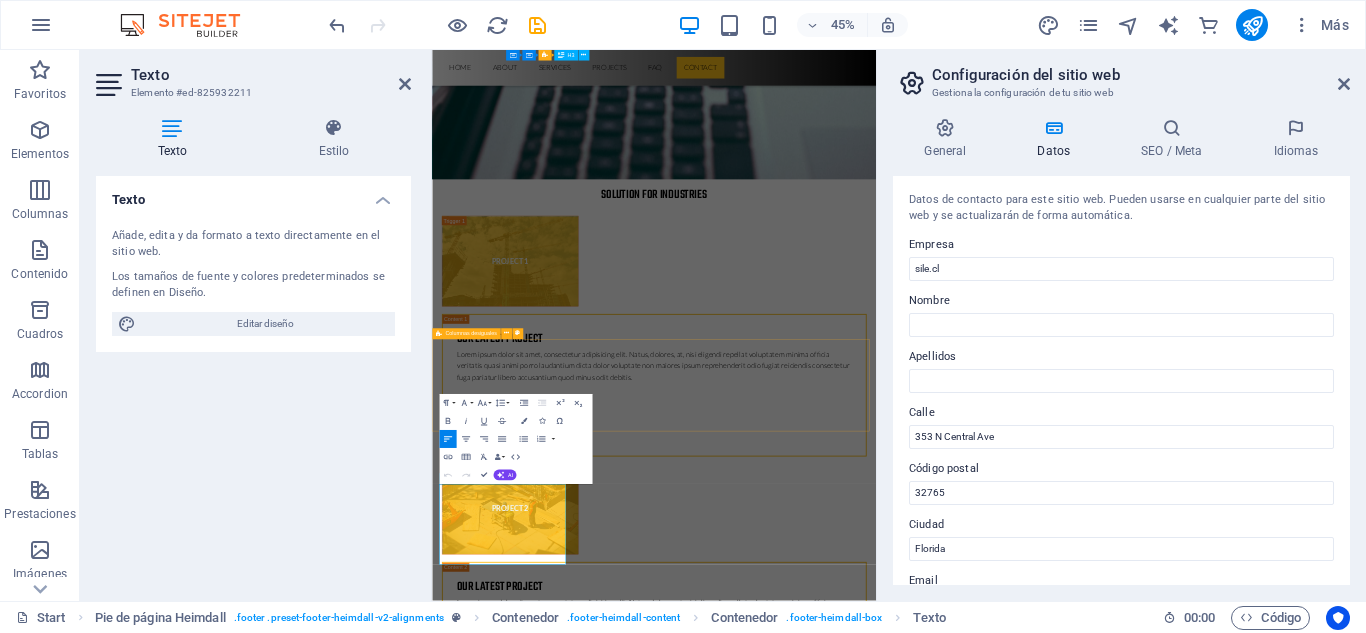 scroll, scrollTop: 6417, scrollLeft: 0, axis: vertical 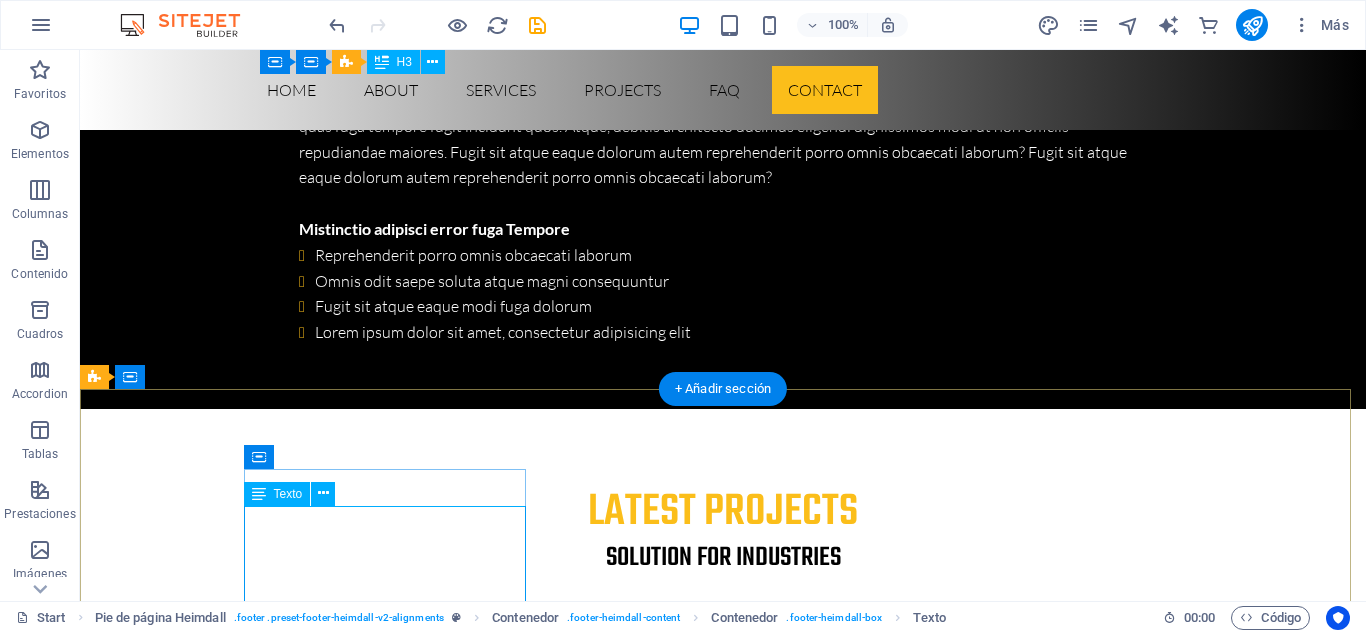 click on "[NUMBER] [STREET] [CITY] [STATE] [POSTAL_CODE] Phone: [PHONE] Email: [EMAIL] Legal Notice | Privacy" at bounding box center (237, 6311) 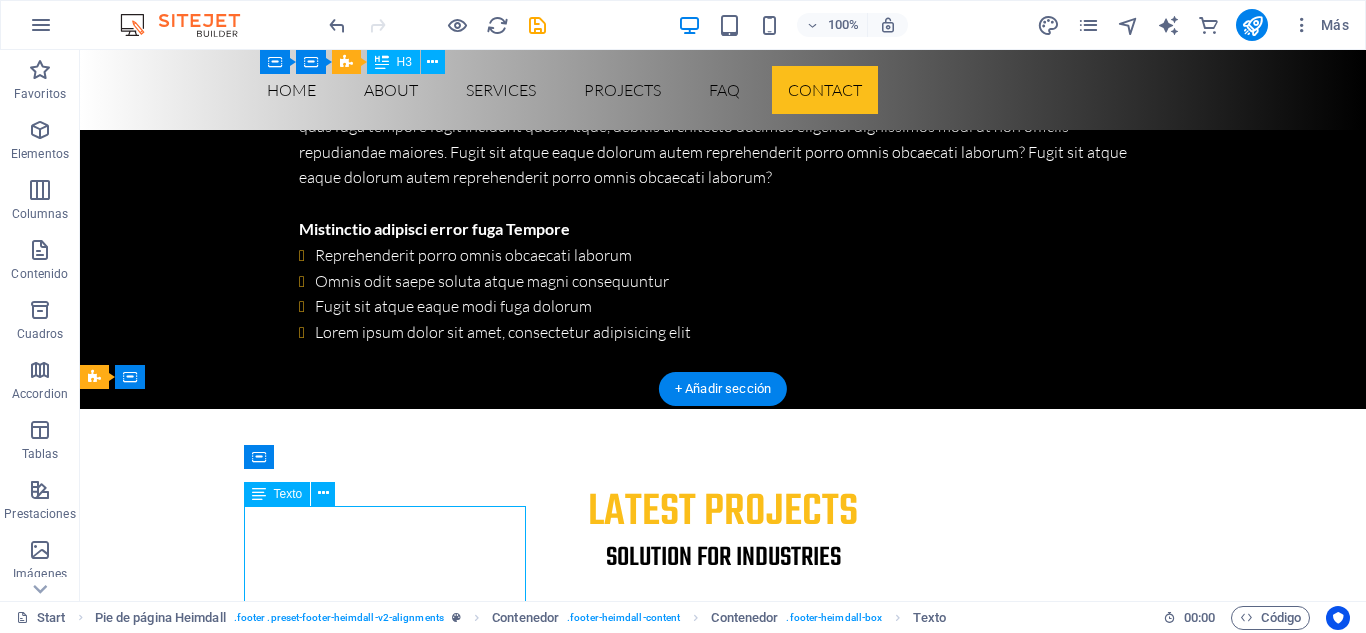 scroll, scrollTop: 6536, scrollLeft: 0, axis: vertical 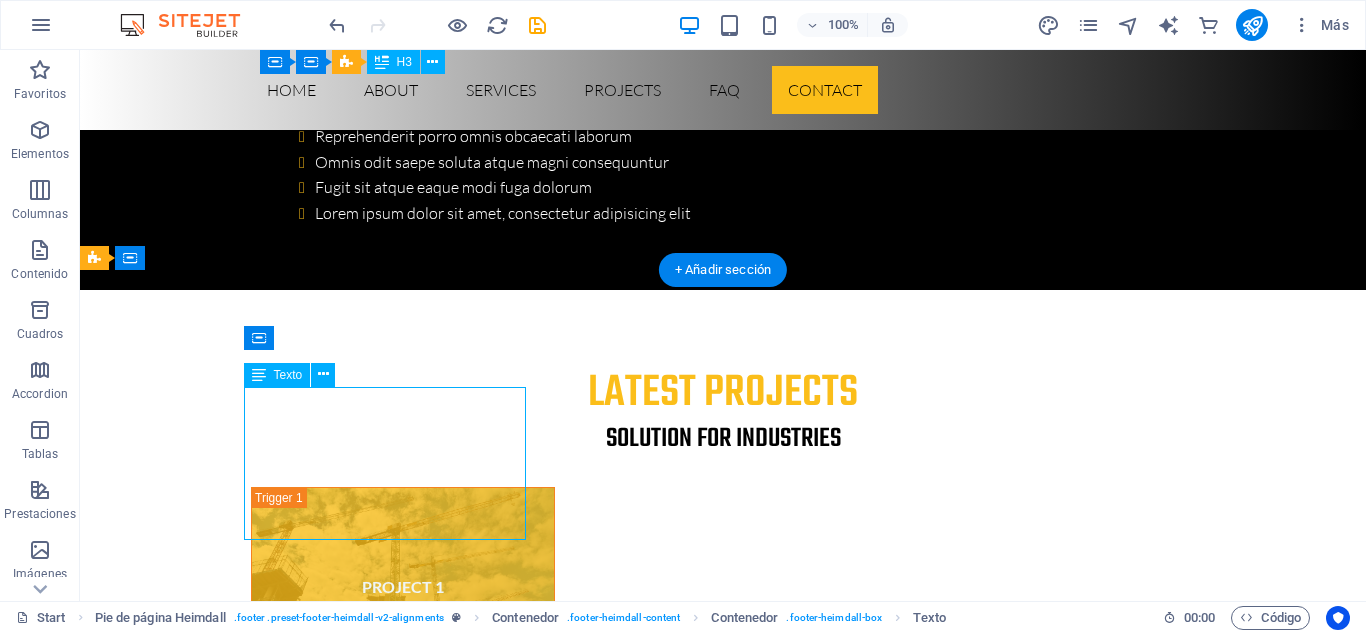 click on "[NUMBER] [STREET] [CITY] [STATE] [POSTAL_CODE] Phone: [PHONE] Email: [EMAIL] Legal Notice | Privacy" at bounding box center [237, 6192] 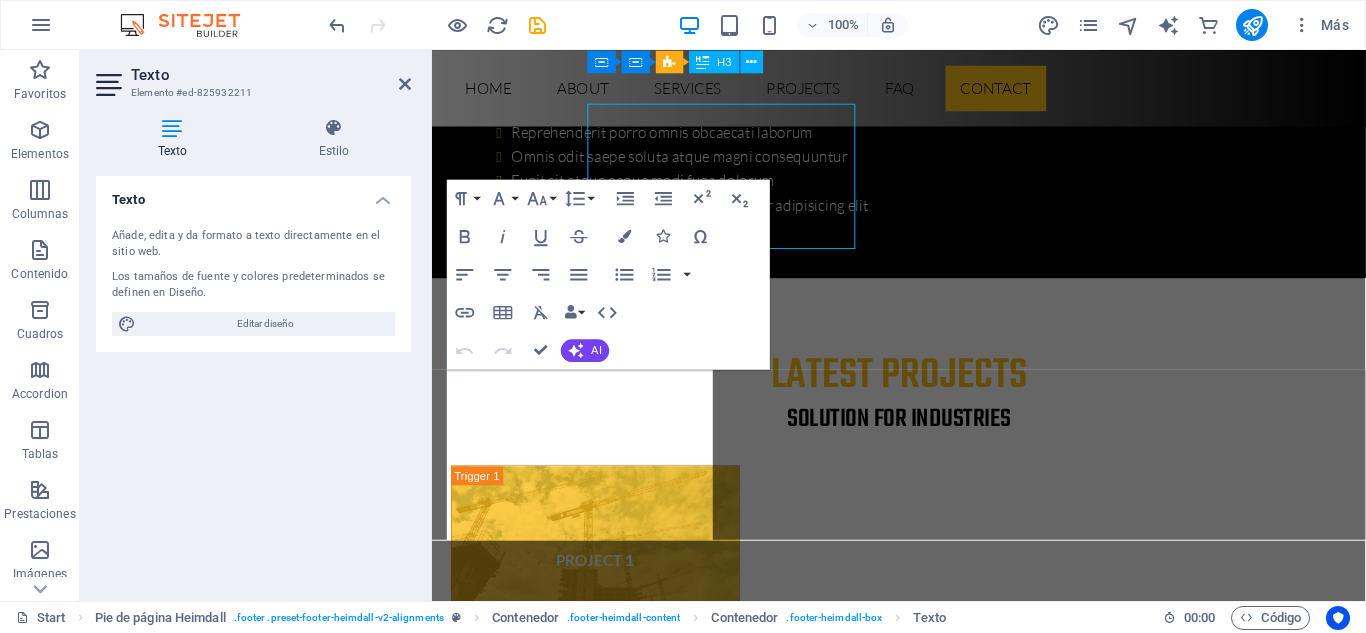 scroll, scrollTop: 6817, scrollLeft: 0, axis: vertical 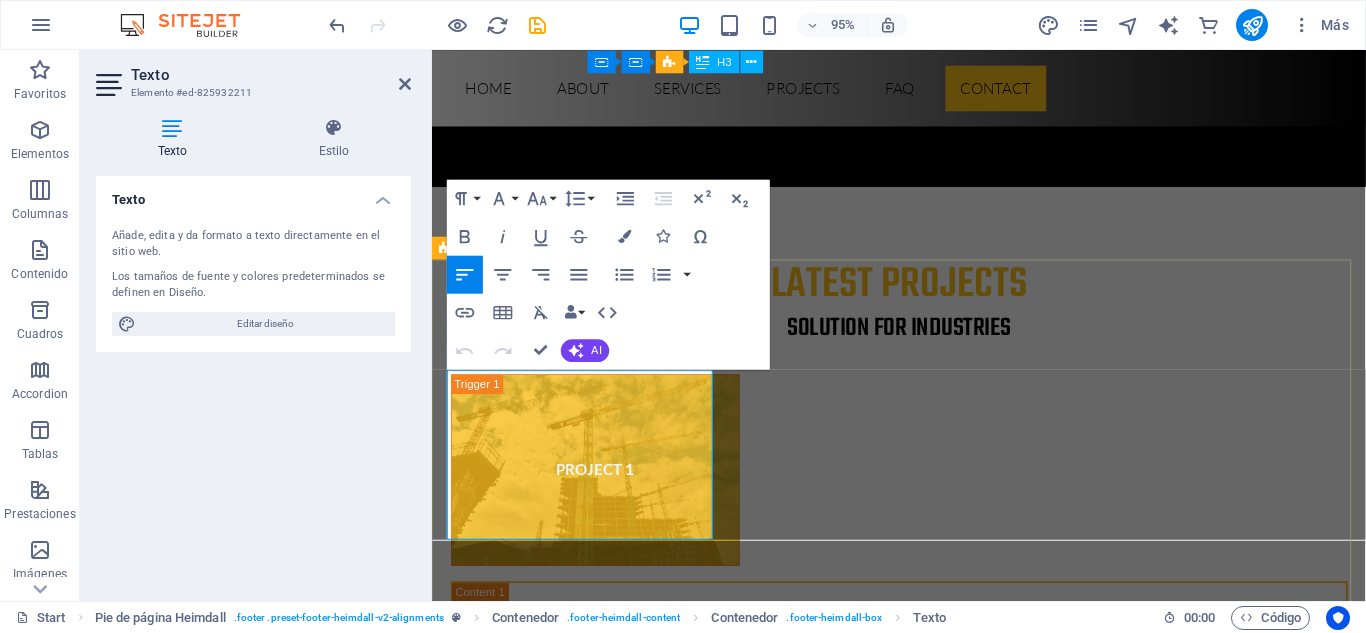 click on "353 N Central Ave" at bounding box center [589, 6060] 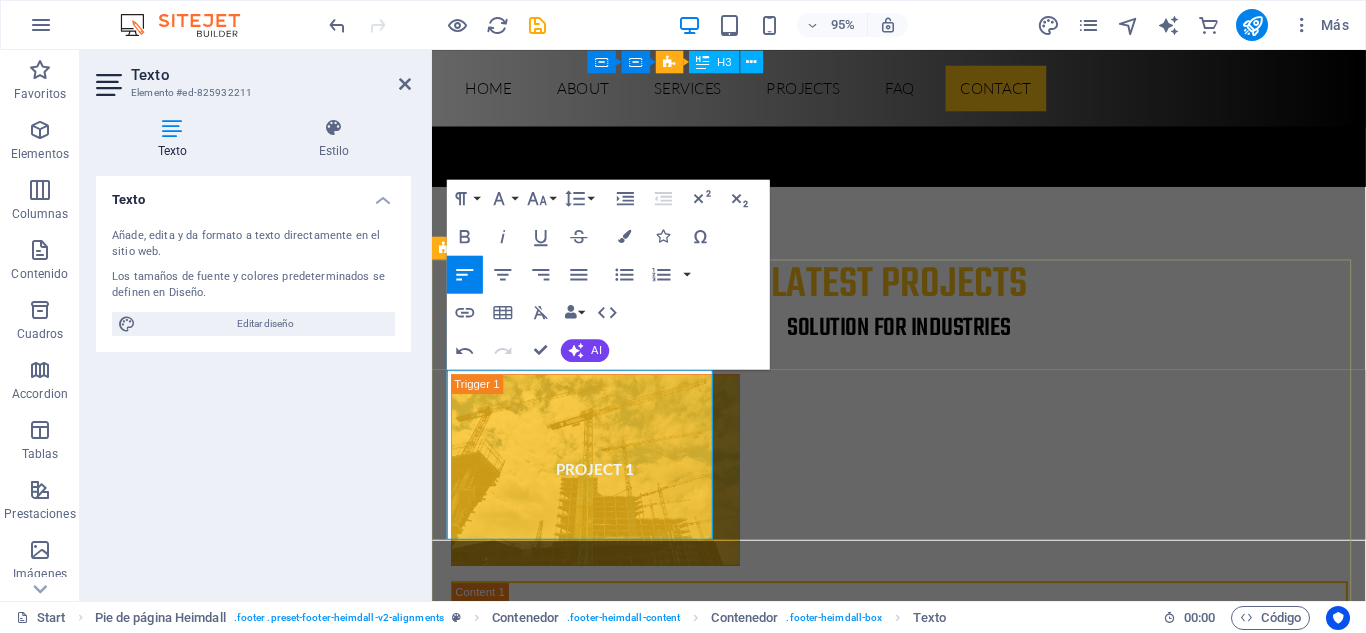type 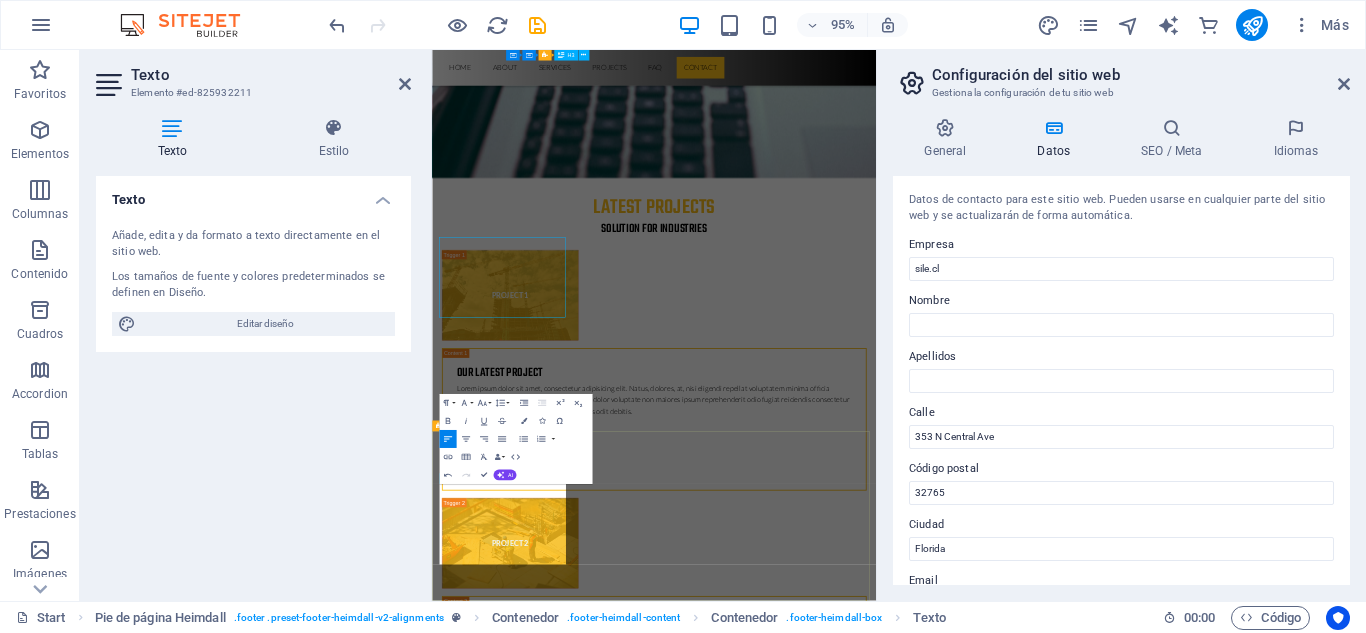 scroll, scrollTop: 6736, scrollLeft: 0, axis: vertical 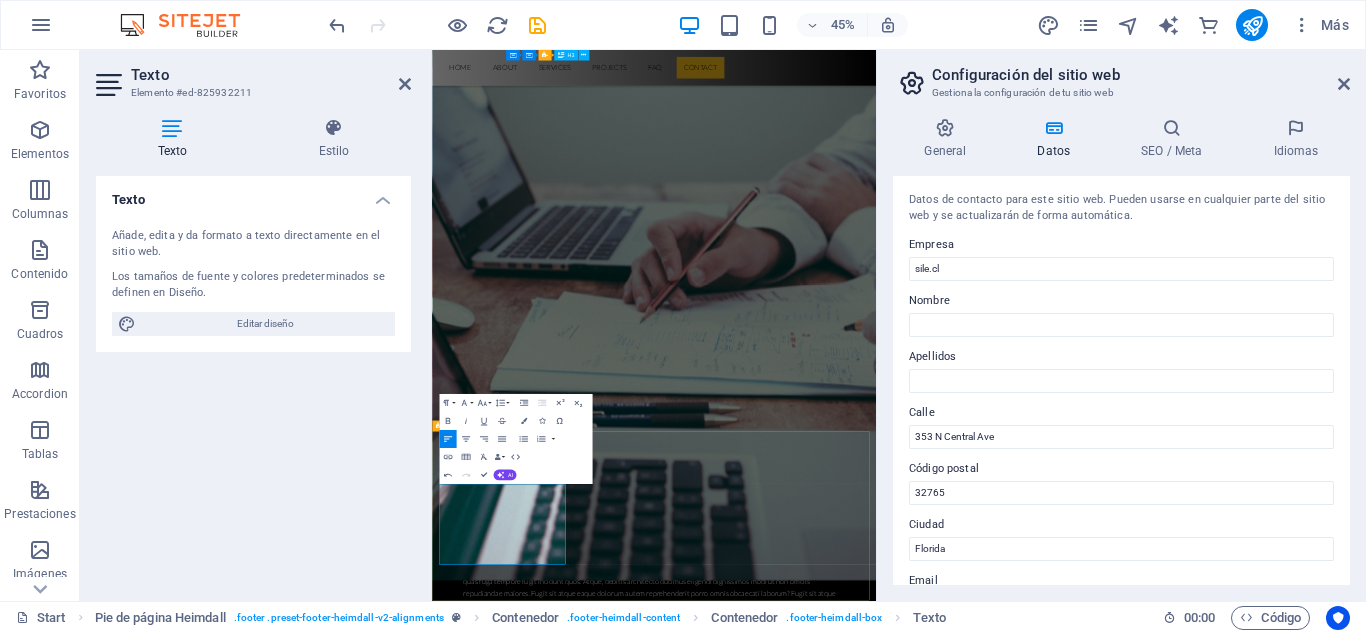 click on "+1-123-456-7890" at bounding box center [558, 7753] 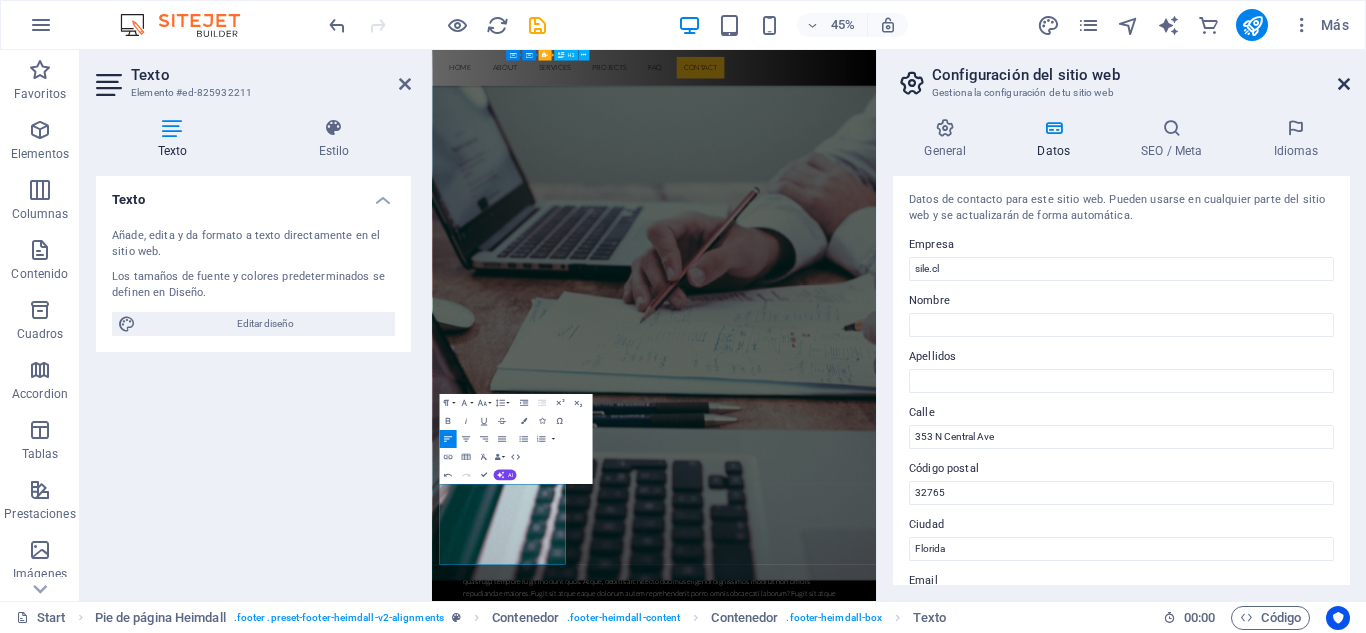 click at bounding box center (1344, 84) 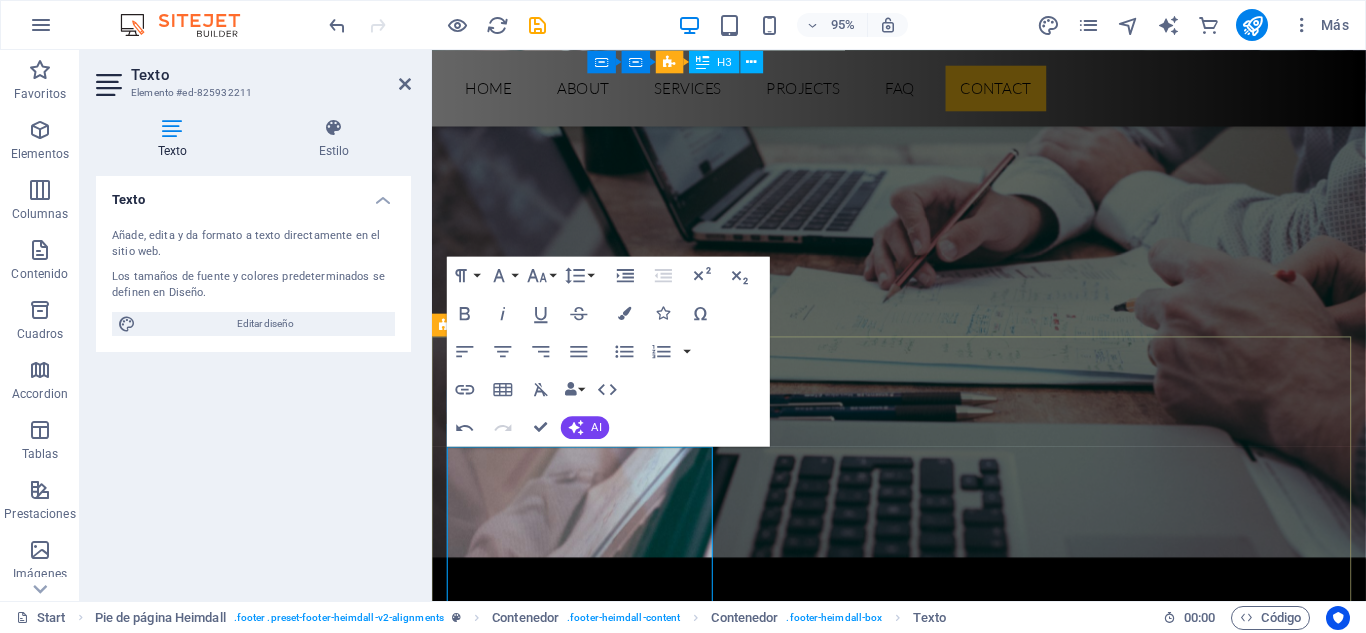 click on "+1-123-456-7890" at bounding box center (558, 7753) 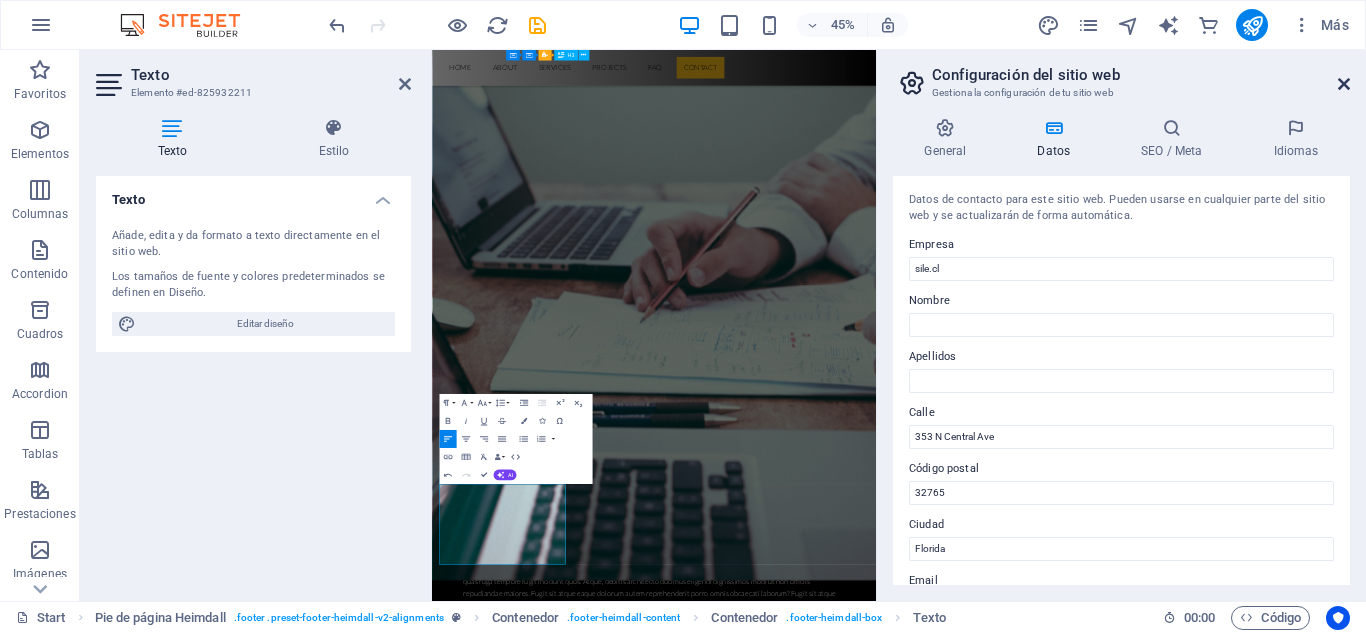 click at bounding box center [1344, 84] 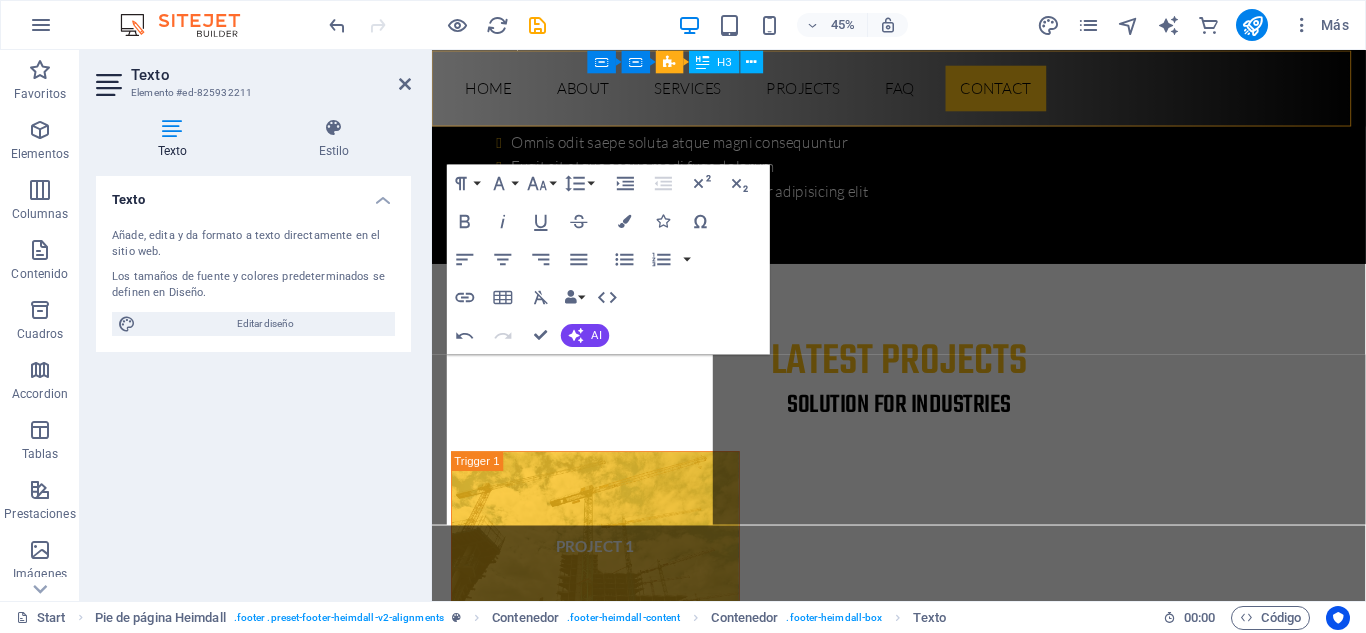 scroll, scrollTop: 6833, scrollLeft: 0, axis: vertical 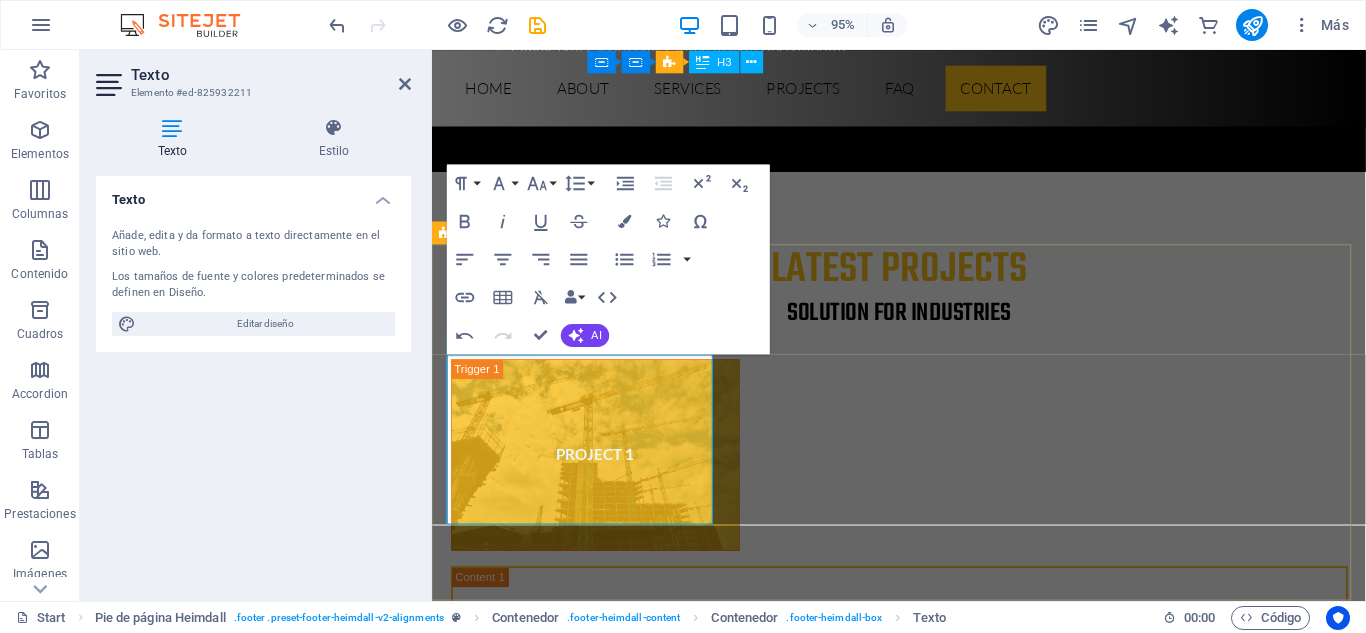 click on "Email: [EMAIL]" at bounding box center (589, 6121) 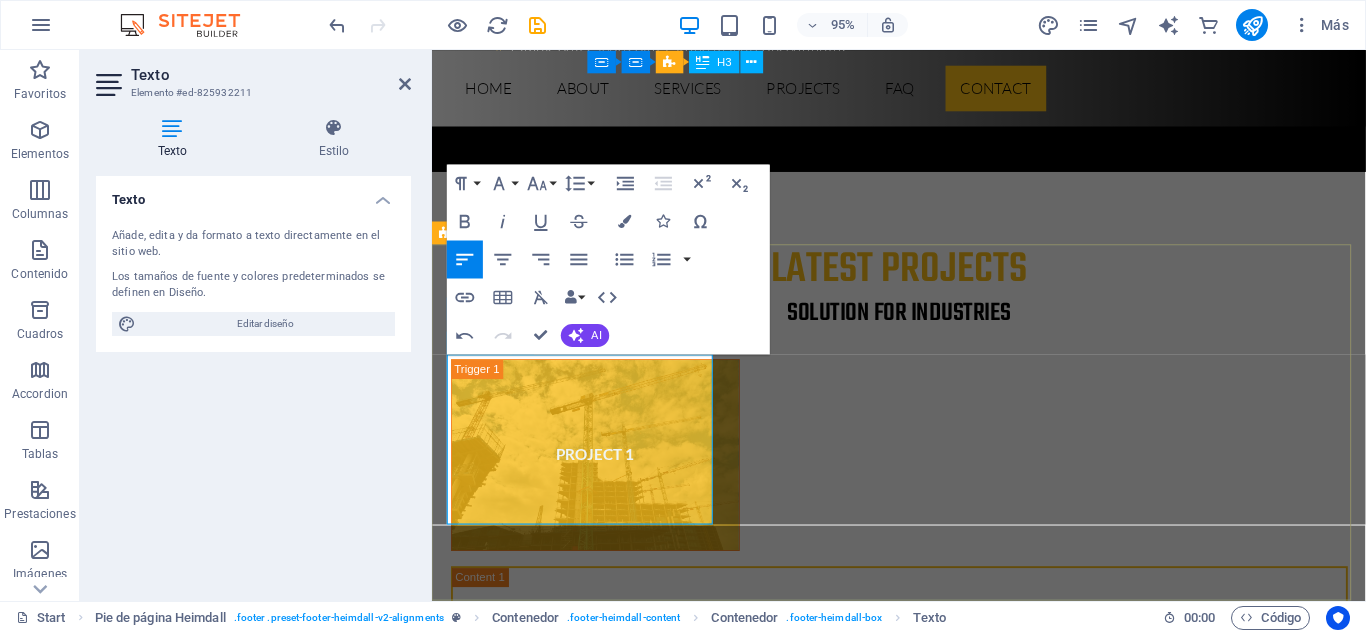 click on "+1-123-456-7890" at bounding box center (558, 6095) 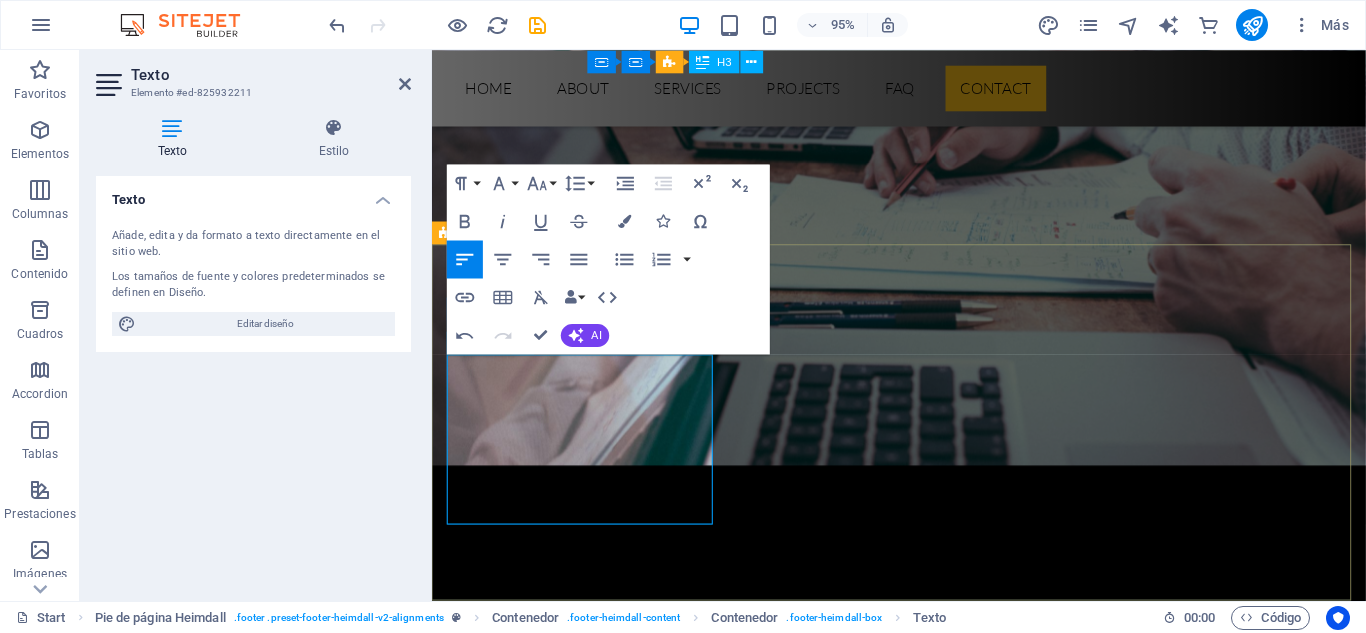 scroll, scrollTop: 6736, scrollLeft: 0, axis: vertical 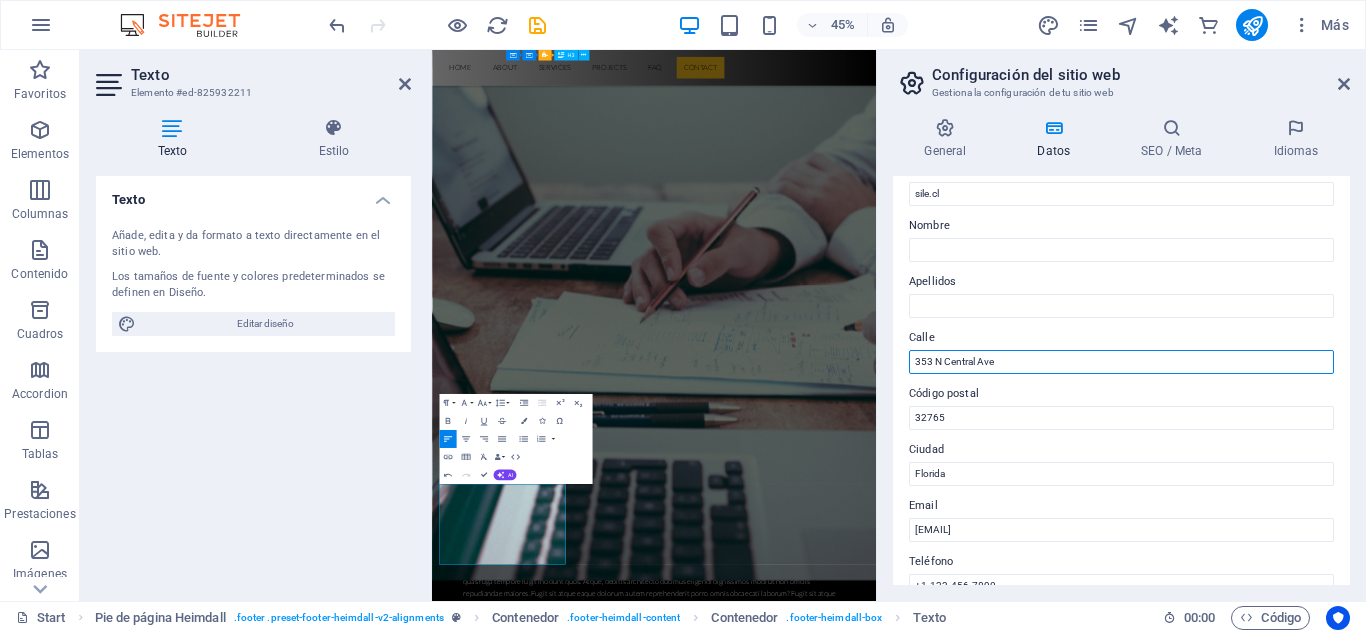 drag, startPoint x: 1335, startPoint y: 411, endPoint x: 1389, endPoint y: 756, distance: 349.2005 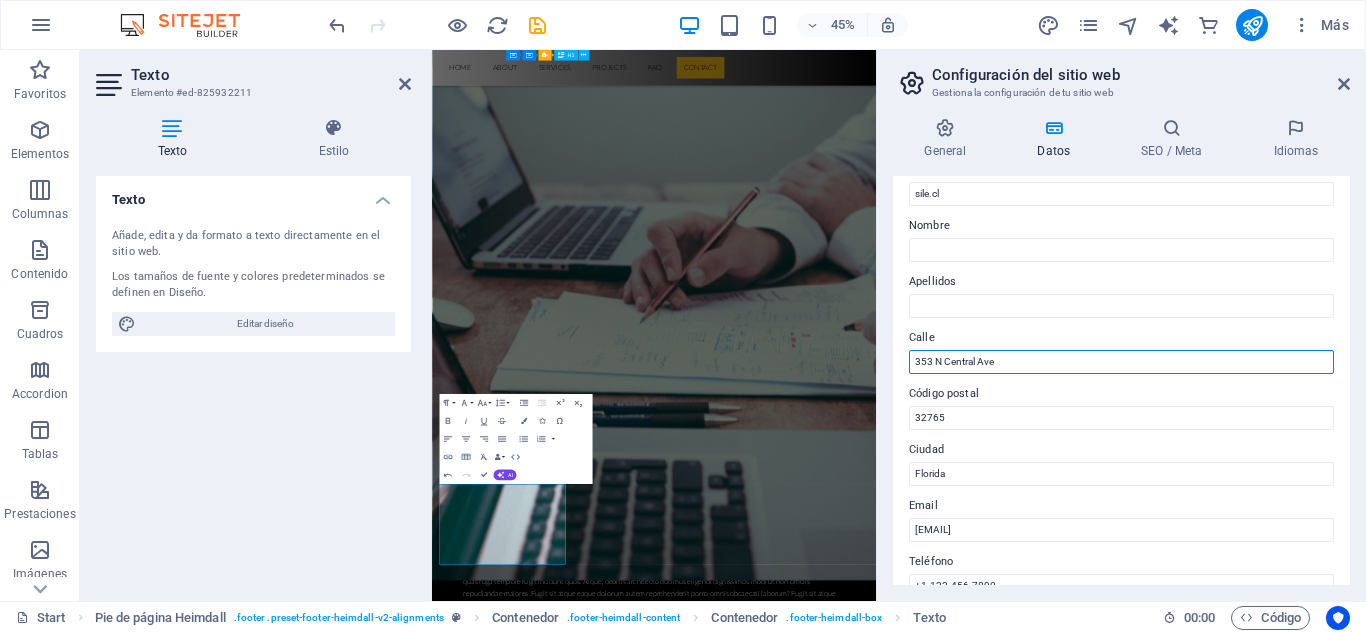 drag, startPoint x: 1006, startPoint y: 355, endPoint x: 900, endPoint y: 359, distance: 106.07545 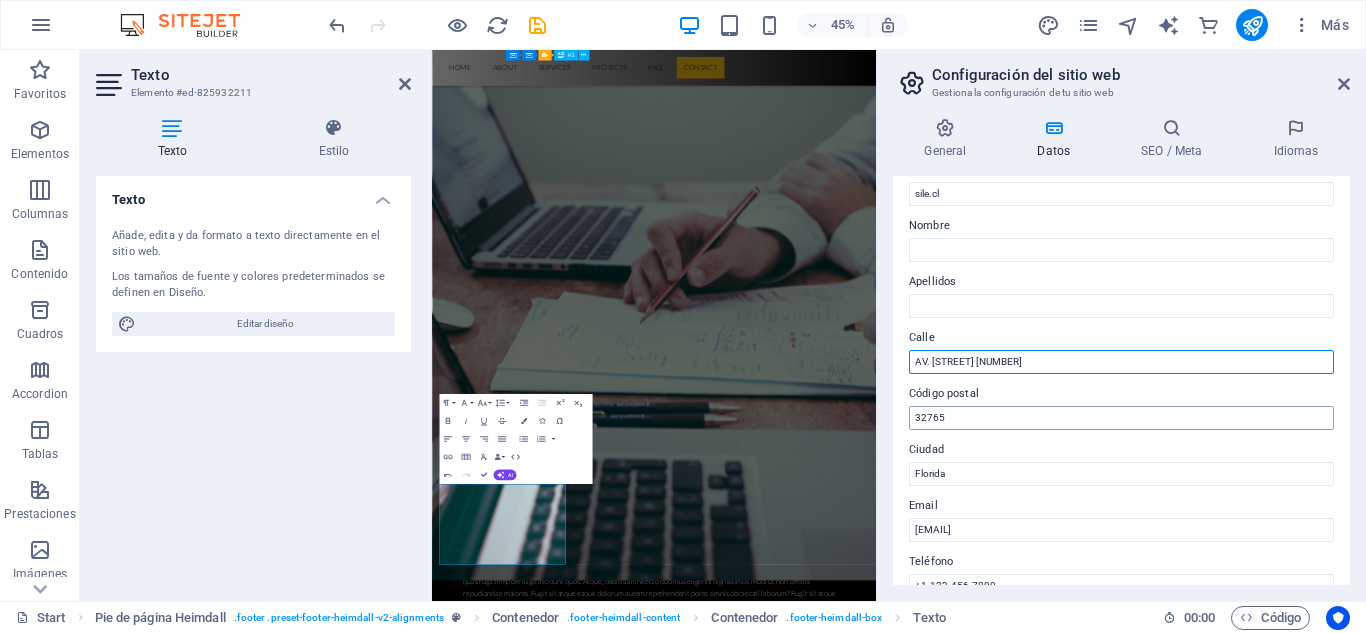 type on "AV. [STREET] [NUMBER]" 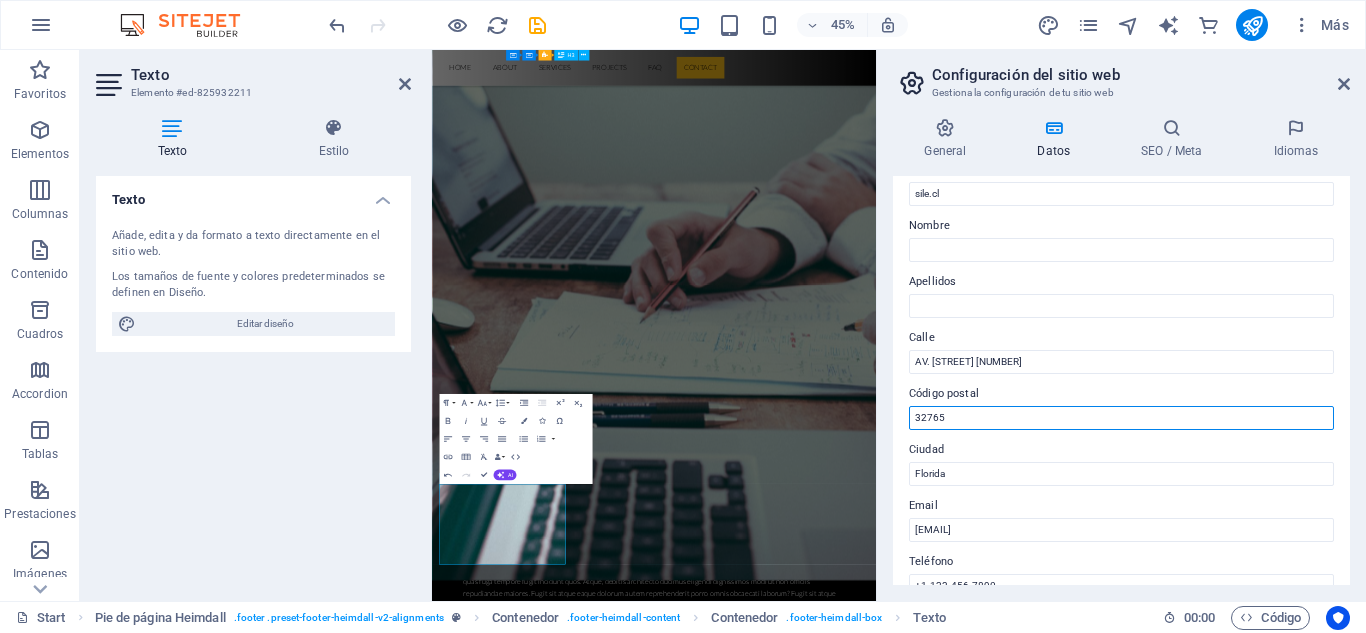 drag, startPoint x: 948, startPoint y: 417, endPoint x: 906, endPoint y: 423, distance: 42.426407 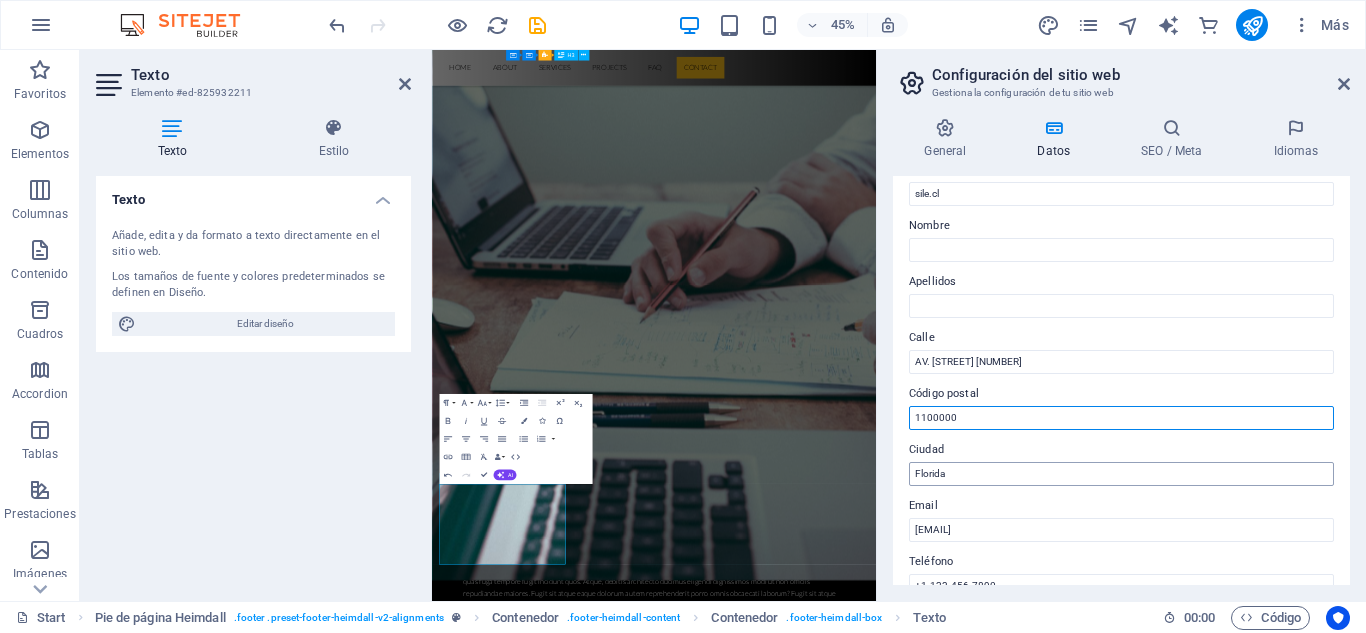 type on "1100000" 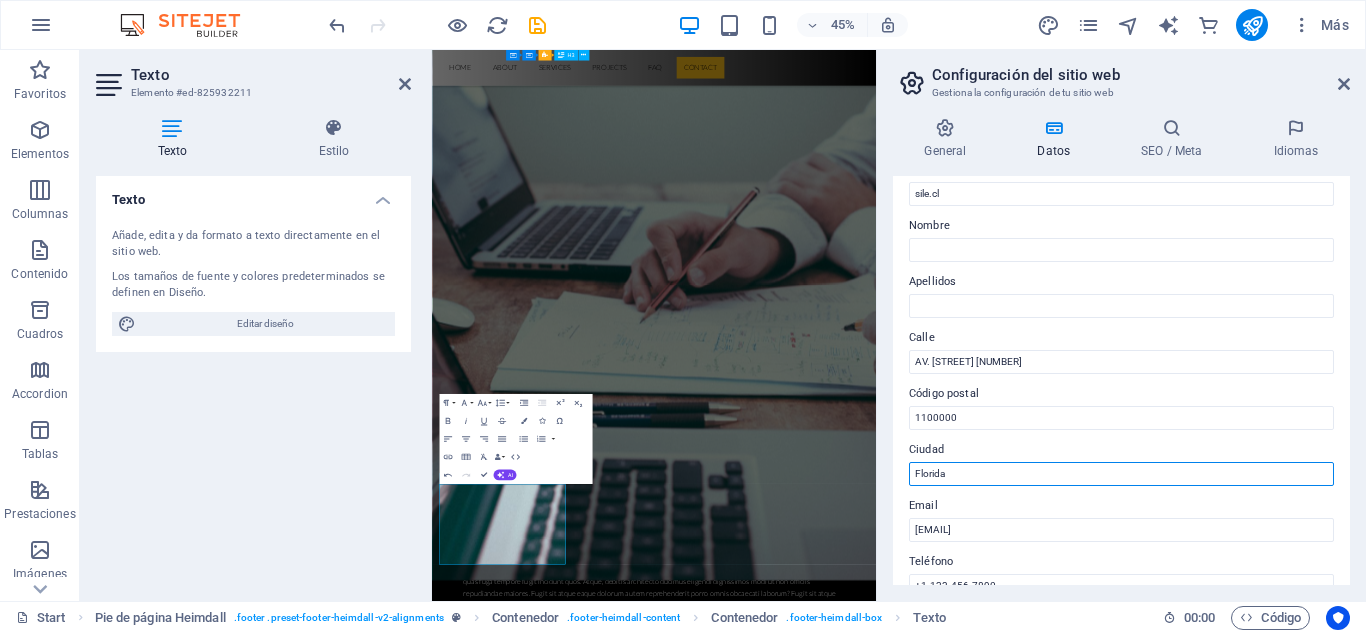 click on "Florida" at bounding box center (1121, 474) 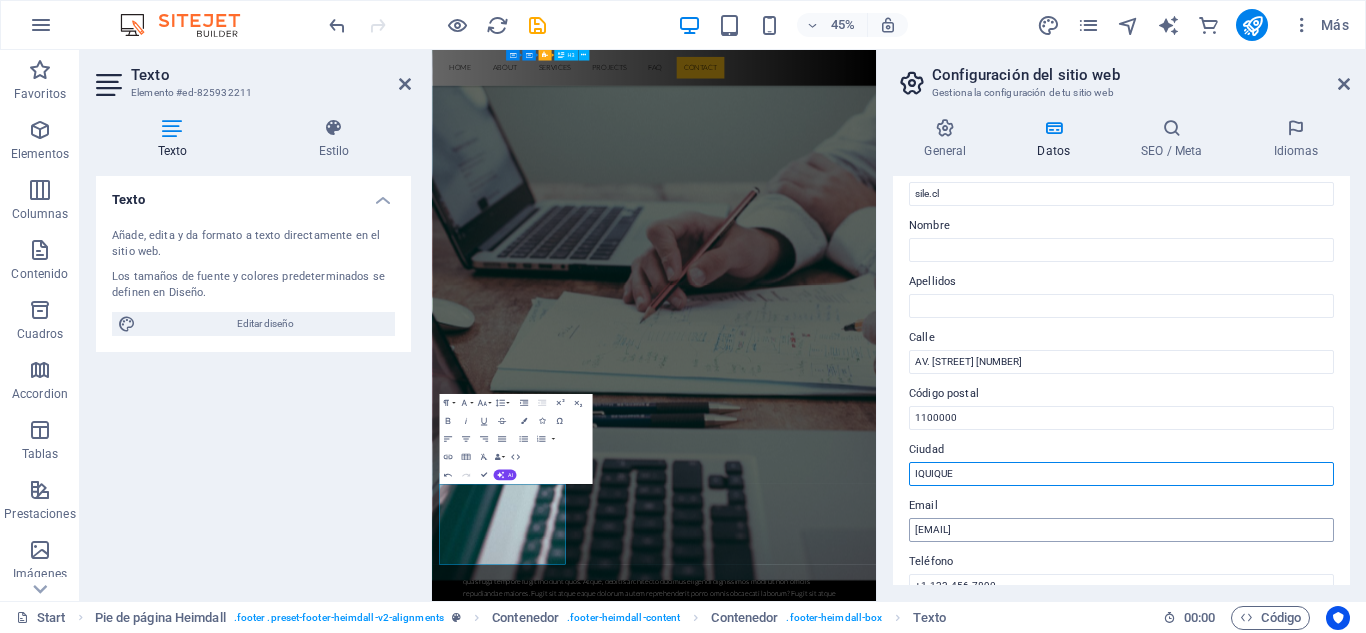 type on "IQUIQUE" 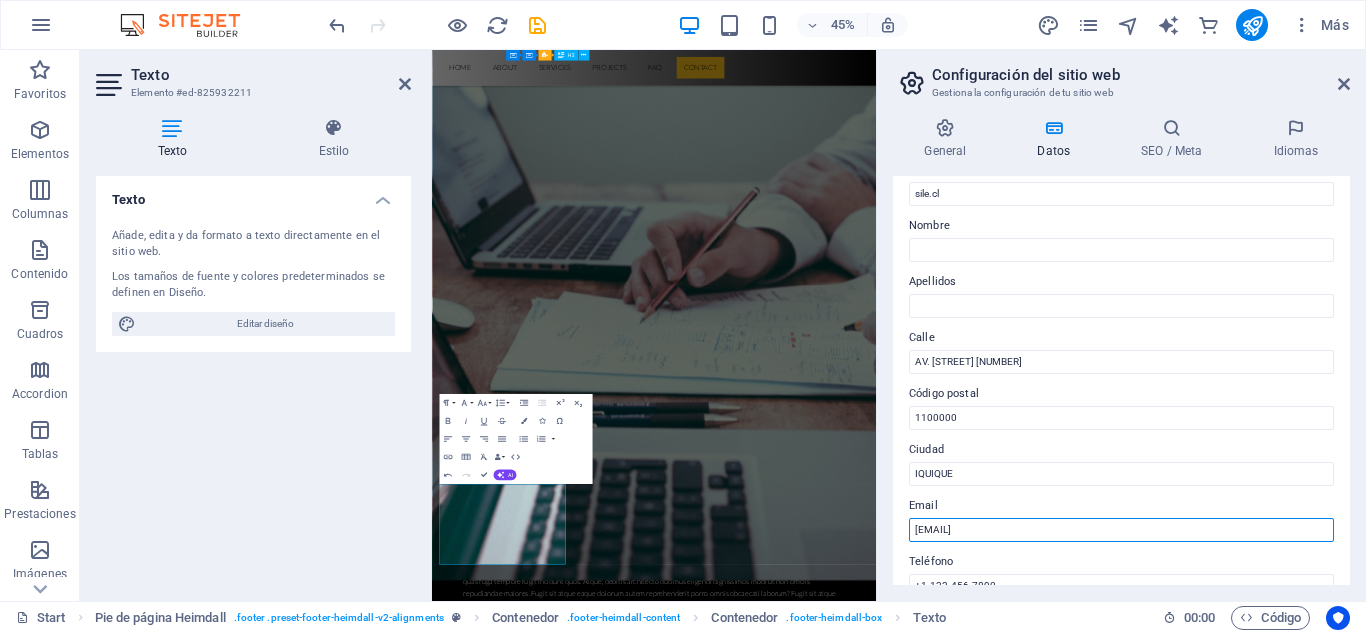 drag, startPoint x: 1146, startPoint y: 533, endPoint x: 904, endPoint y: 539, distance: 242.07437 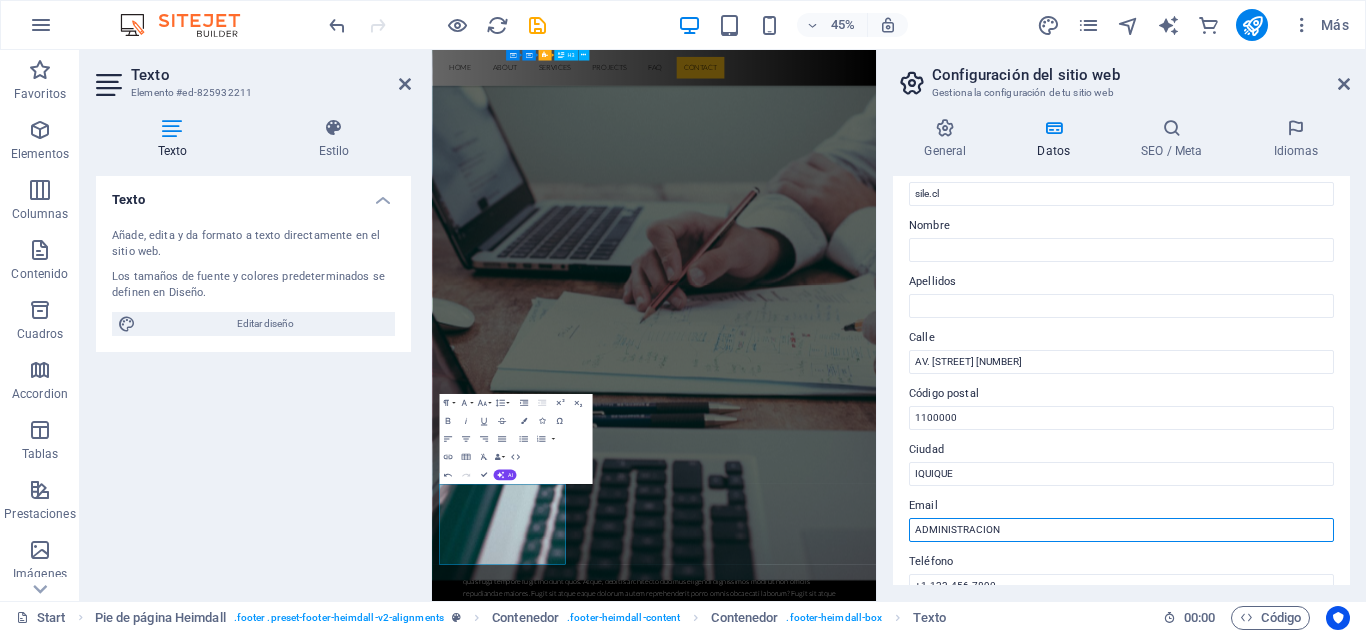 scroll, scrollTop: 6710, scrollLeft: 0, axis: vertical 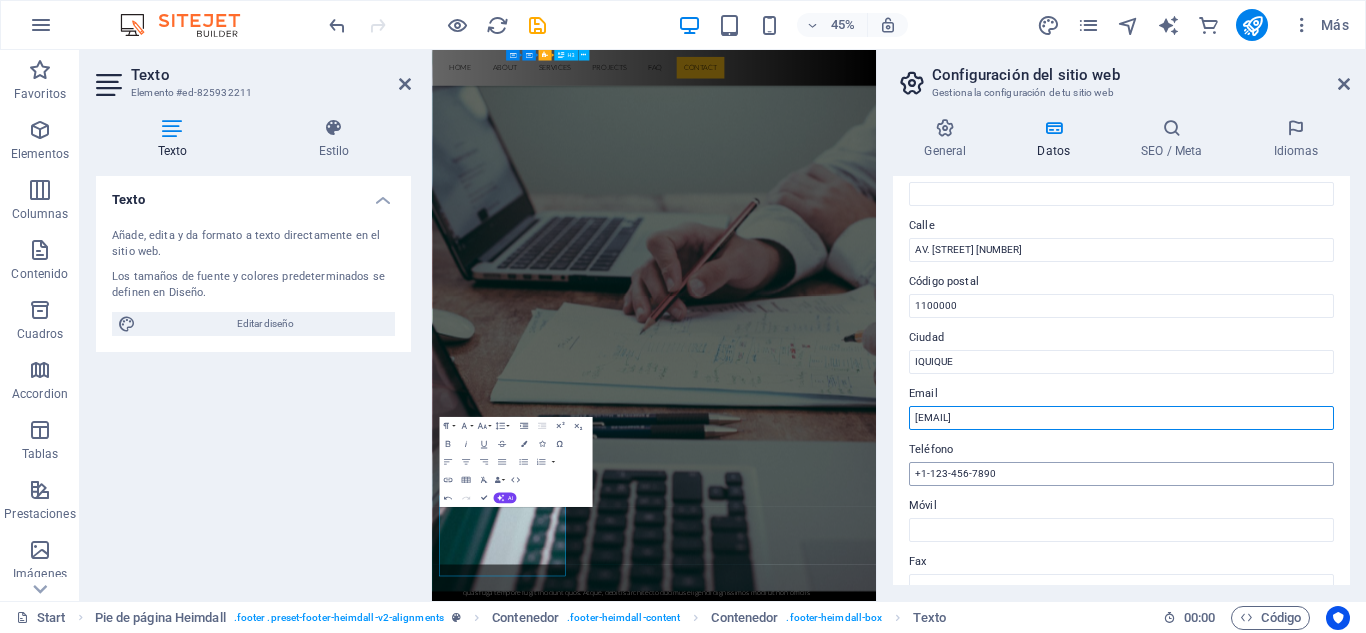 type on "[EMAIL]" 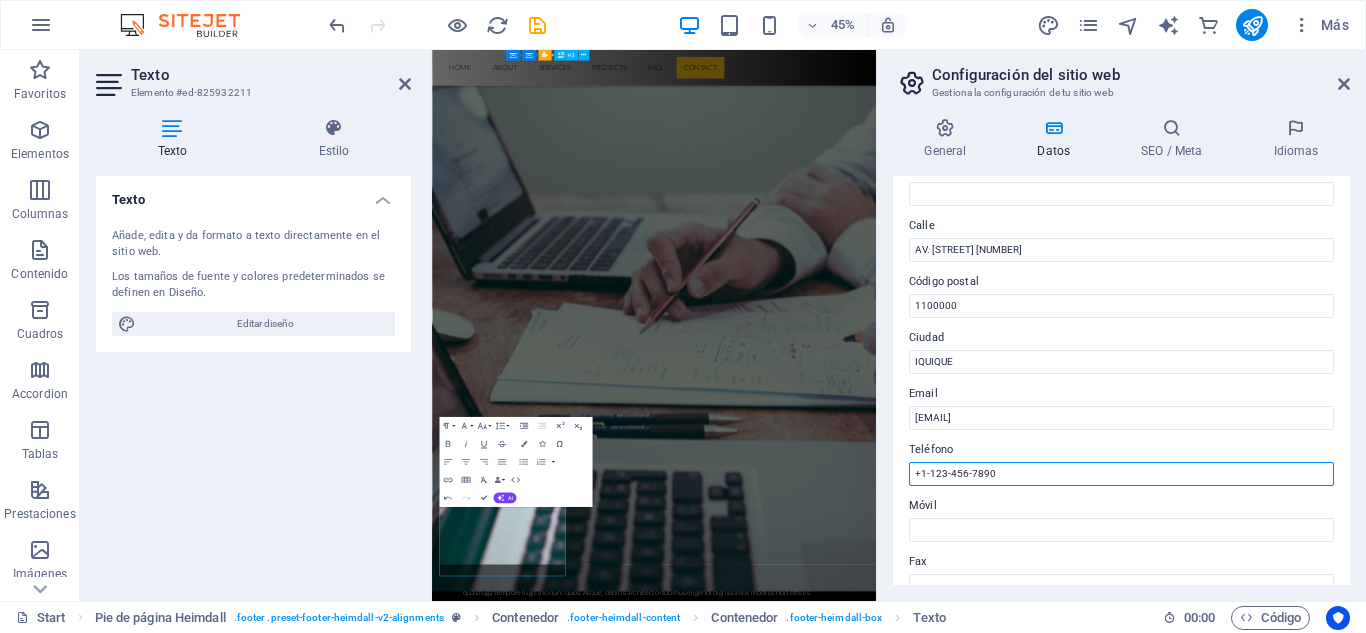 click on "+1-123-456-7890" at bounding box center [1121, 474] 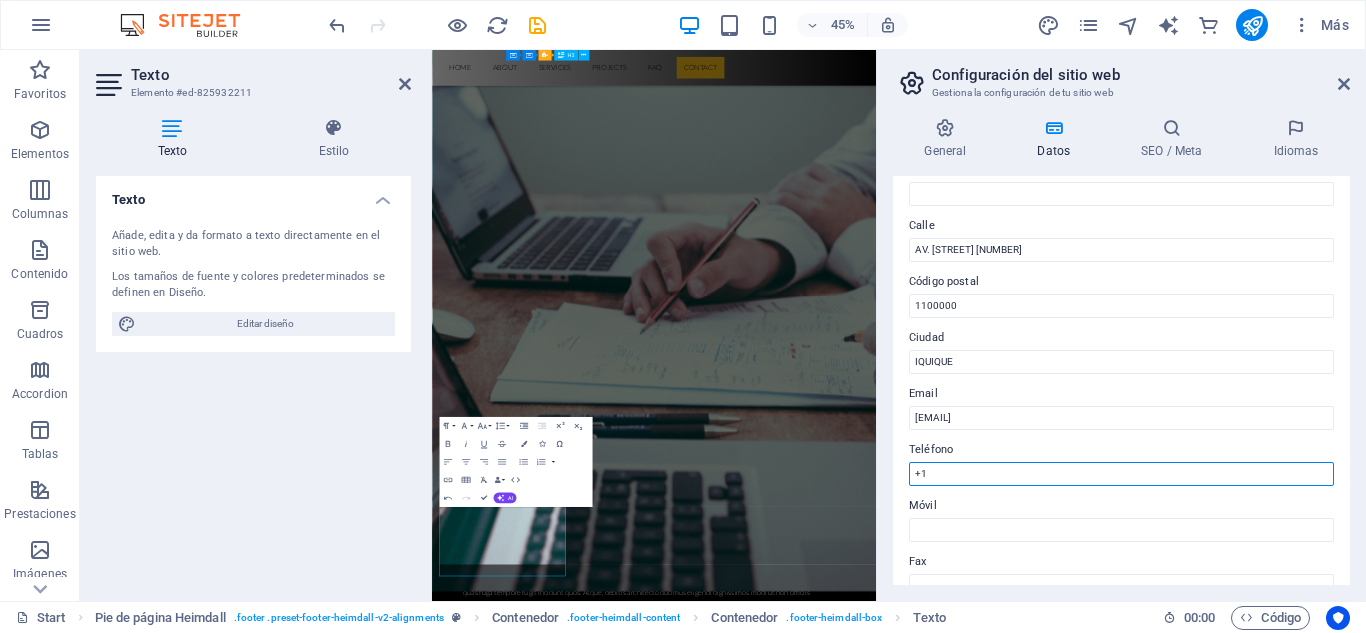 type on "+" 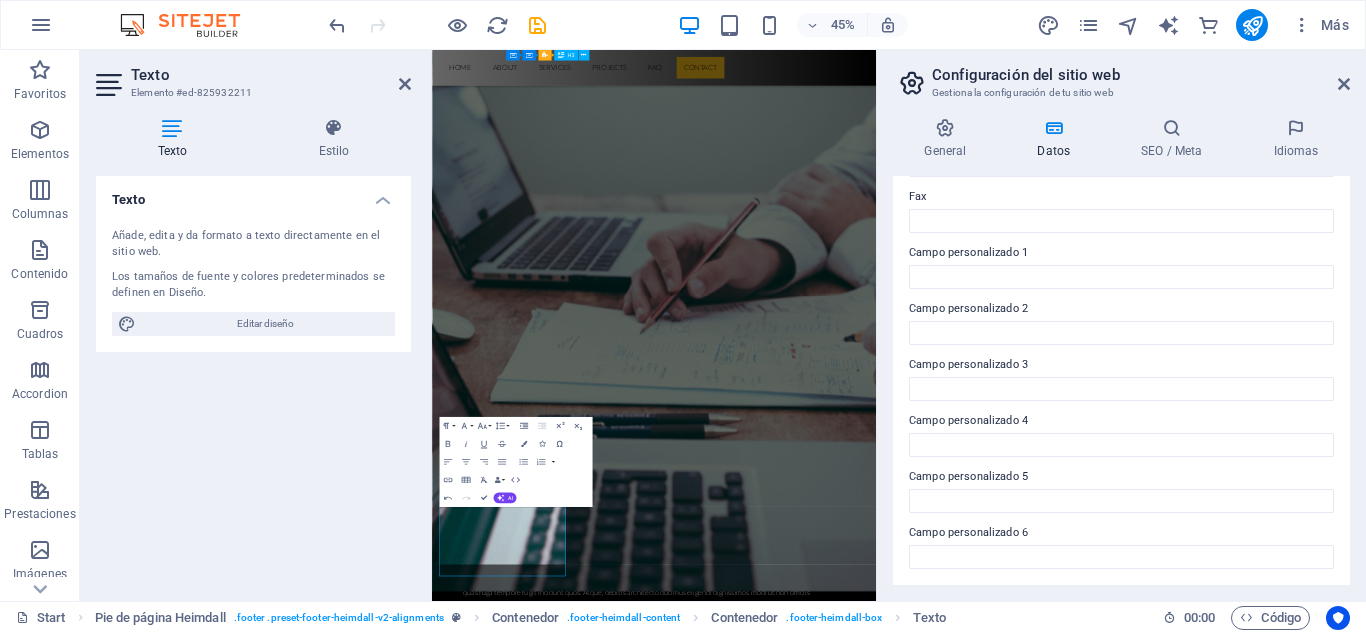 scroll, scrollTop: 0, scrollLeft: 0, axis: both 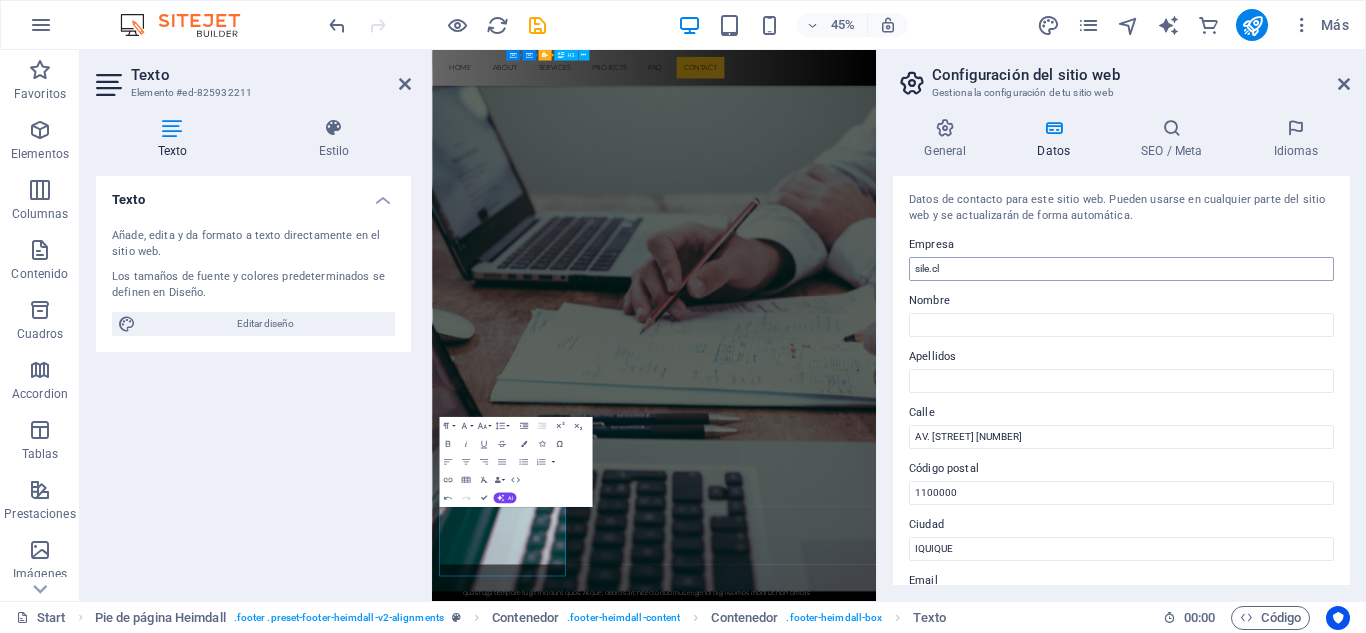 type on "[PHONE]" 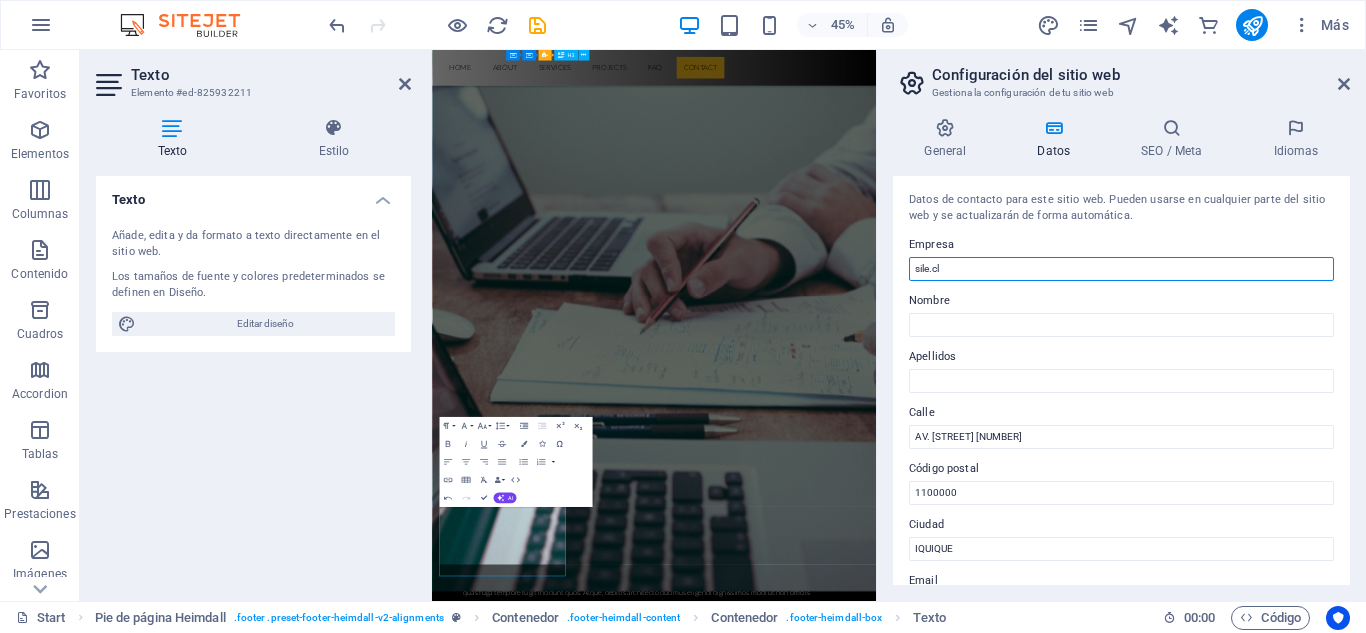 drag, startPoint x: 948, startPoint y: 263, endPoint x: 898, endPoint y: 264, distance: 50.01 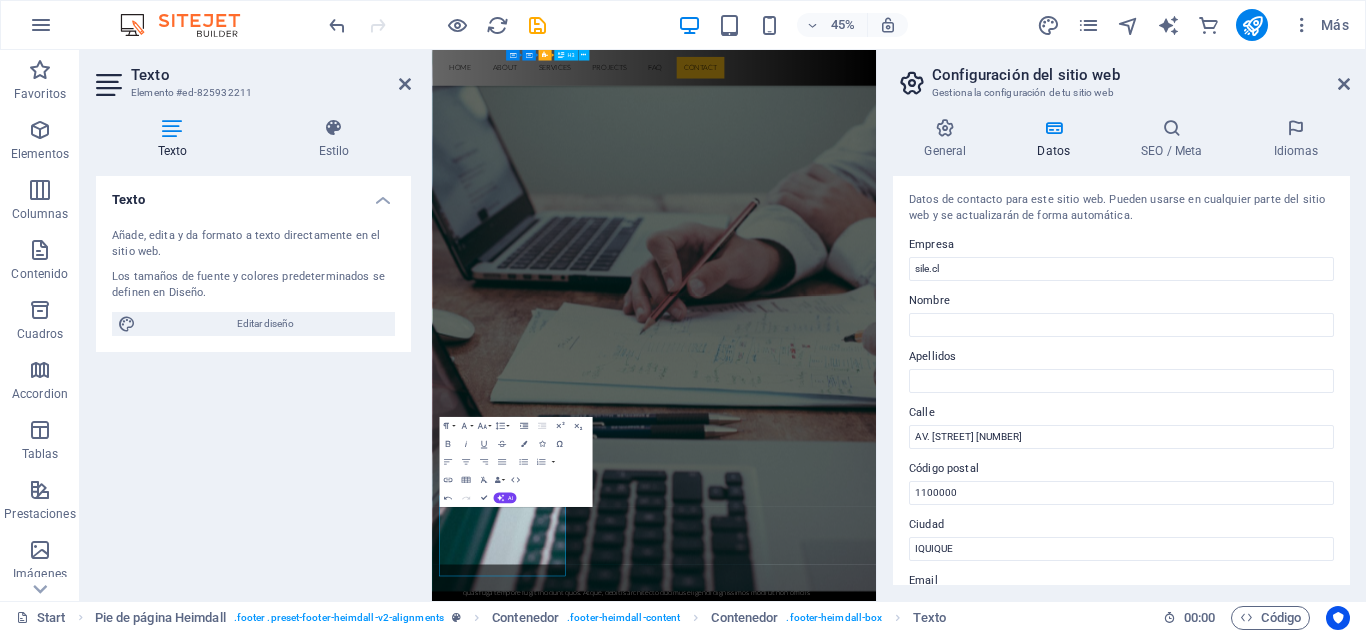 click on "Nombre" at bounding box center (1121, 301) 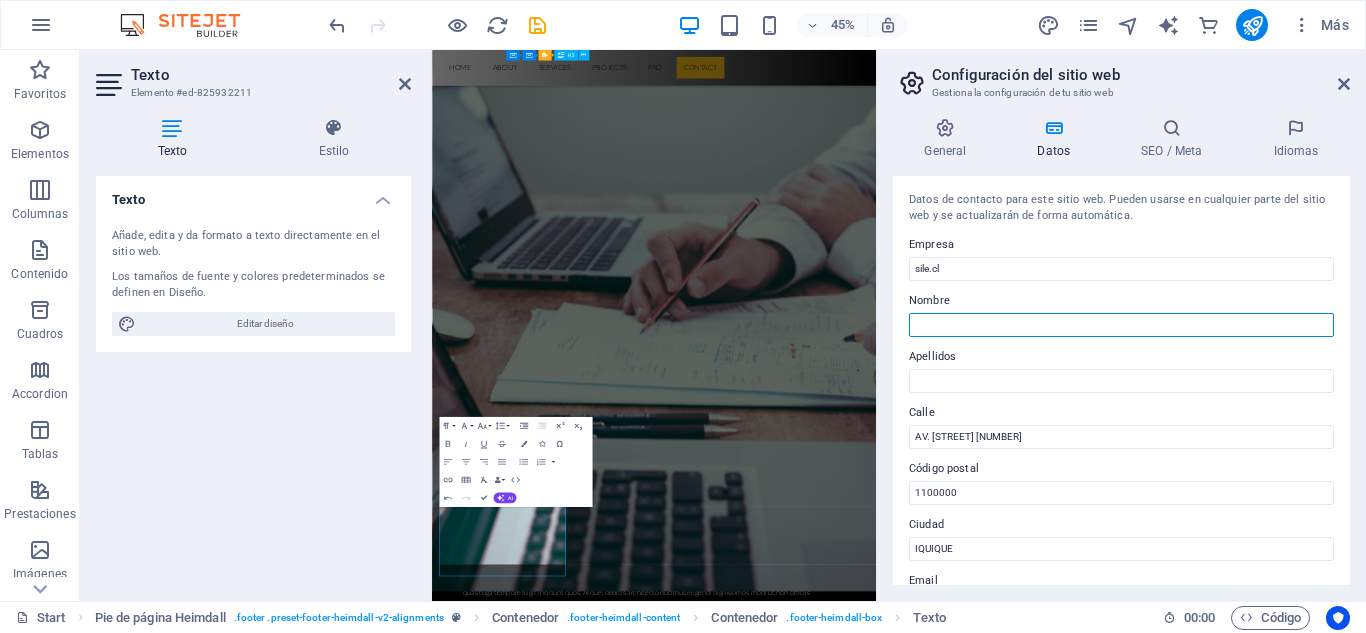 click on "Nombre" at bounding box center [1121, 325] 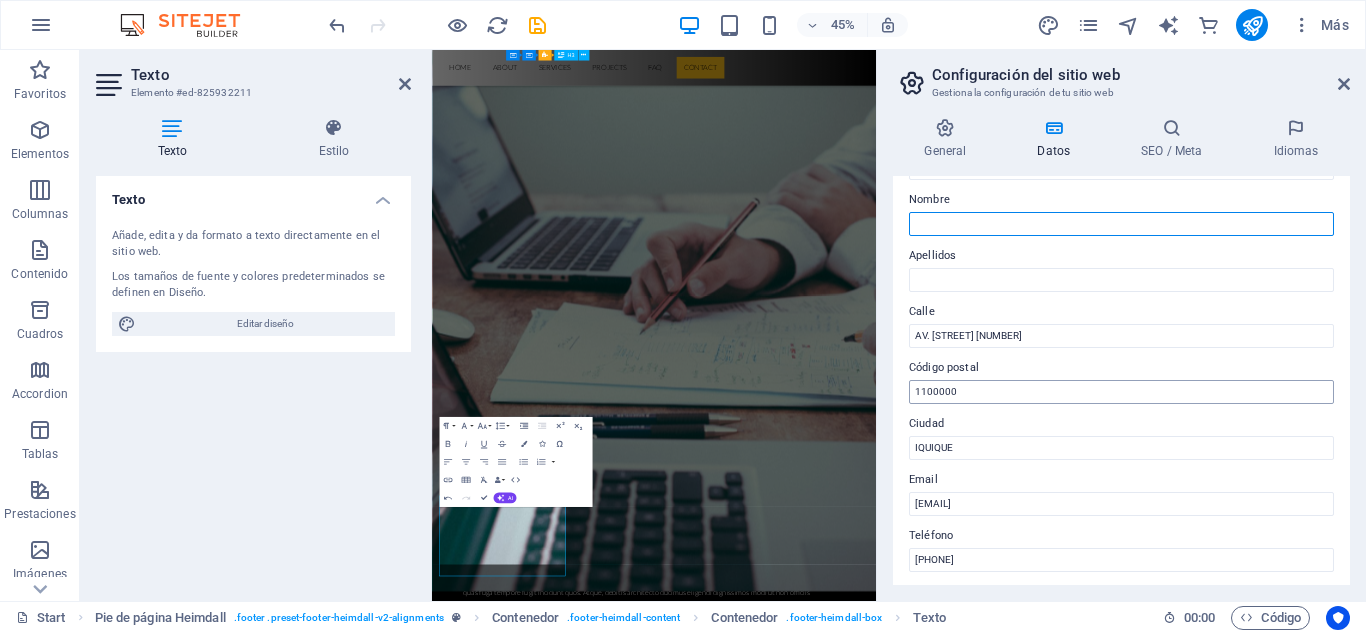 scroll, scrollTop: 0, scrollLeft: 0, axis: both 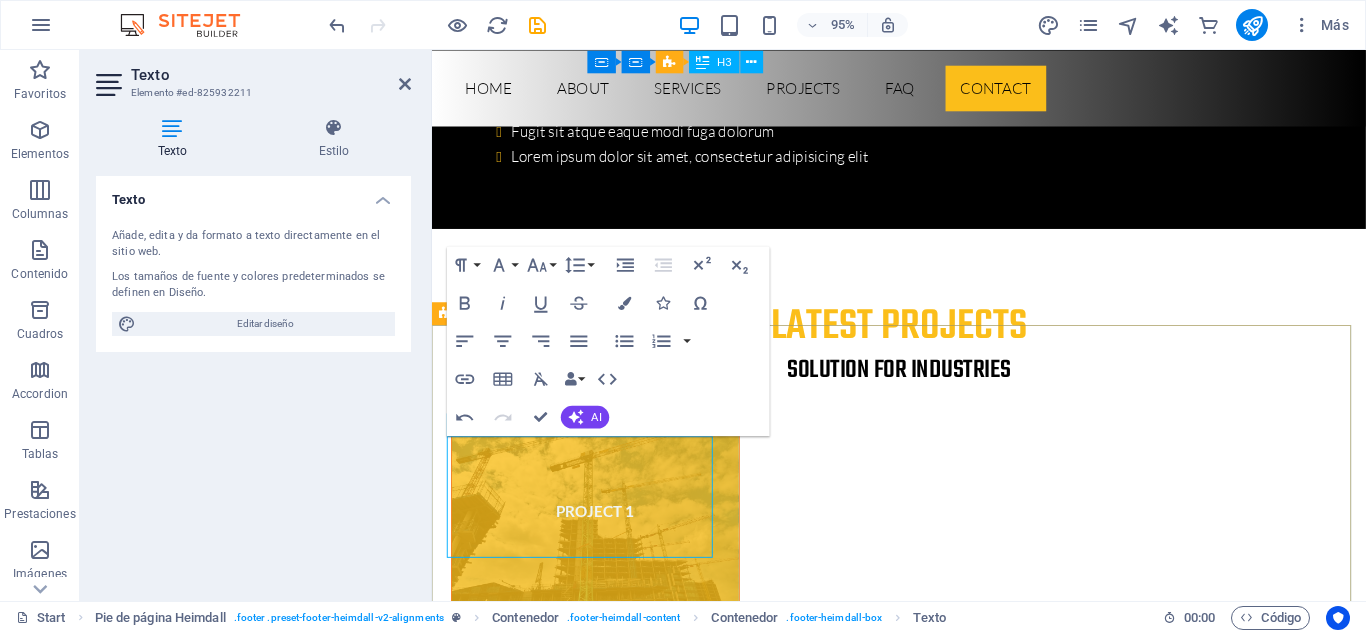 click on "Get in touch AV. [STREET] [NUMBER] [CITY] [POSTAL_CODE] Phone: [PHONE] Email: [EMAIL] Legal Notice | Privacy Lorem ipsum dolor sit amet, consetur adipisicing elit. Natus, dores midimak at eligendi repellat voluptatem officia. Navigation About us Our Services Latest Projects Our FAQ´s Contact us" at bounding box center (923, 6324) 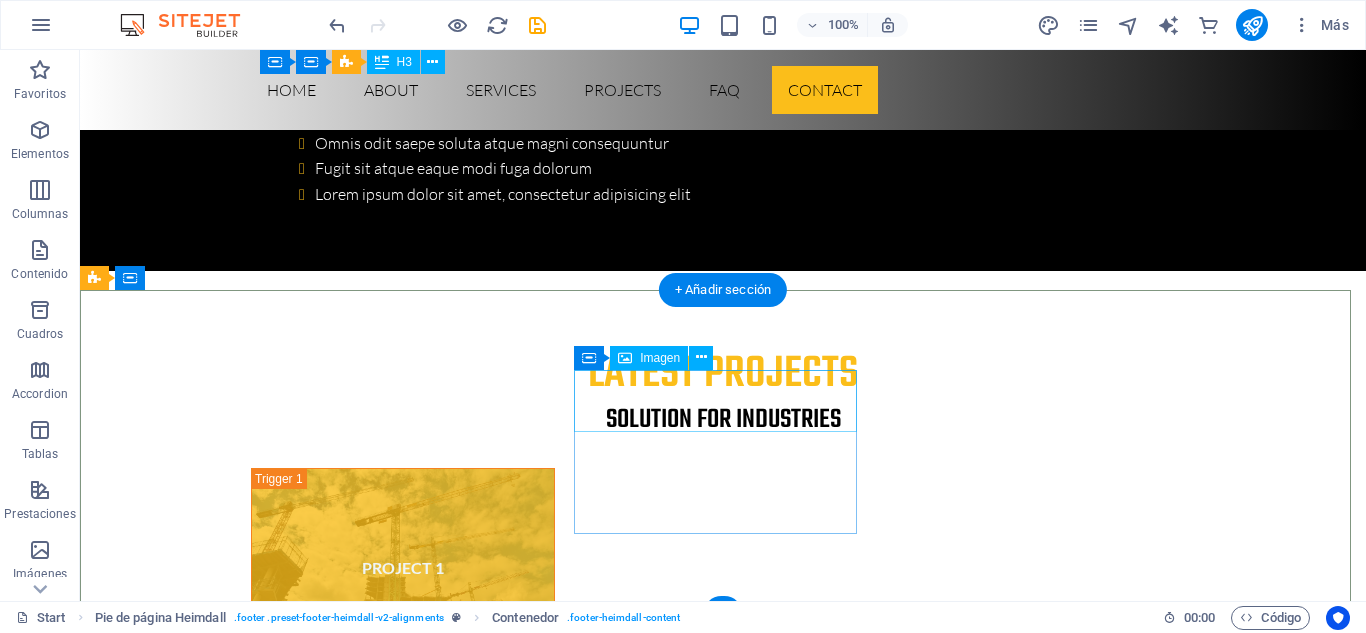 scroll, scrollTop: 6537, scrollLeft: 0, axis: vertical 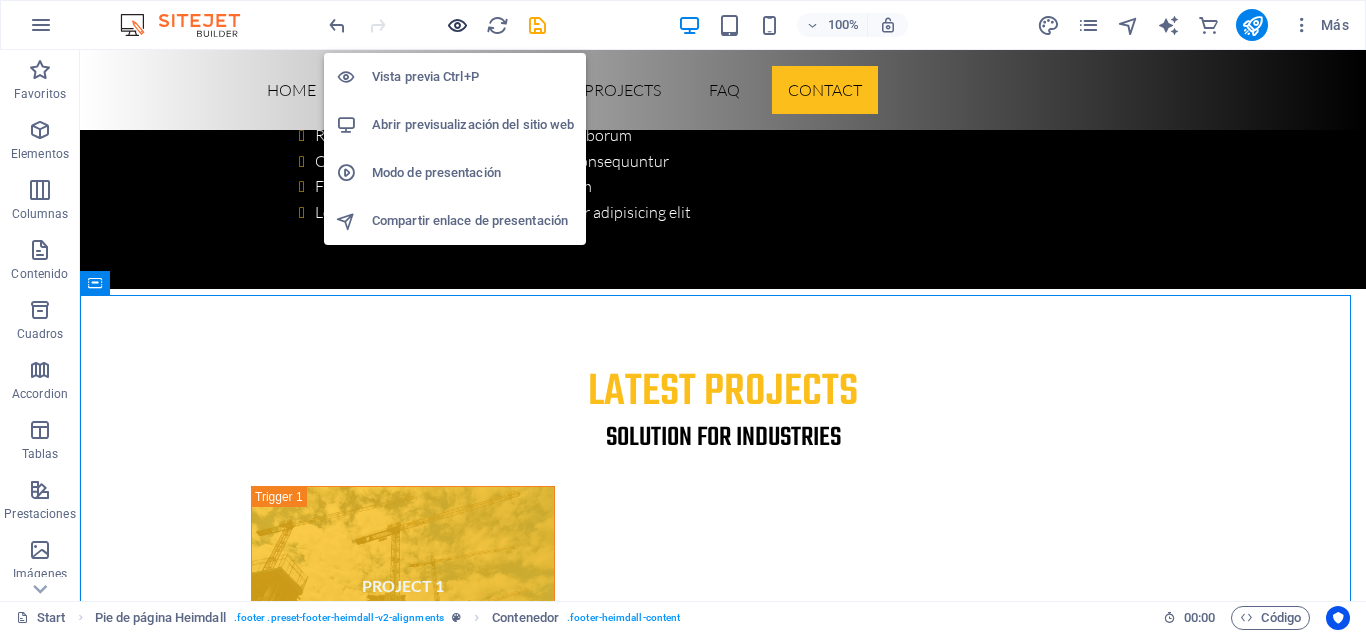click at bounding box center (457, 25) 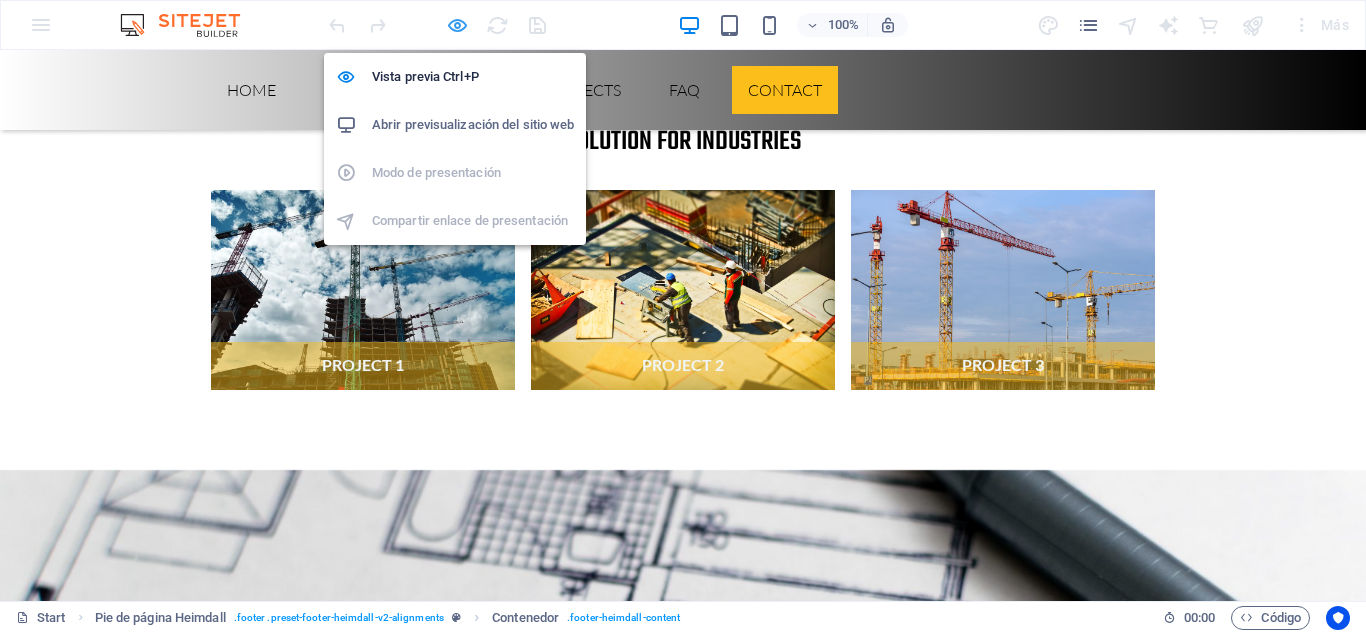 scroll, scrollTop: 4855, scrollLeft: 0, axis: vertical 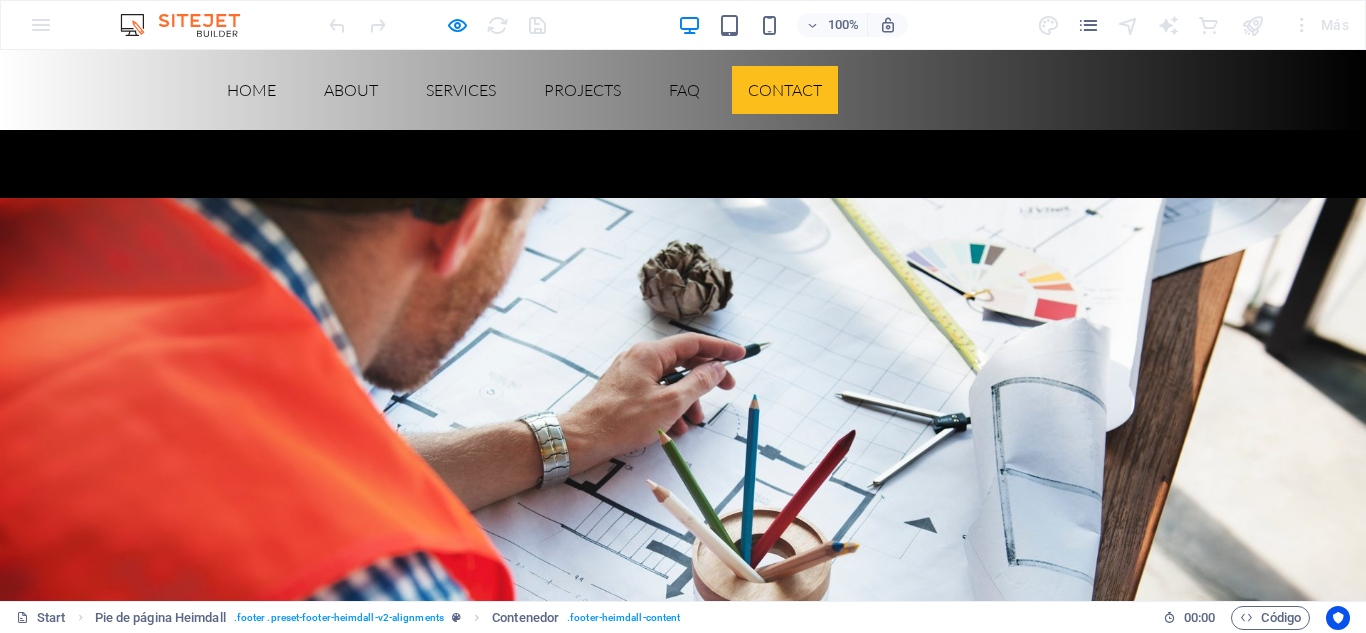 click on "Phone: [PHONE]" at bounding box center (157, 5711) 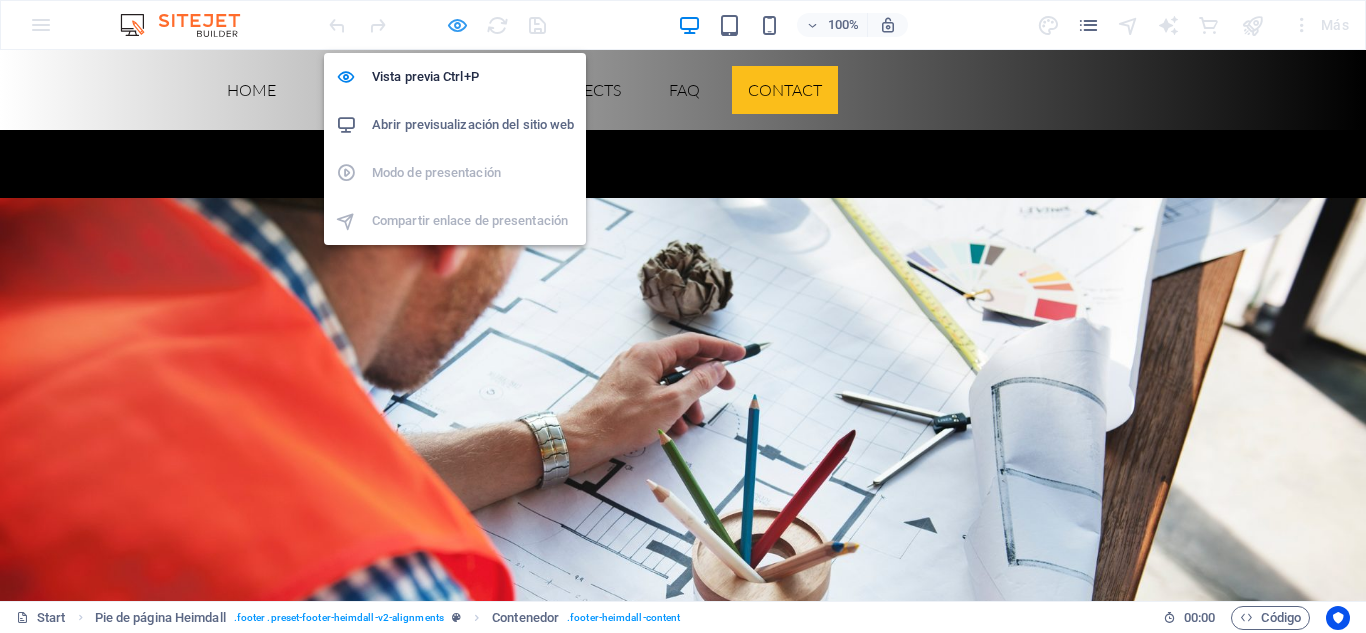 click at bounding box center [457, 25] 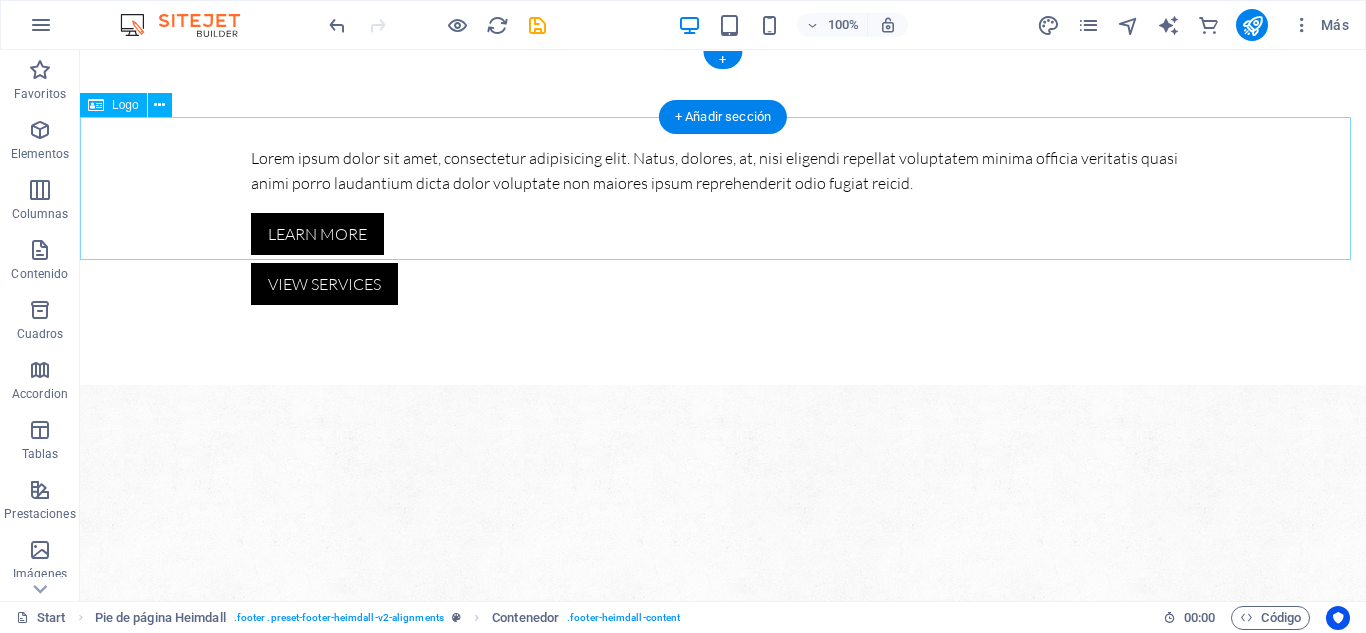 scroll, scrollTop: 0, scrollLeft: 0, axis: both 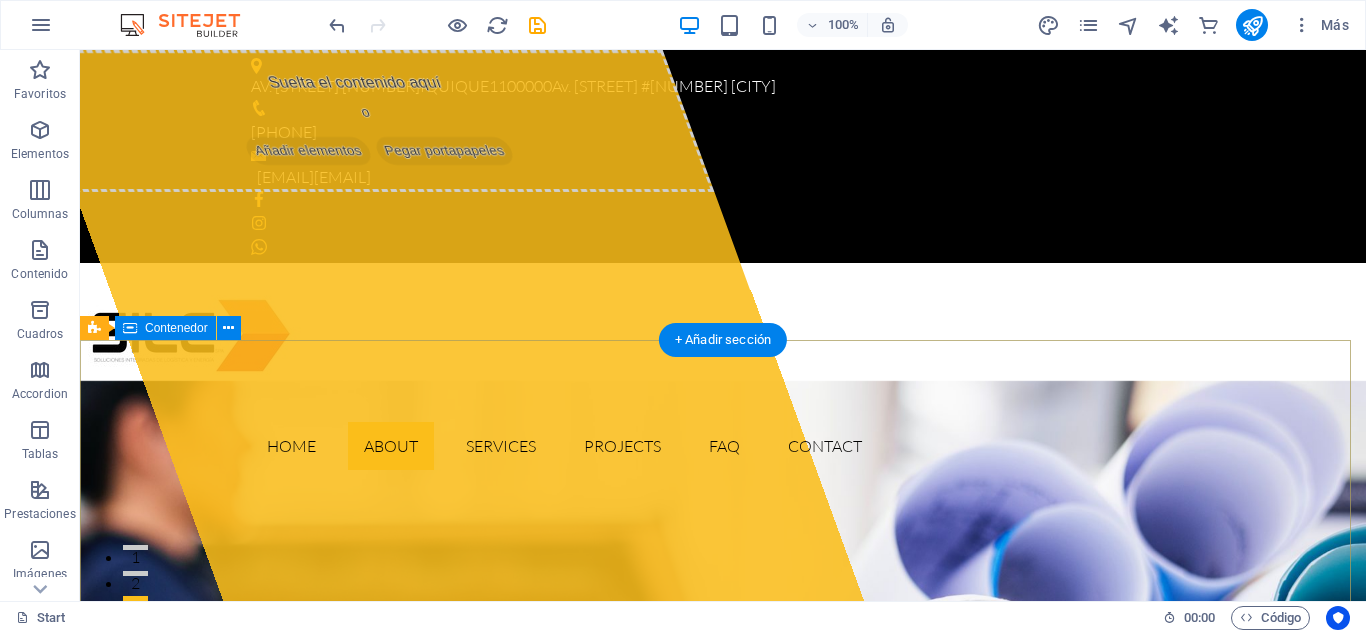 click on "Suelta el contenido aquí o  Añadir elementos  Pegar portapapeles Lorem ipsum dolor sit amet, consectetur adipisicing elit. Natus, dolores, at, nisi eligendi repellat voluptatem minima officia veritatis quasi animi porro laudantium dicta dolor voluptate non maiores ipsum reprehenderit odio fugiat reicid. Learn more View Services" at bounding box center [723, 1155] 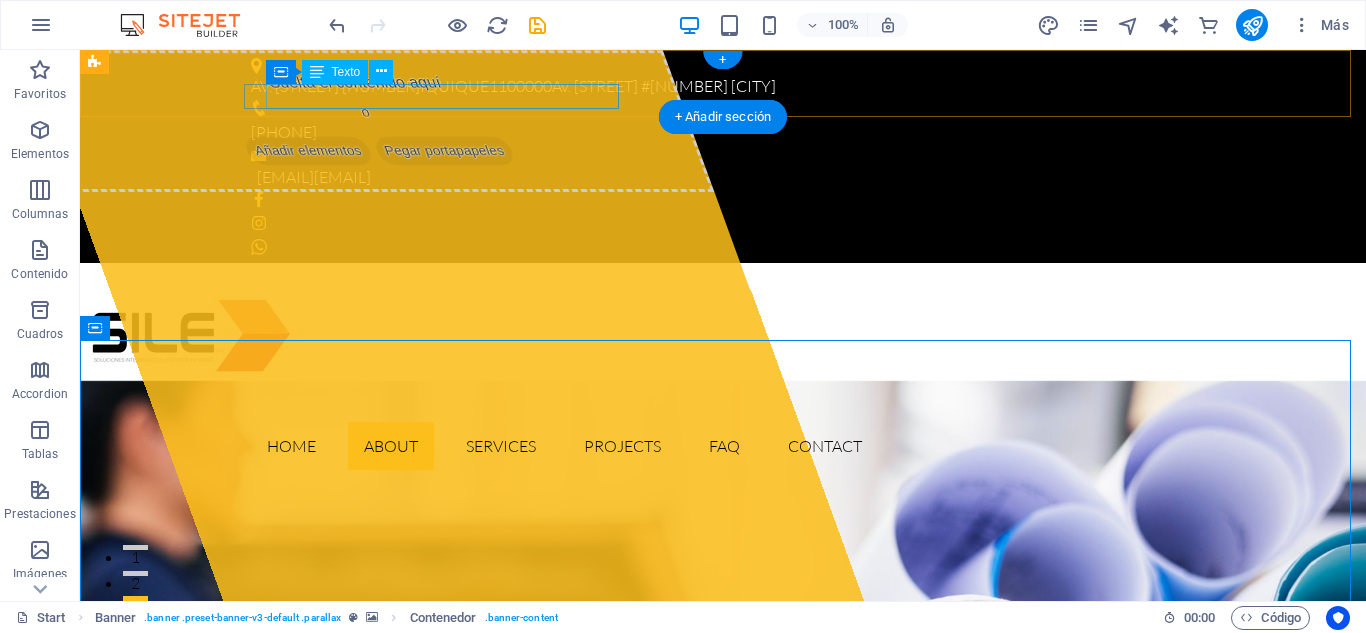 click on "[EMAIL] [EMAIL]" at bounding box center (718, 178) 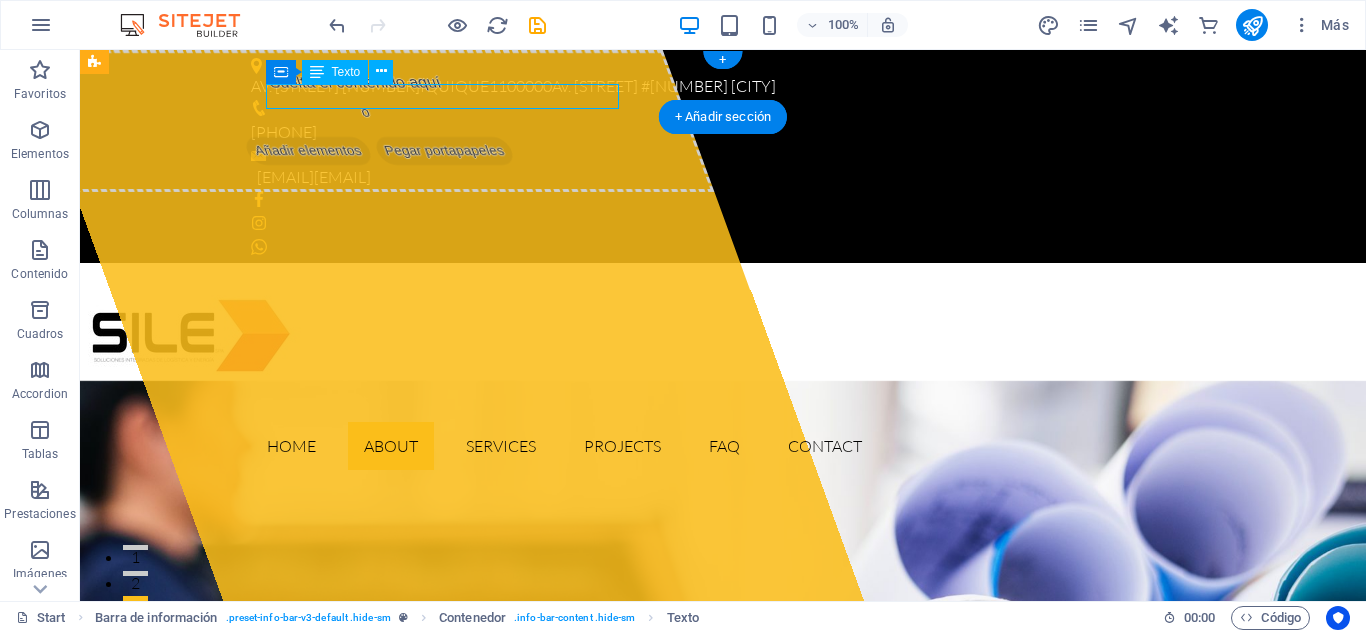 click on "[EMAIL] [EMAIL]" at bounding box center [718, 178] 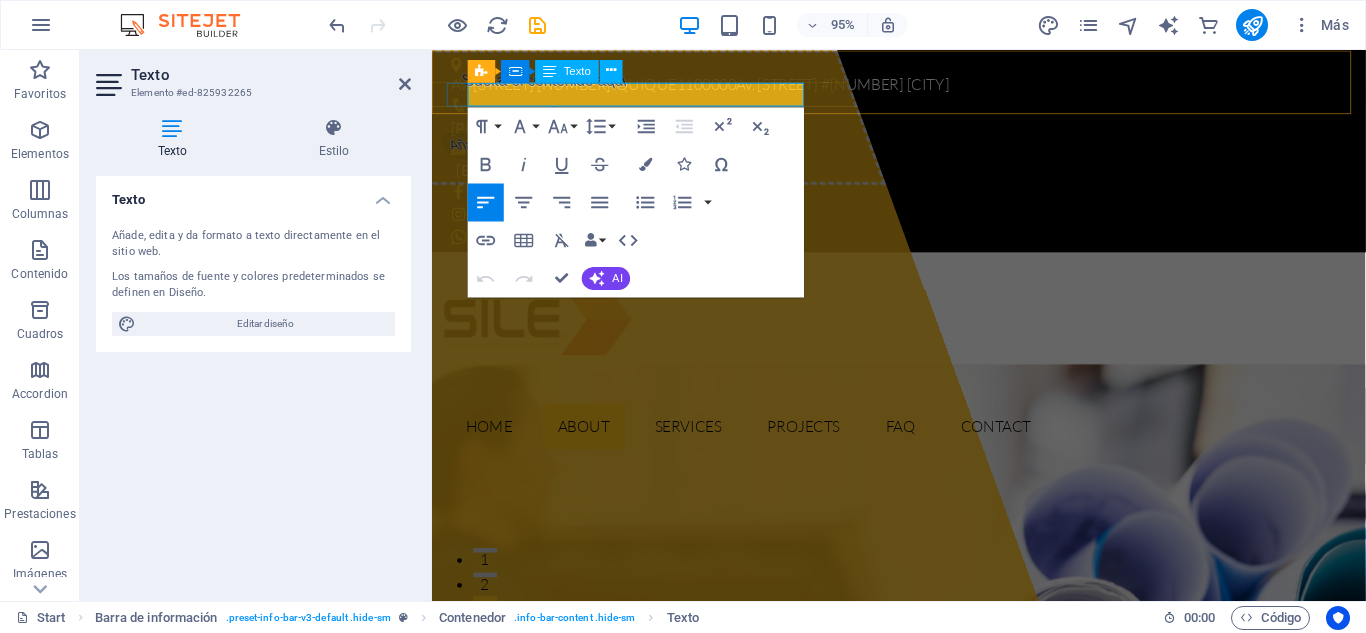 click on "[EMAIL]" 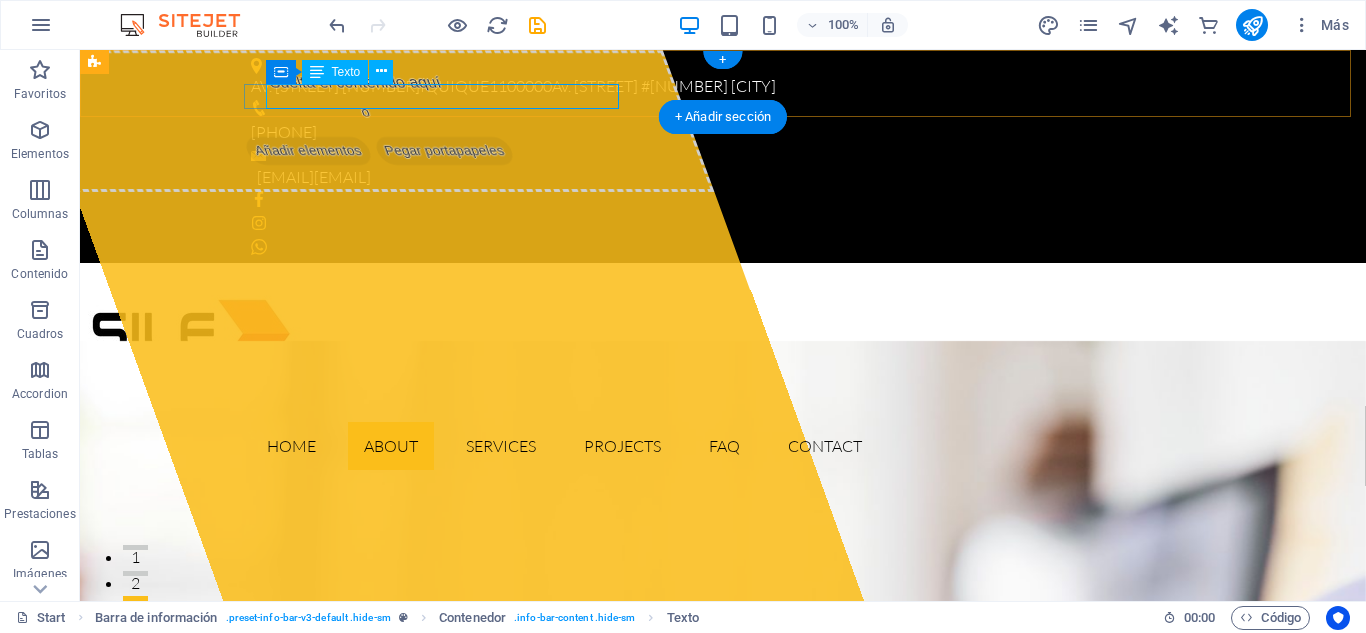 click on "[EMAIL] [EMAIL]" at bounding box center [718, 178] 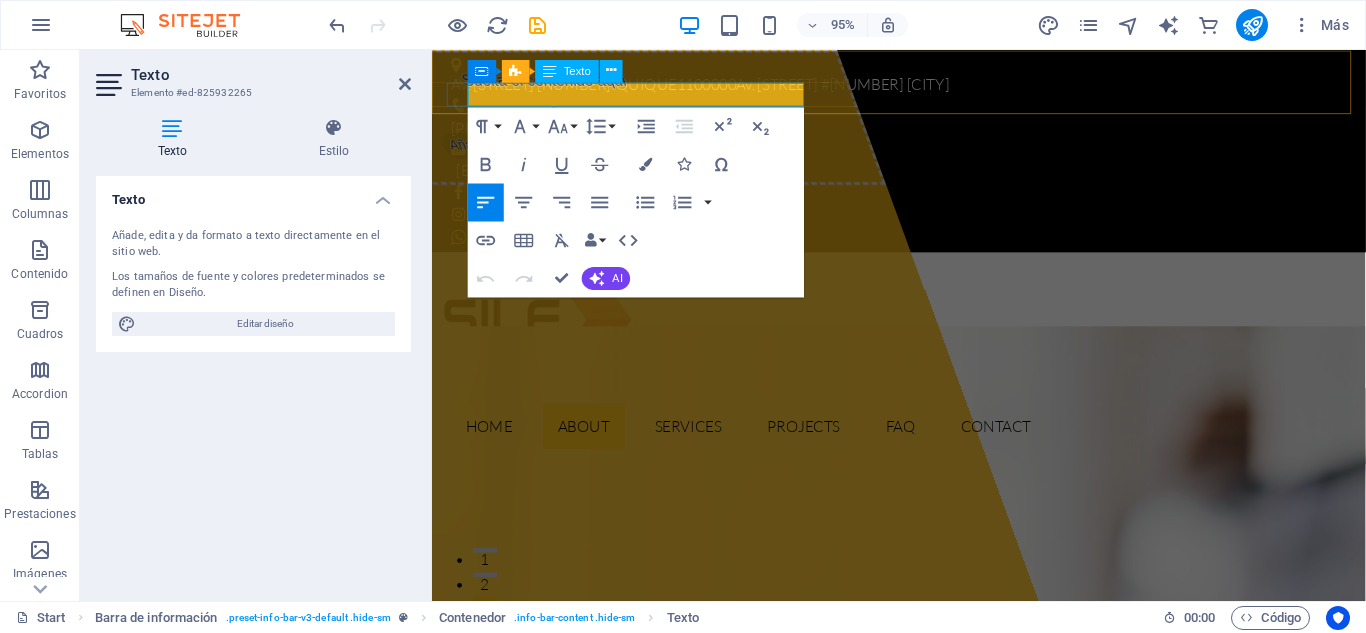 click on "[EMAIL]" 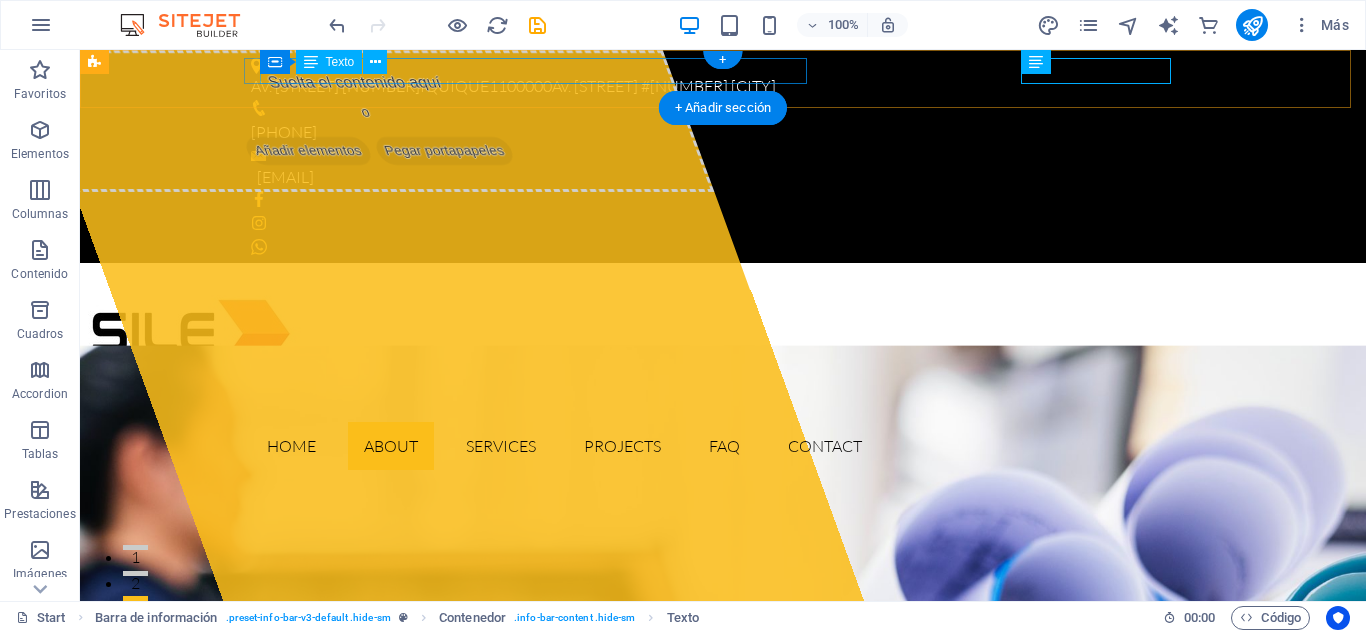 click on "AV. [STREET] [NUMBER] [CITY] [POSTAL_CODE] Av. [STREET] #[NUMBER] [CITY]" at bounding box center (715, 87) 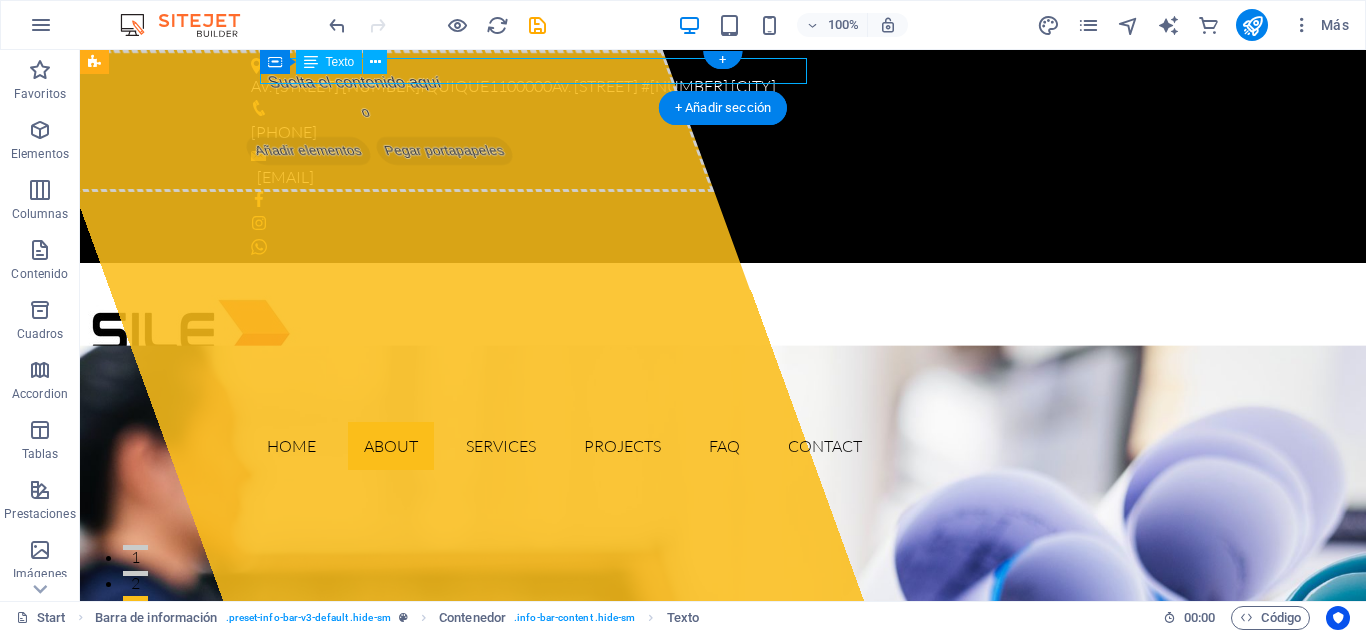 click on "AV. [STREET] [NUMBER] [CITY] [POSTAL_CODE] Av. [STREET] #[NUMBER] [CITY]" at bounding box center (715, 87) 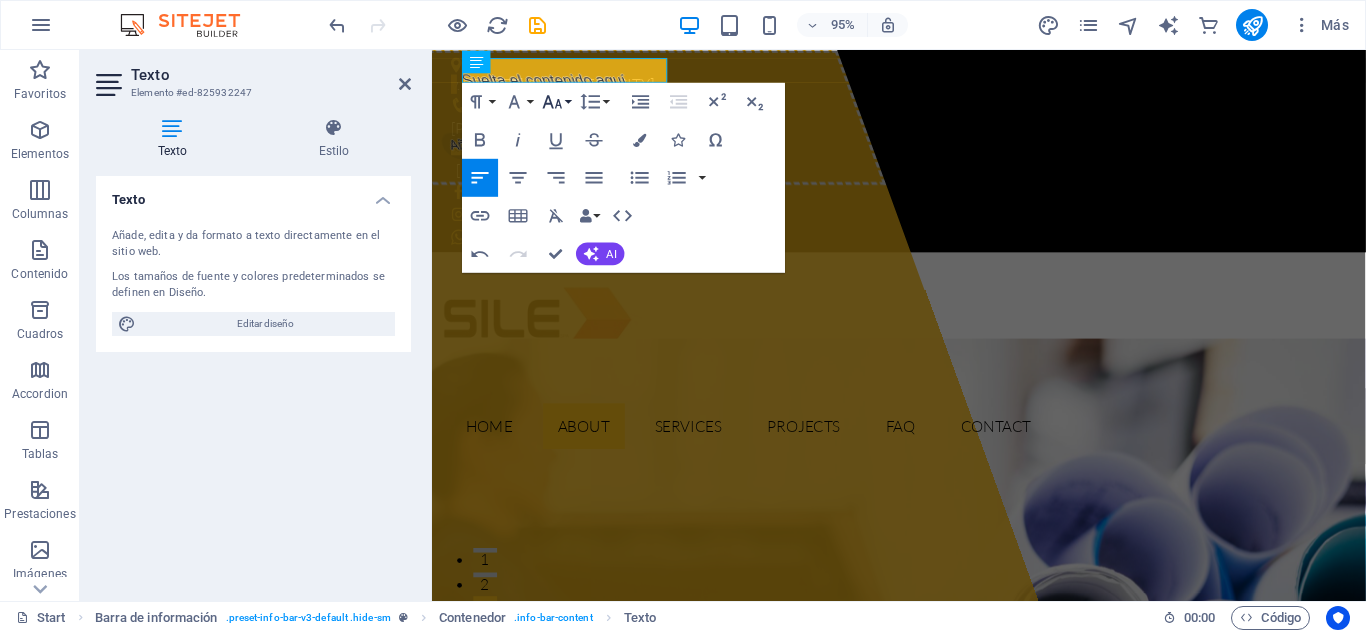 type 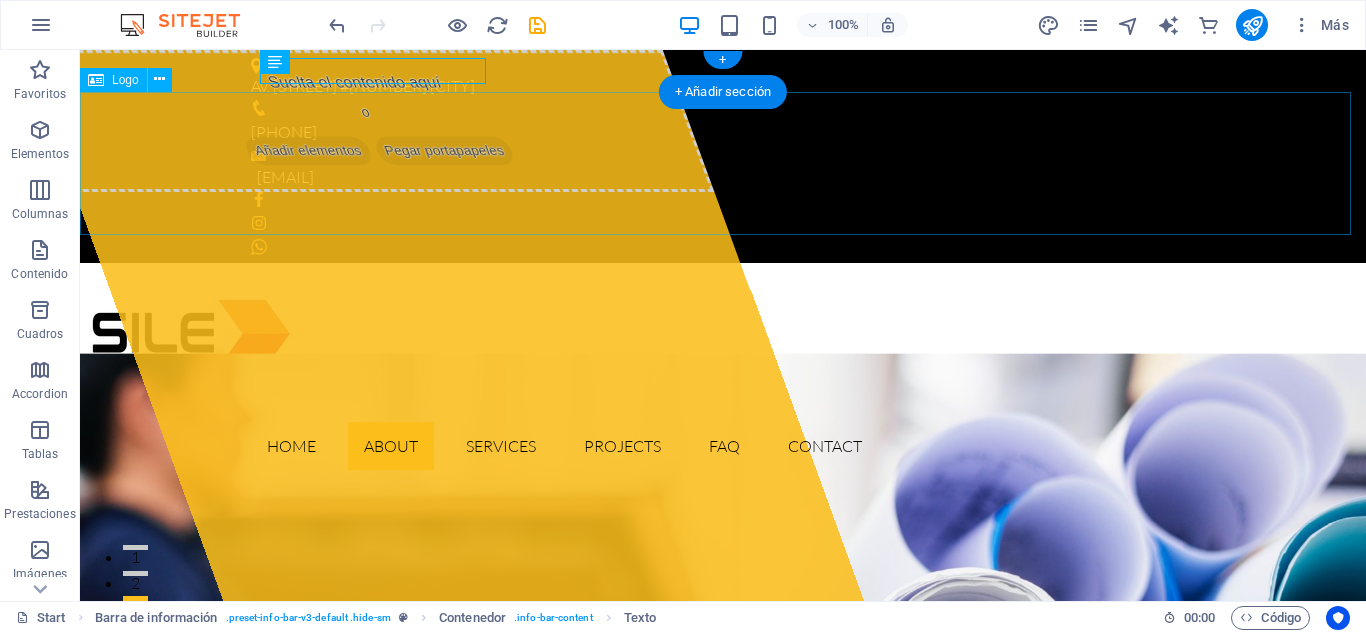 click at bounding box center (723, 334) 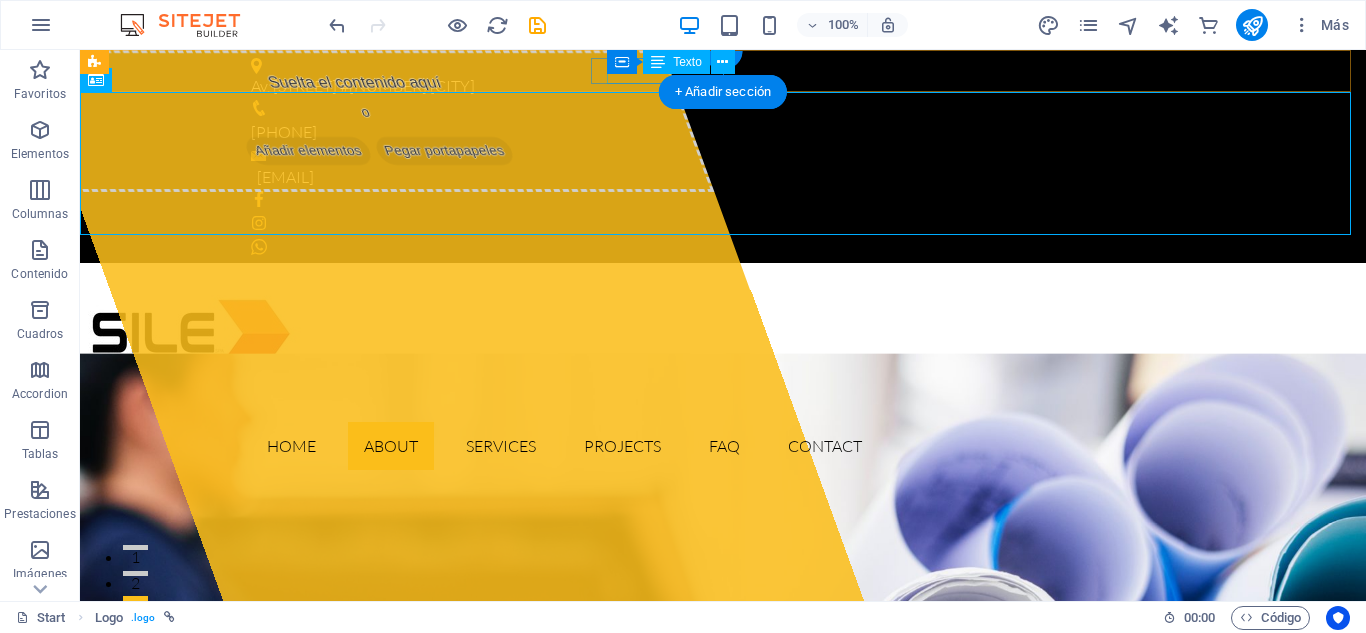 click on "[PHONE]" at bounding box center [715, 133] 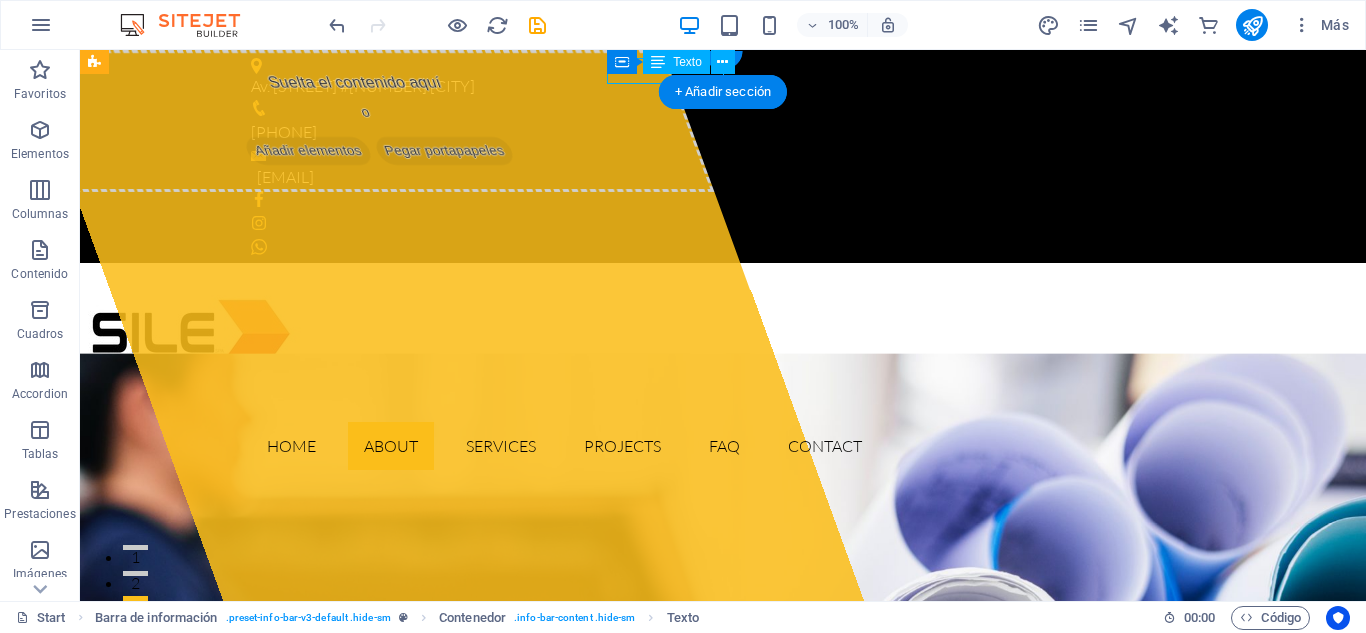 click on "[PHONE]" at bounding box center [715, 133] 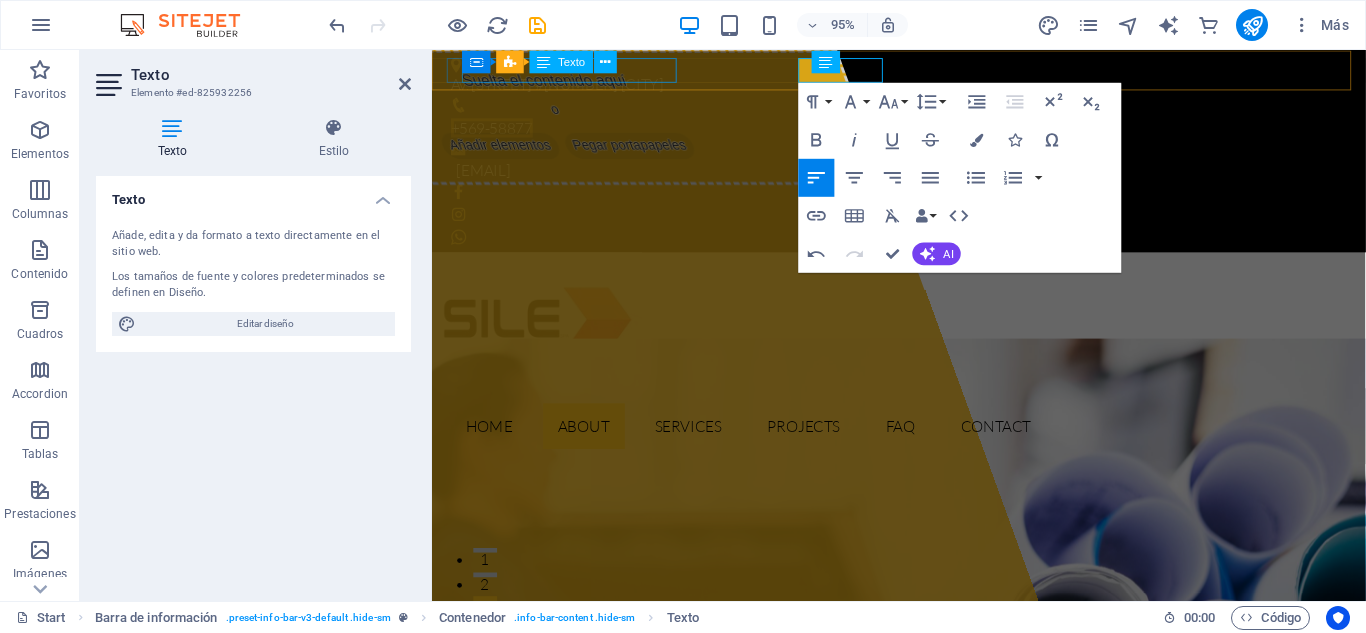 type 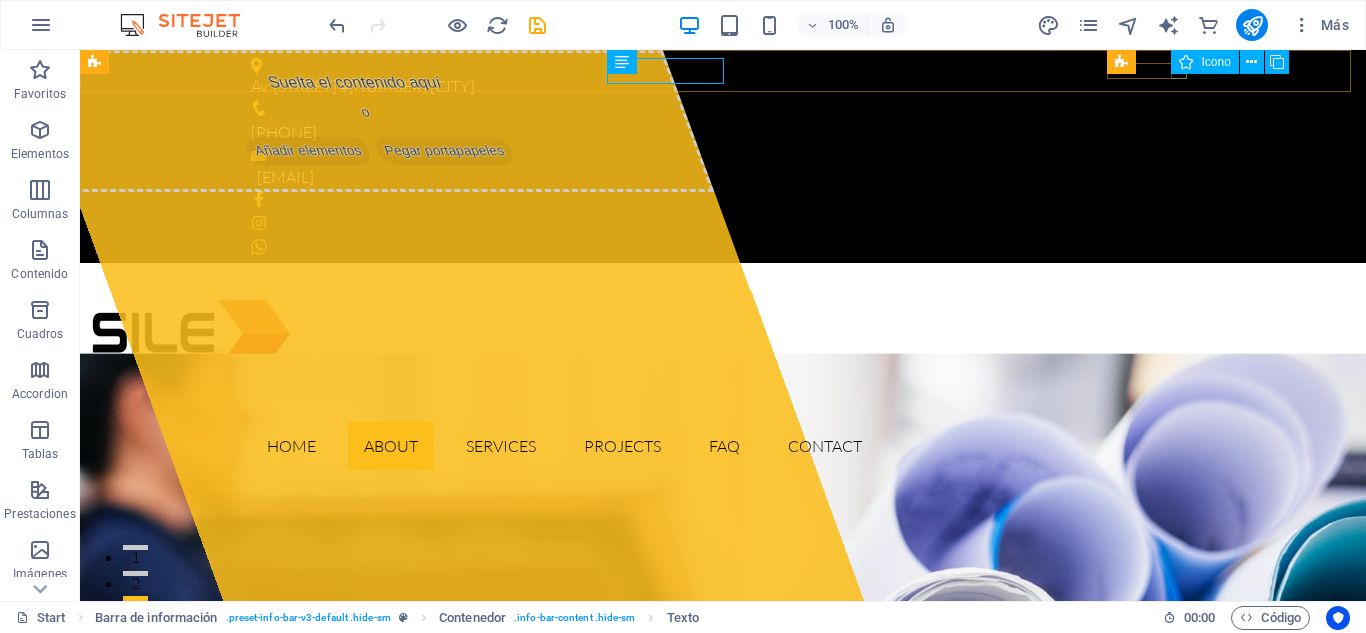 click on "Icono" at bounding box center [1204, 62] 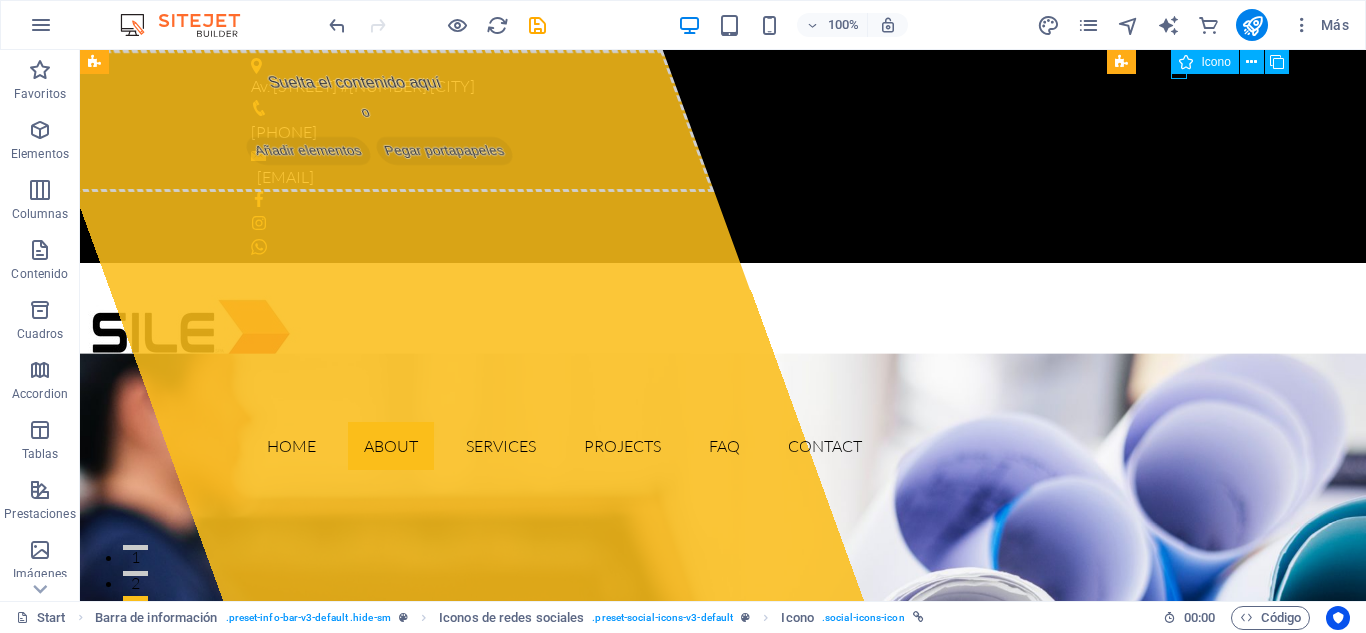 click on "Icono" at bounding box center [1204, 62] 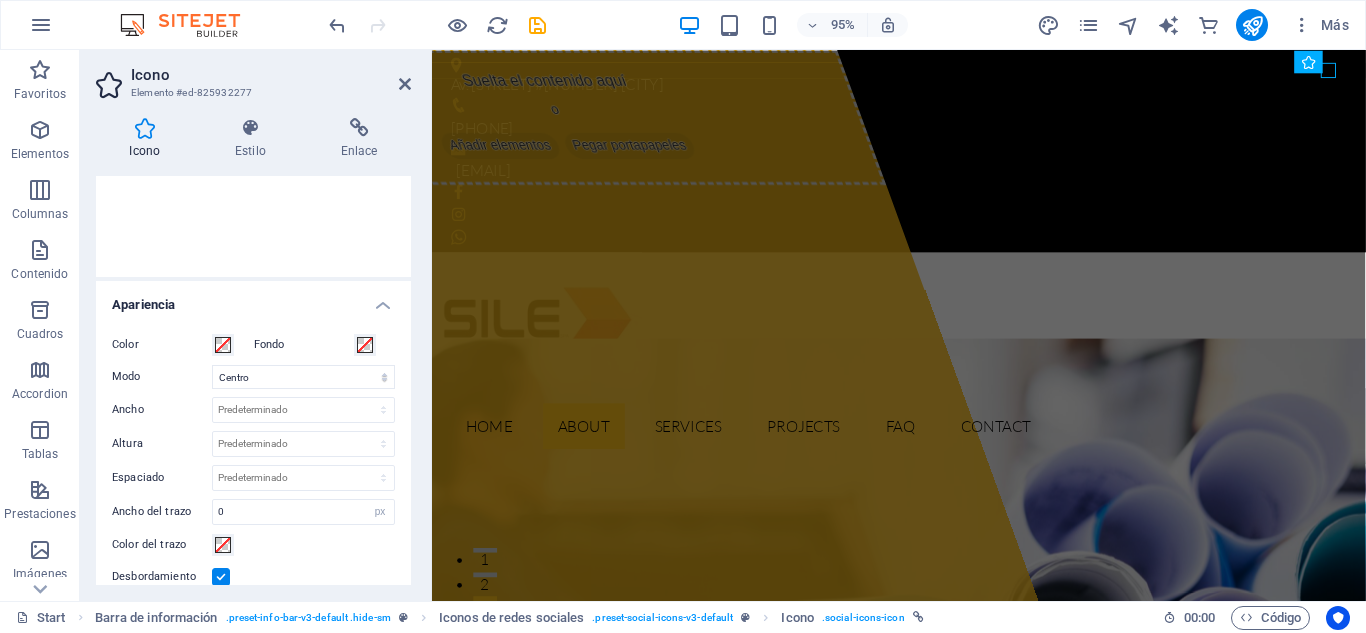 scroll, scrollTop: 0, scrollLeft: 0, axis: both 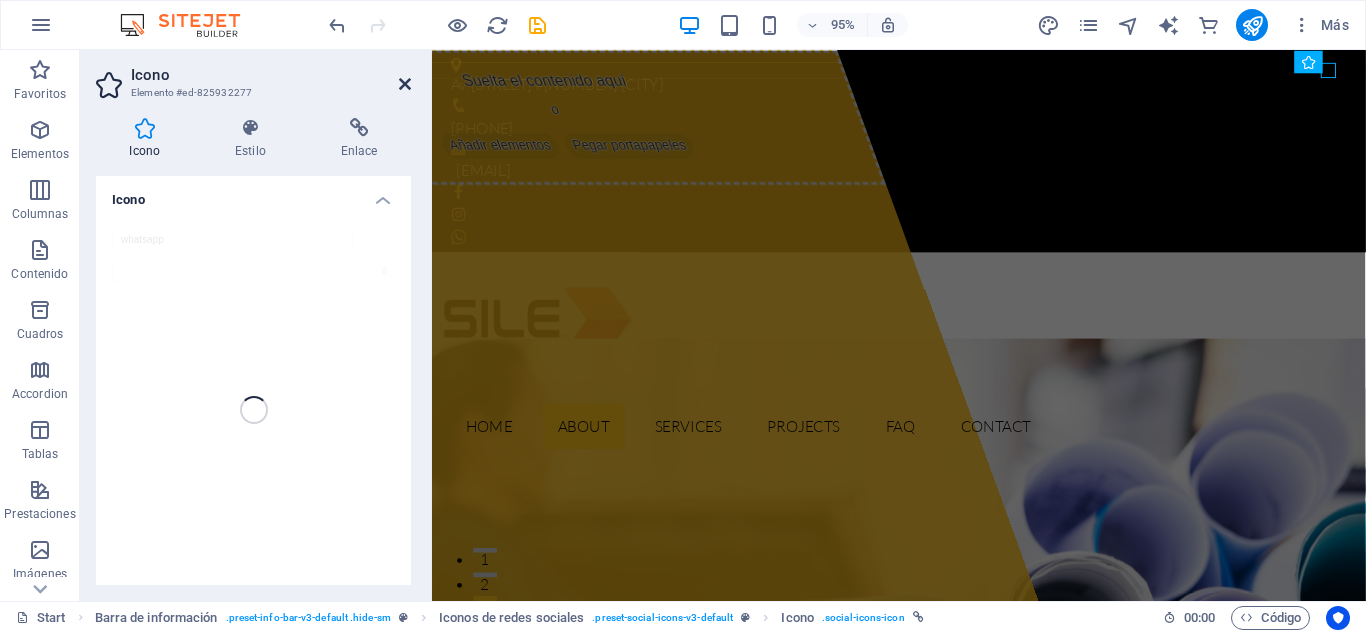 click at bounding box center (405, 84) 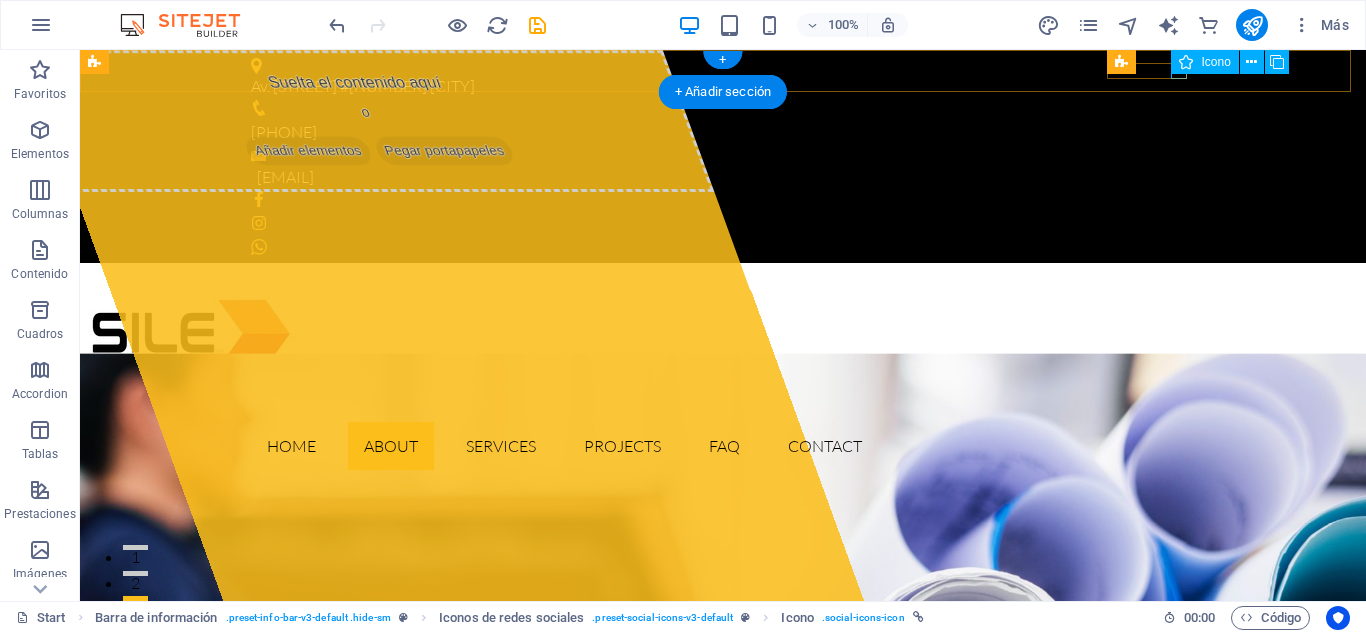 click at bounding box center [723, 247] 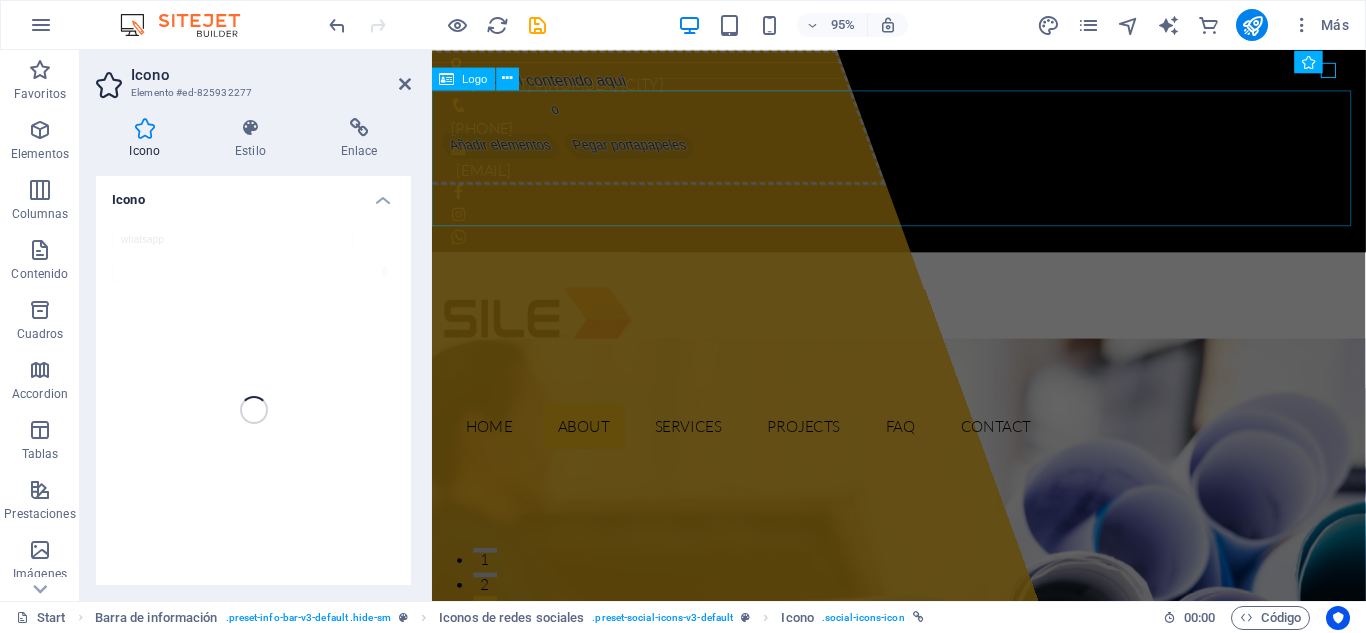 click at bounding box center (923, 334) 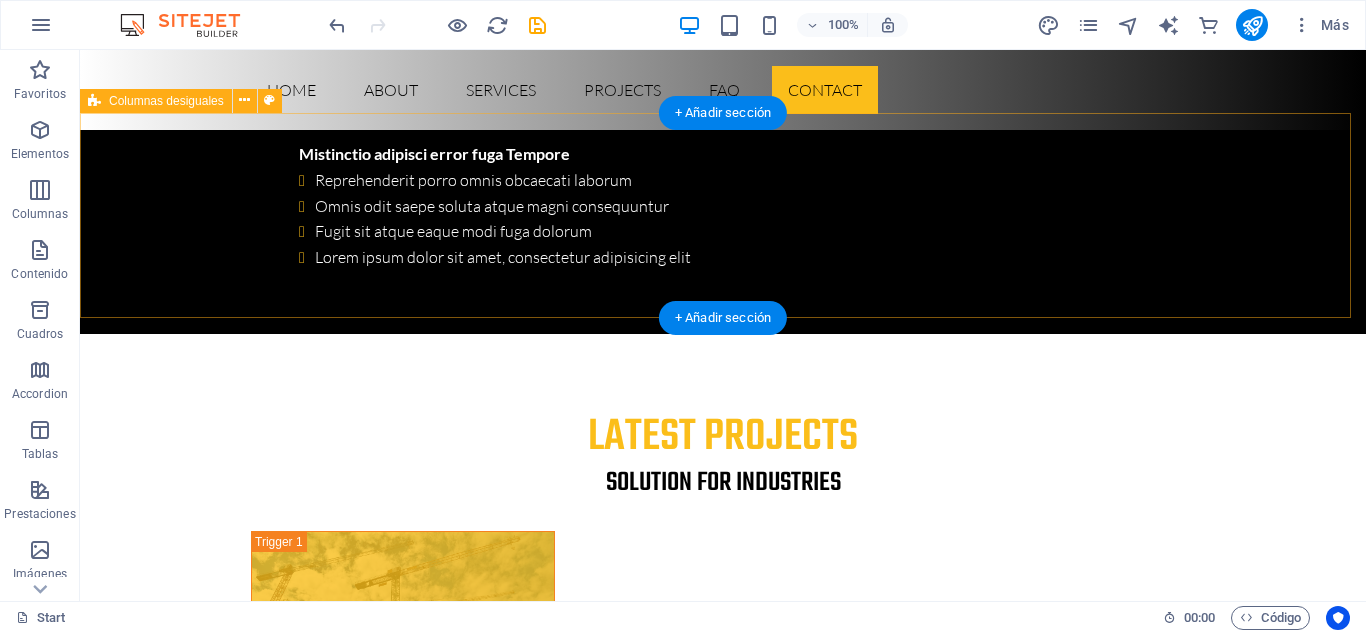 scroll, scrollTop: 6493, scrollLeft: 0, axis: vertical 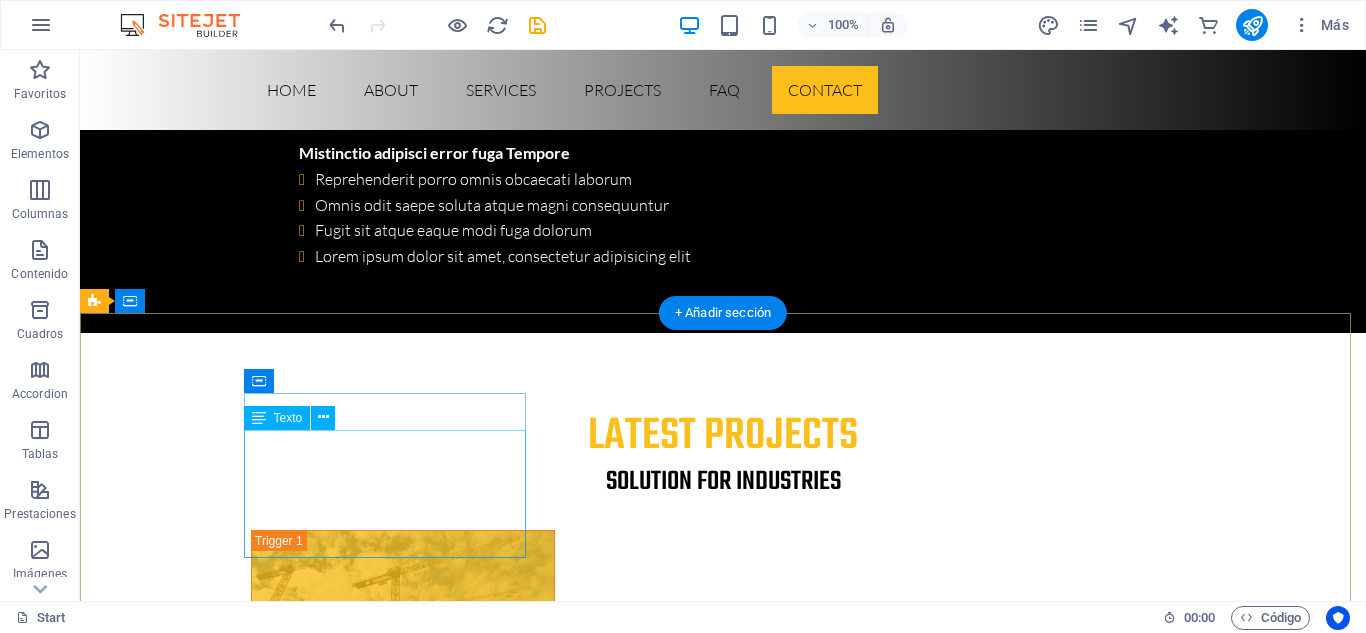 click on "AV. [STREET] [NUMBER] [CITY] [POSTAL_CODE] Phone: [PHONE] Email: [EMAIL] Legal Notice | Privacy" at bounding box center (237, 6235) 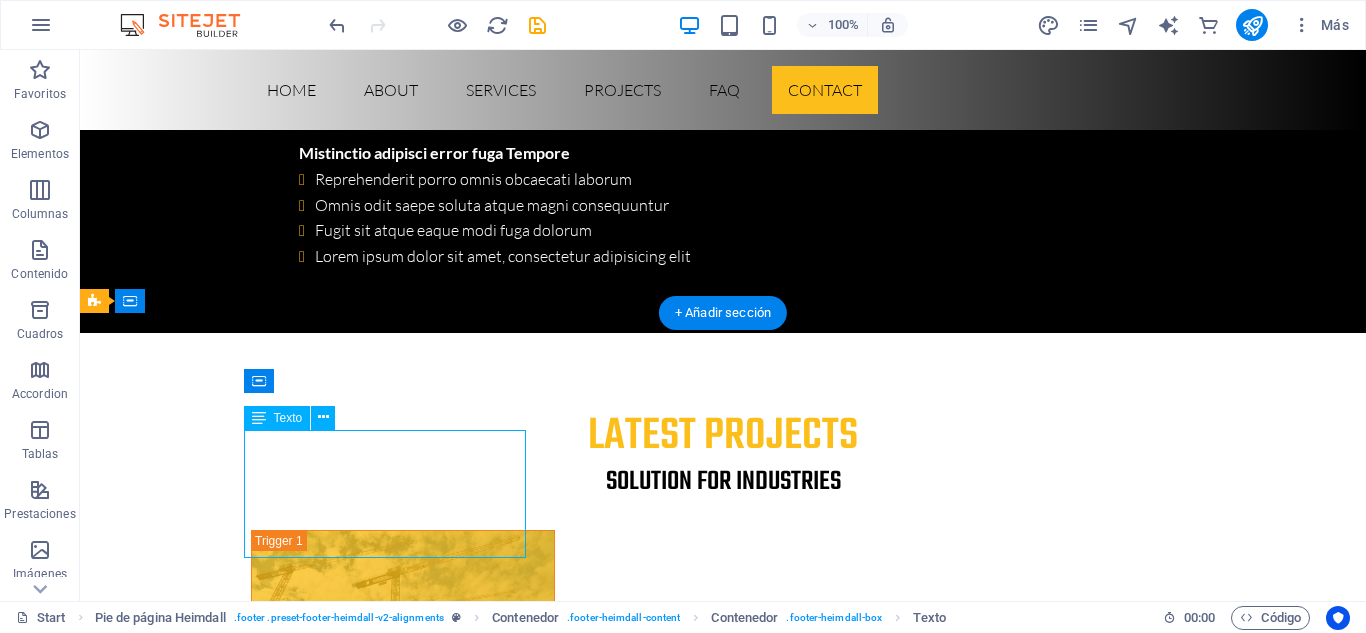 click on "AV. [STREET] [NUMBER] [CITY] [POSTAL_CODE] Phone: [PHONE] Email: [EMAIL] Legal Notice | Privacy" at bounding box center (237, 6235) 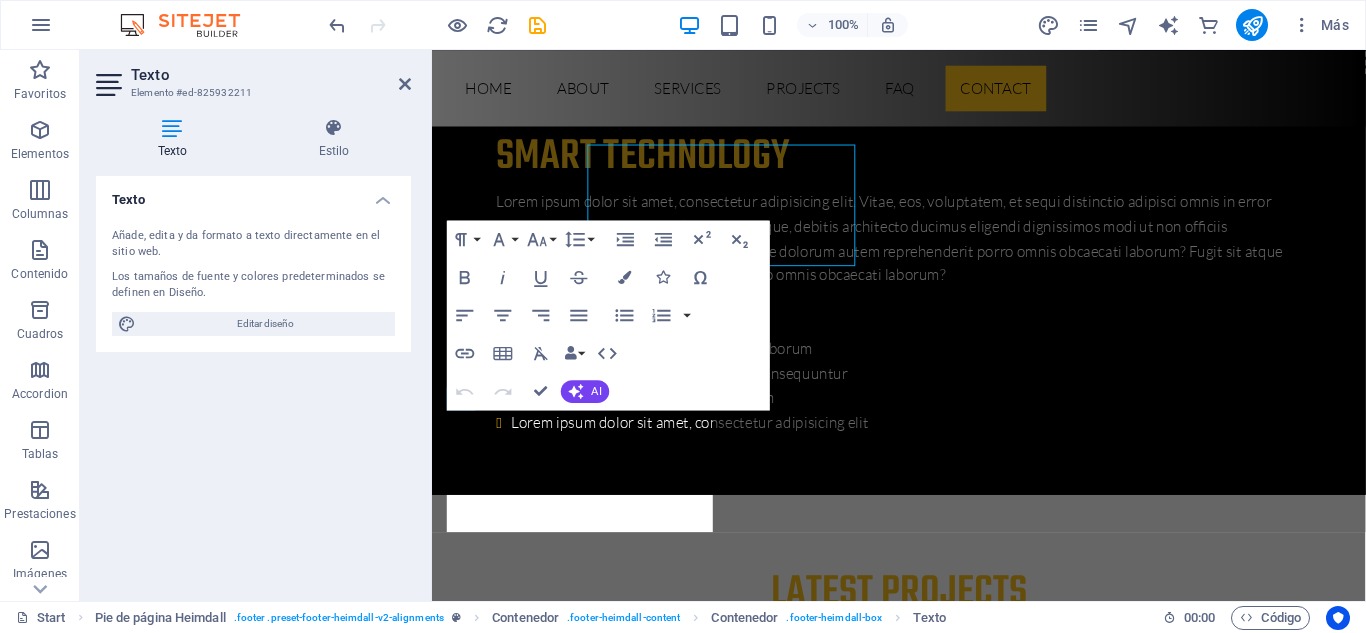 scroll, scrollTop: 6774, scrollLeft: 0, axis: vertical 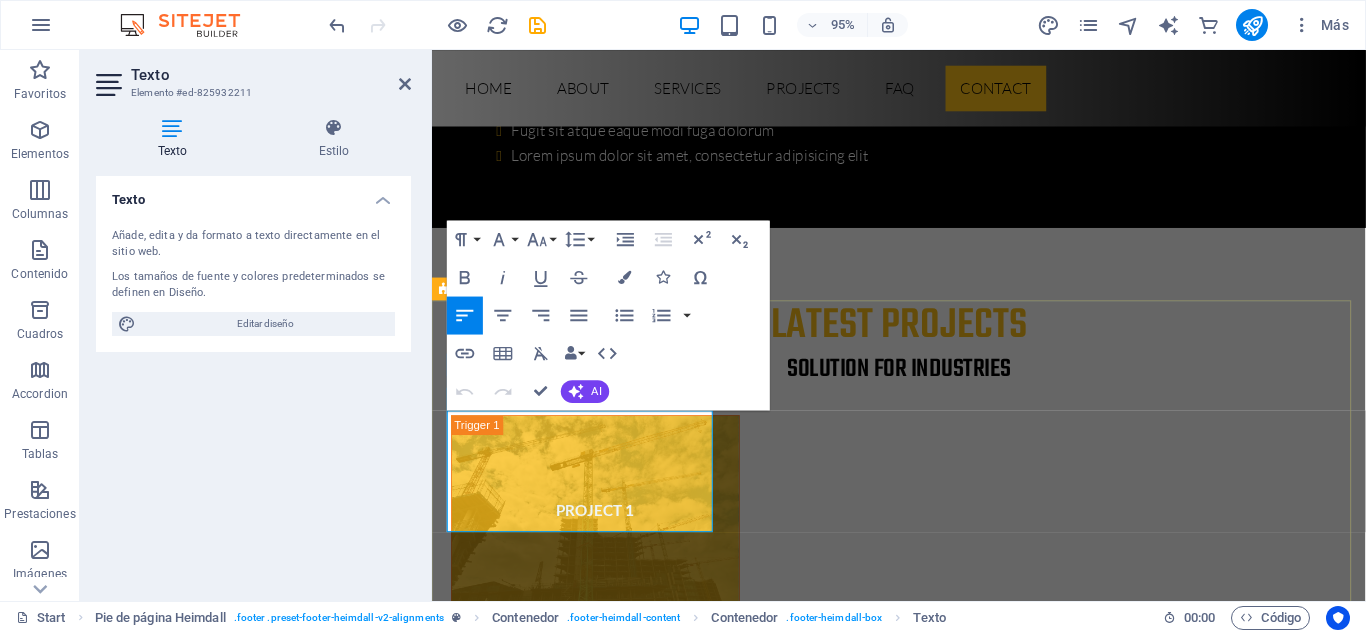 click on "[PHONE]" at bounding box center (530, 6154) 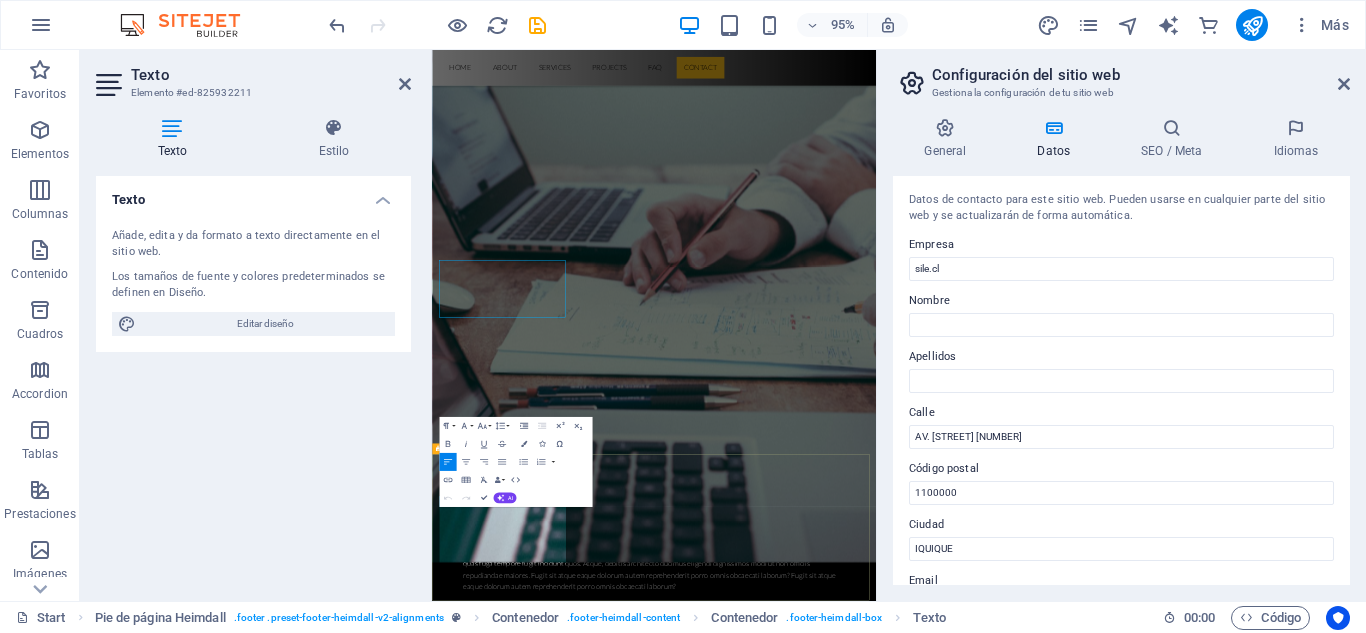 scroll, scrollTop: 6685, scrollLeft: 0, axis: vertical 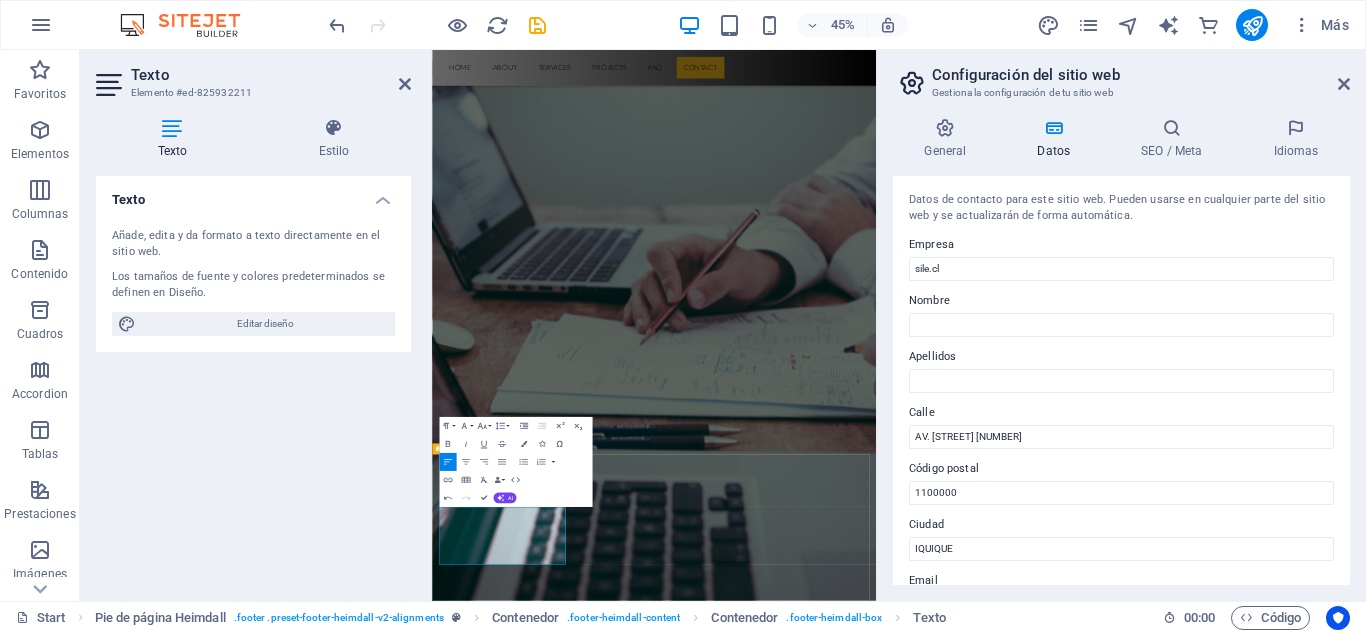 type 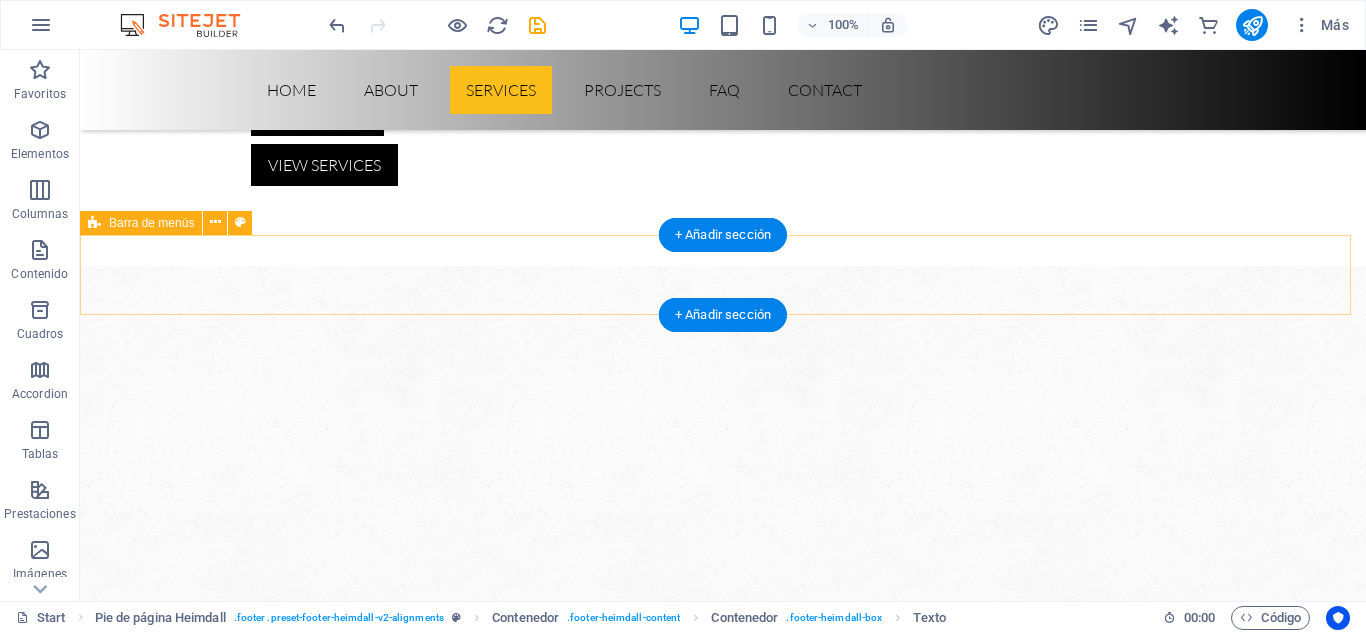 scroll, scrollTop: 0, scrollLeft: 0, axis: both 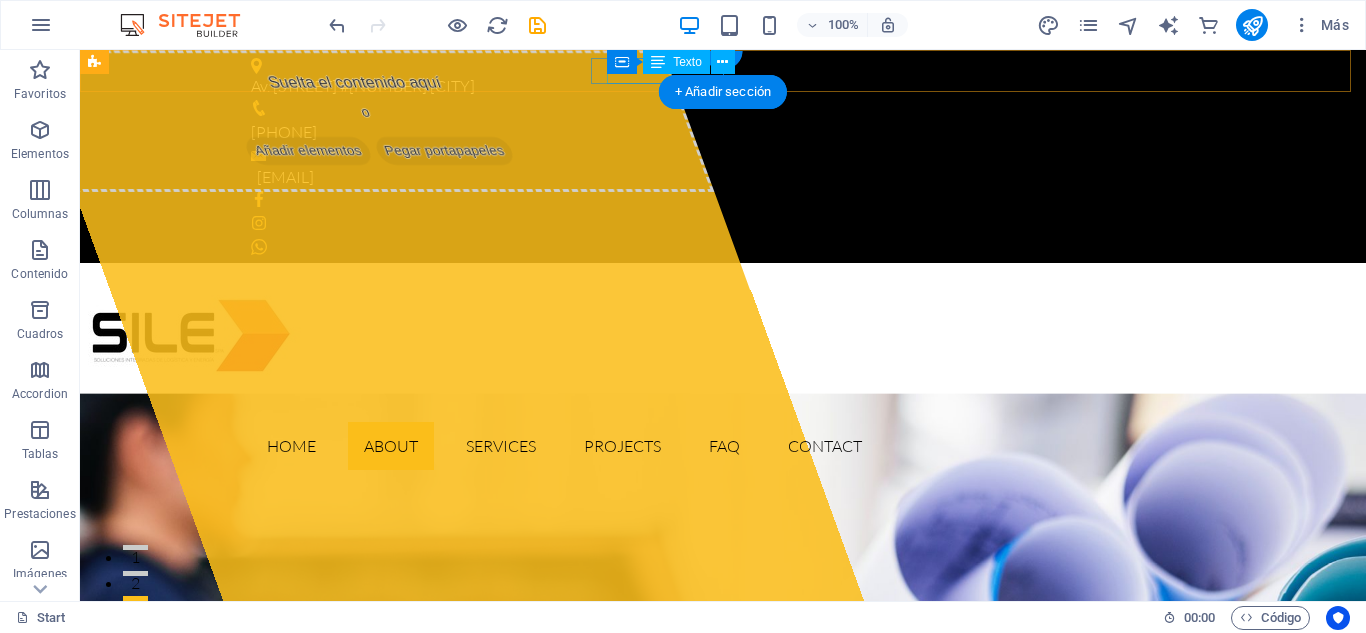 click on "[PHONE]" at bounding box center [715, 133] 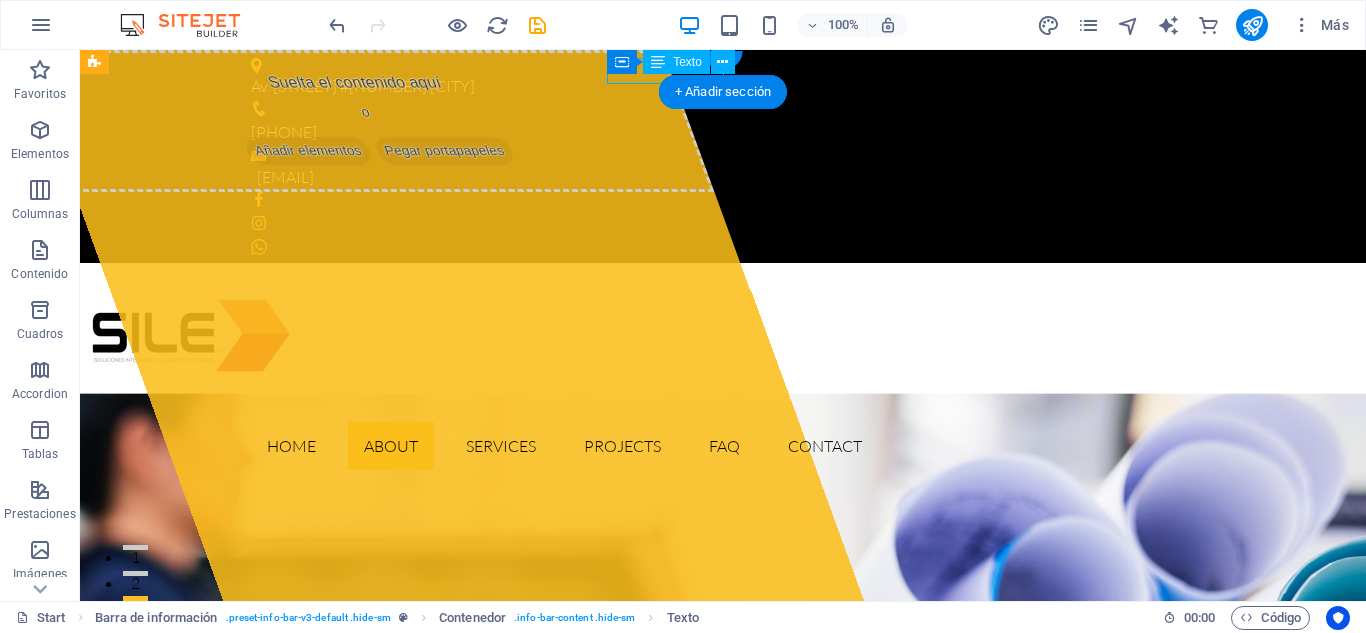 click on "[PHONE]" at bounding box center (715, 133) 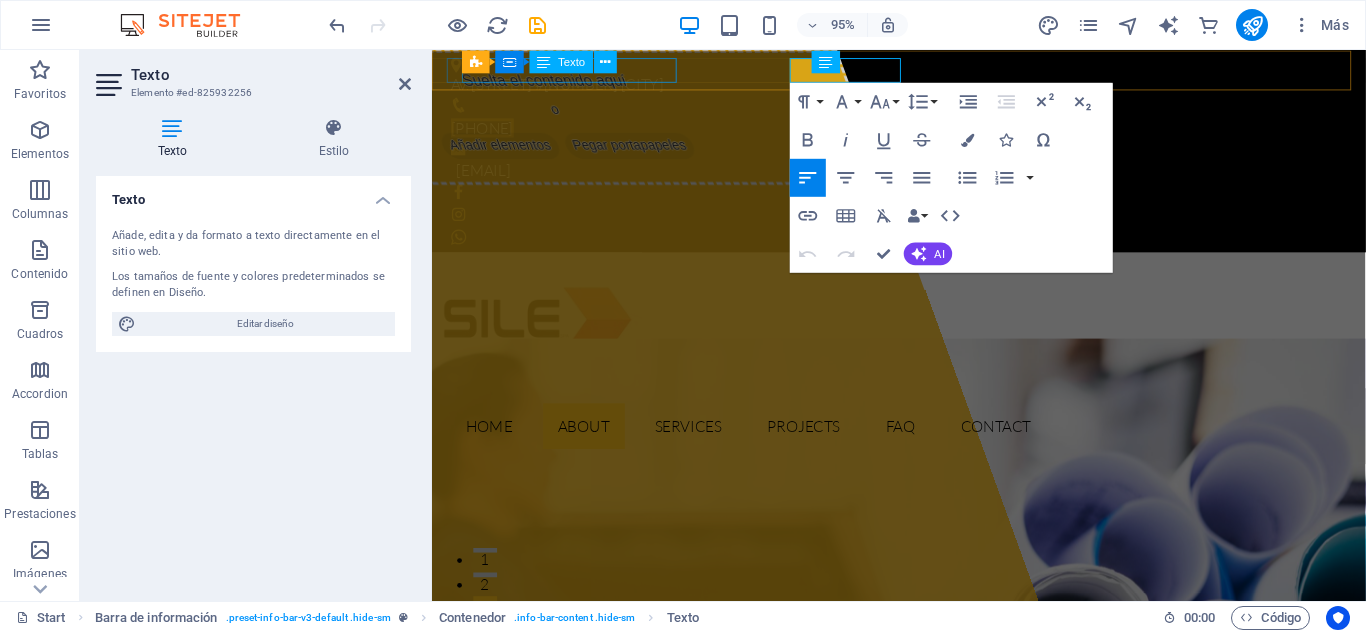 type 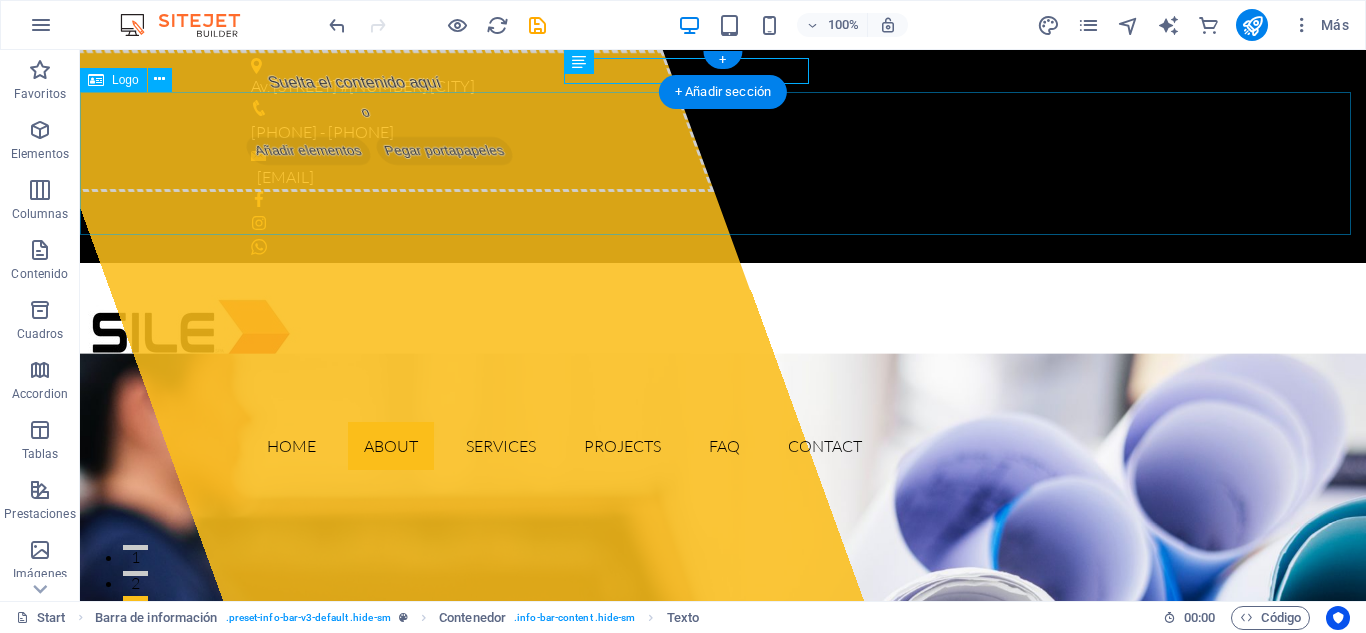 click at bounding box center (723, 334) 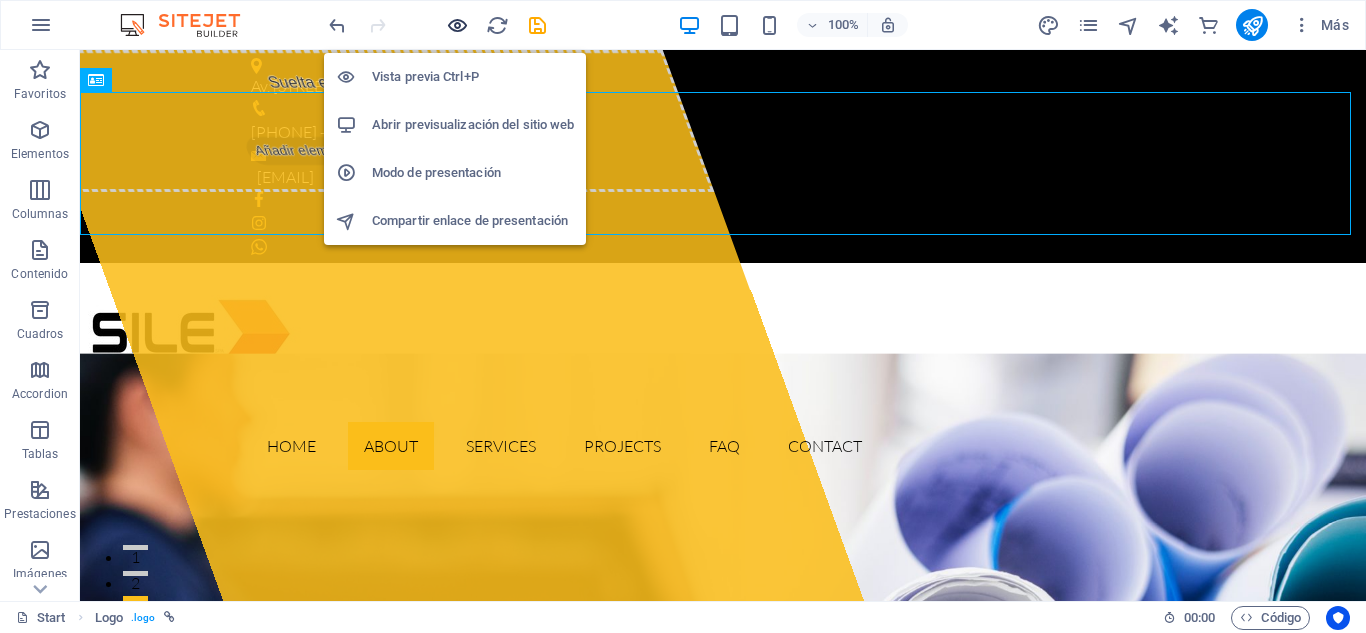 click at bounding box center [457, 25] 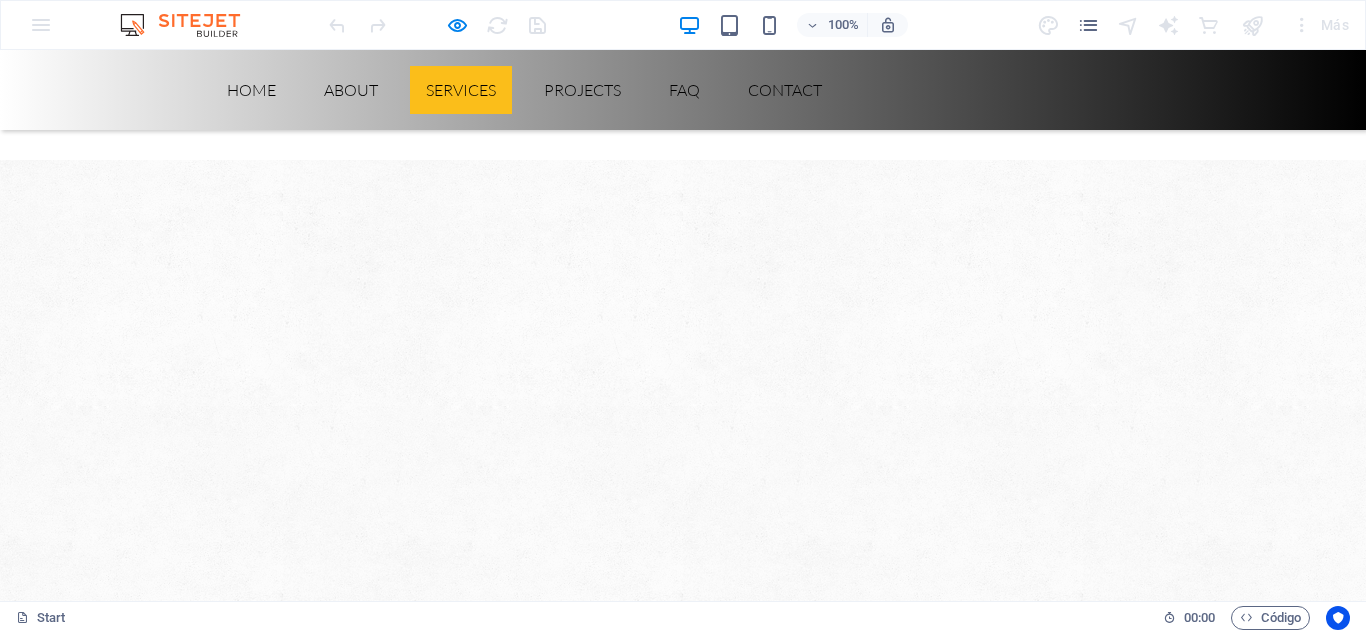 scroll, scrollTop: 1156, scrollLeft: 0, axis: vertical 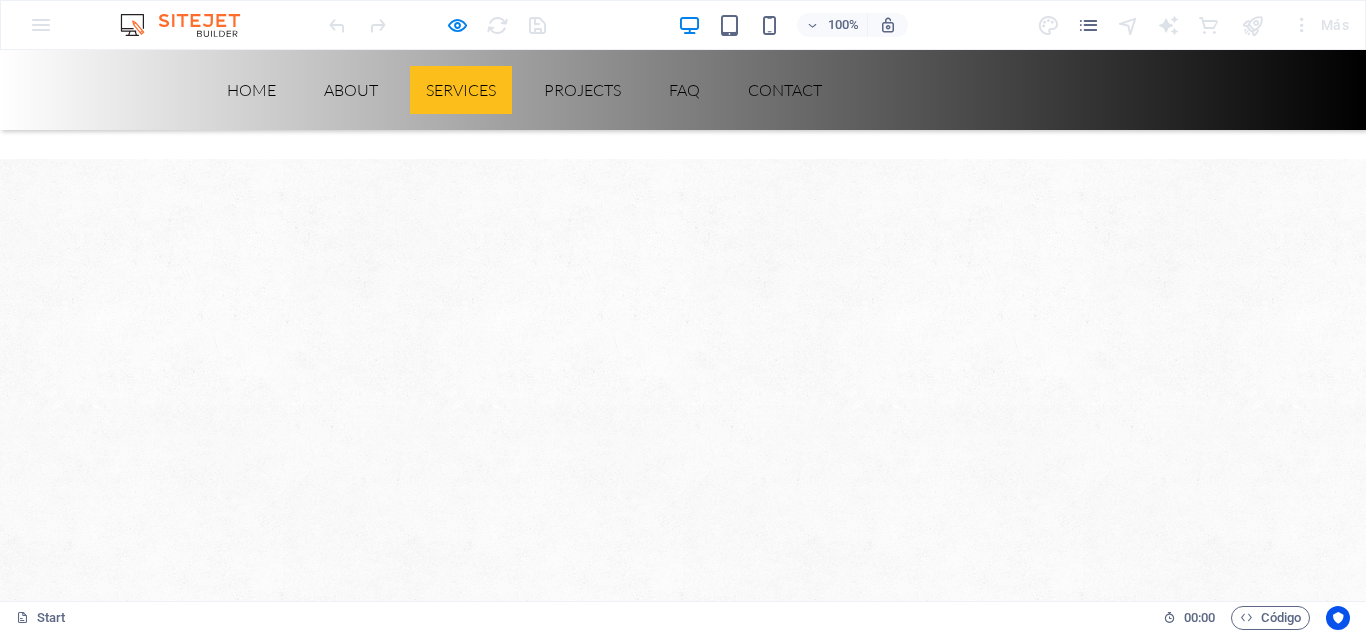 click on "CONSRUCCION" at bounding box center [357, 2072] 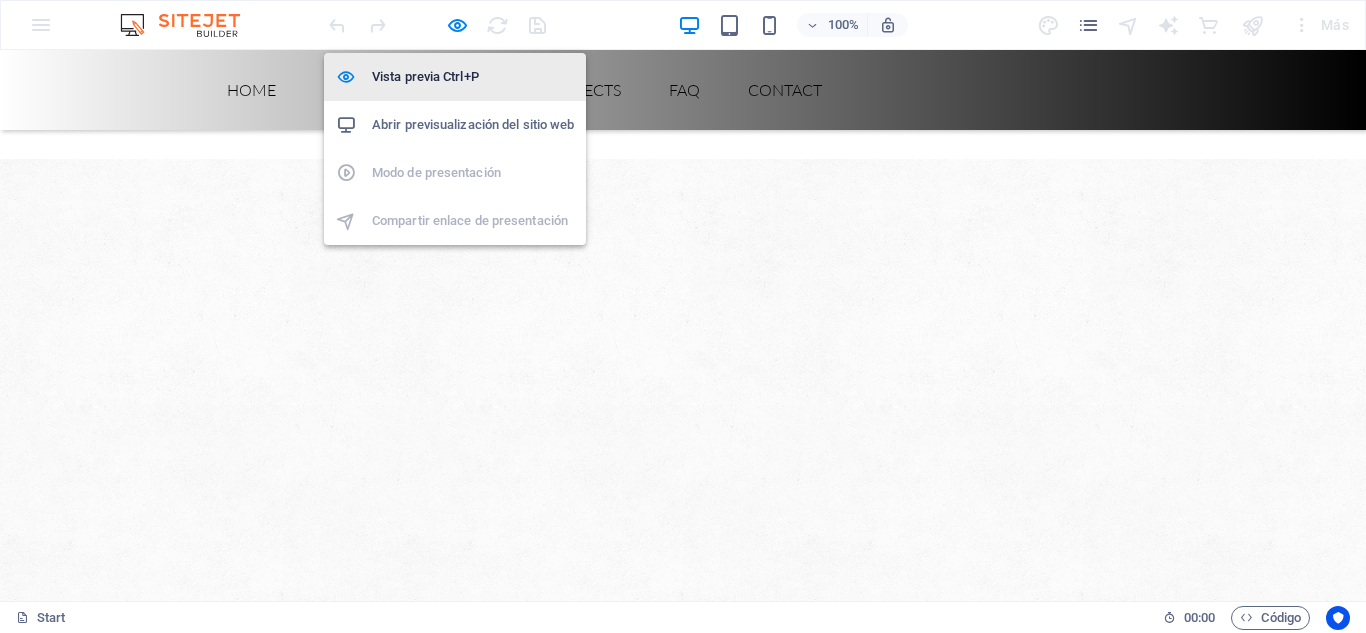 click at bounding box center (457, 25) 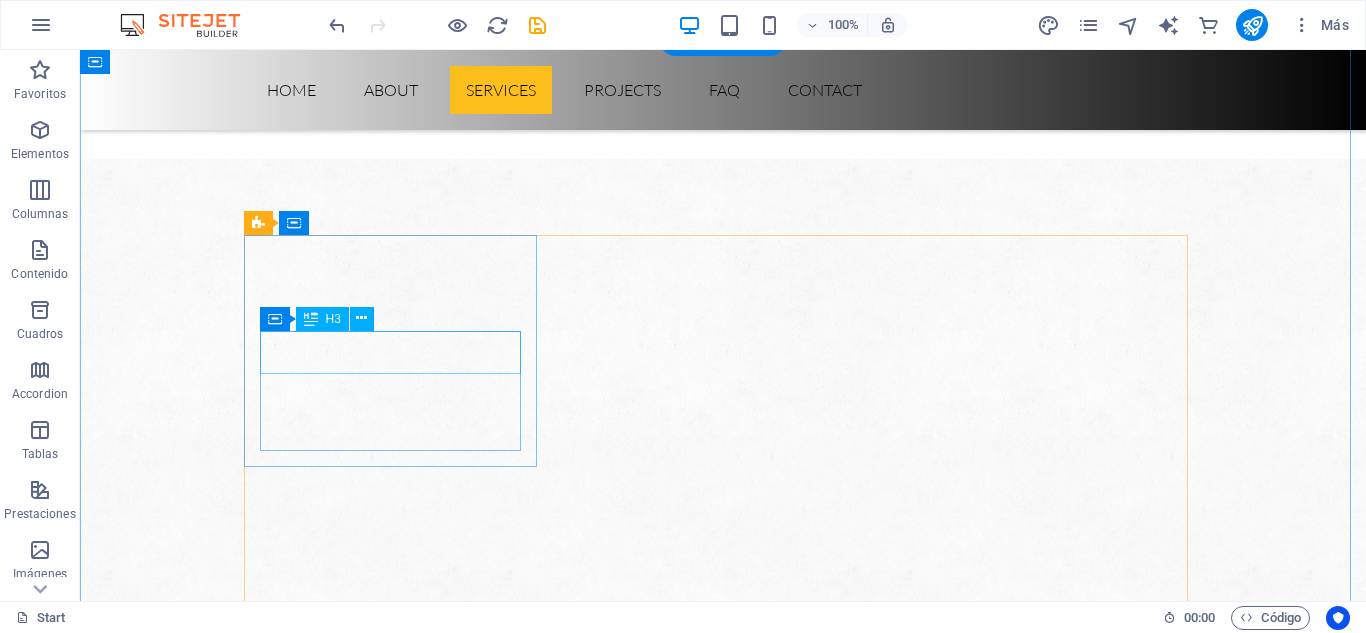 click on "CONSRUCCION" at bounding box center (397, 2072) 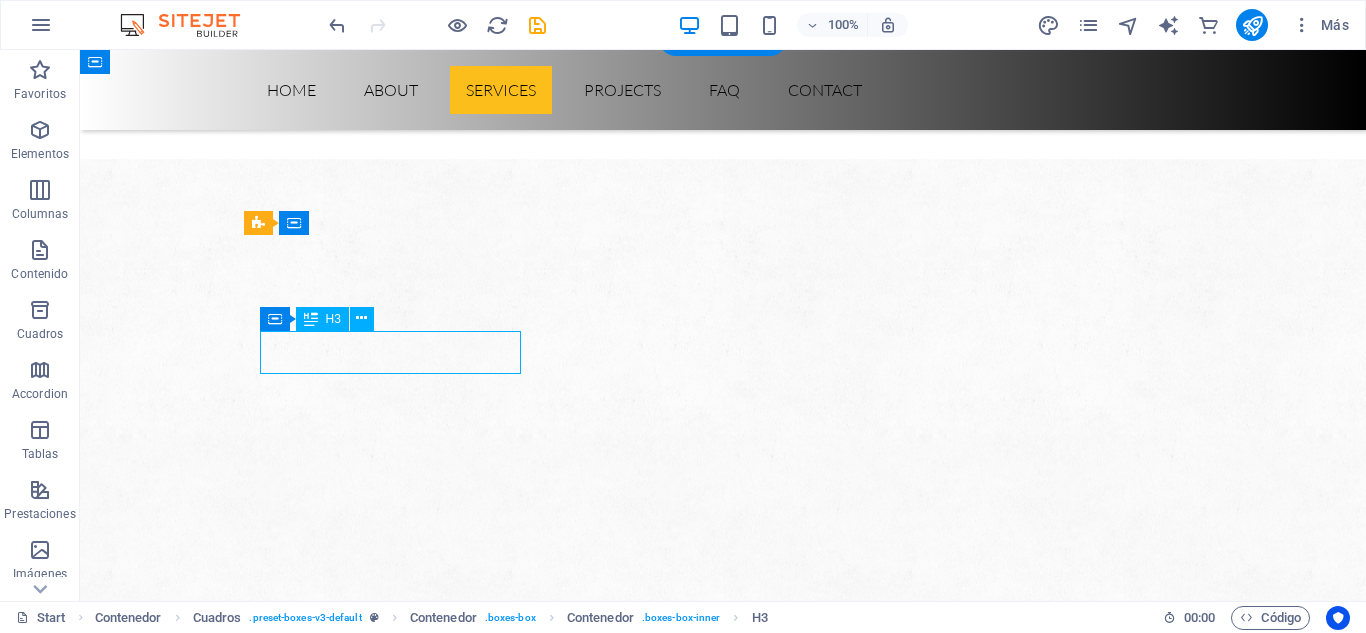 click on "CONSRUCCION" at bounding box center (397, 2072) 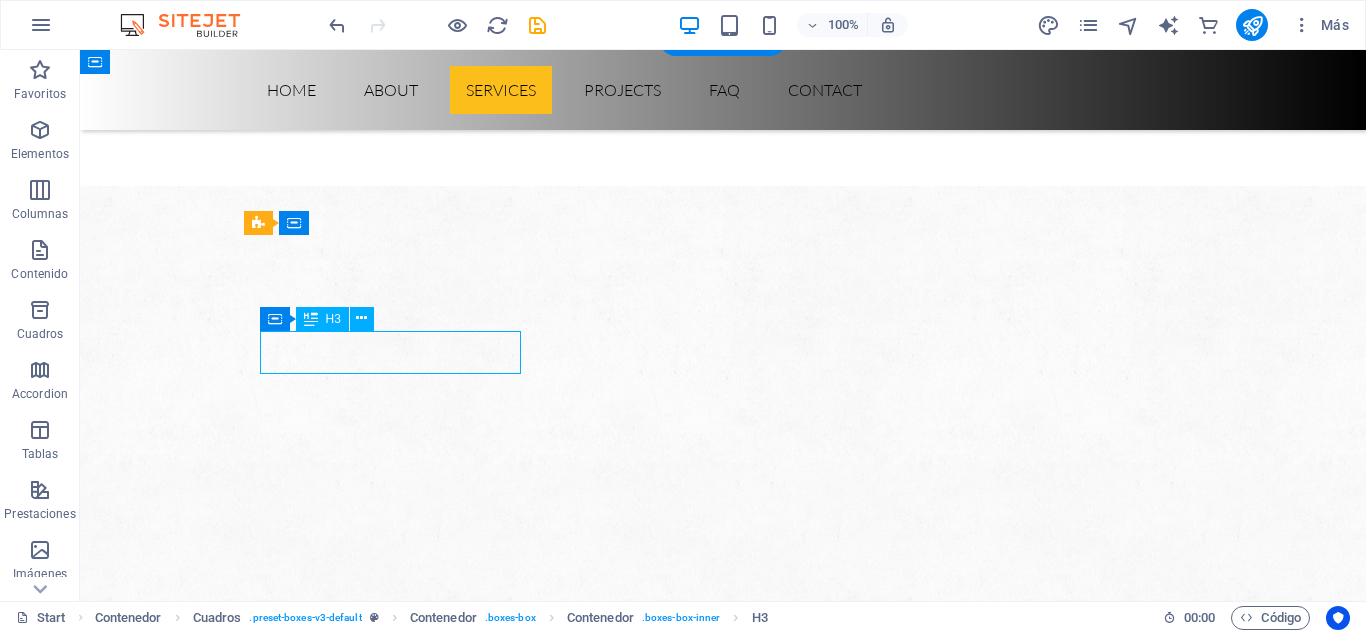 scroll, scrollTop: 1180, scrollLeft: 0, axis: vertical 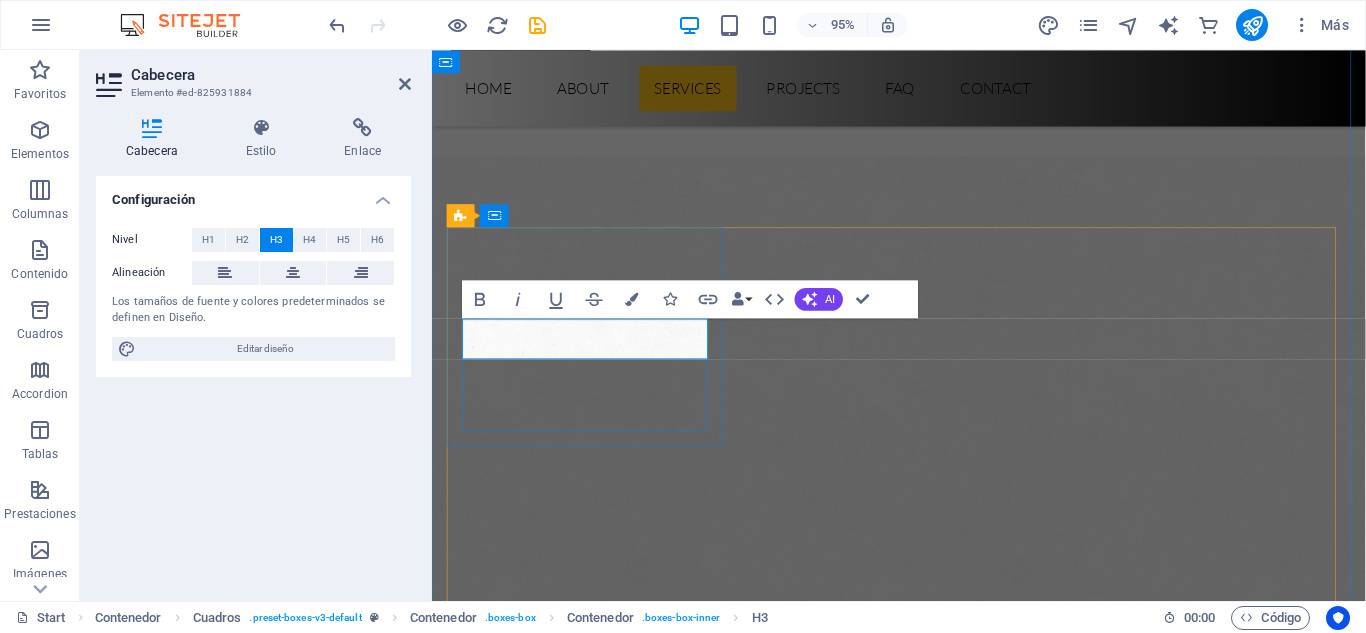 click on "CONSRUCCION" at bounding box center [598, 2075] 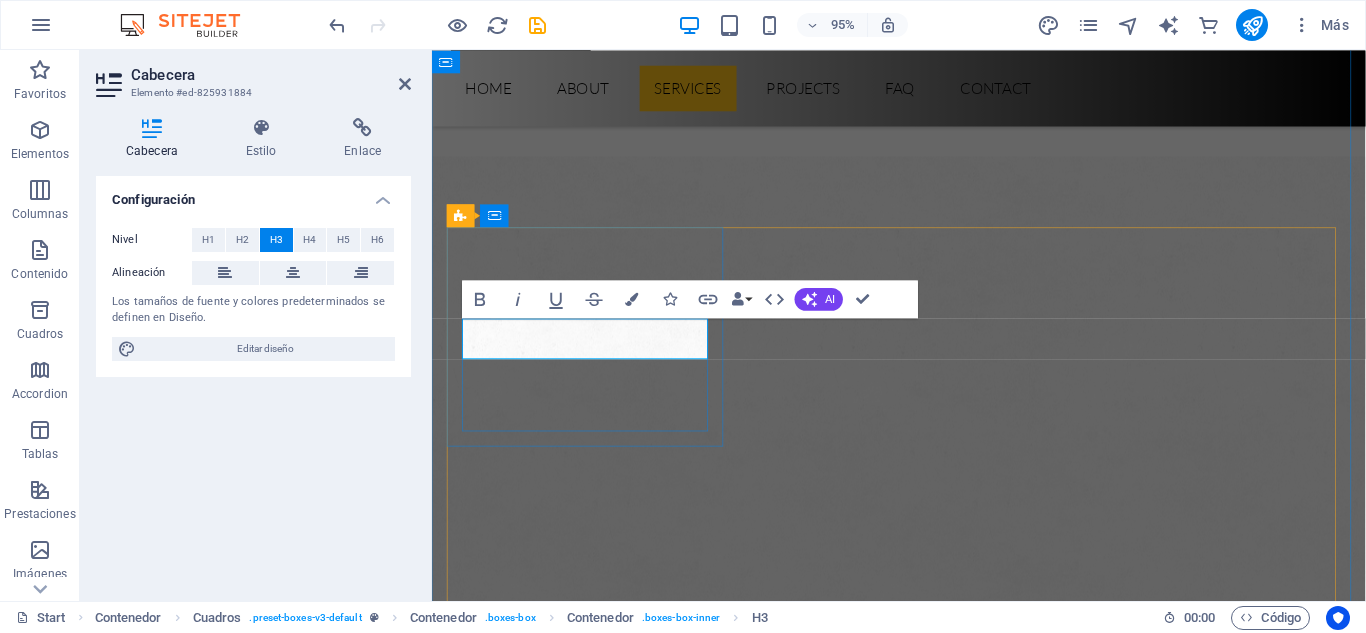 click on "CONSRUCCION" at bounding box center [598, 2075] 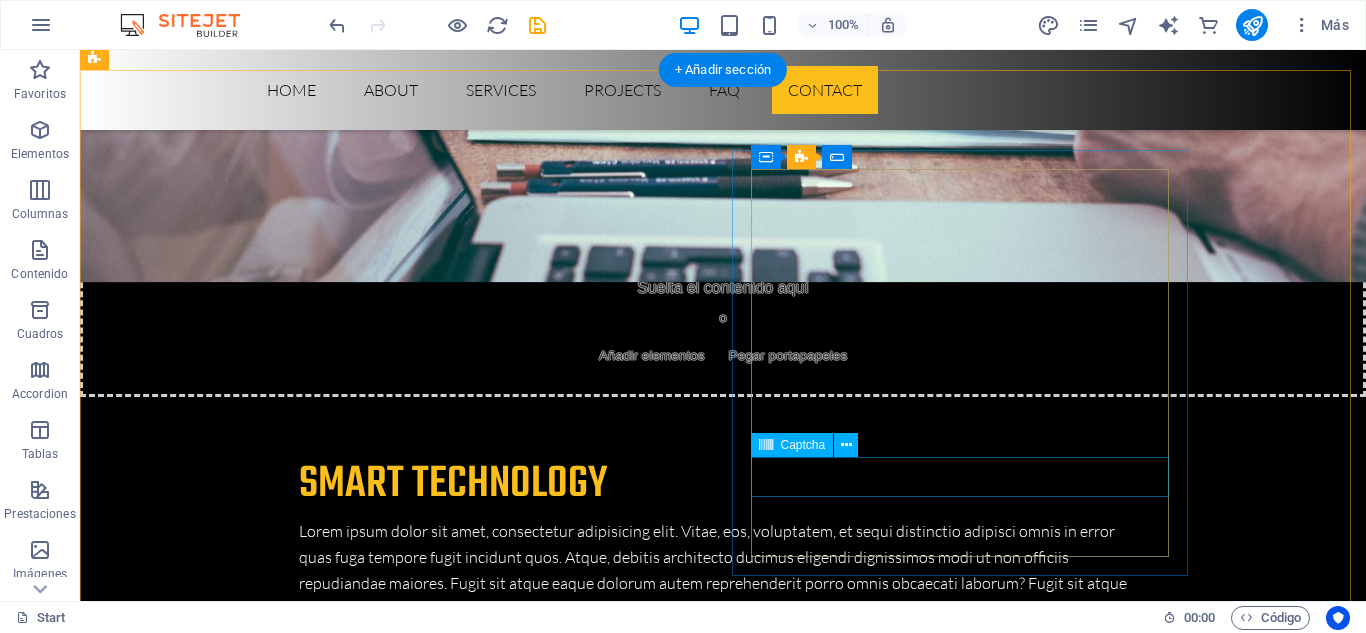 scroll, scrollTop: 5864, scrollLeft: 0, axis: vertical 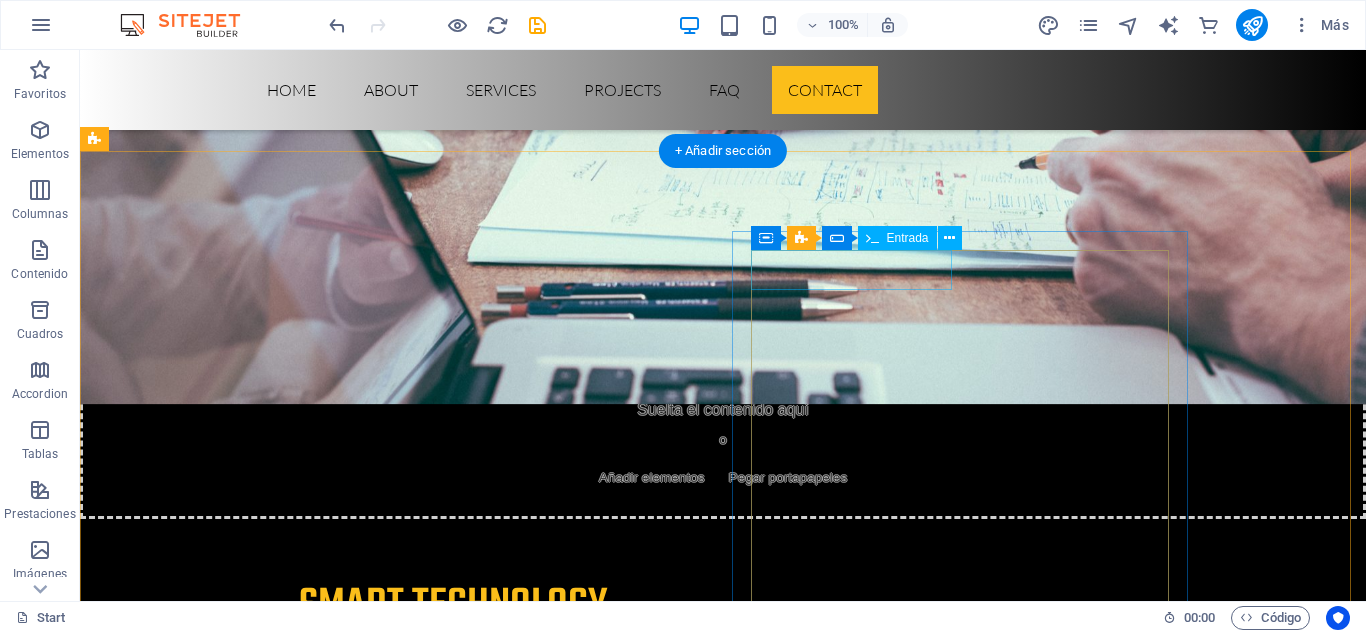 click at bounding box center (324, 5814) 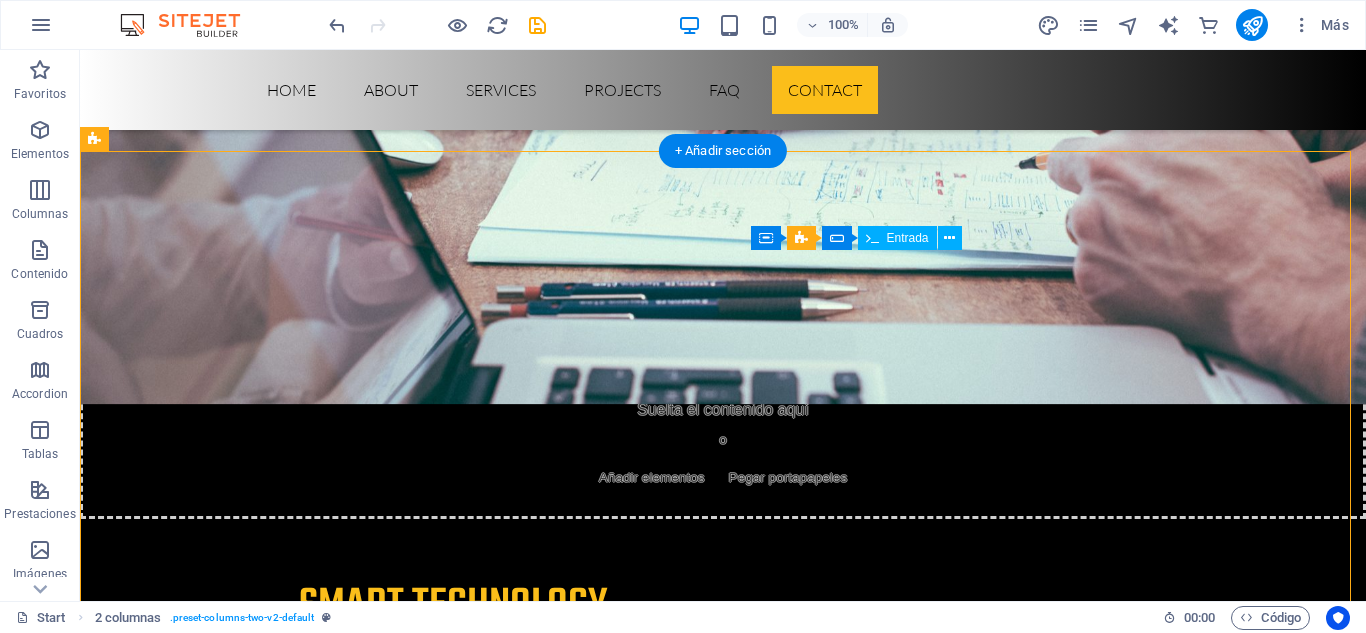 click at bounding box center [324, 5814] 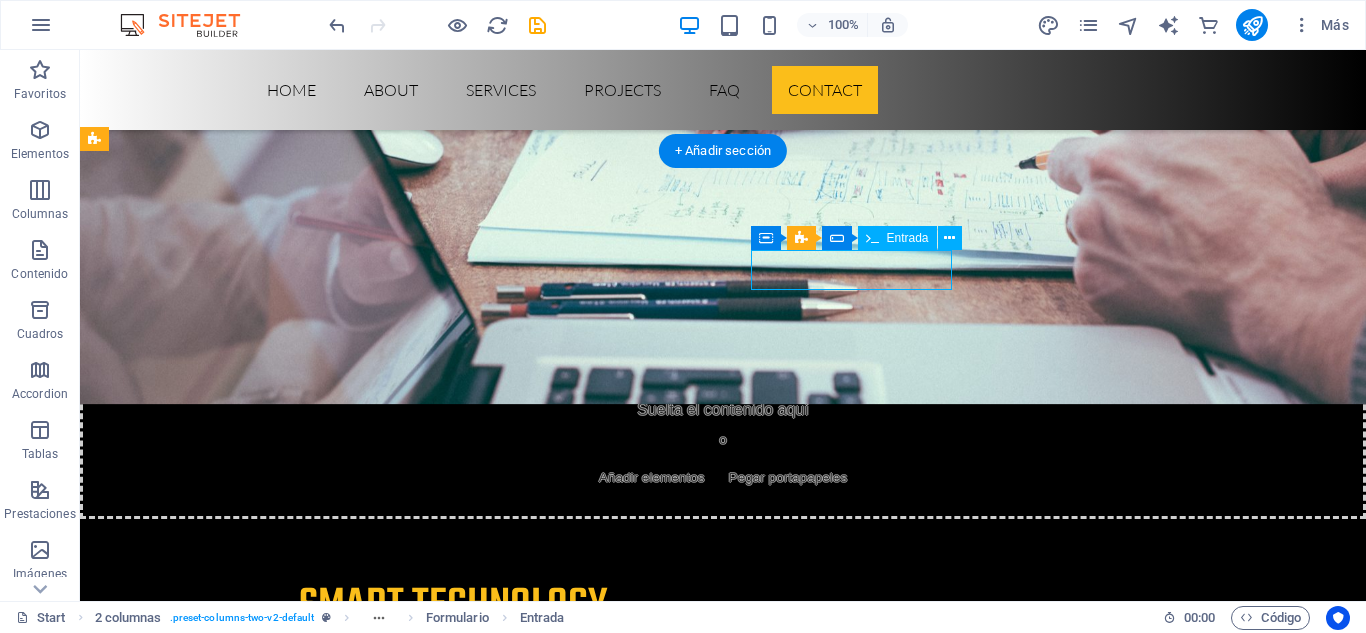 click at bounding box center [324, 5814] 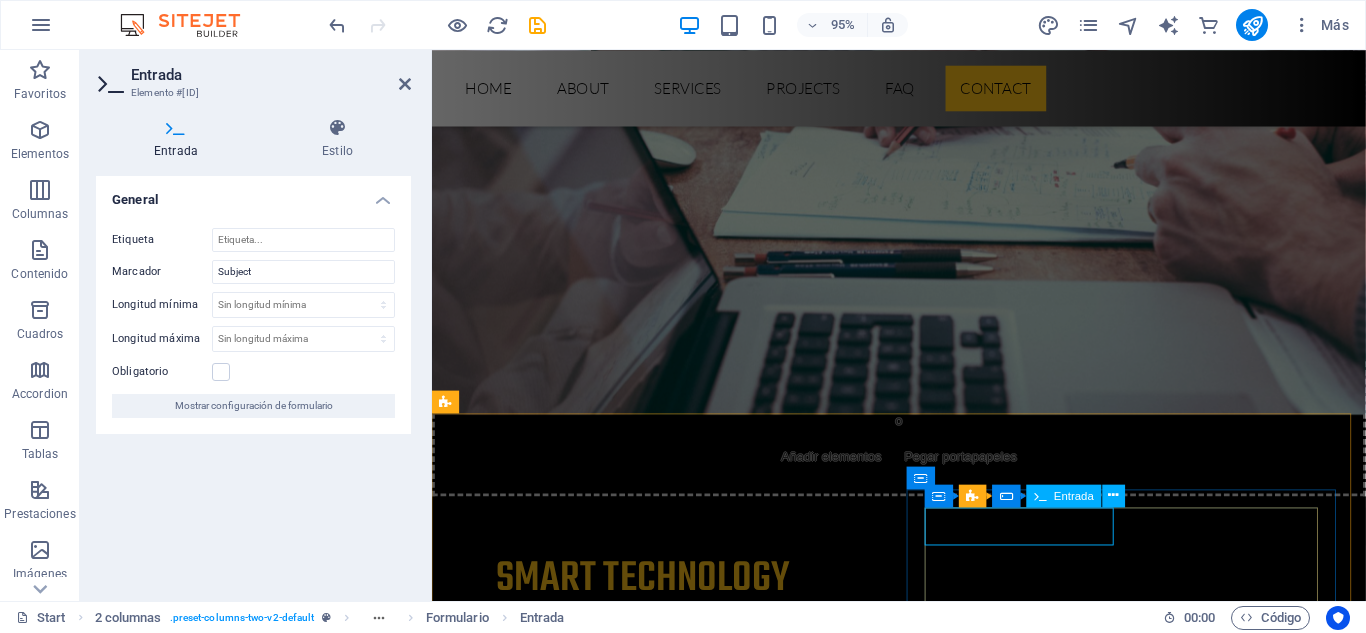 click at bounding box center [570, 5814] 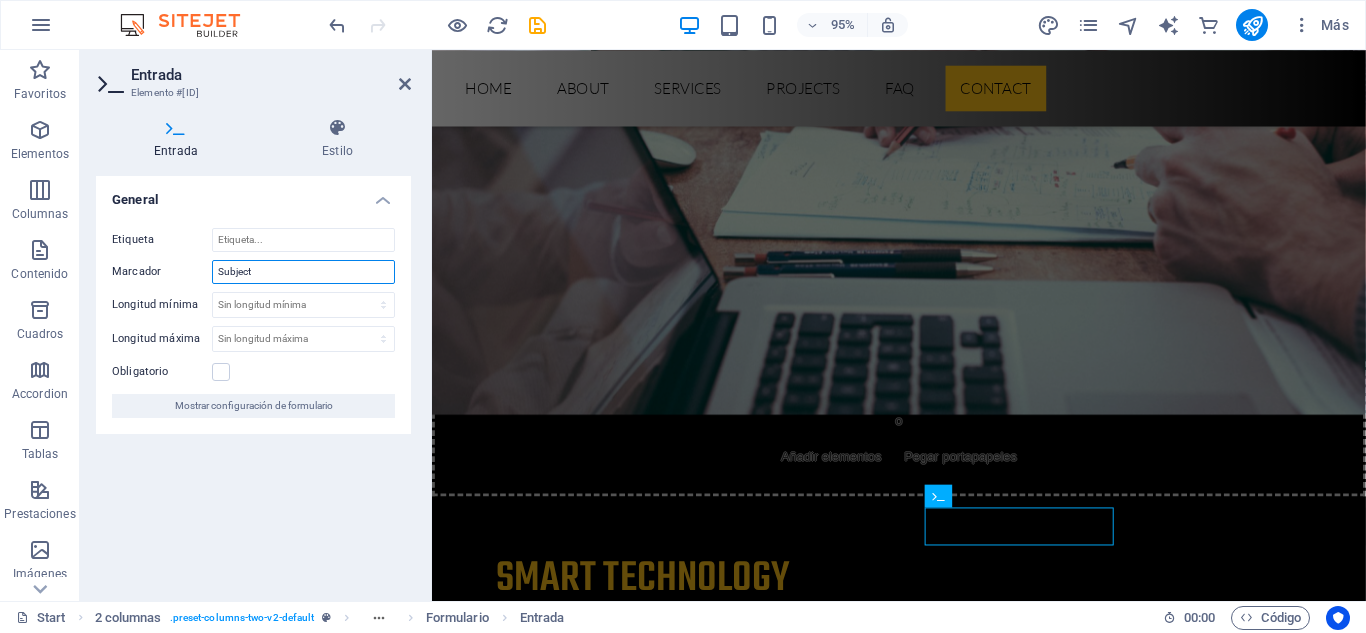 click on "Subject" at bounding box center (303, 272) 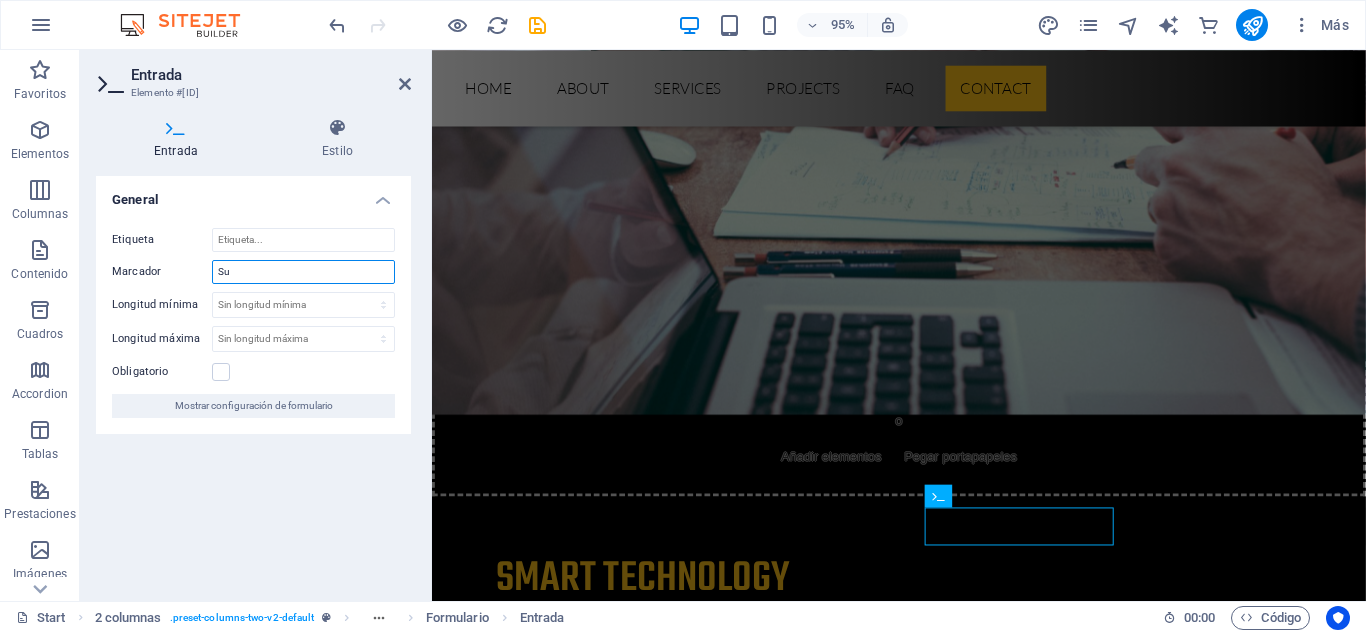 type on "S" 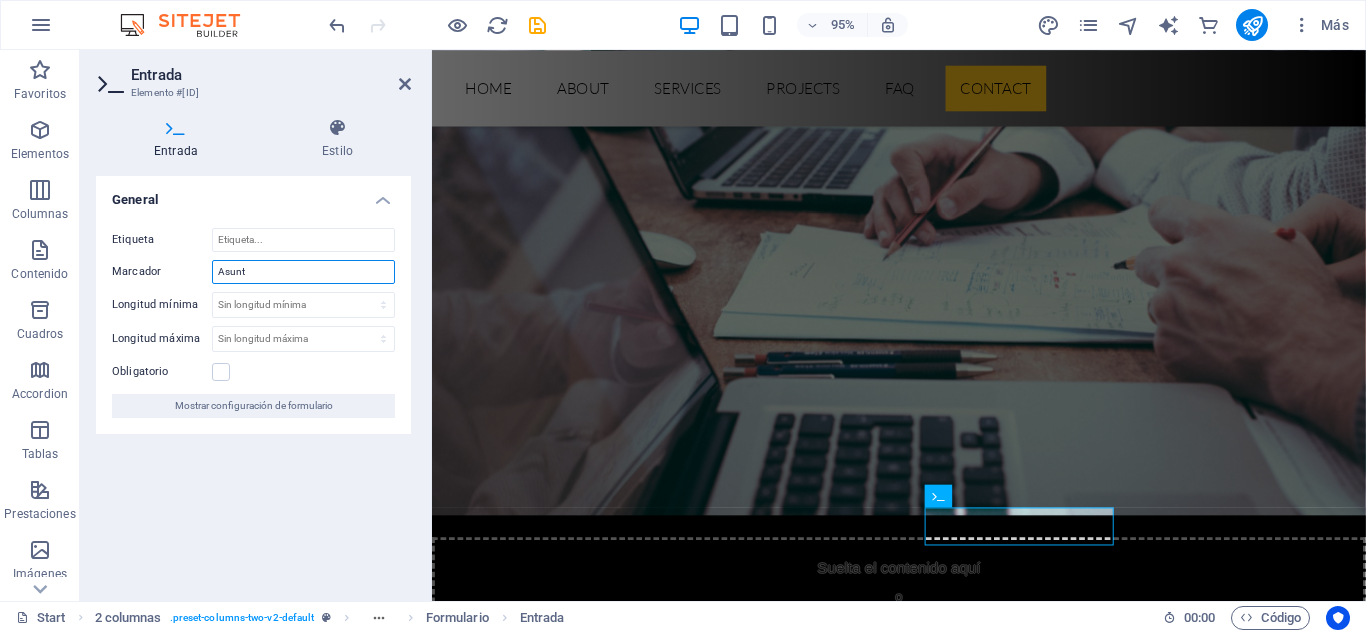 type on "Asunto" 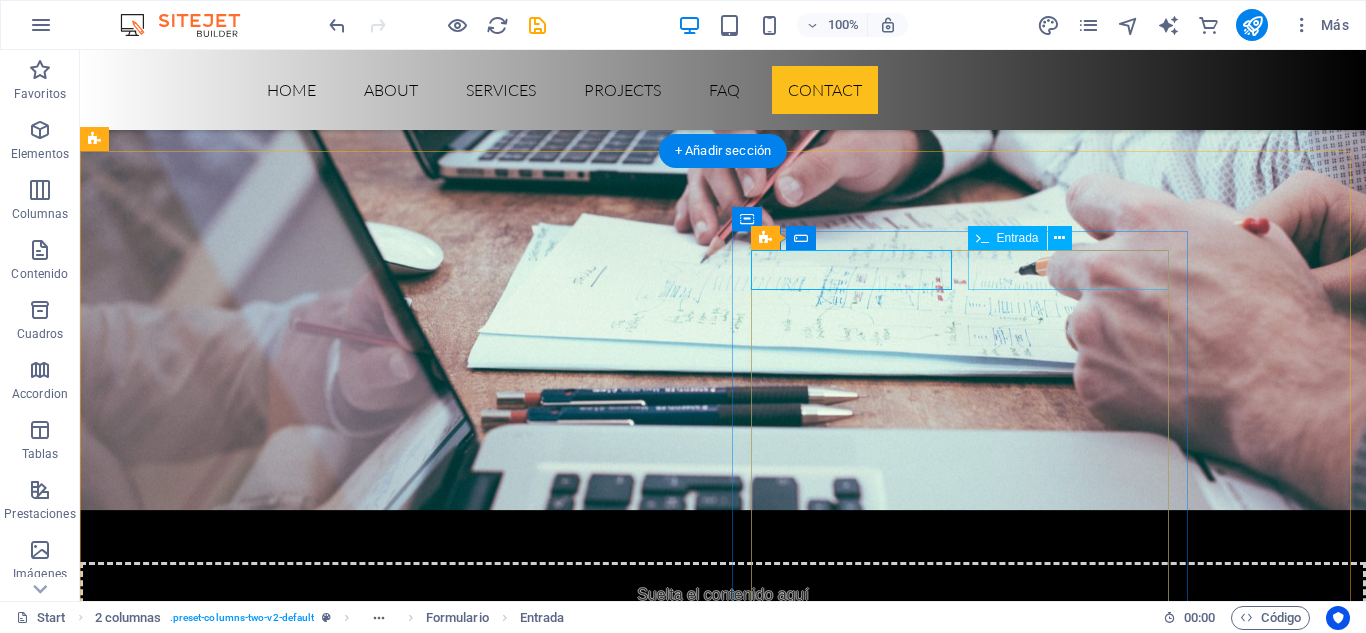 click at bounding box center (324, 6072) 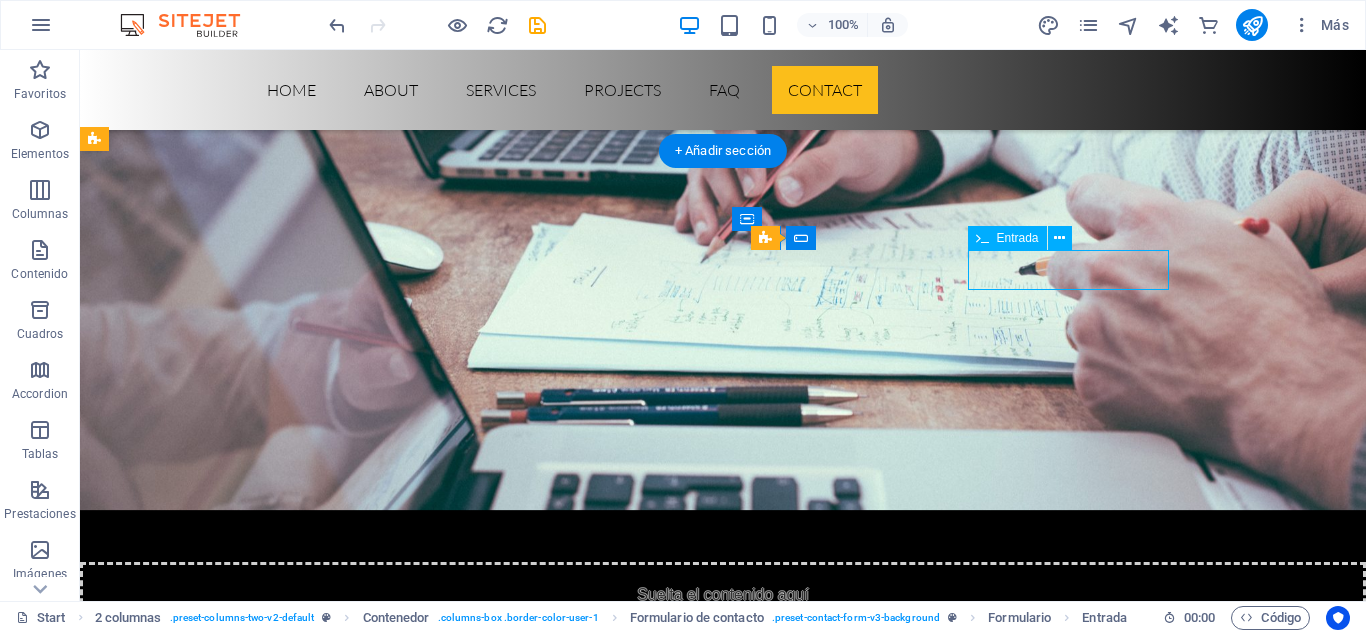 click at bounding box center [324, 6072] 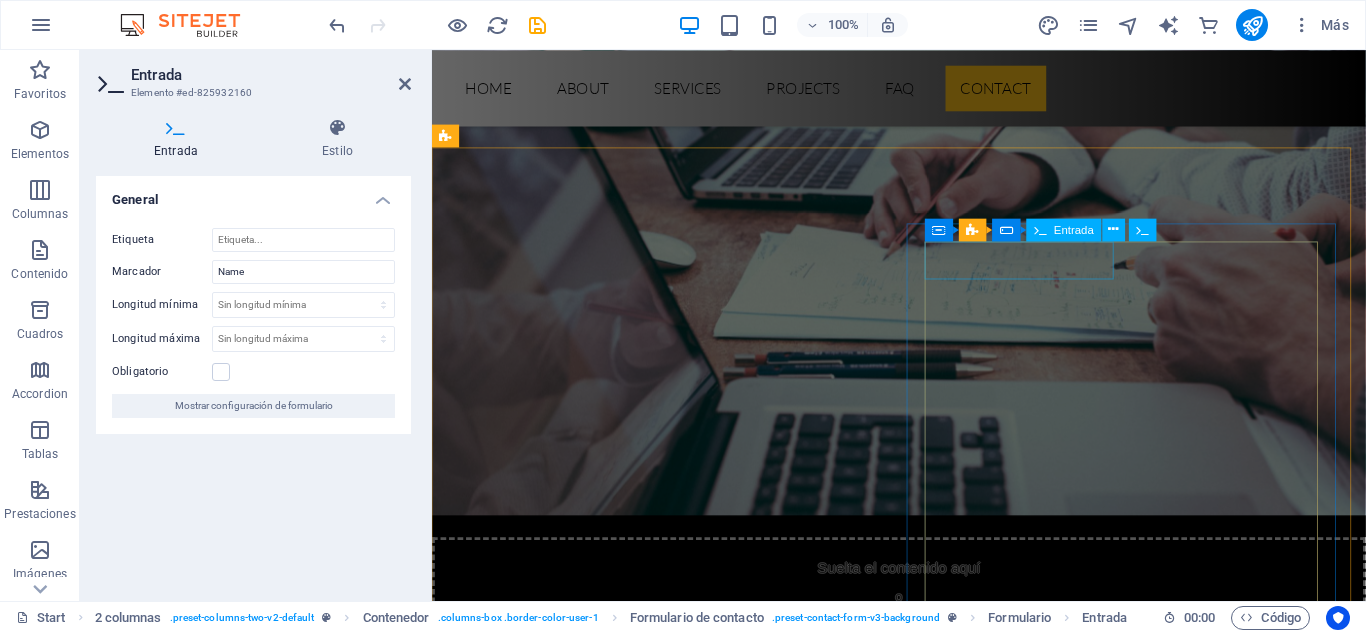 scroll, scrollTop: 6144, scrollLeft: 0, axis: vertical 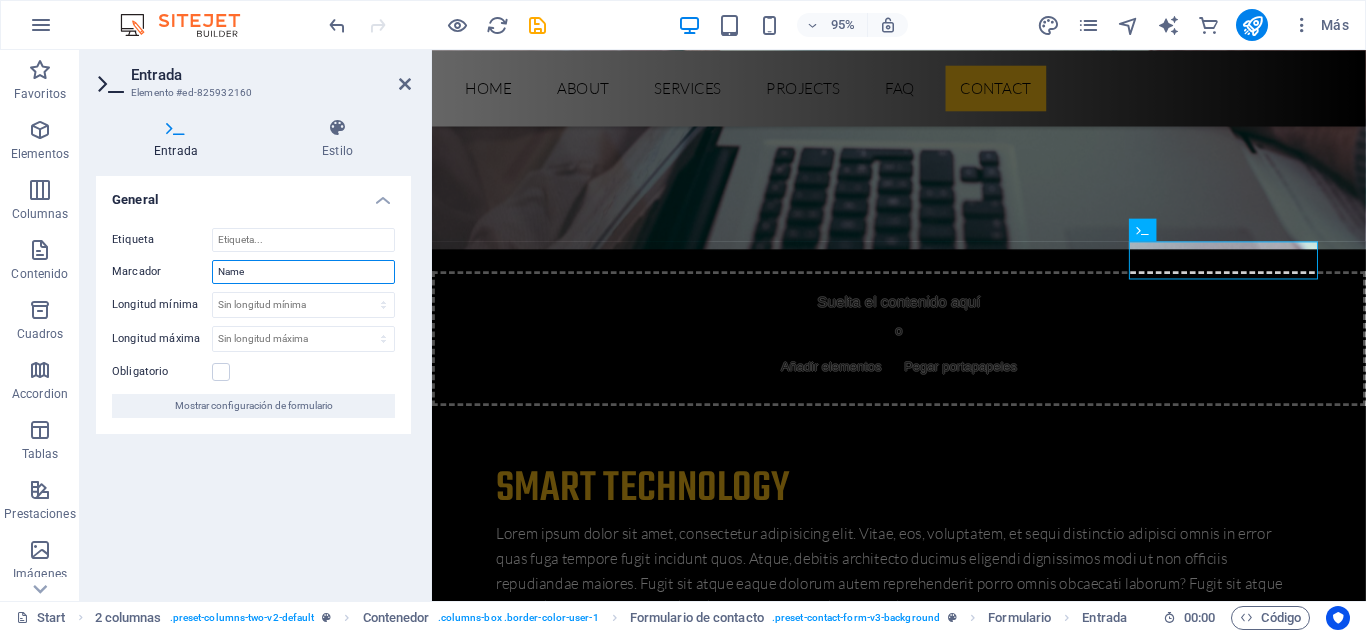 click on "Name" at bounding box center (303, 272) 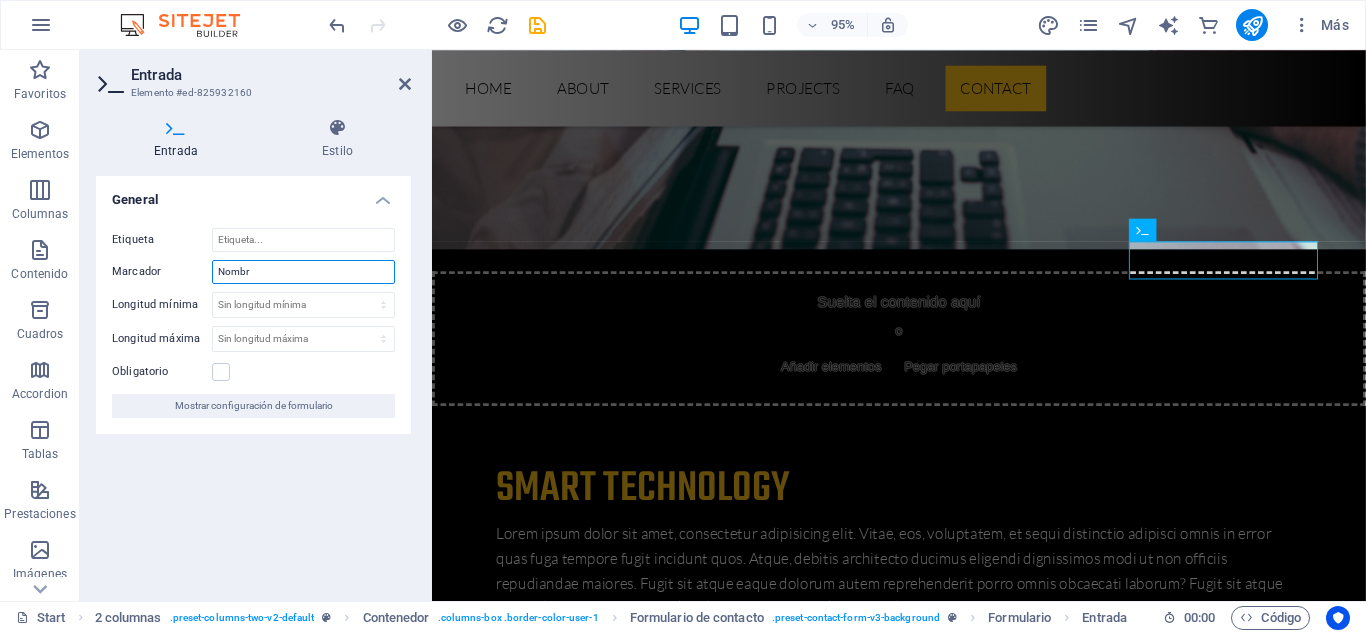 type on "Nombre" 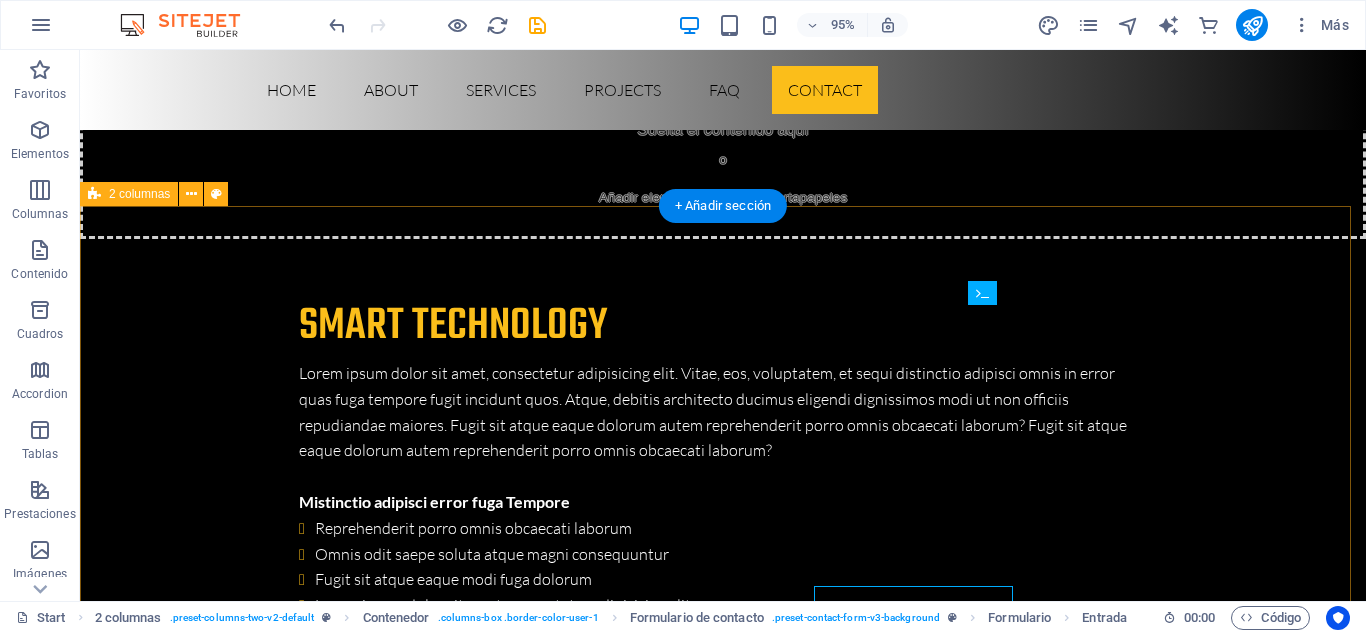 scroll, scrollTop: 5809, scrollLeft: 0, axis: vertical 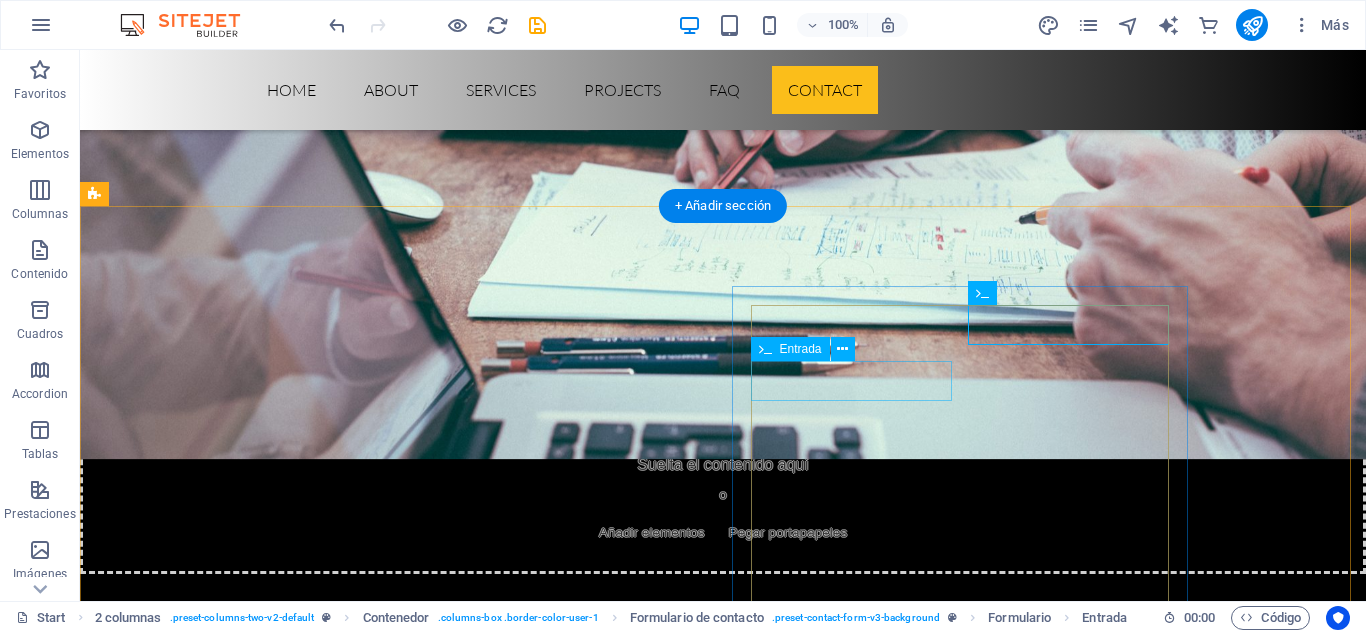 click at bounding box center [324, 5985] 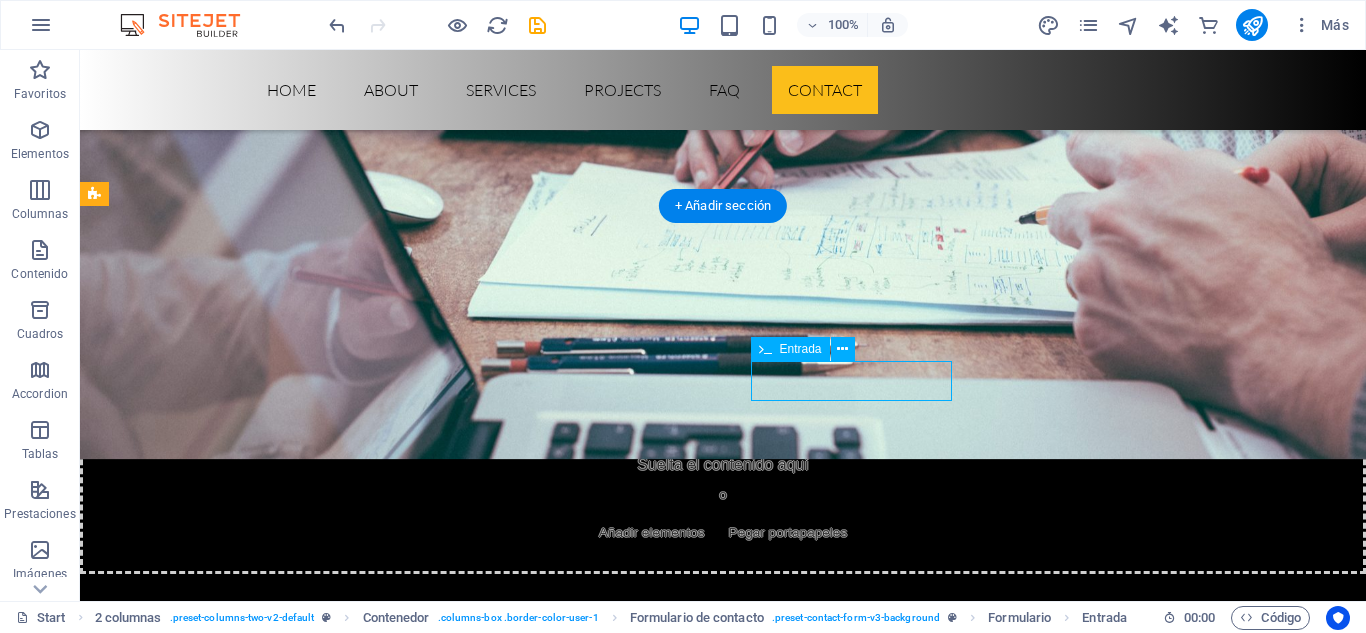 click at bounding box center (324, 5985) 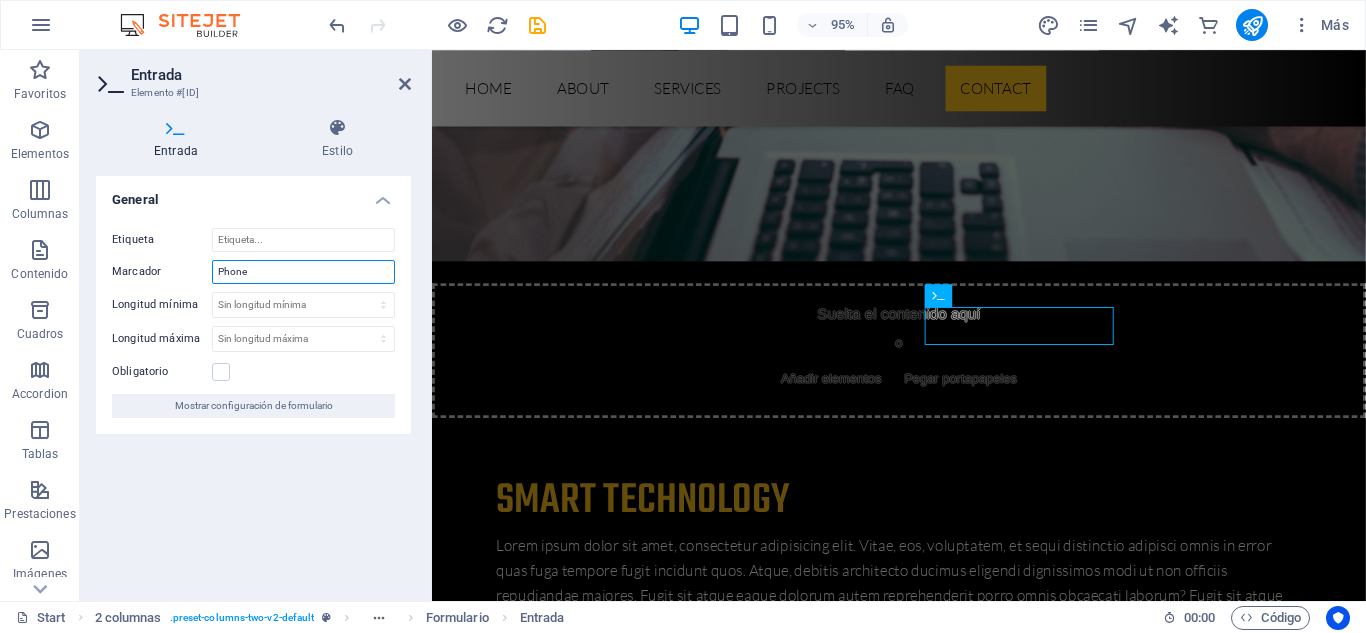click on "Phone" at bounding box center [303, 272] 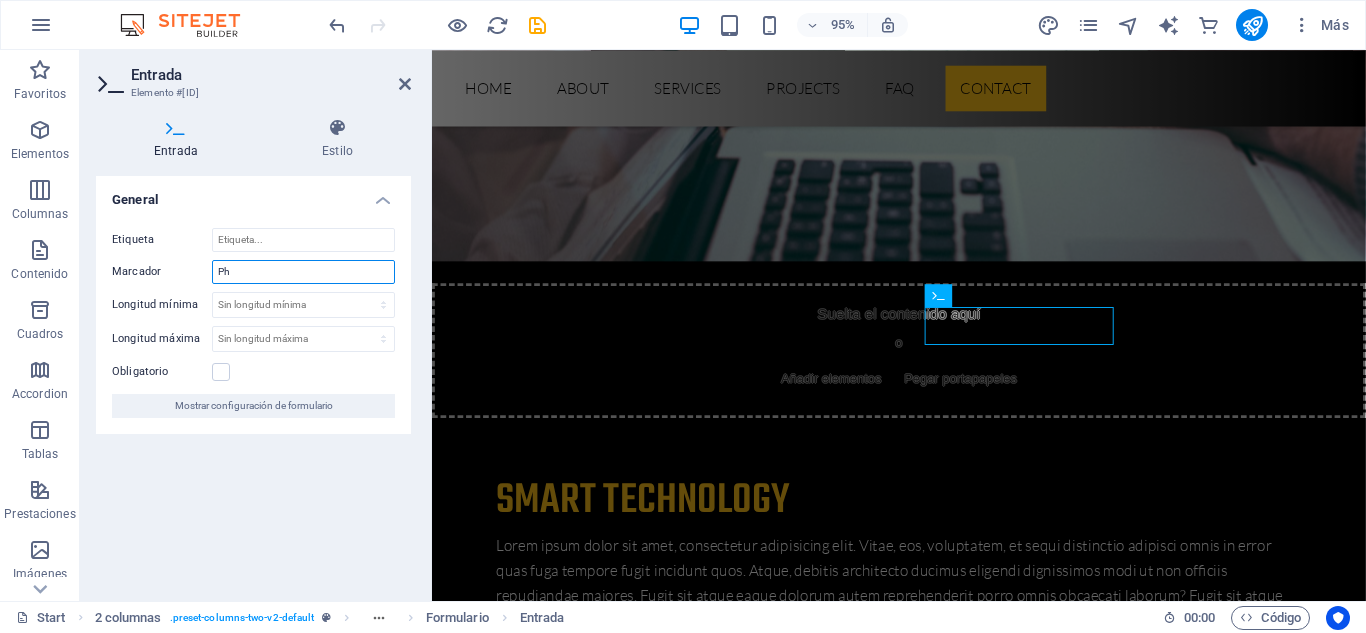 type on "P" 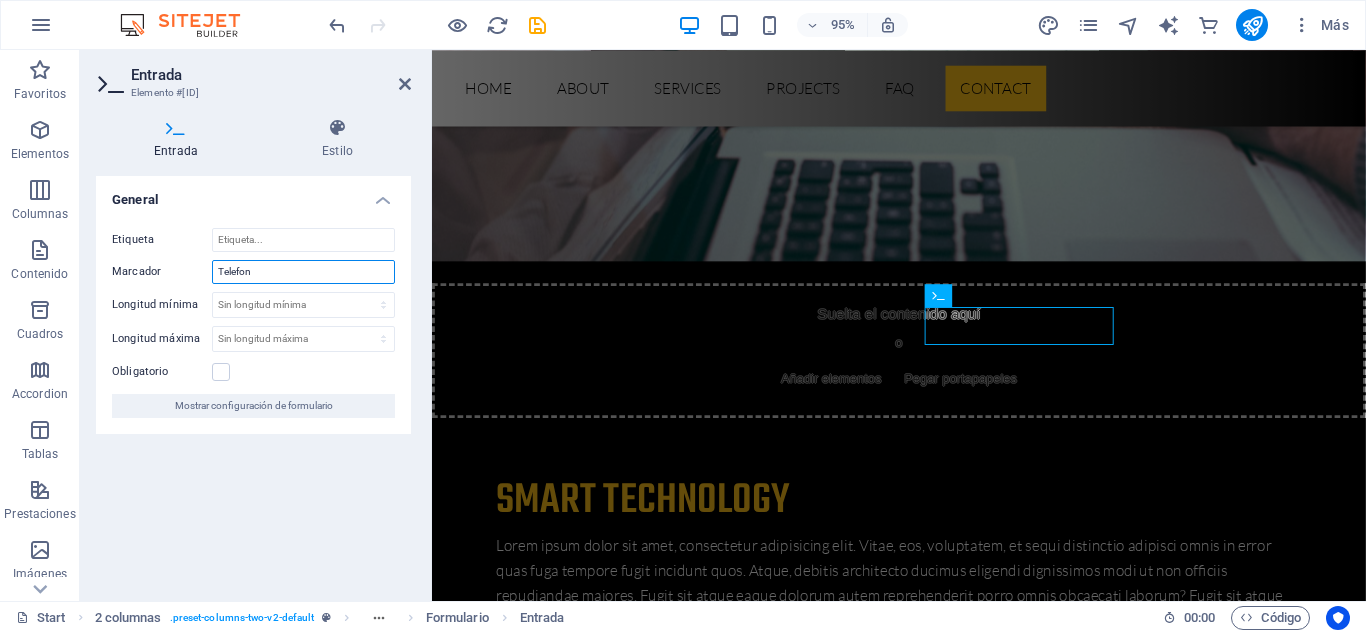 type on "Telefono" 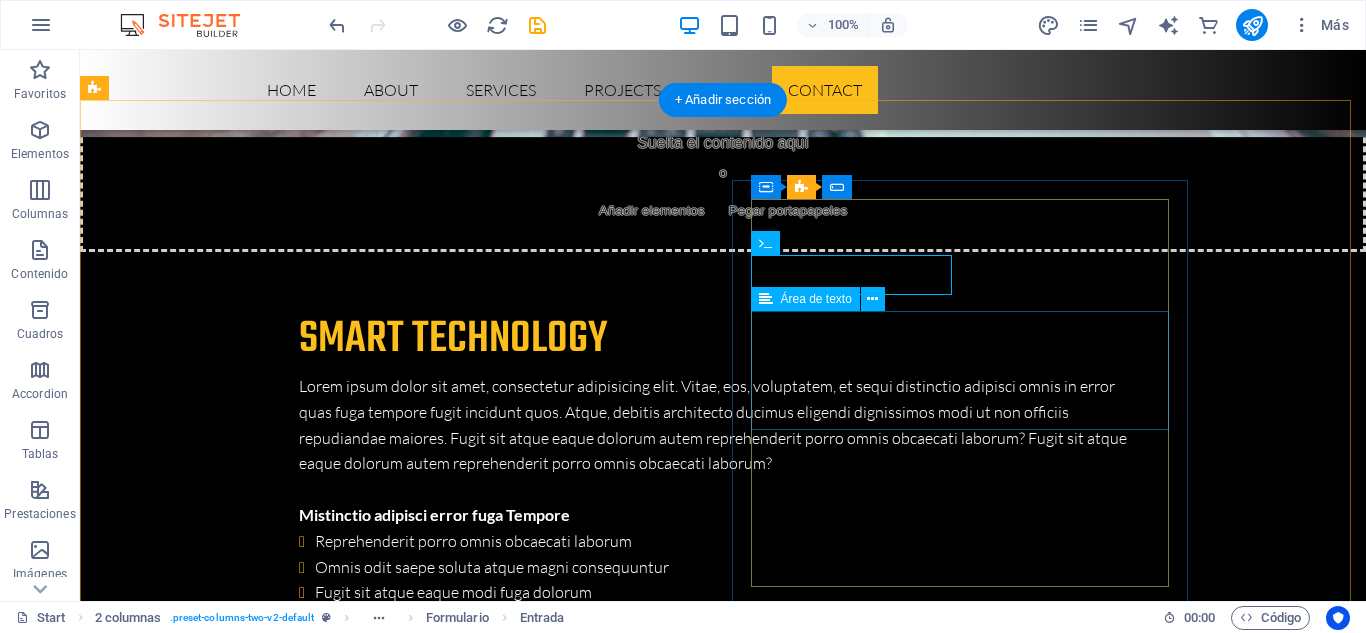scroll, scrollTop: 5914, scrollLeft: 0, axis: vertical 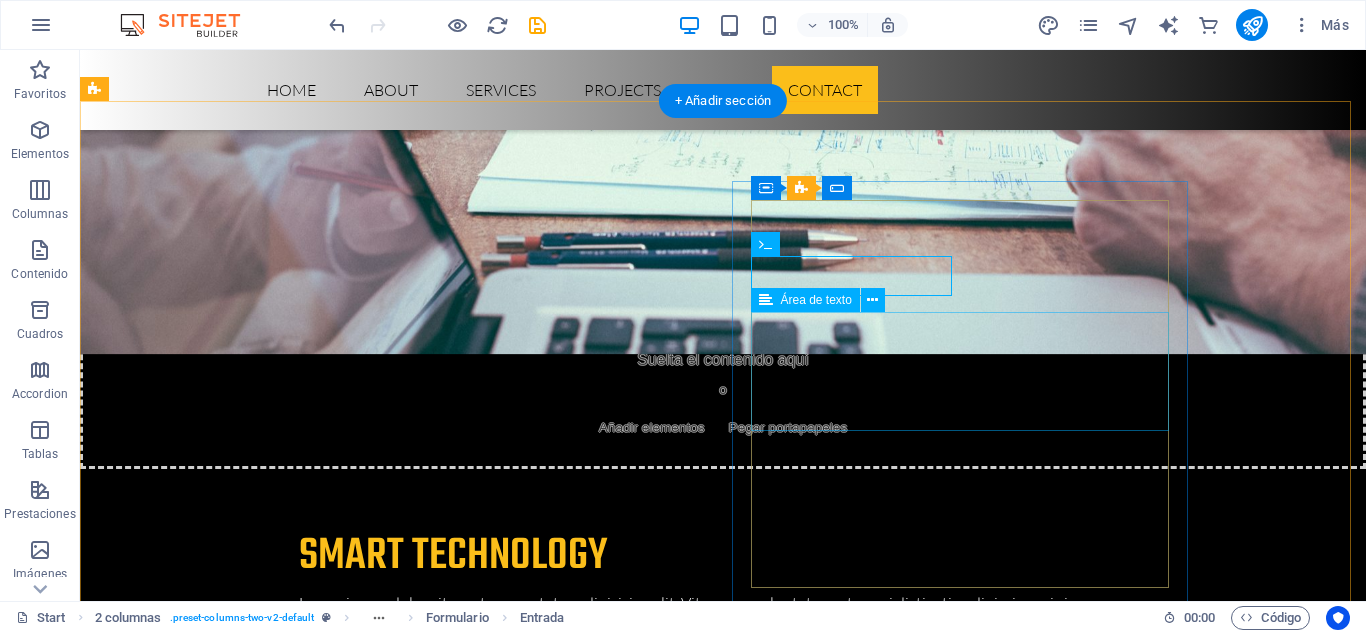click at bounding box center [324, 6037] 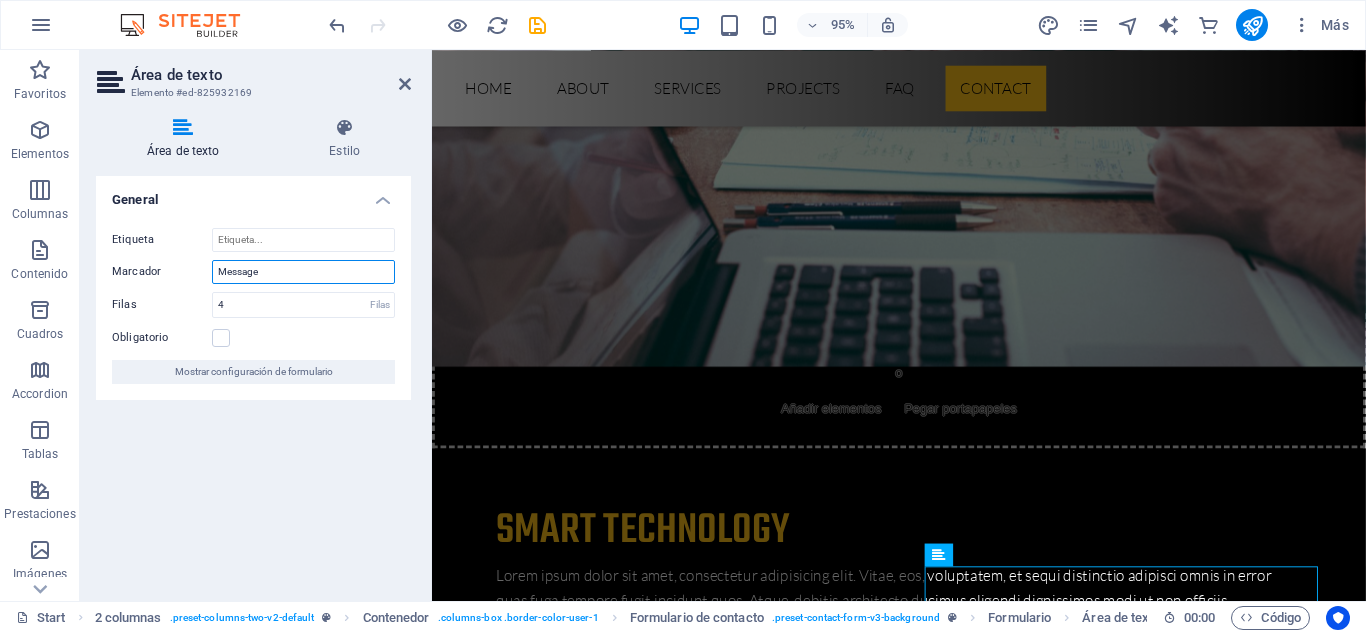 click on "Message" at bounding box center (303, 272) 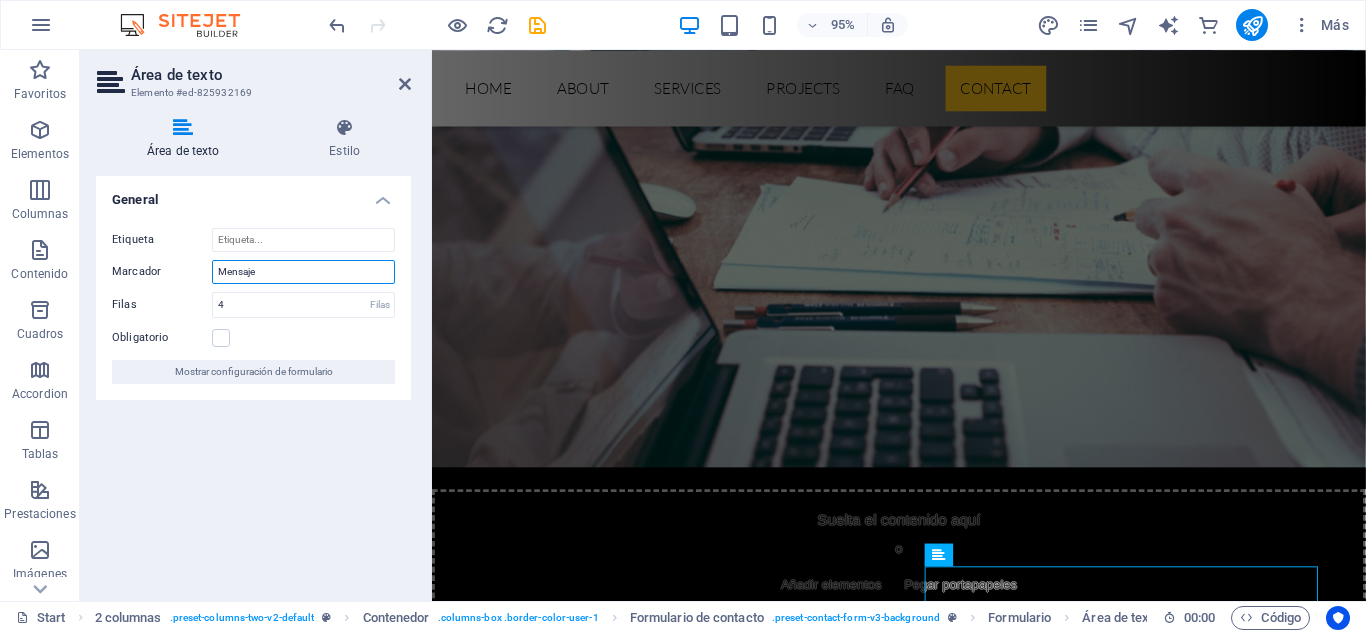type on "Mensaje" 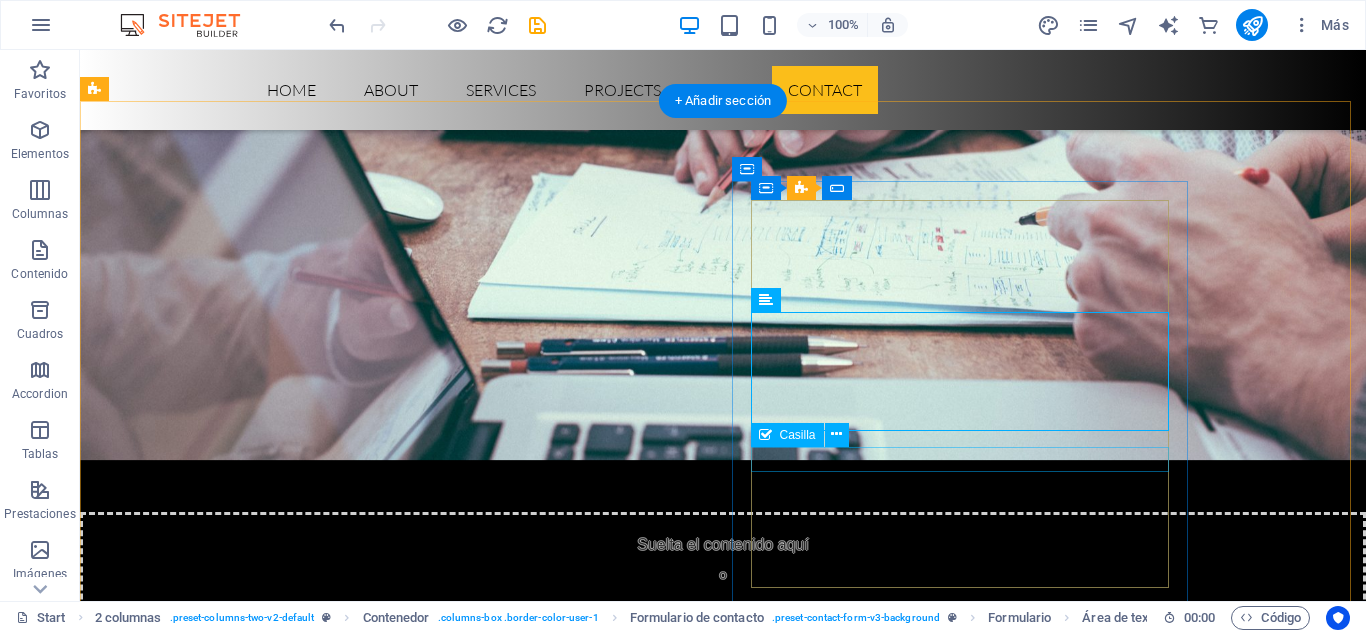 click on "I have read and understand the privacy policy." at bounding box center (324, 6329) 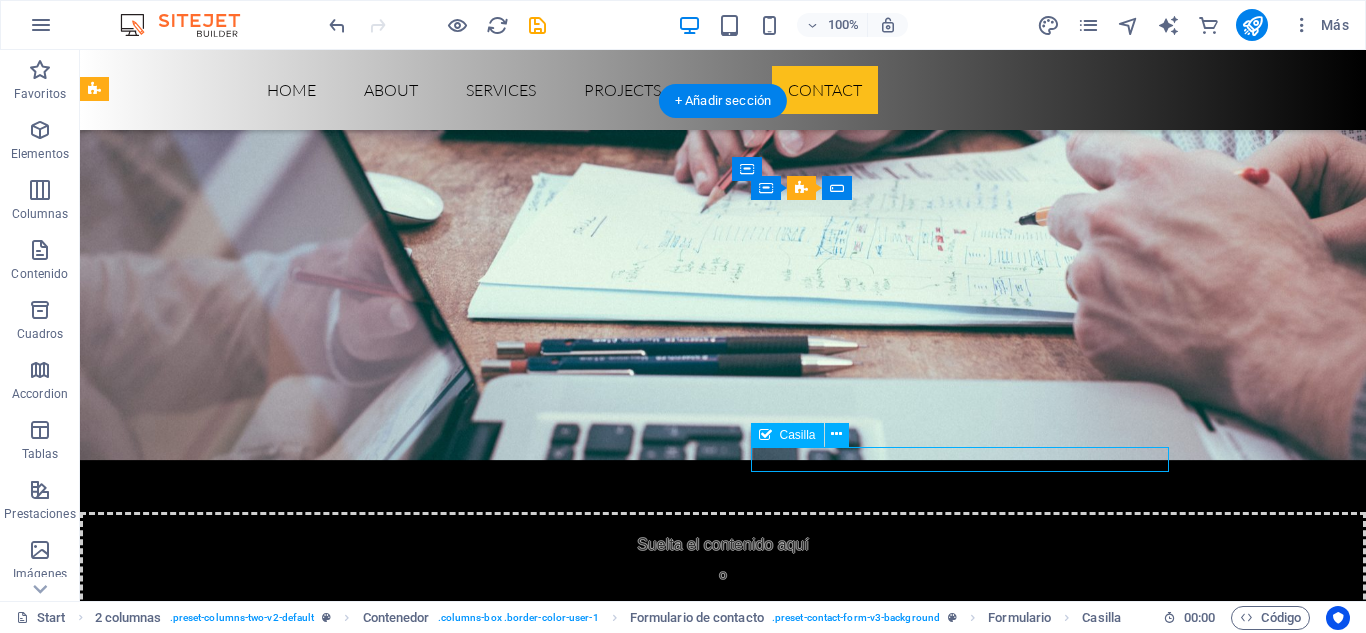 click on "I have read and understand the privacy policy." at bounding box center [324, 6329] 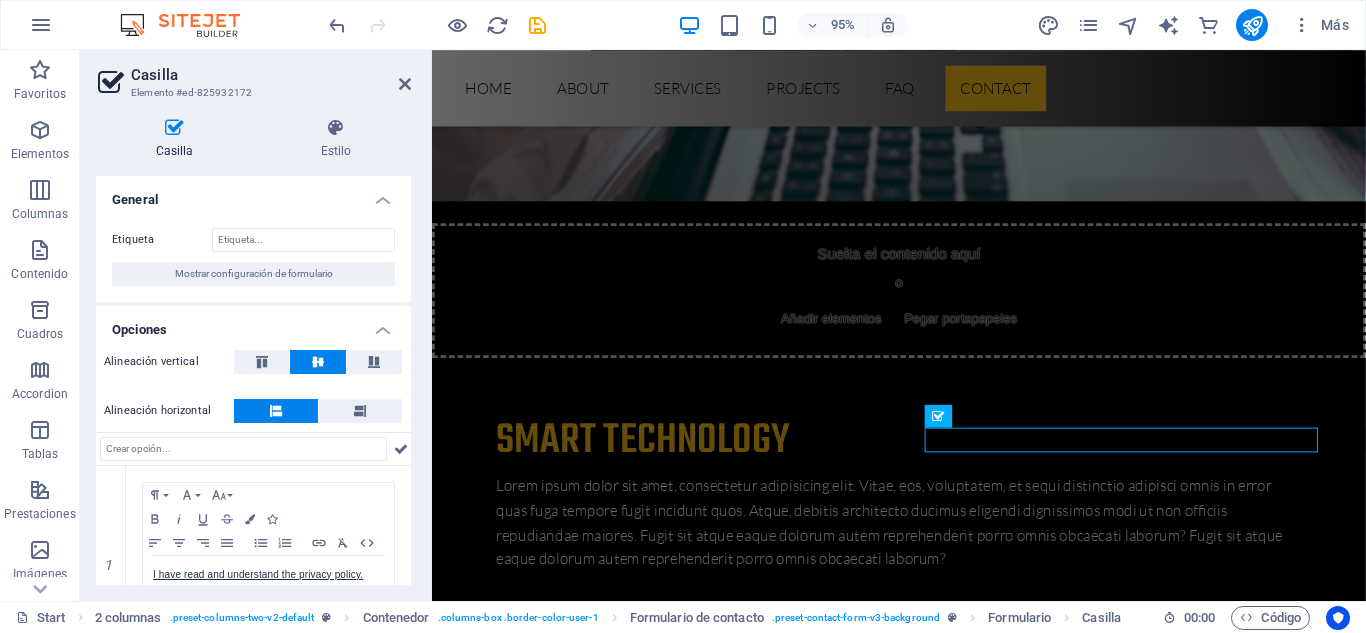 scroll, scrollTop: 80, scrollLeft: 0, axis: vertical 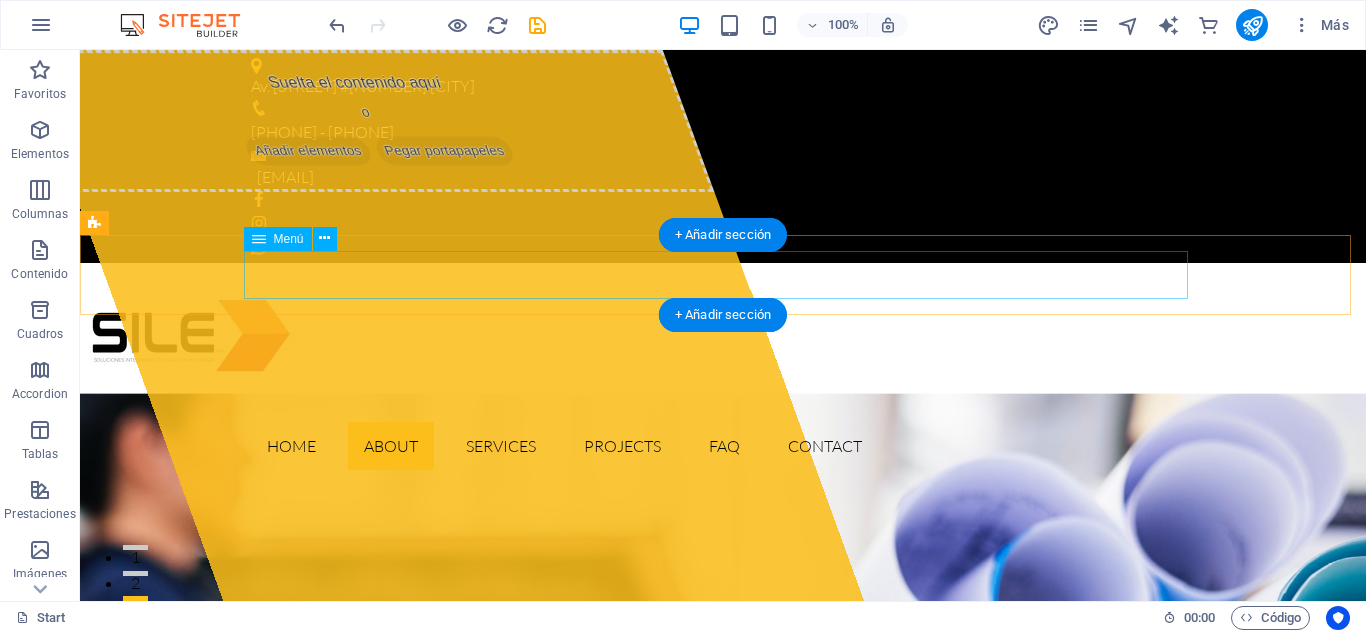 click on "Home About Services Projects FAQ Contact" at bounding box center [723, 446] 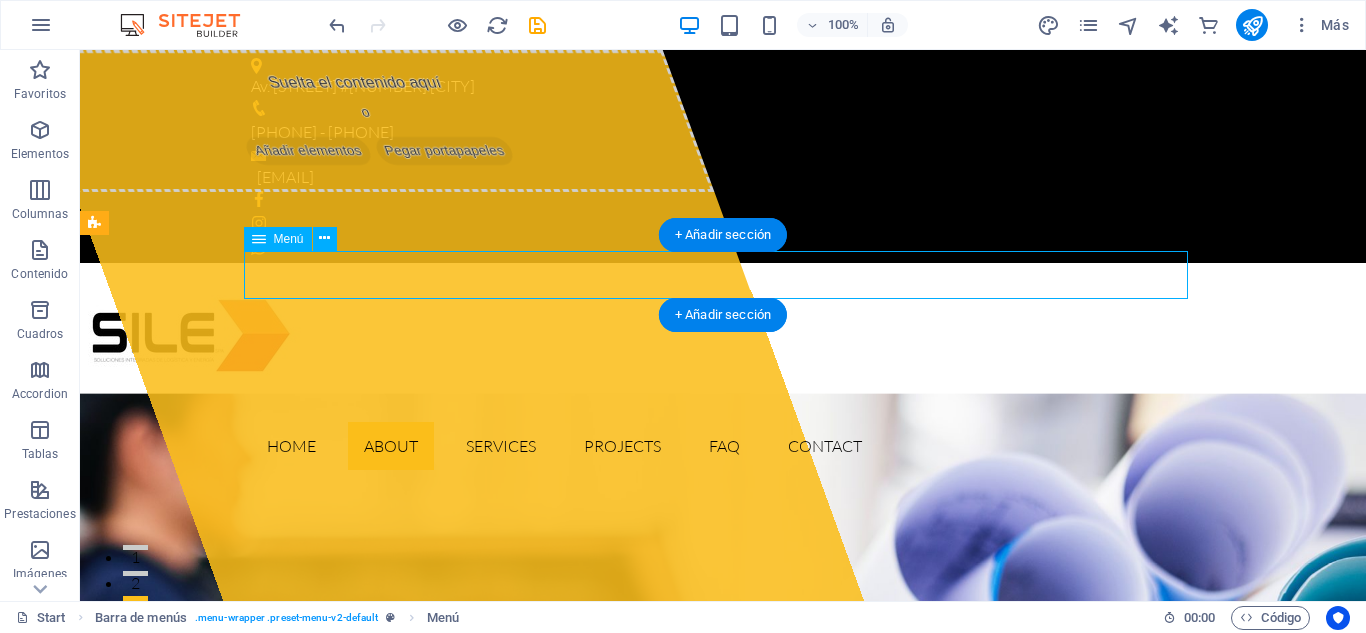 click on "Home About Services Projects FAQ Contact" at bounding box center [723, 446] 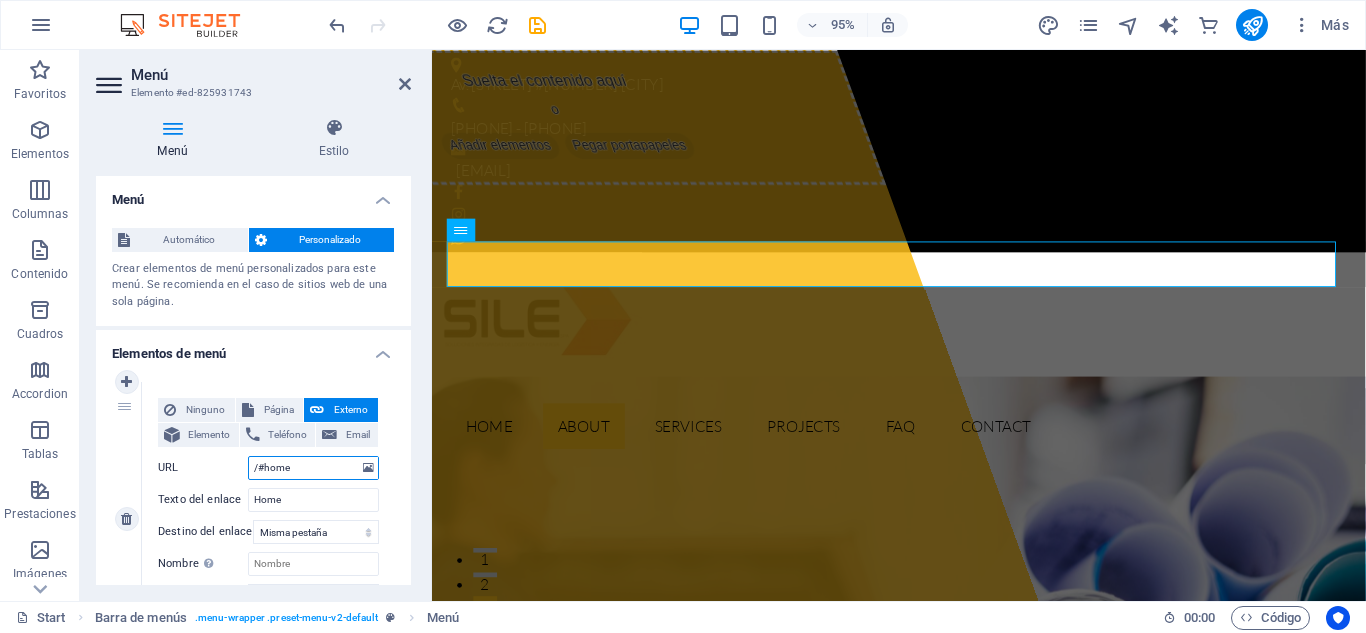 click on "/#home" at bounding box center [313, 468] 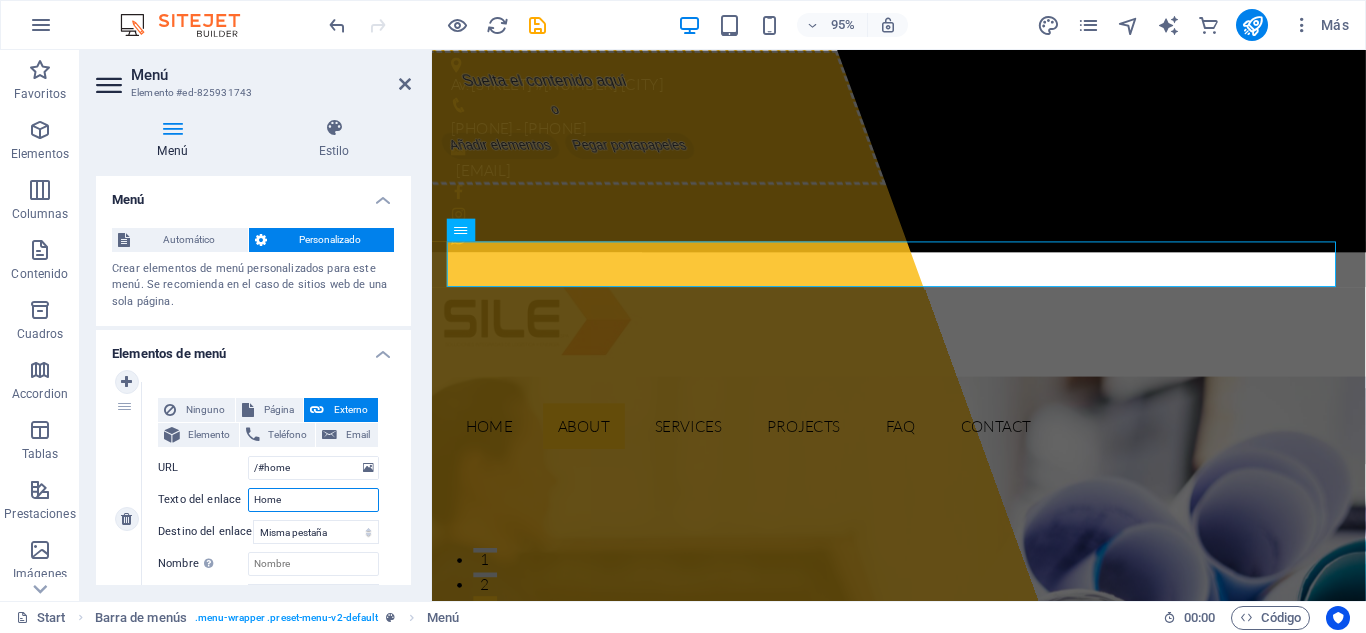 click on "Home" at bounding box center (313, 500) 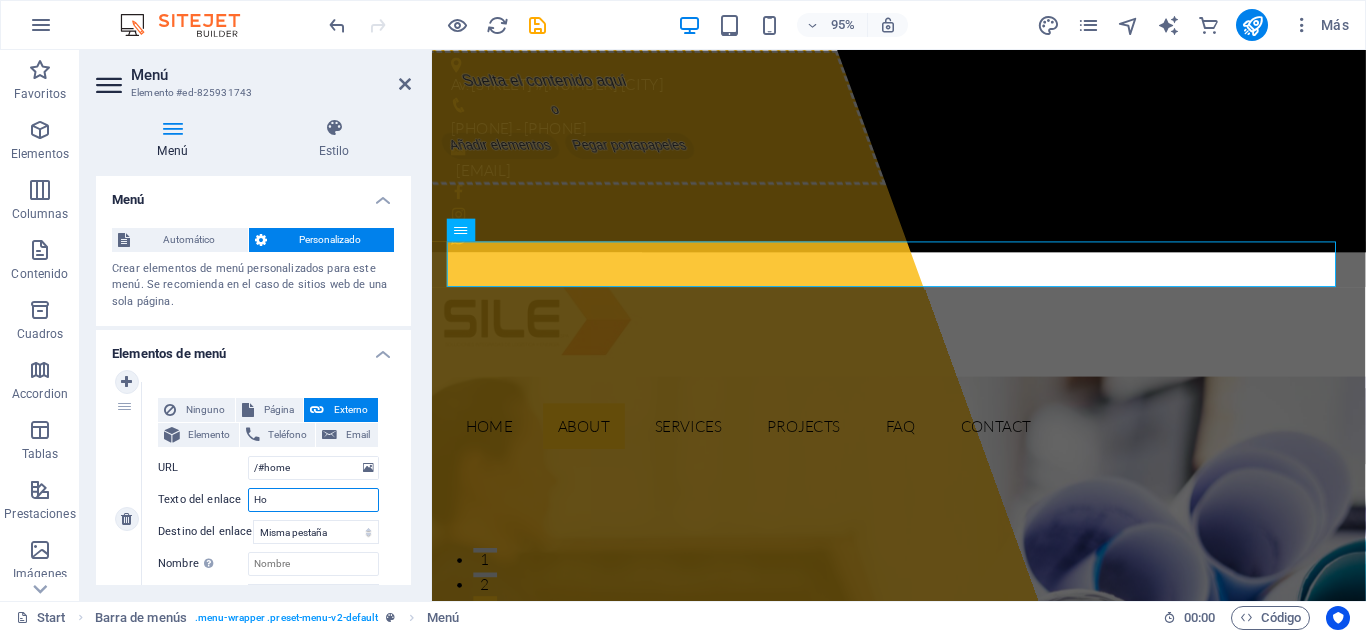 type on "H" 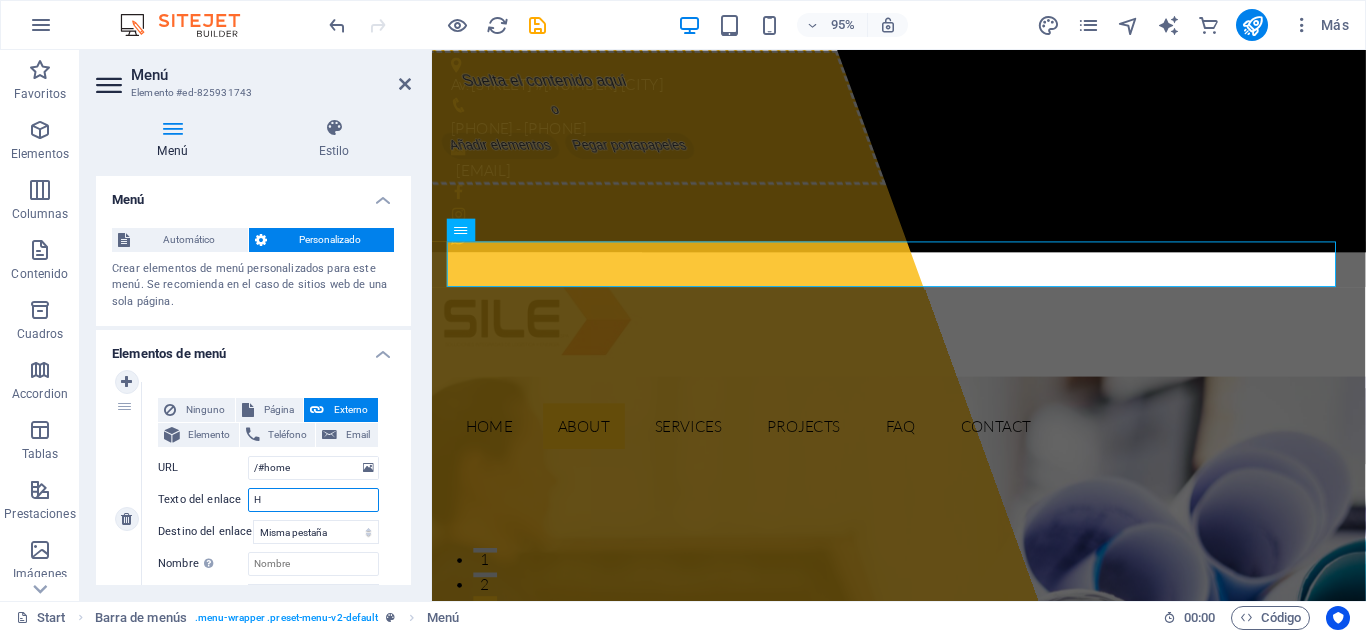 type 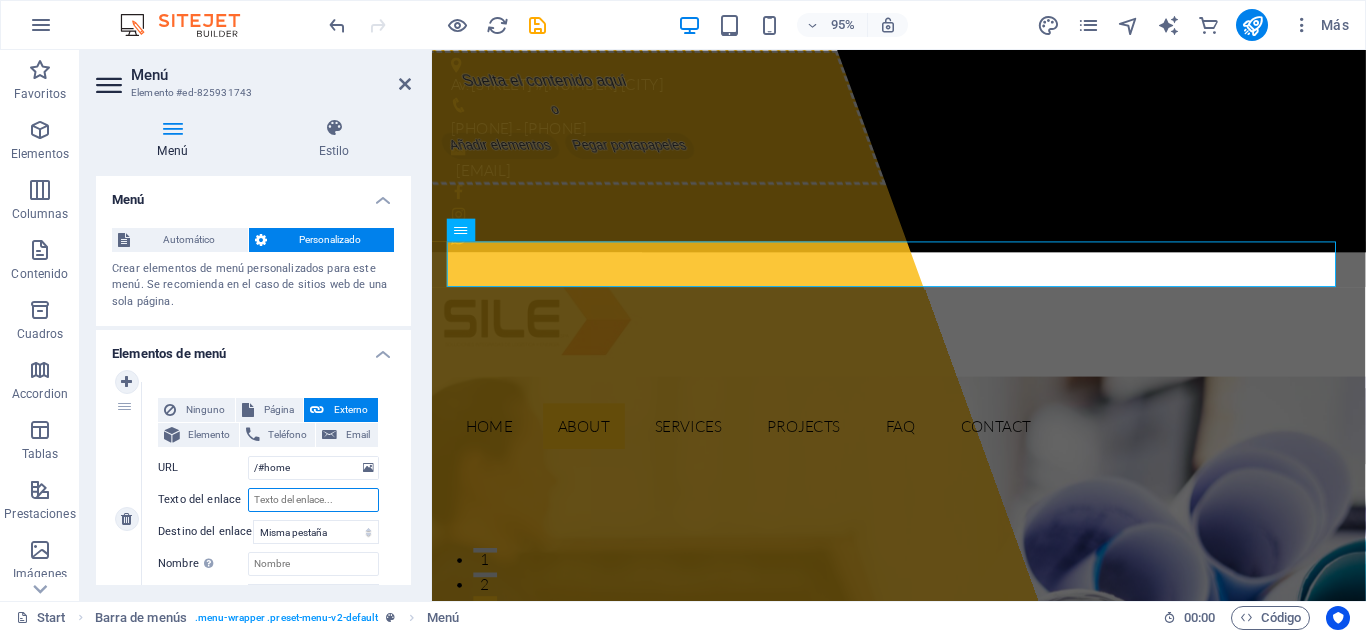 select 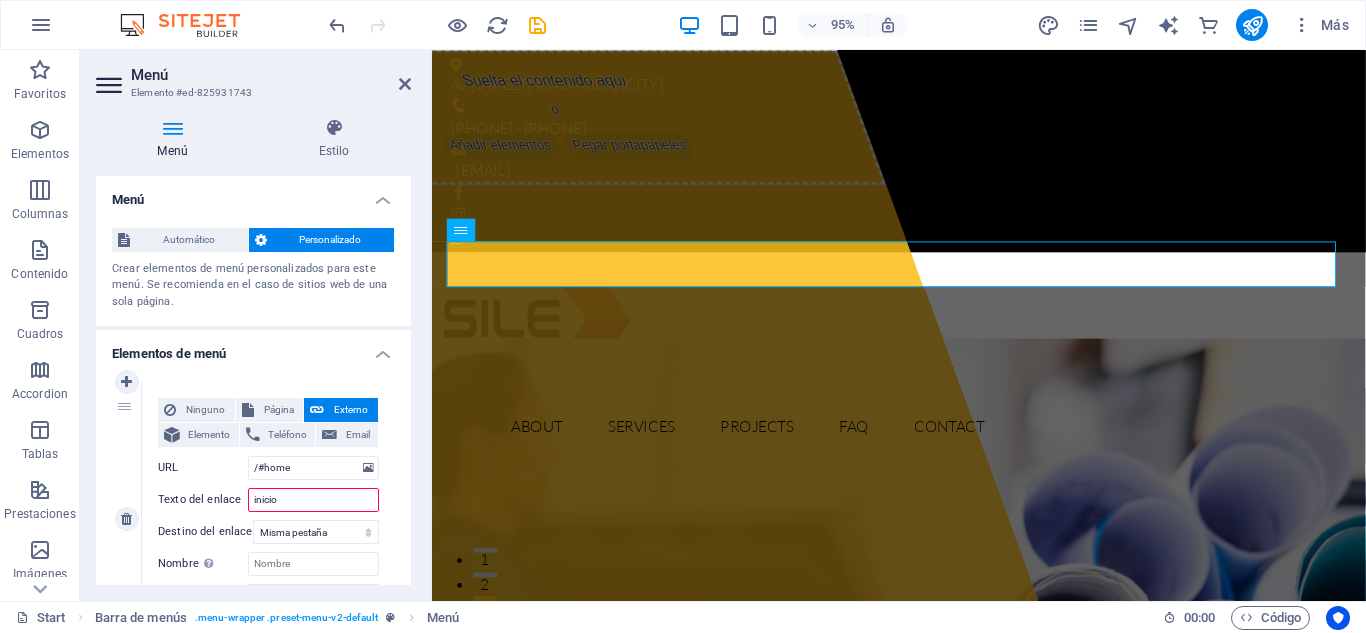 type on "inicio" 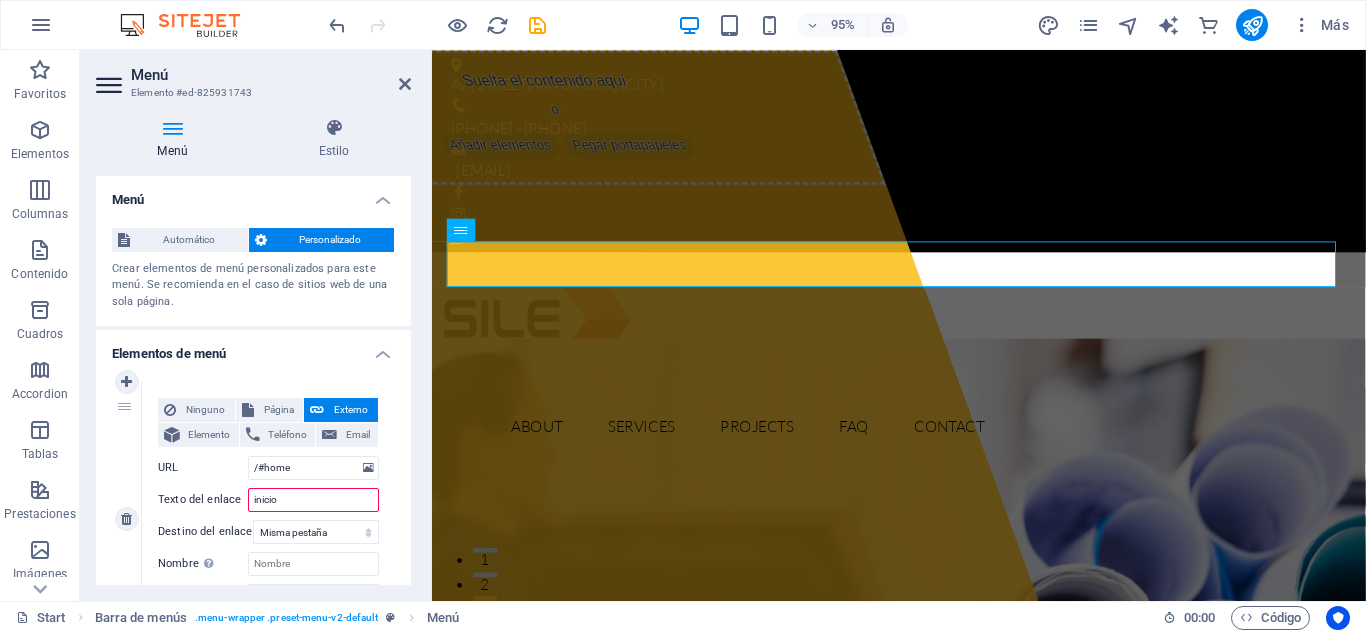 select 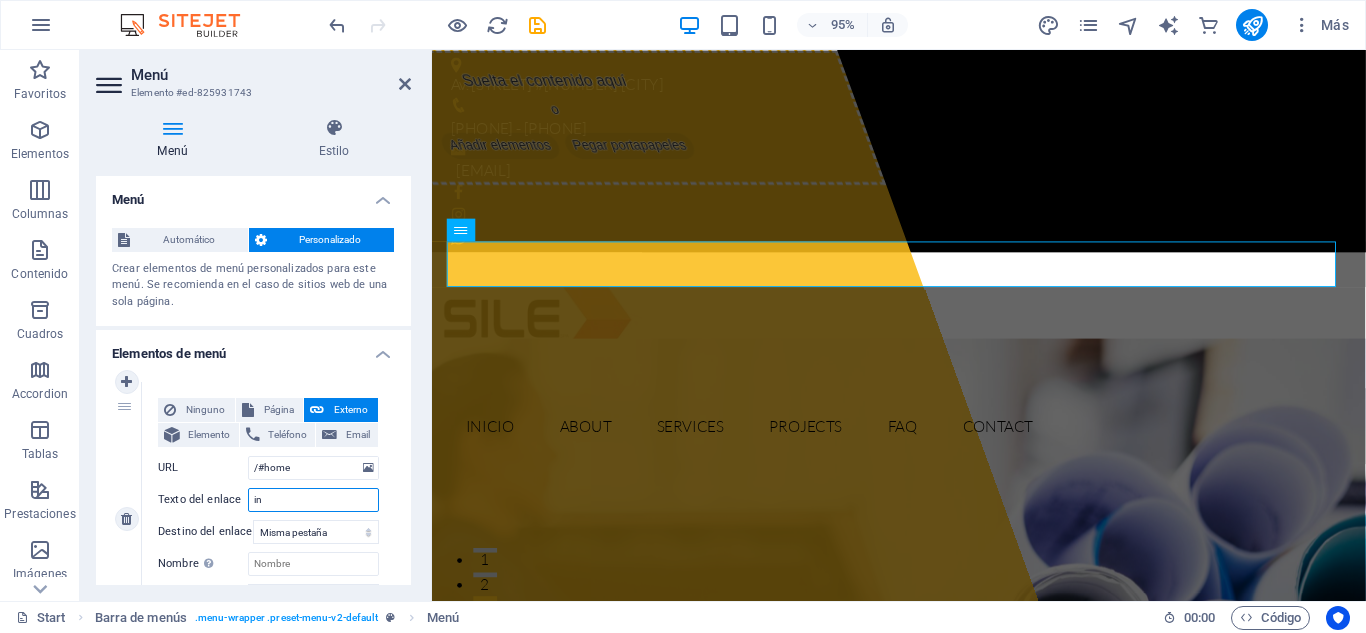 type on "i" 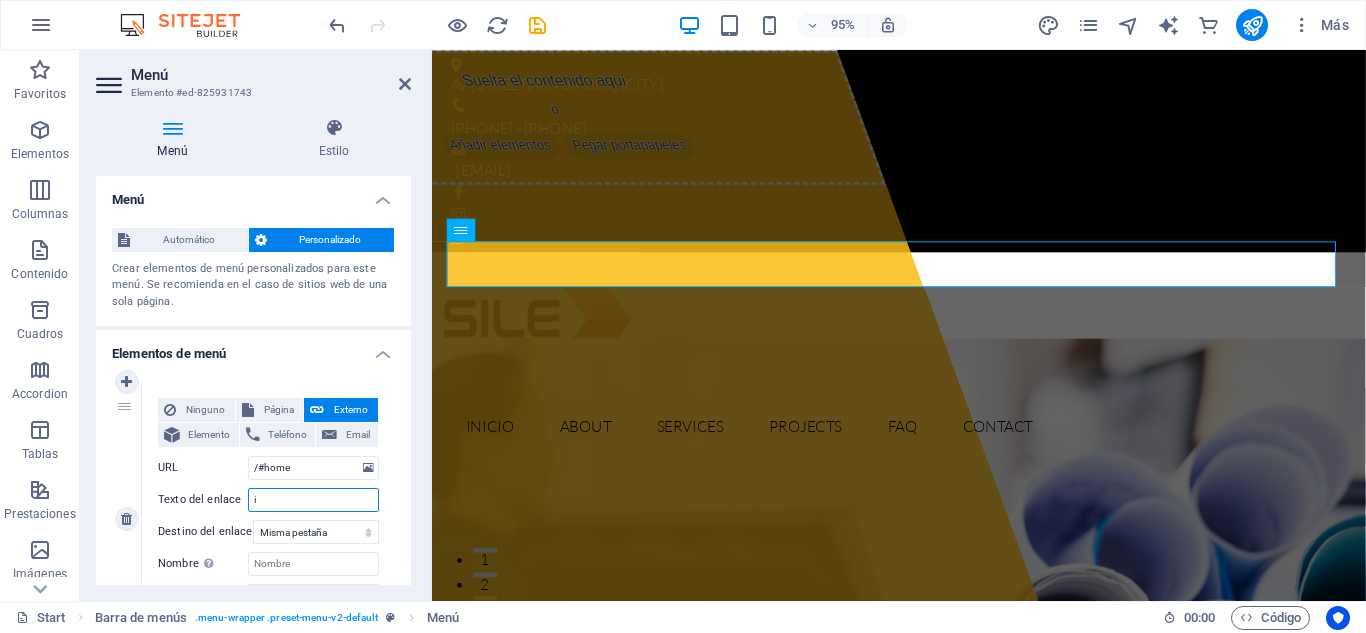 type 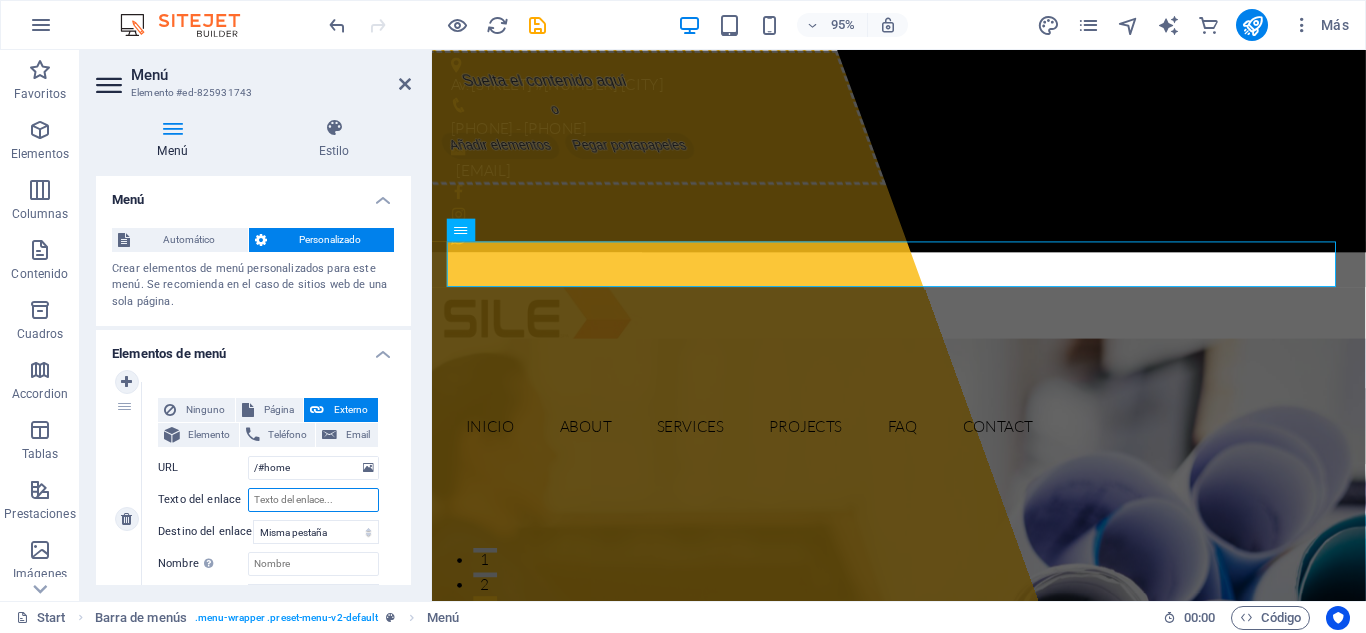 select 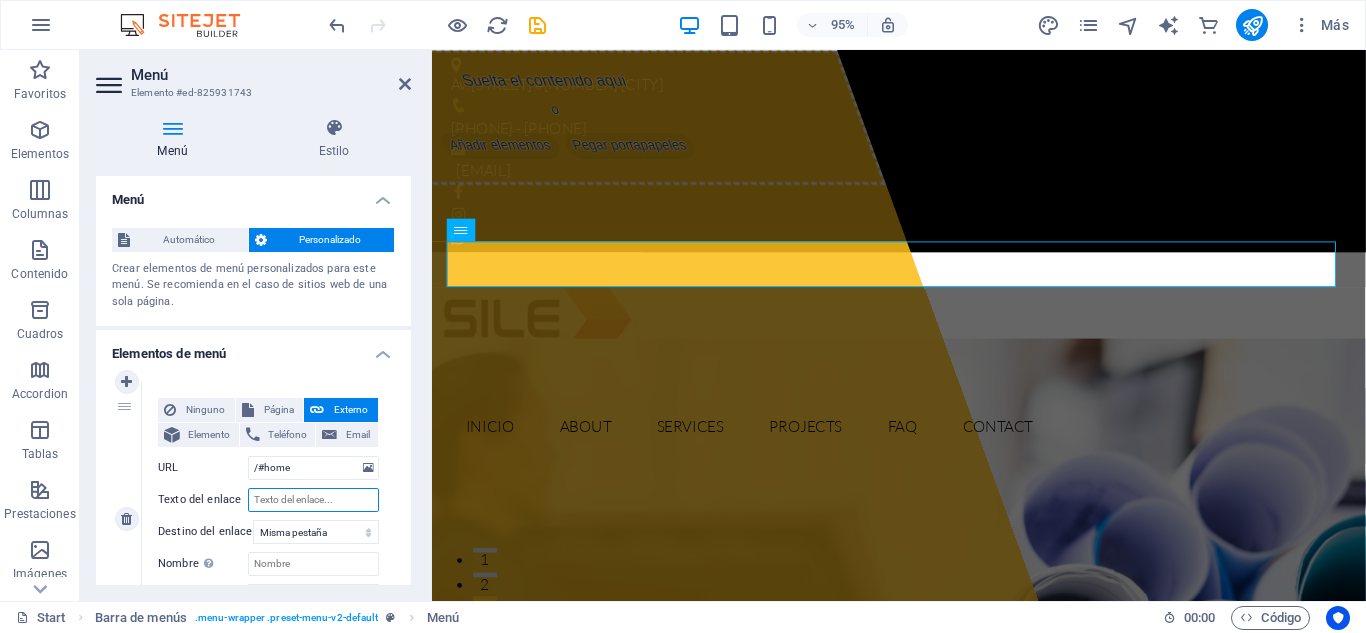 select 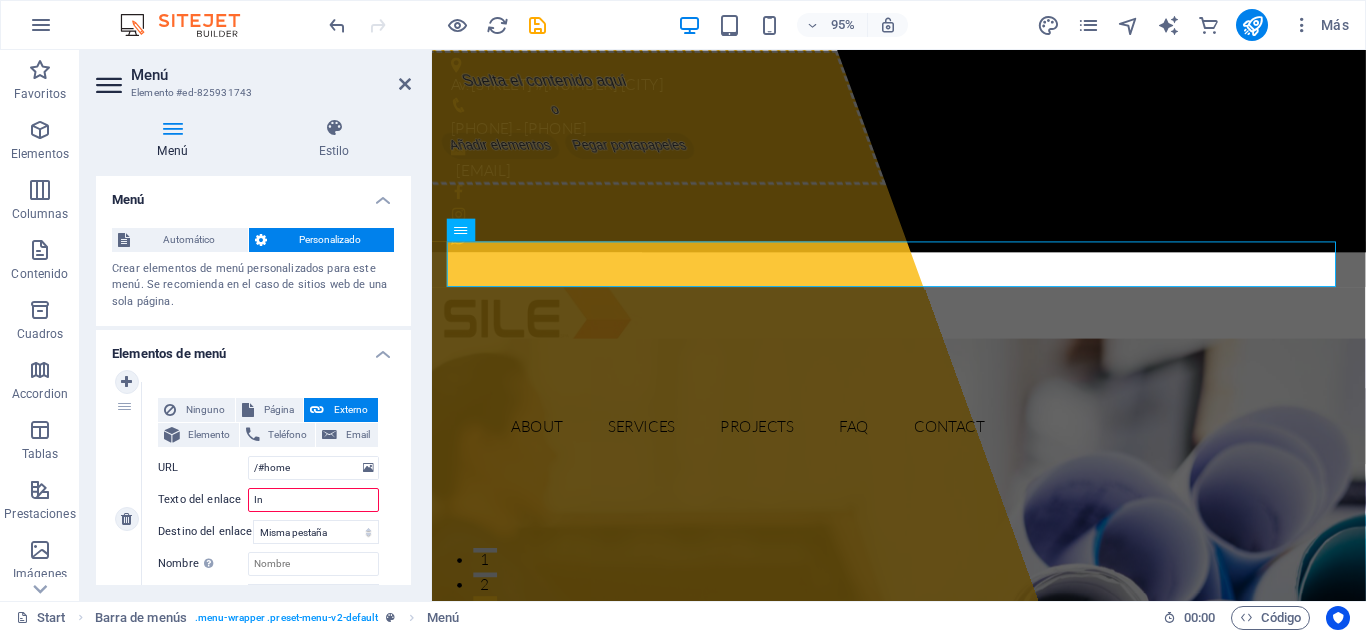 type on "Ini" 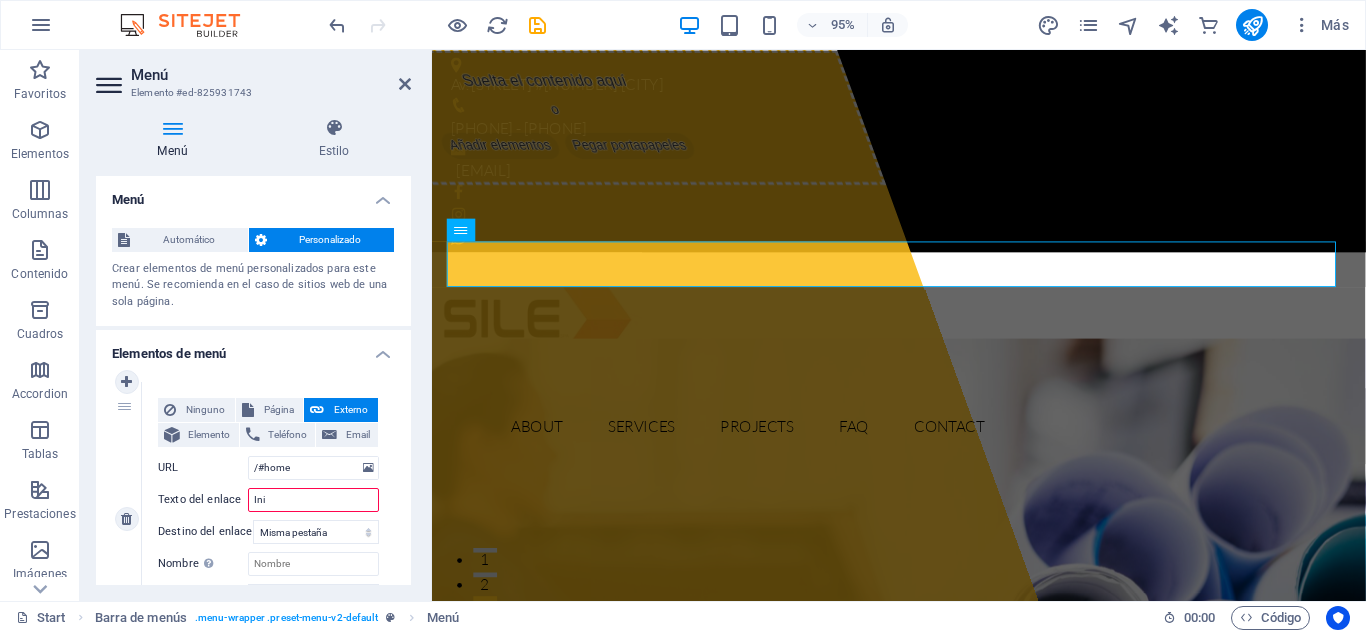 select 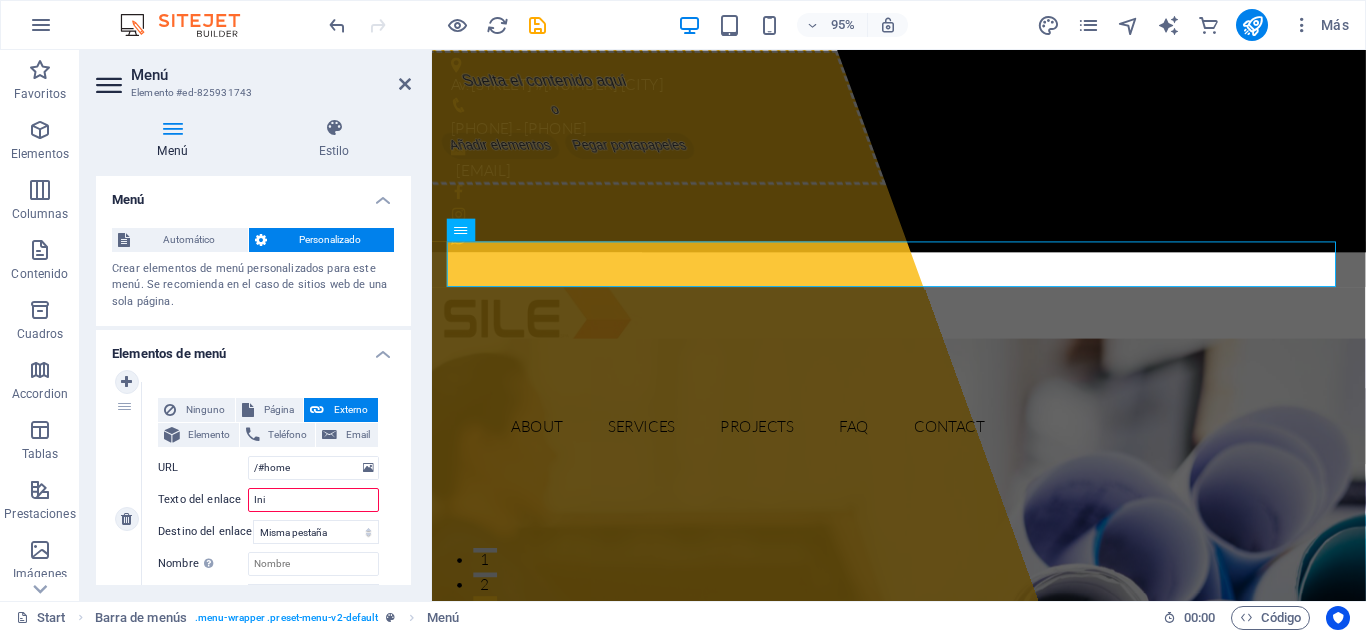 select 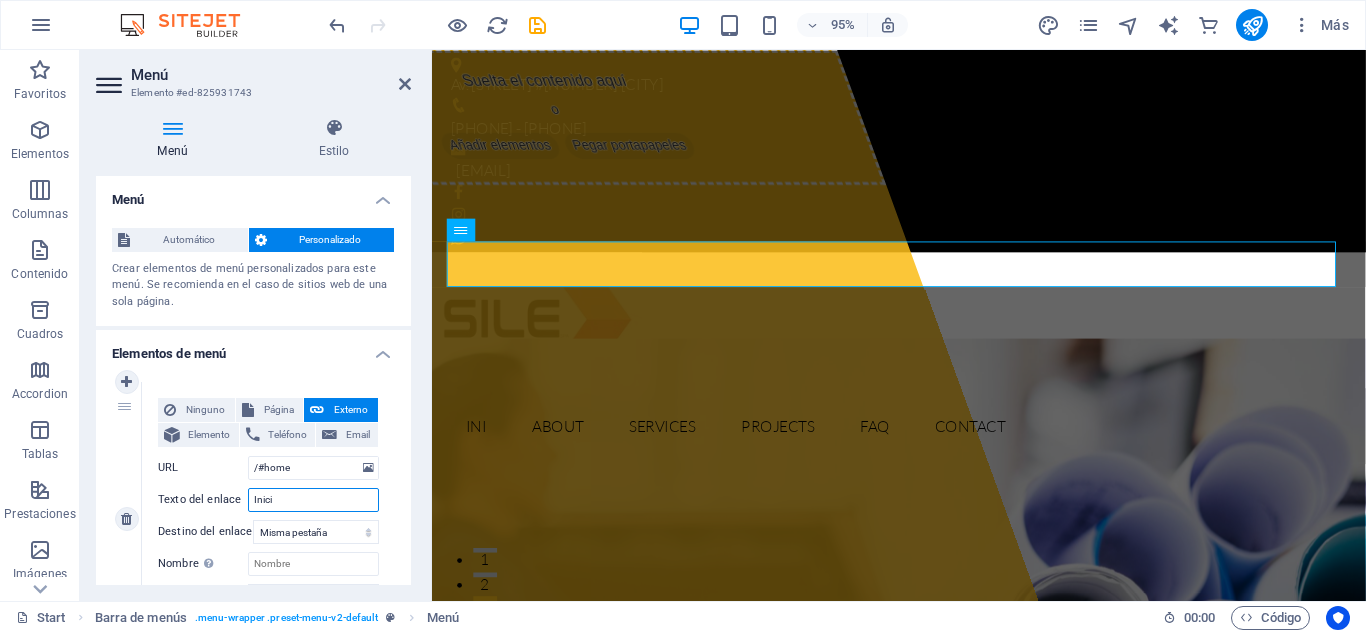 type on "Inicio" 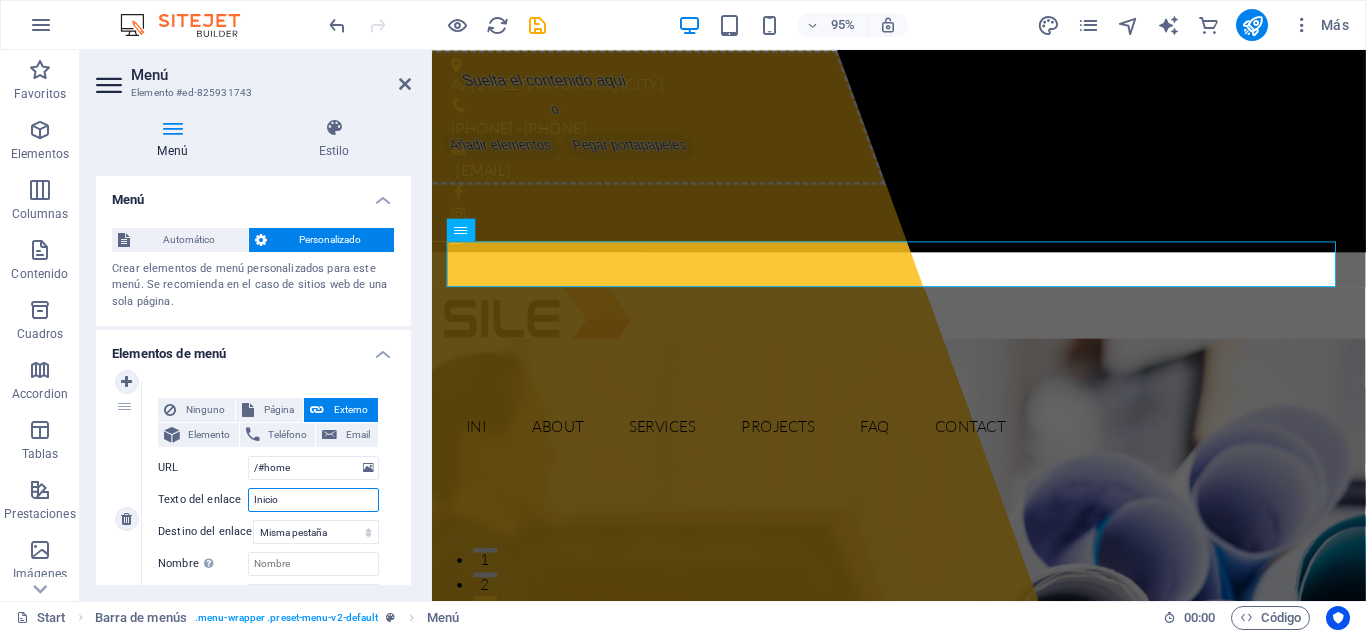 select 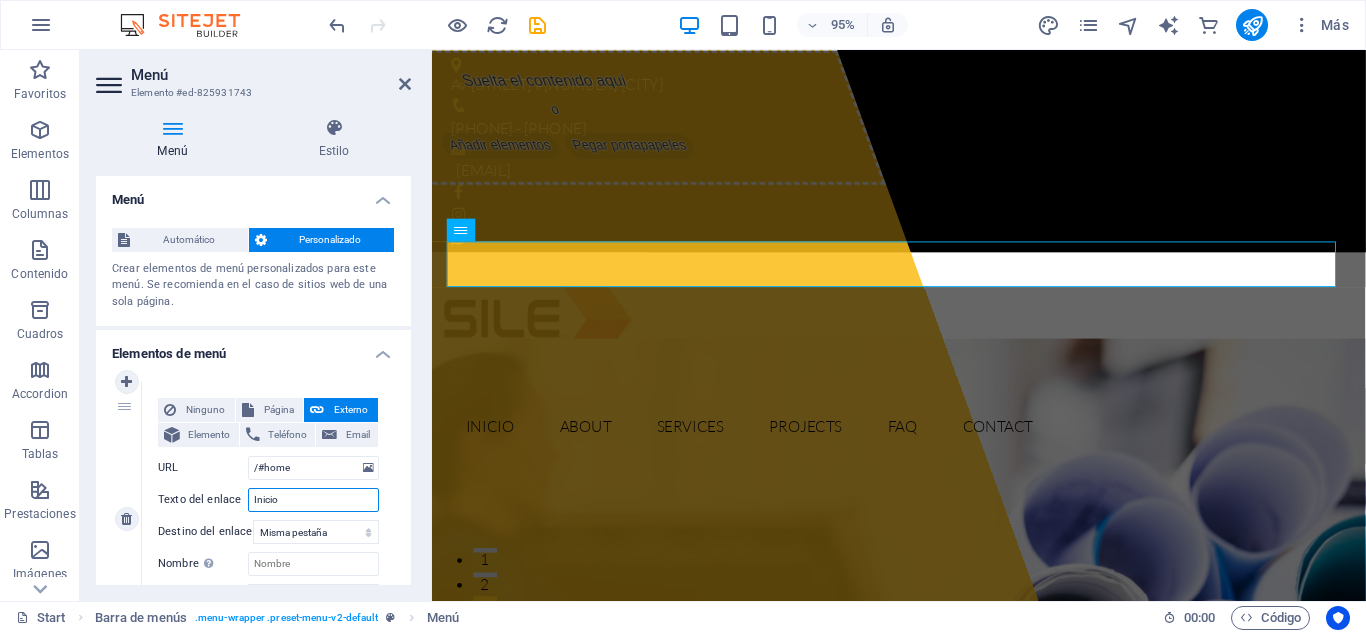 type on "Inicio" 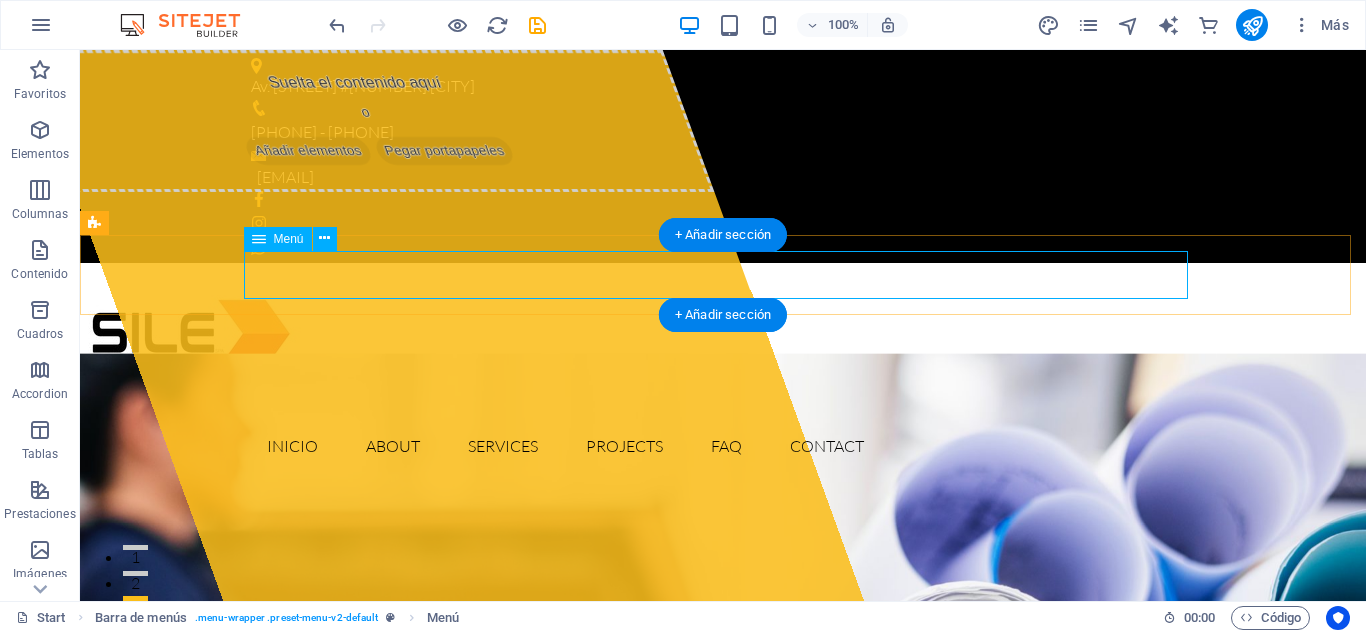 click on "Inicio About Services Projects FAQ Contact" at bounding box center [723, 446] 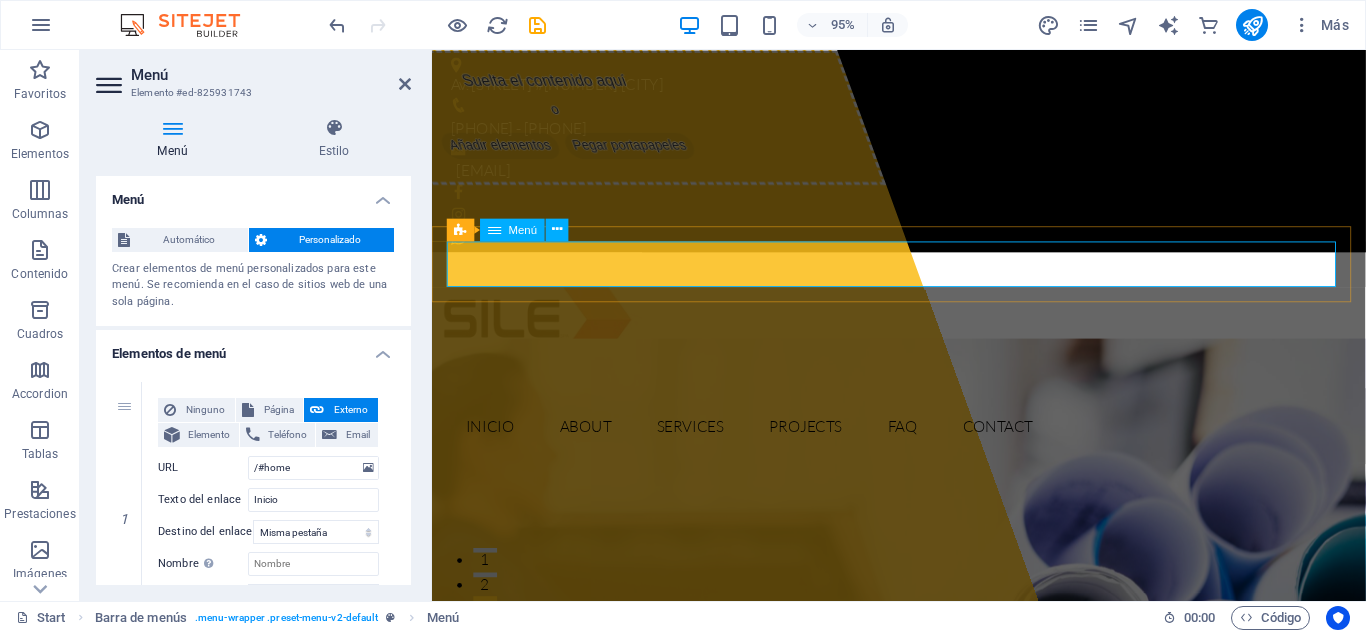 click on "Inicio About Services Projects FAQ Contact" at bounding box center [924, 446] 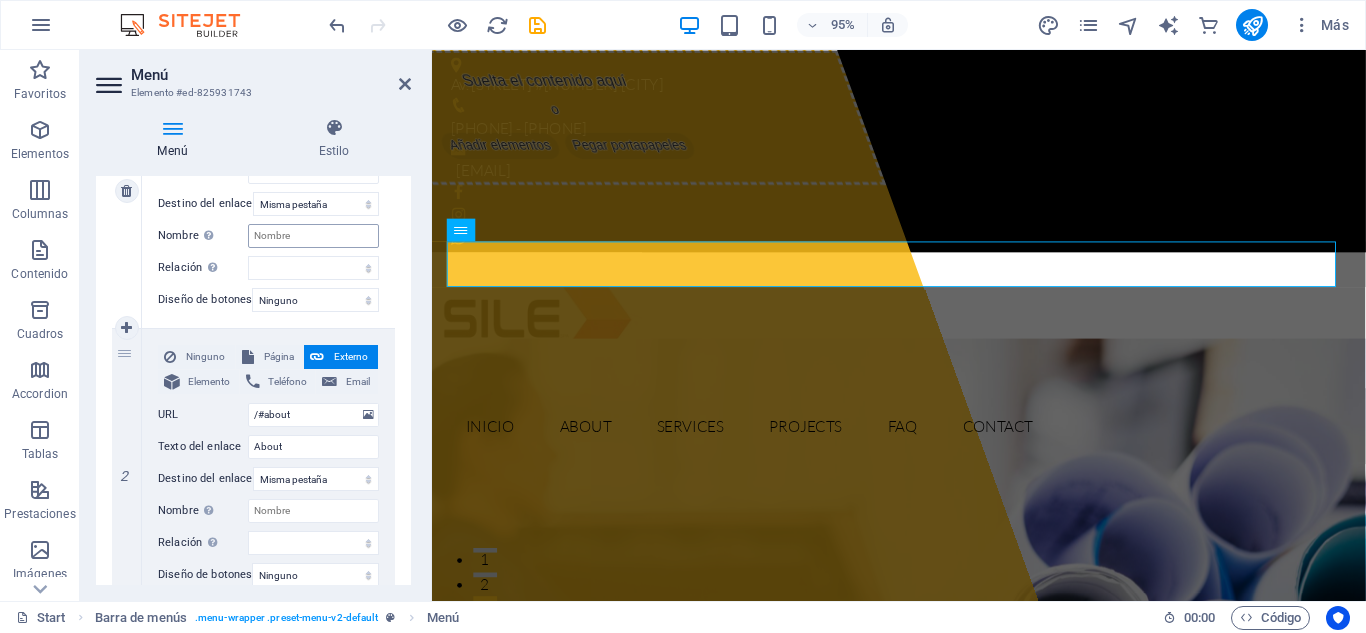 scroll, scrollTop: 336, scrollLeft: 0, axis: vertical 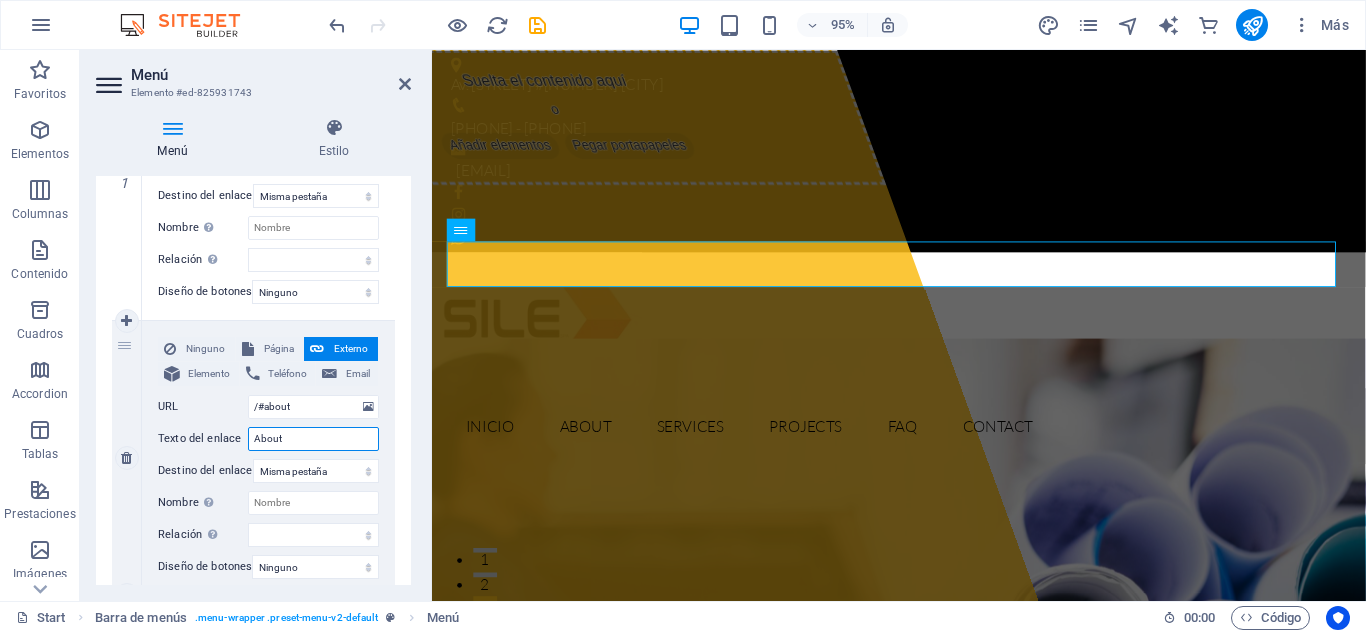 click on "About" at bounding box center (313, 439) 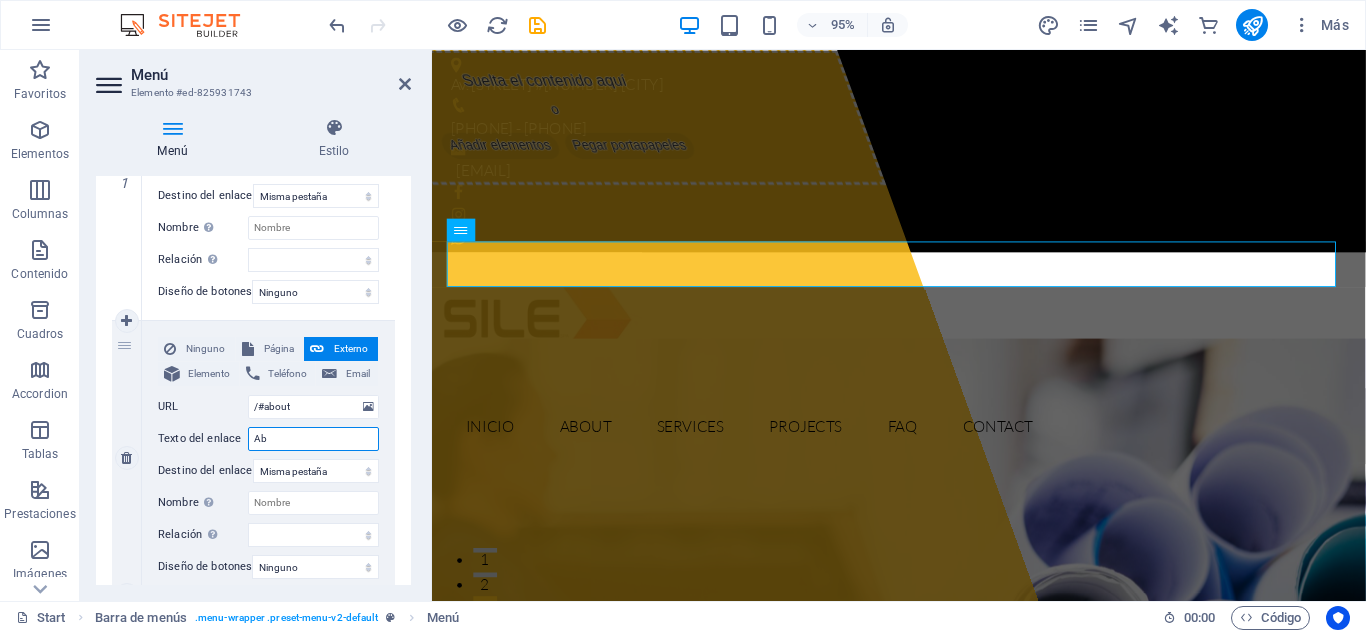 type on "A" 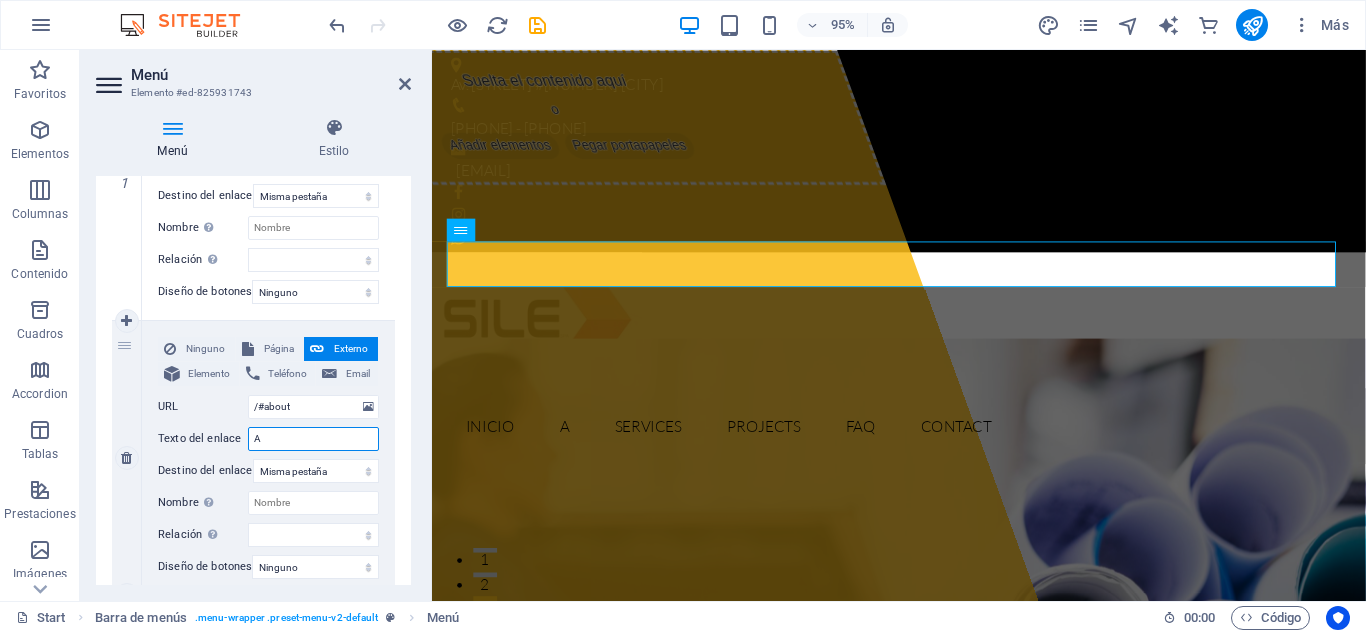 select 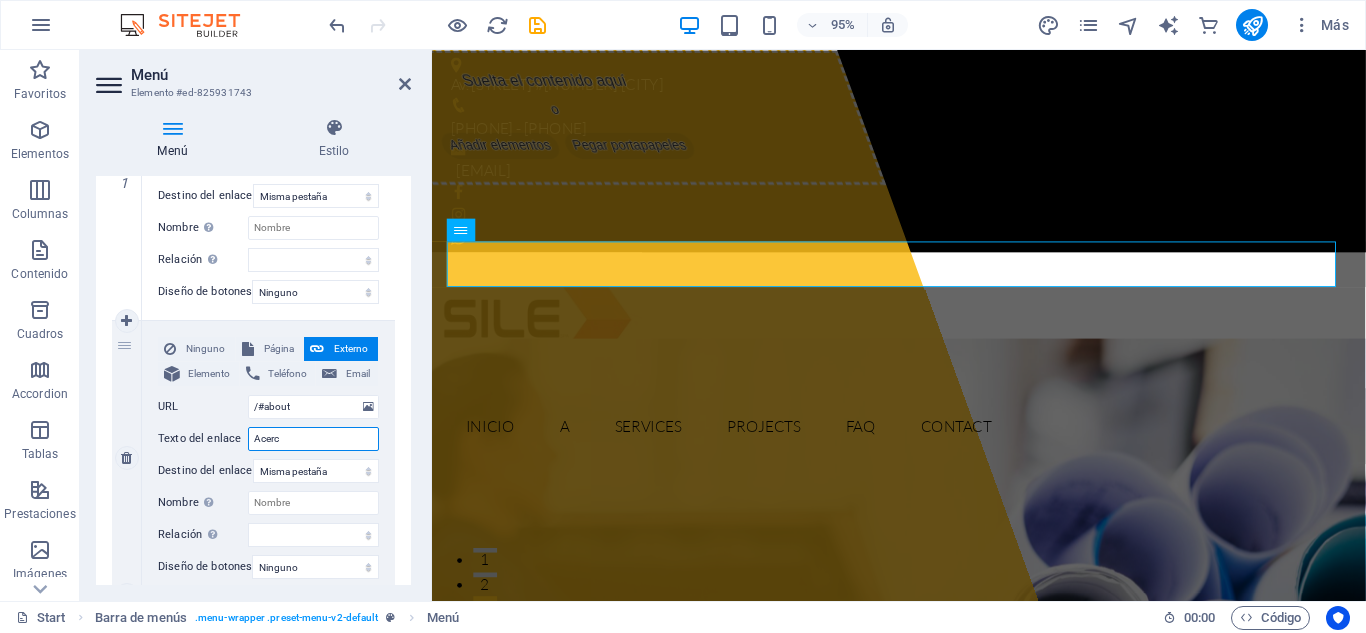 type on "Acerca" 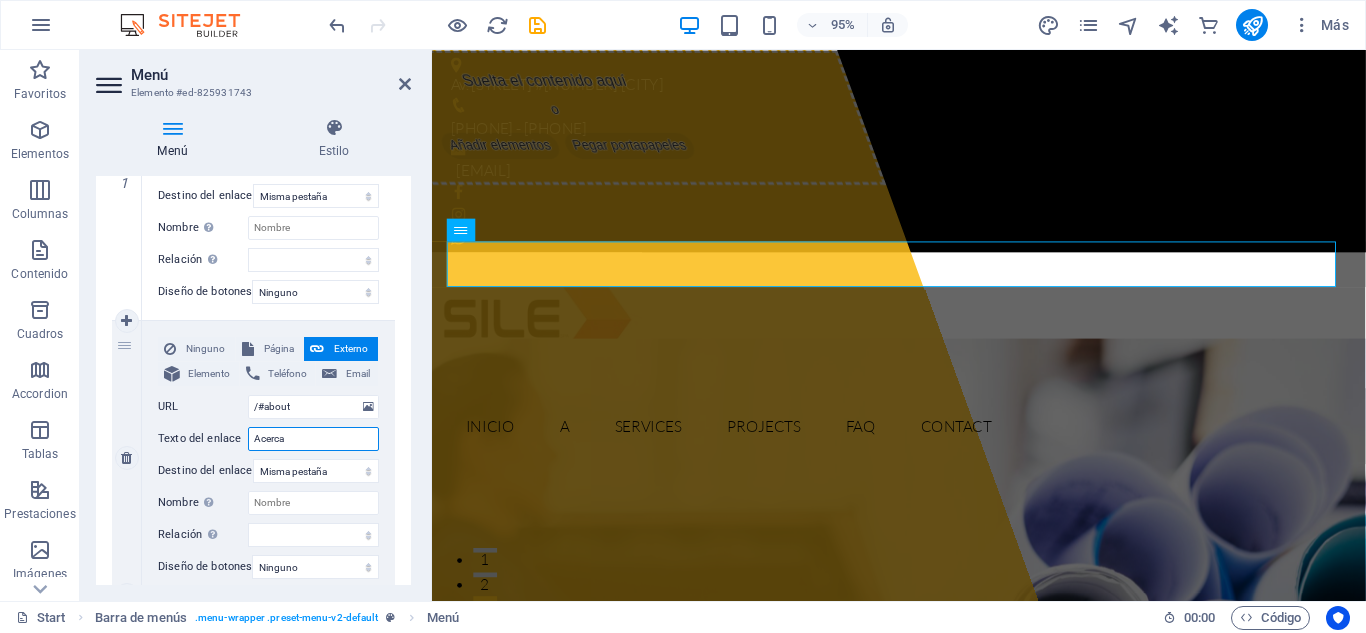 select 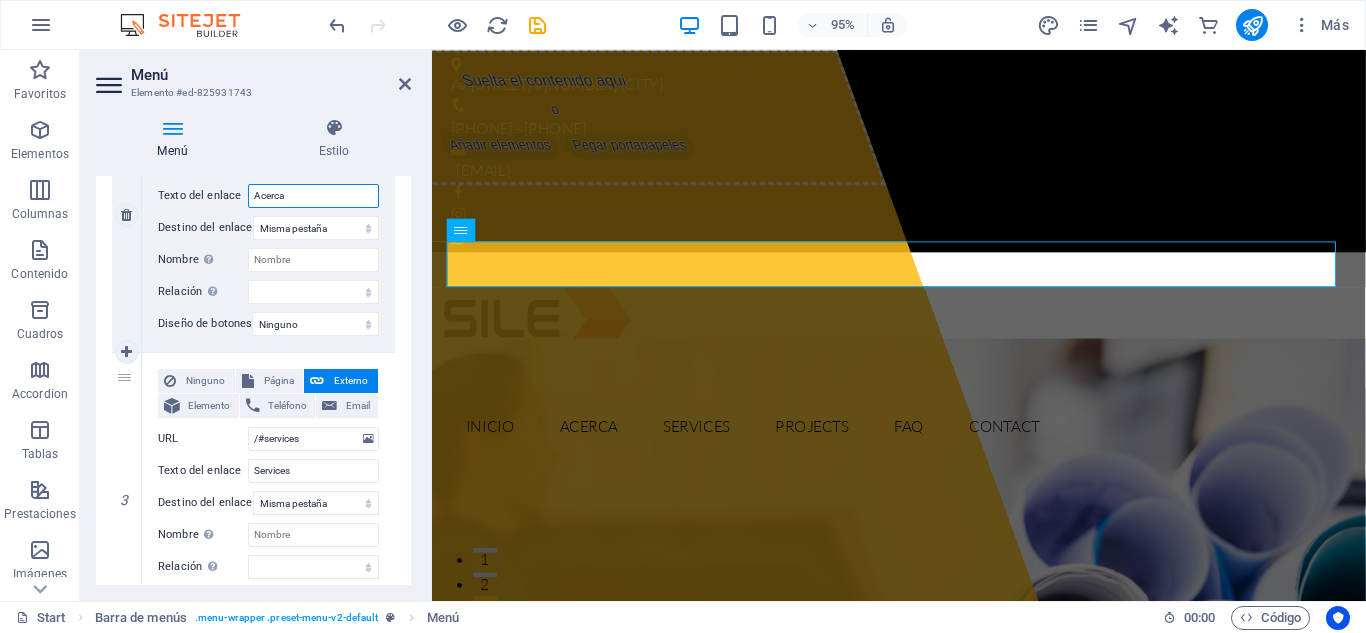 scroll, scrollTop: 590, scrollLeft: 0, axis: vertical 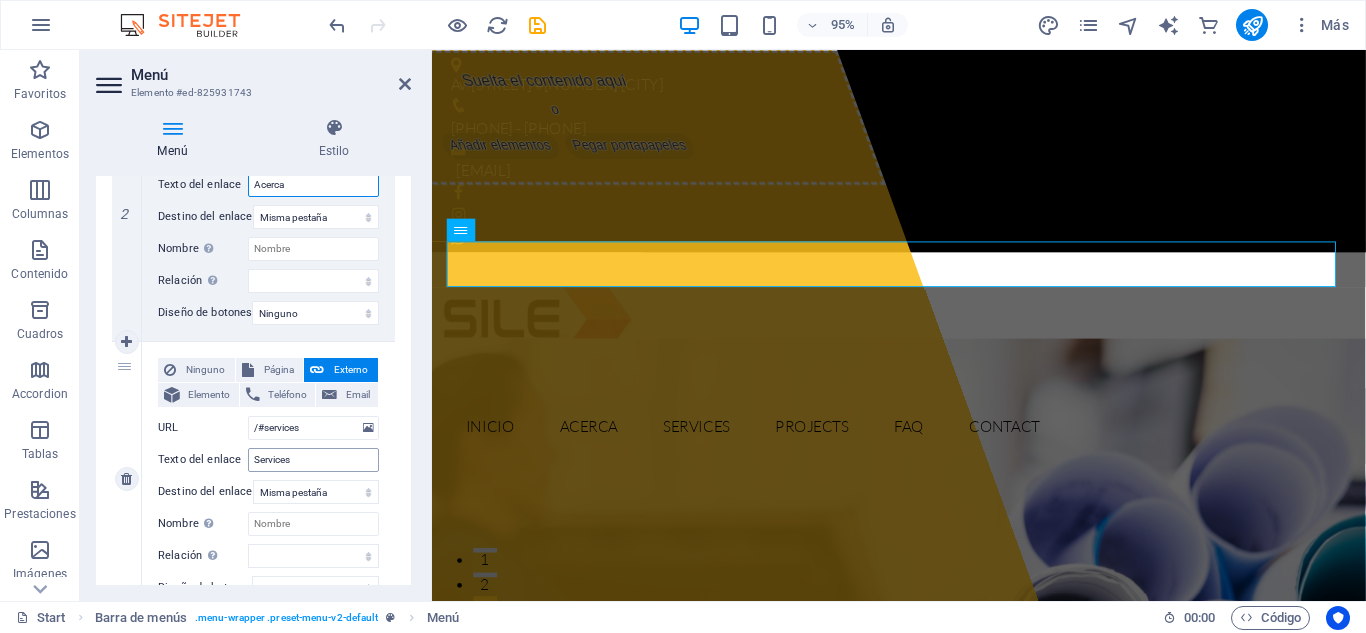 type on "Acerca" 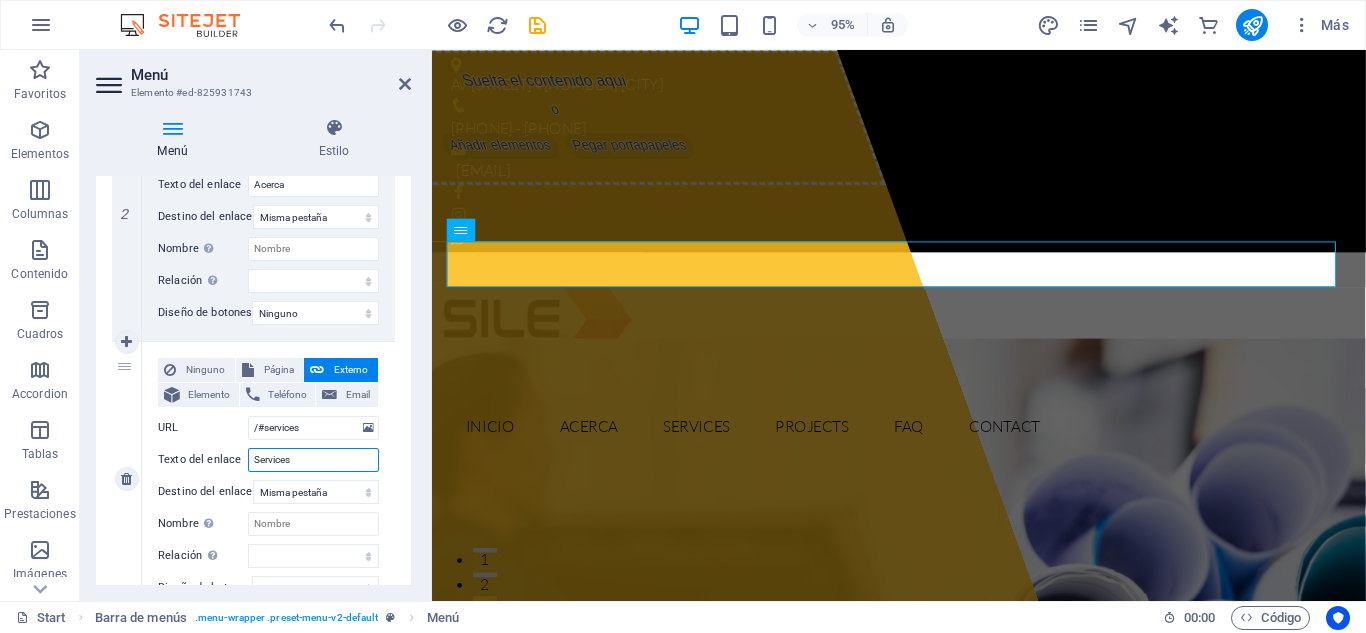 click on "Services" at bounding box center [313, 460] 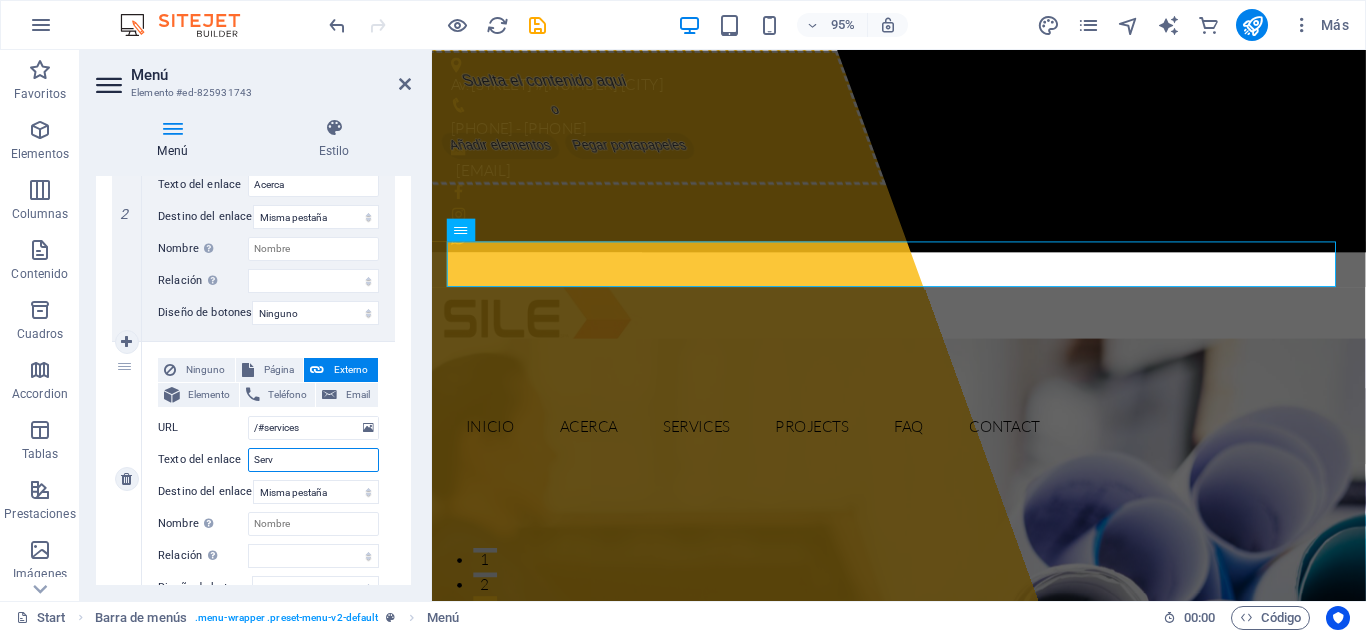 type on "Ser" 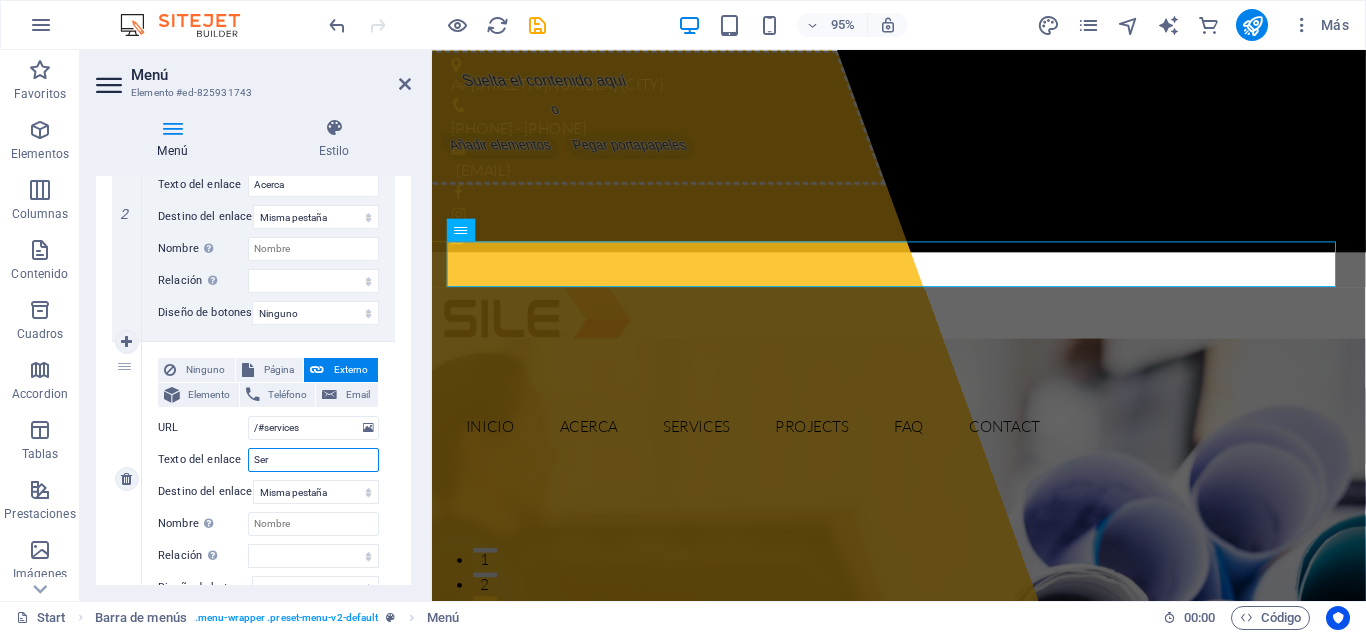 select 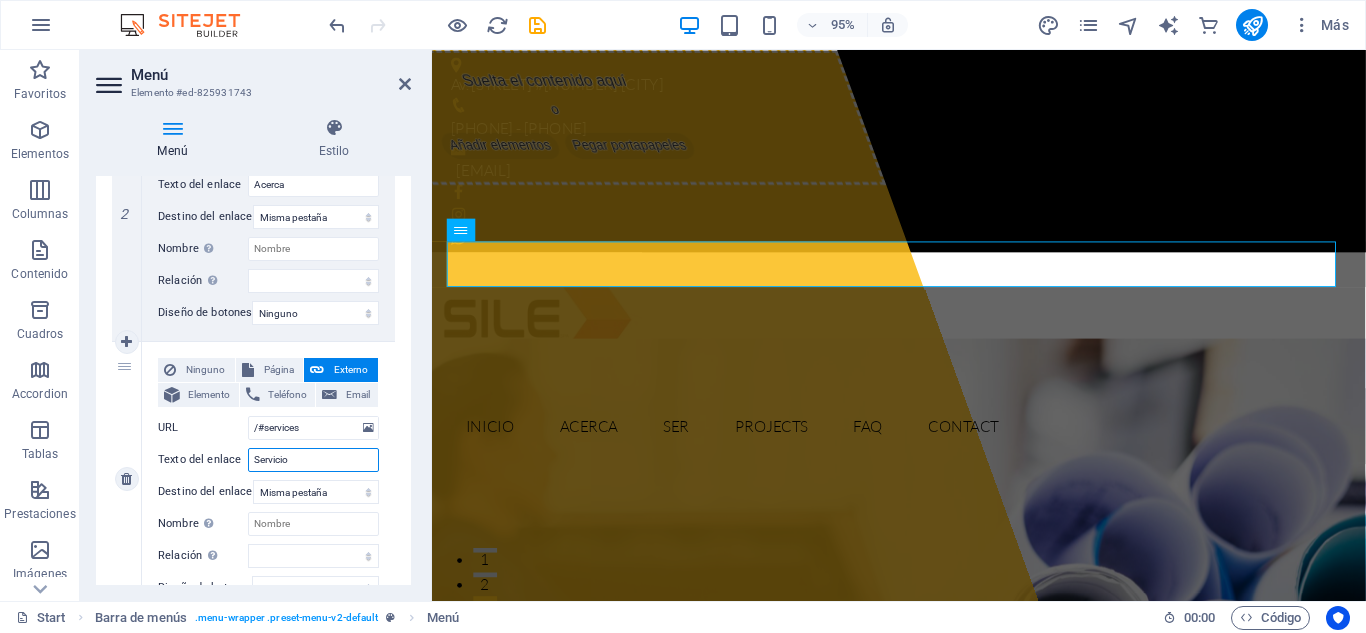 type on "Servicios" 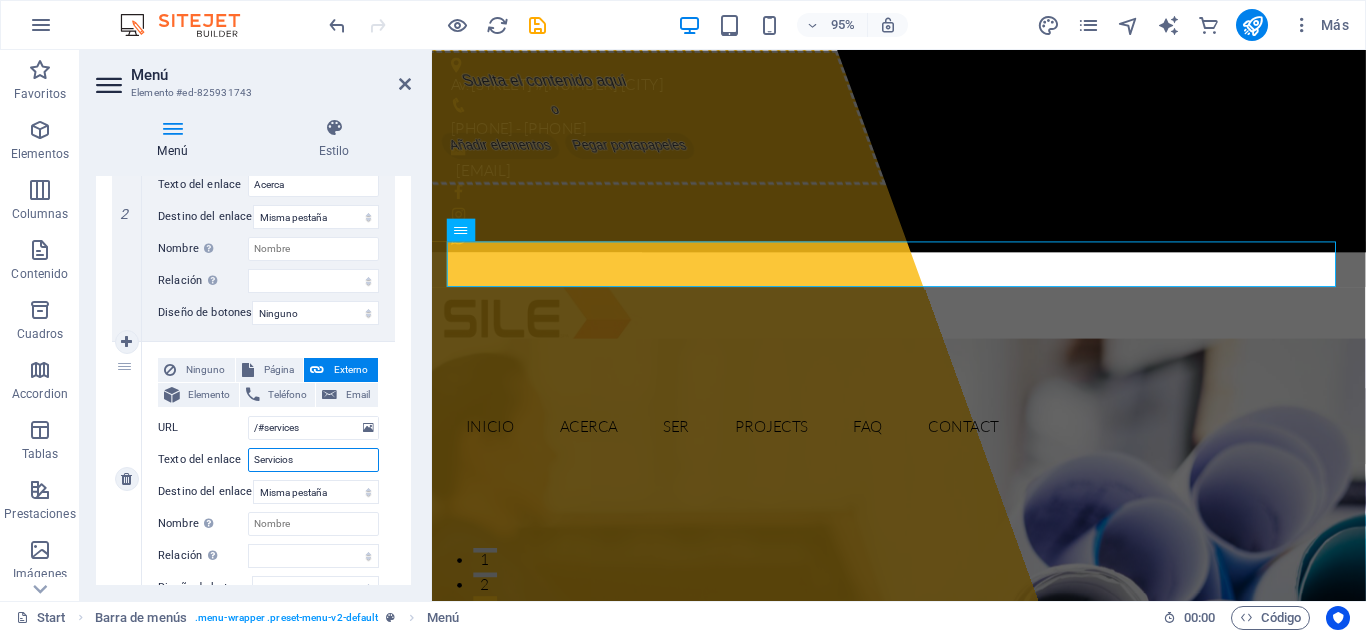 select 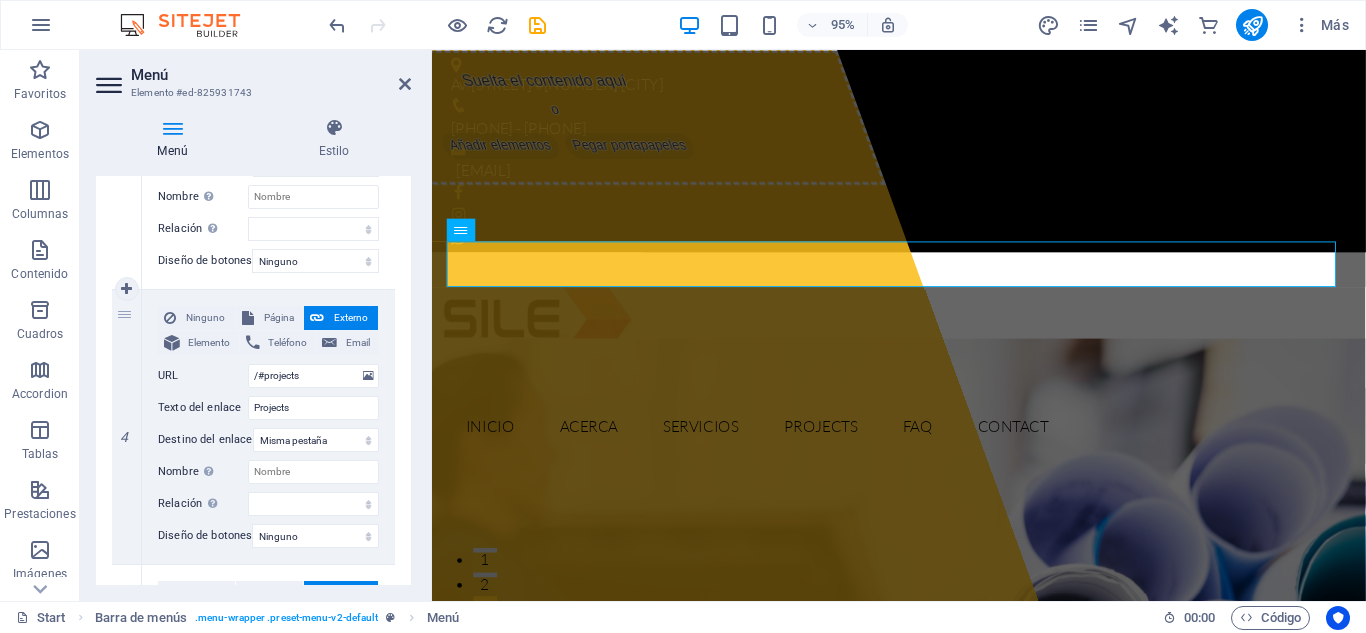 scroll, scrollTop: 918, scrollLeft: 0, axis: vertical 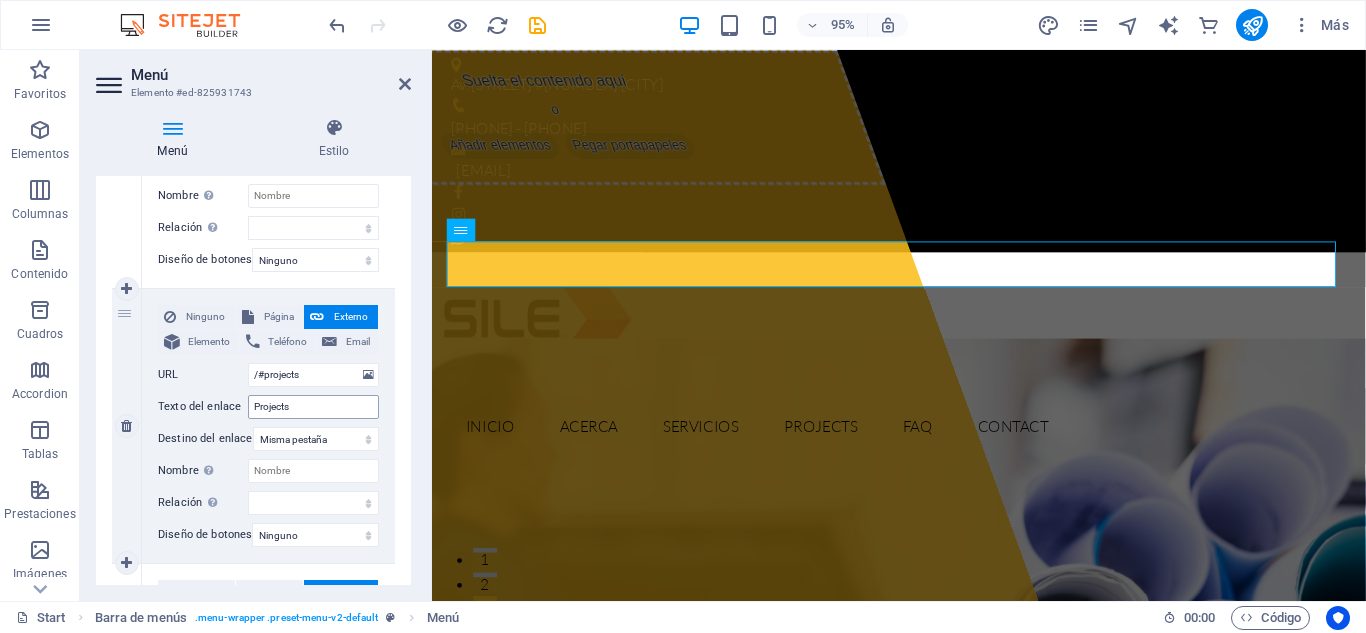 type on "Servicios" 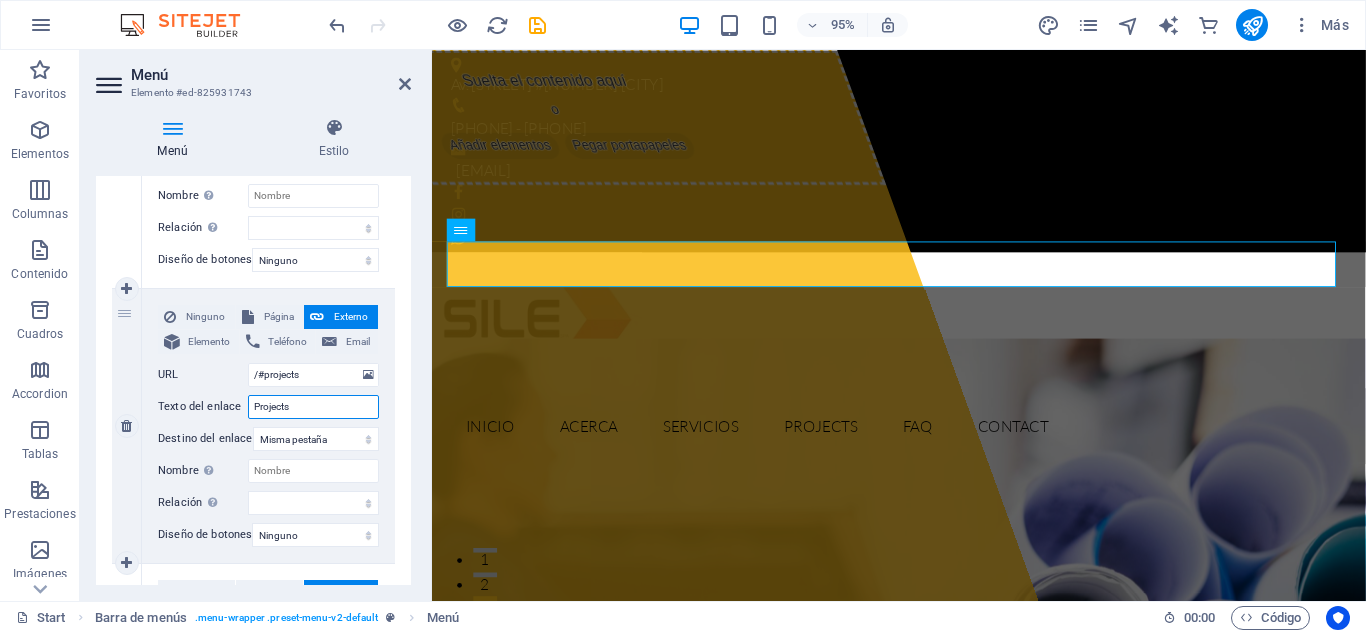 click on "Projects" at bounding box center [313, 407] 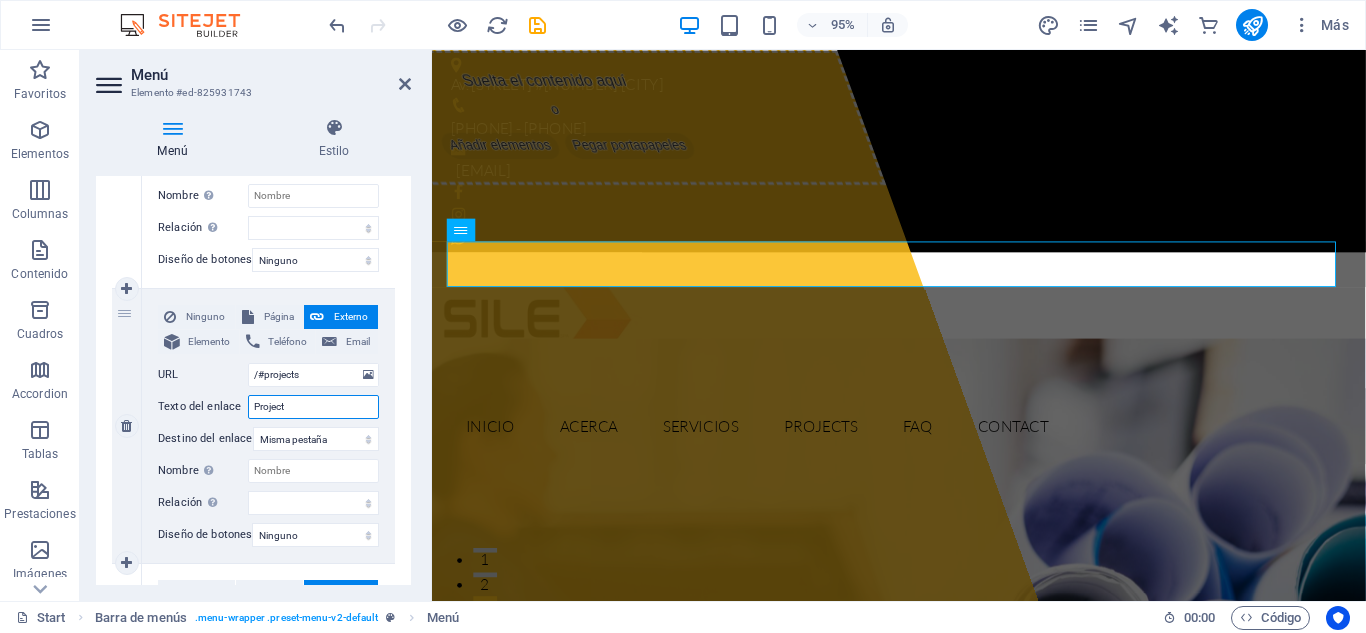 select 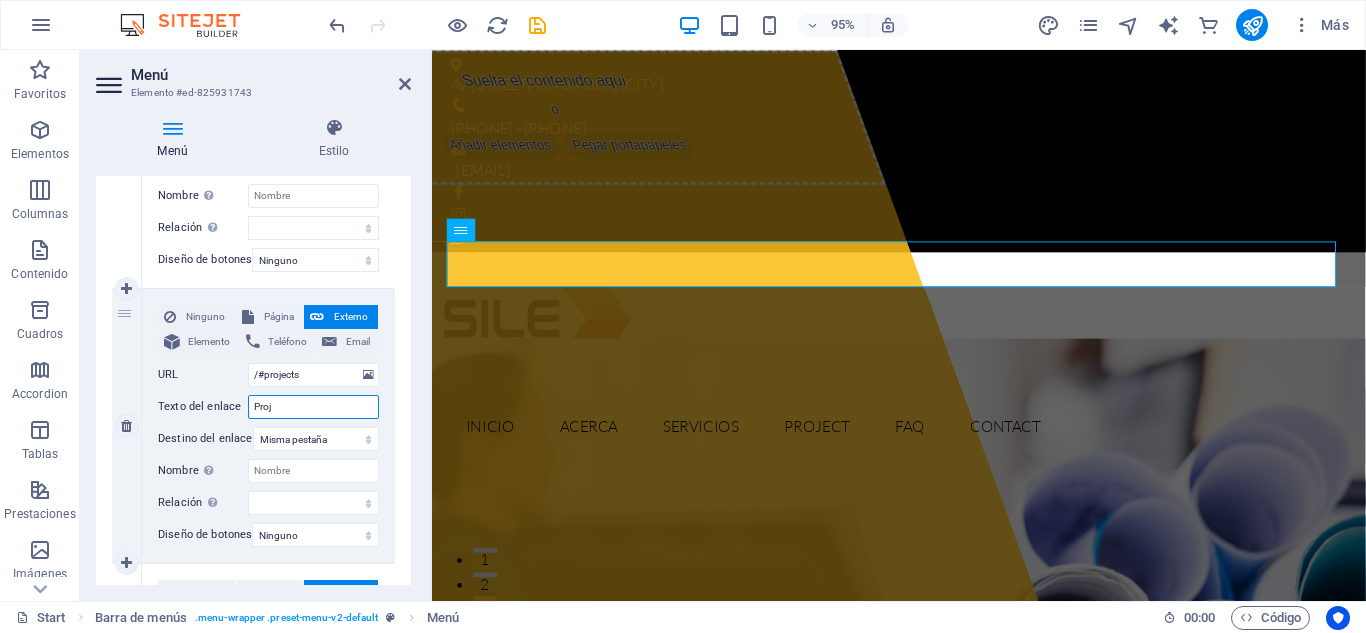 type on "Pro" 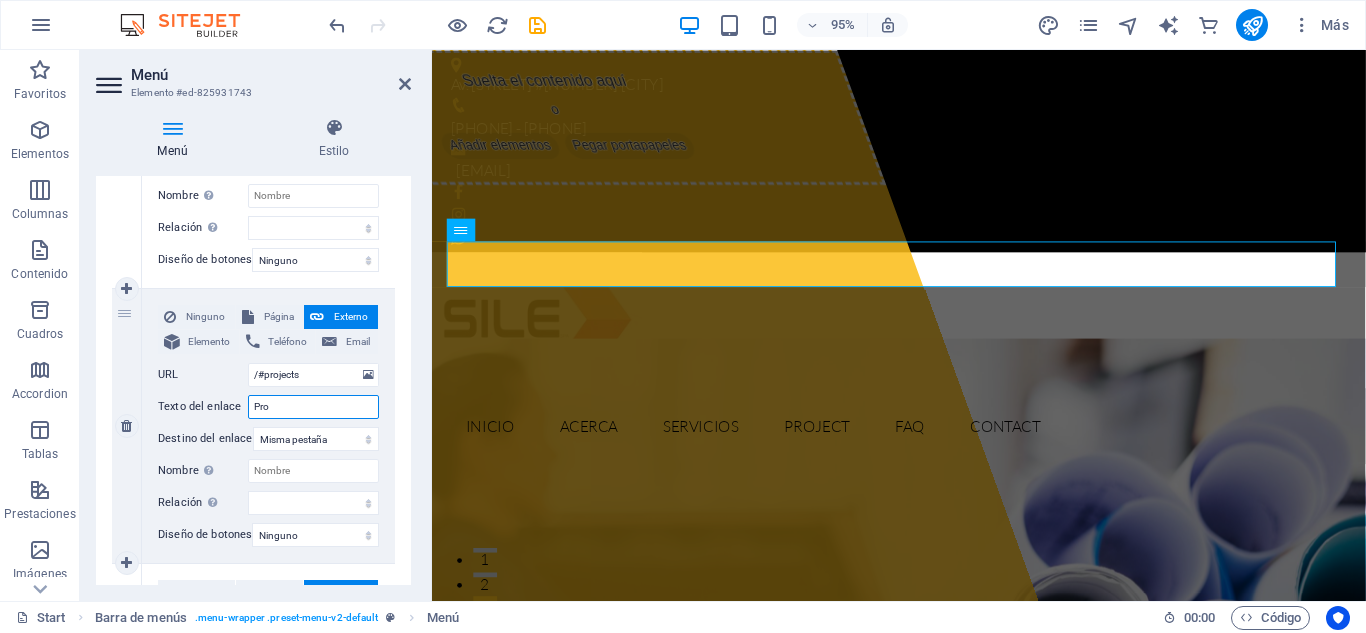 select 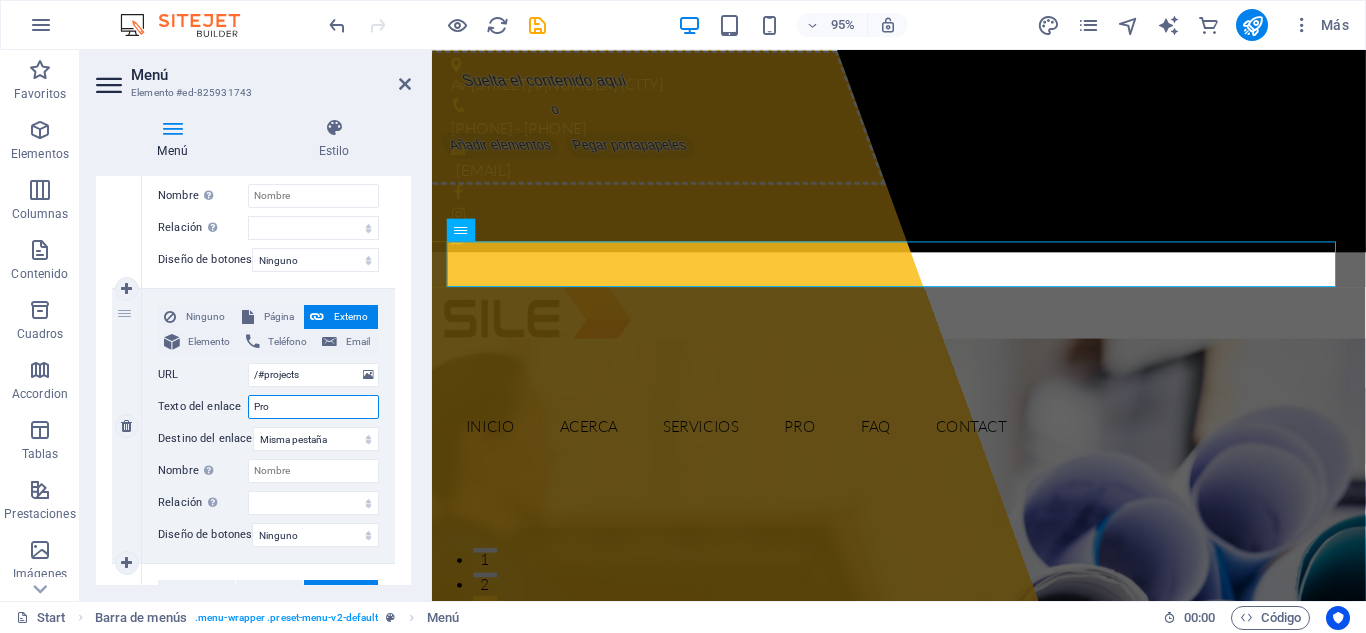 type on "Prou" 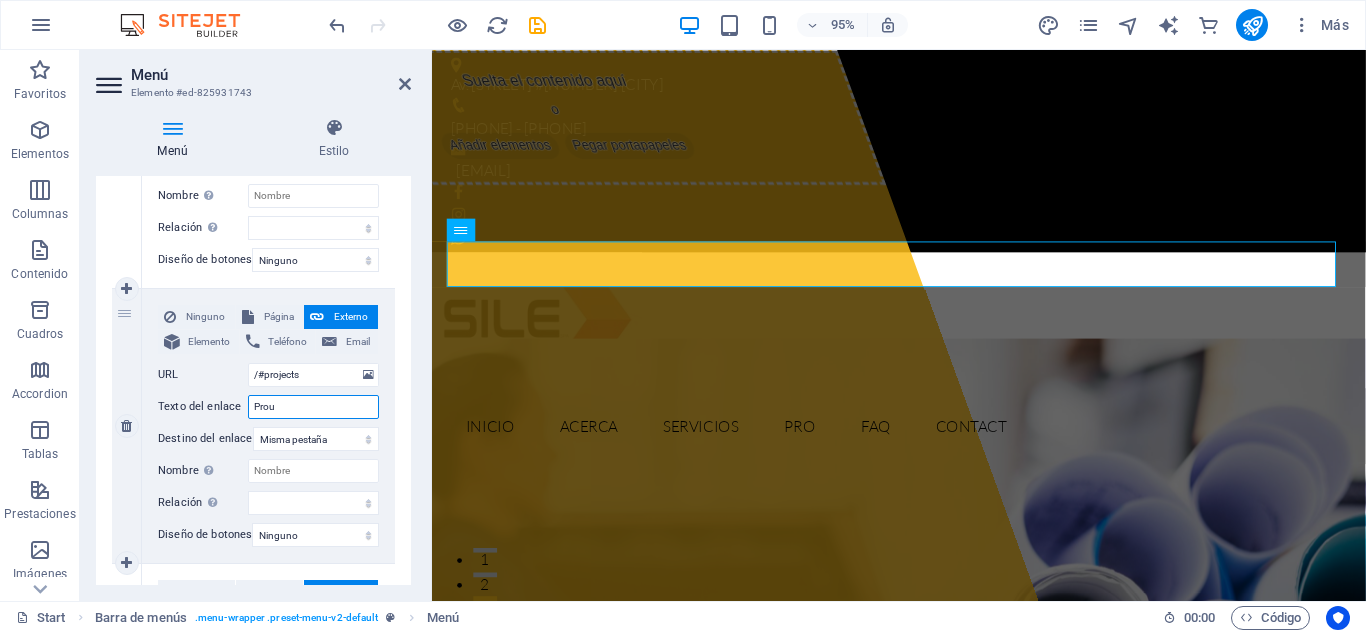 select 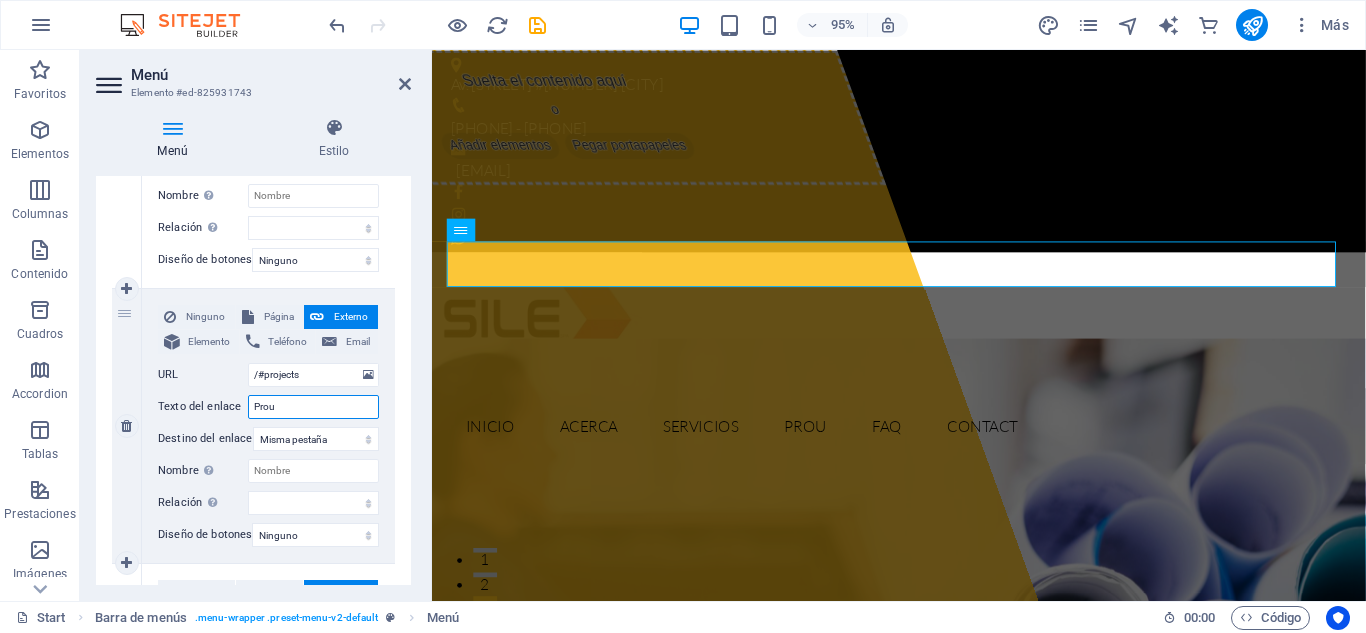 type on "Pro" 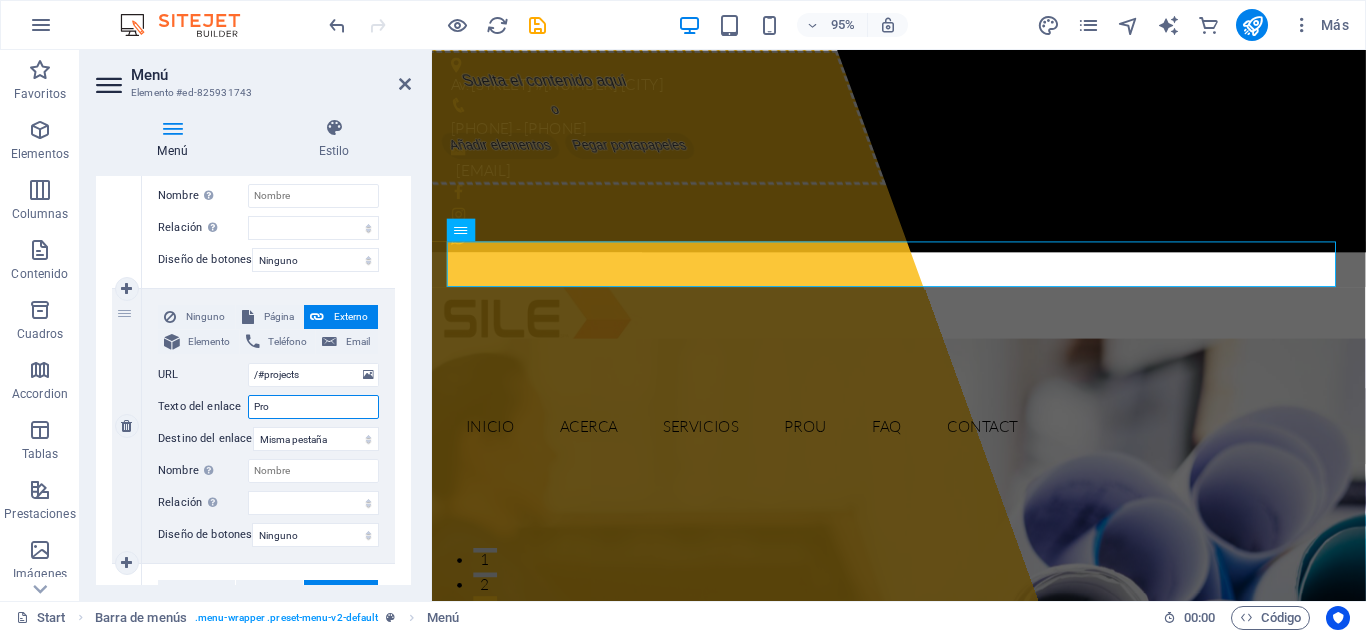 select 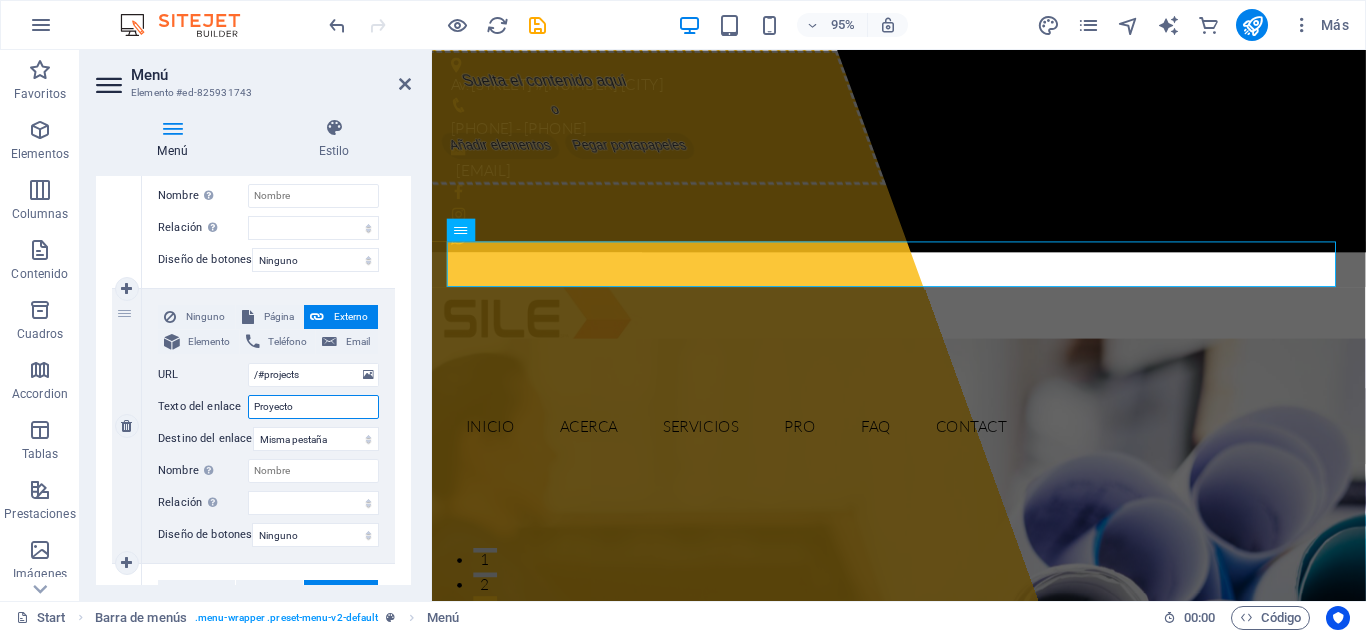 type on "Proyectos" 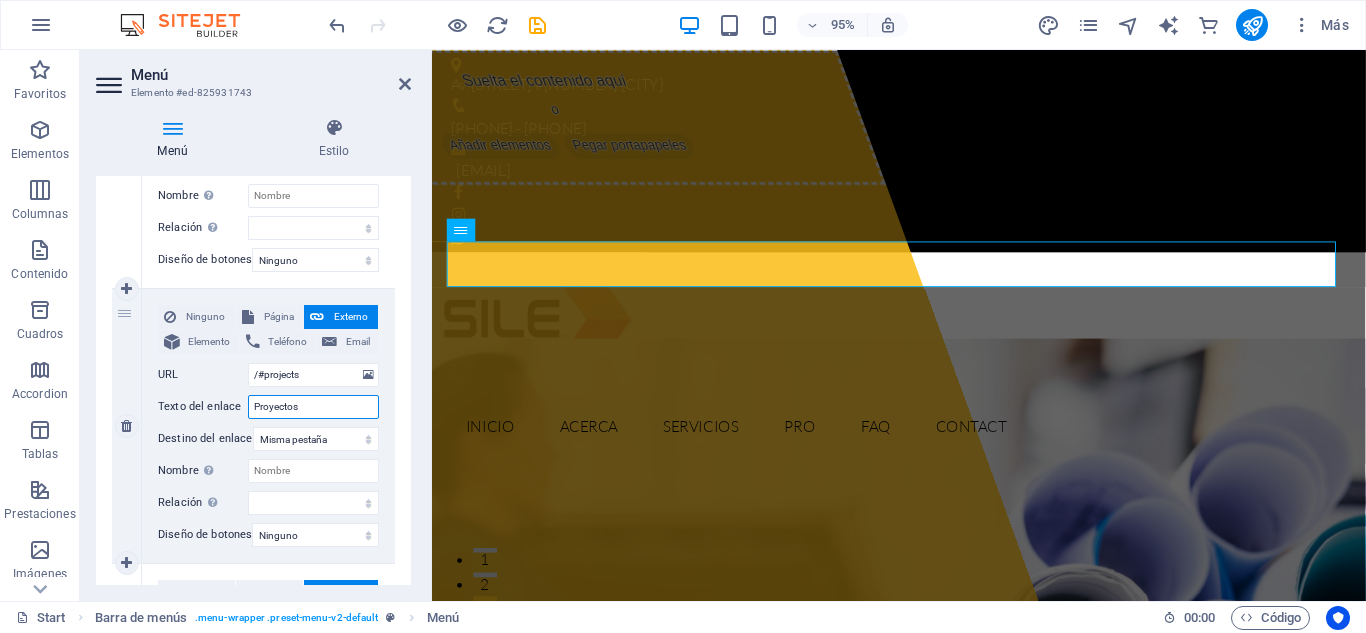 select 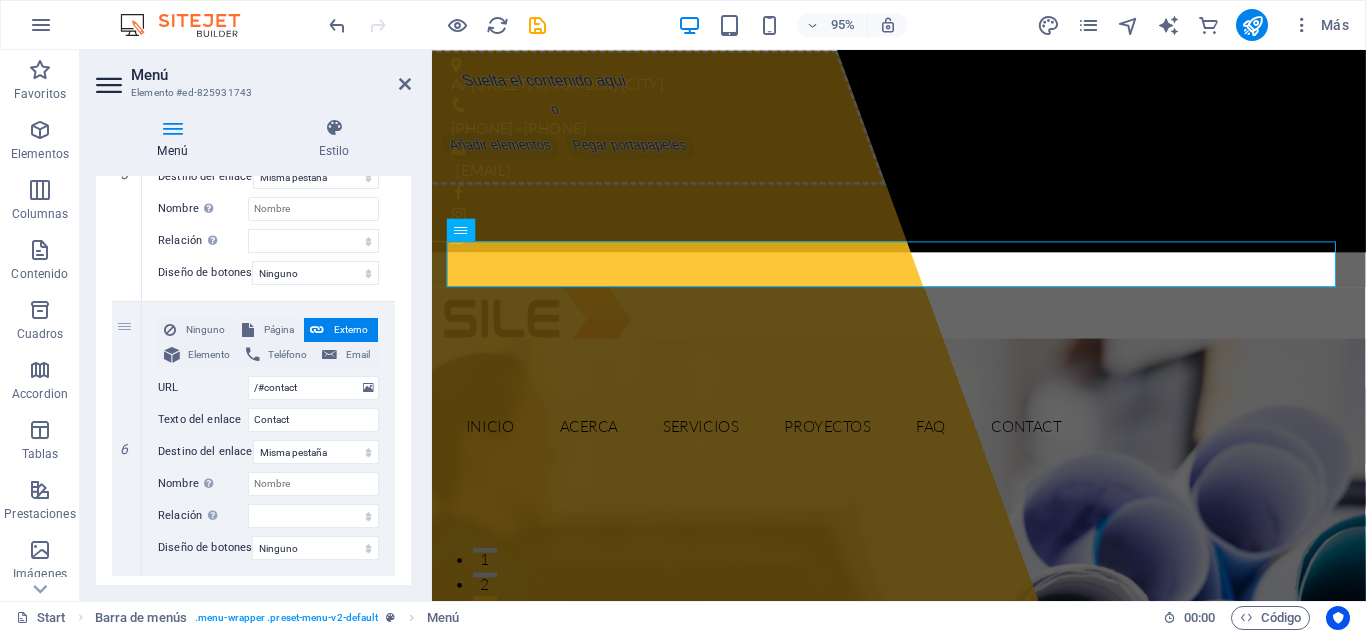 scroll, scrollTop: 1456, scrollLeft: 0, axis: vertical 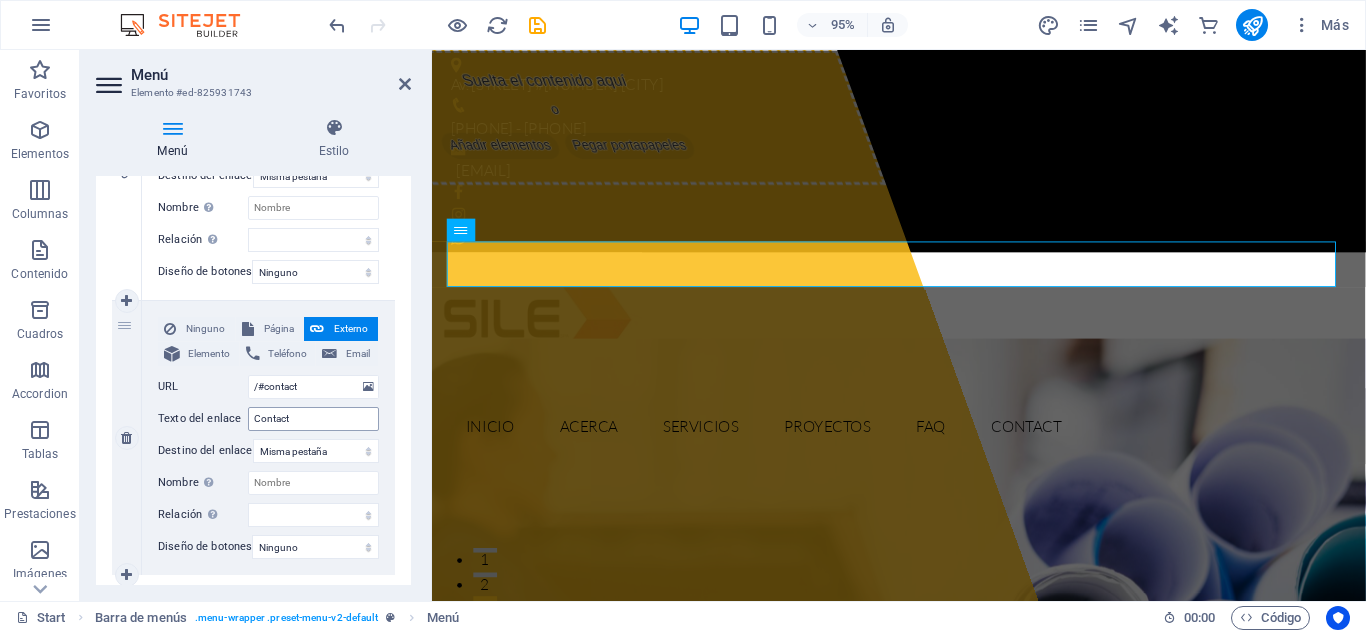 type on "Proyectos" 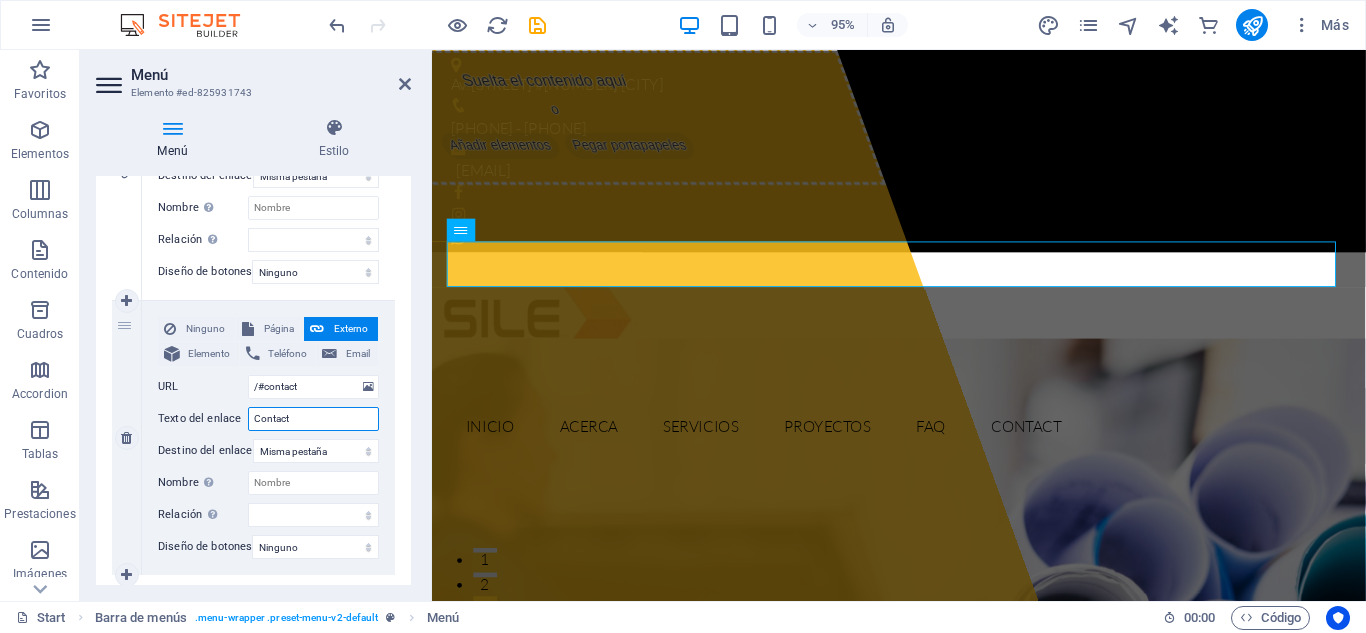 click on "Contact" at bounding box center (313, 419) 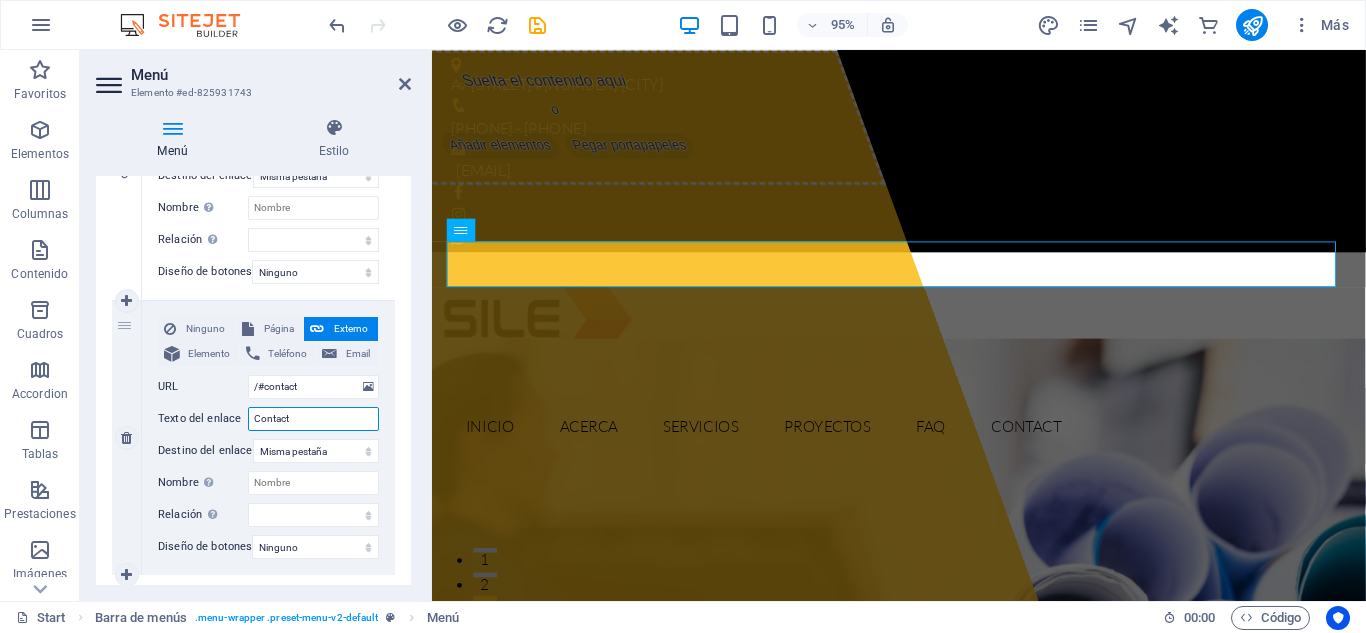 type on "Contacto" 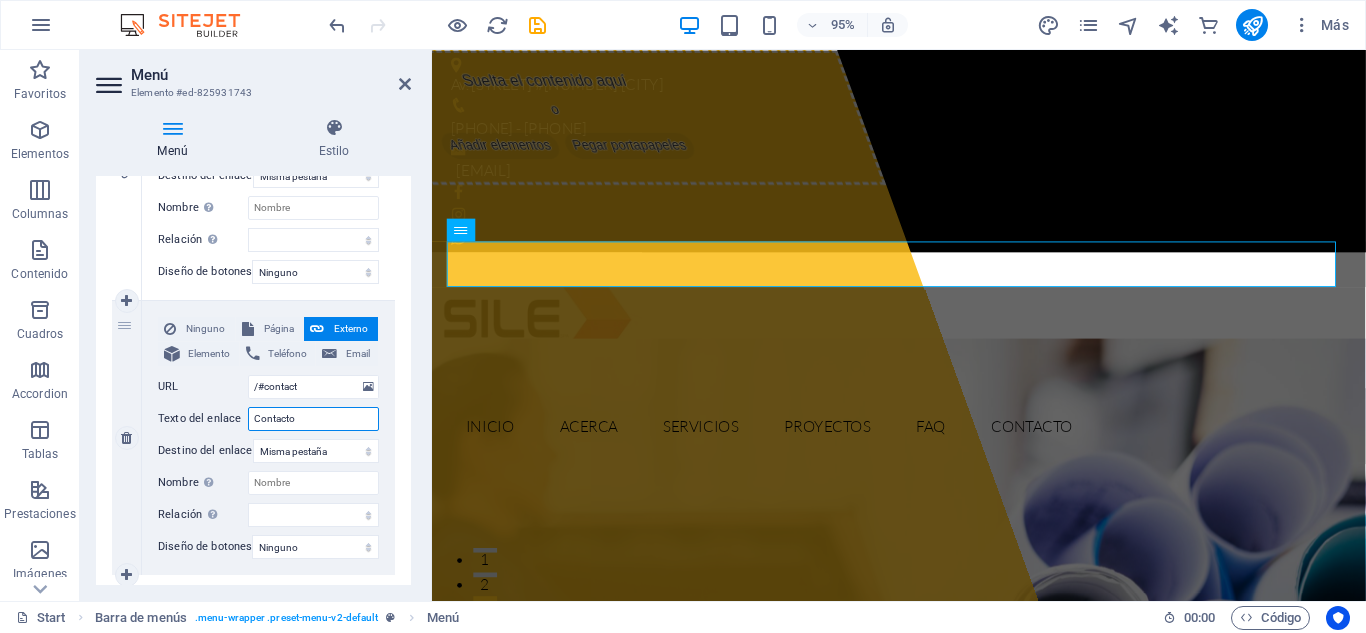select 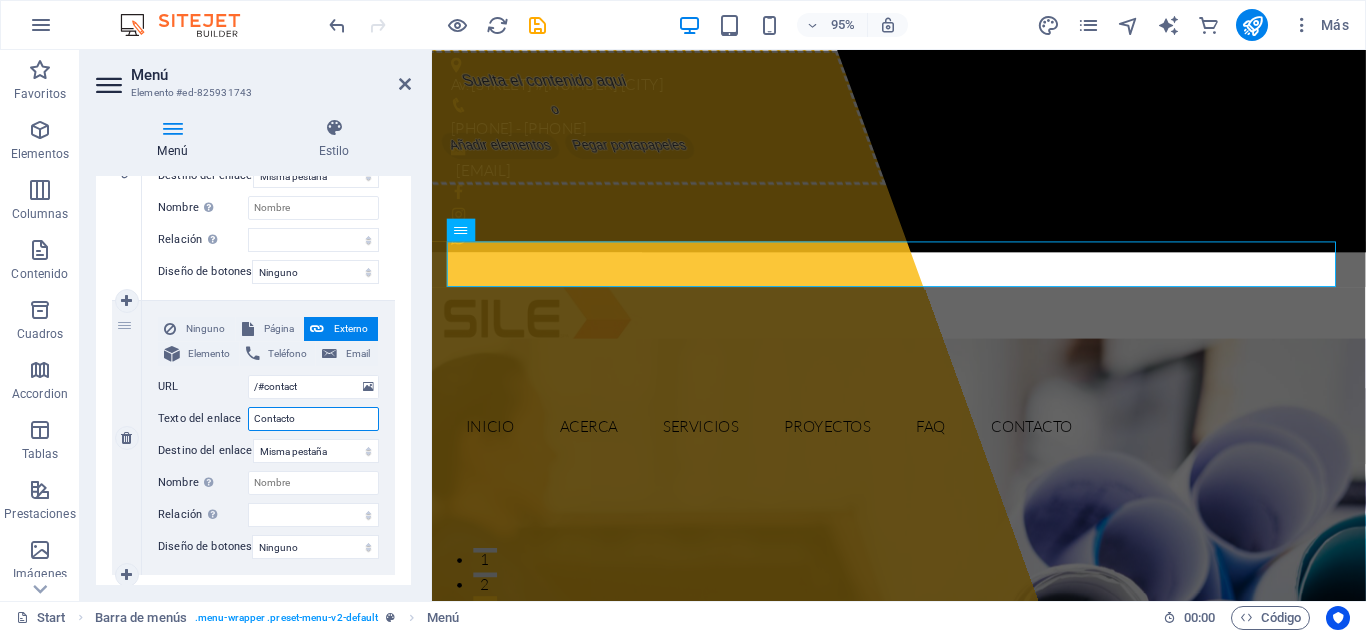 scroll, scrollTop: 1515, scrollLeft: 0, axis: vertical 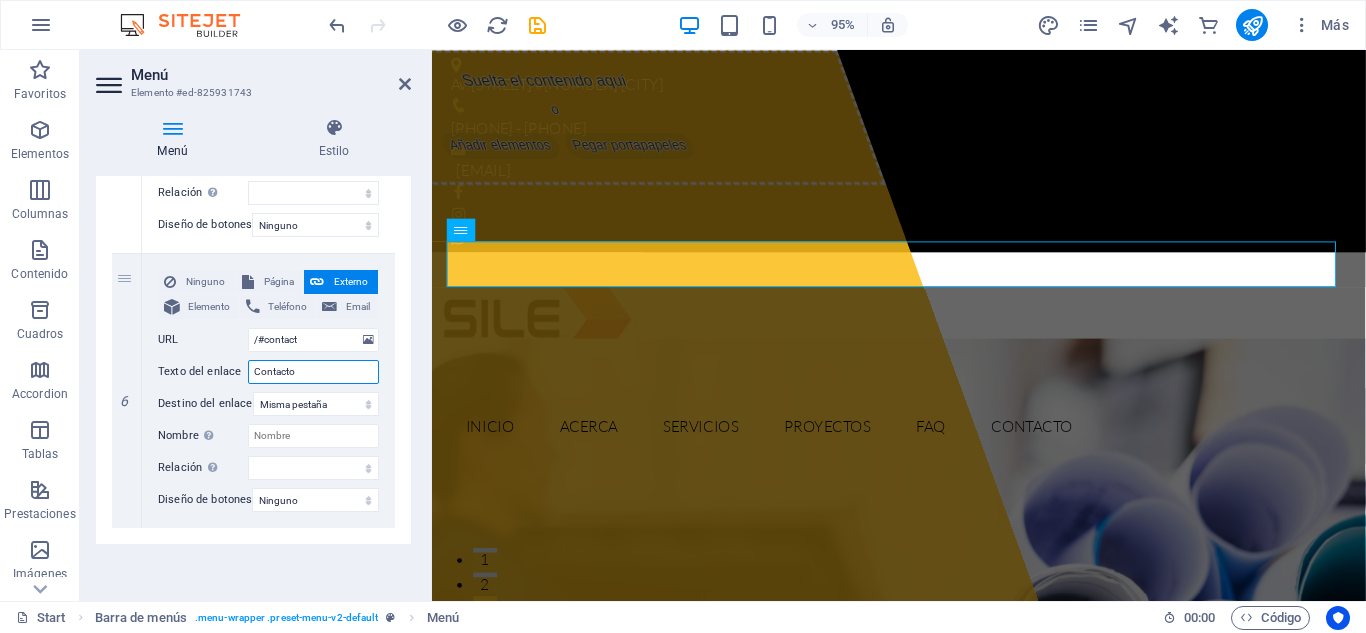 type on "Contacto" 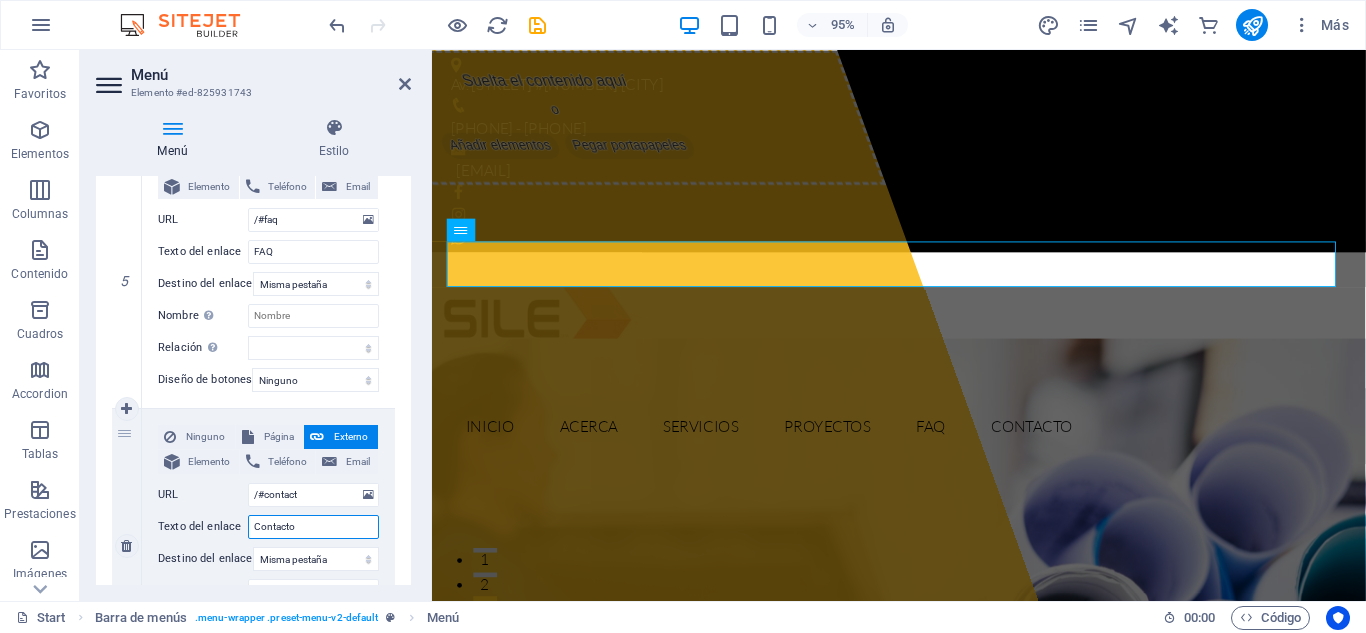 scroll, scrollTop: 1341, scrollLeft: 0, axis: vertical 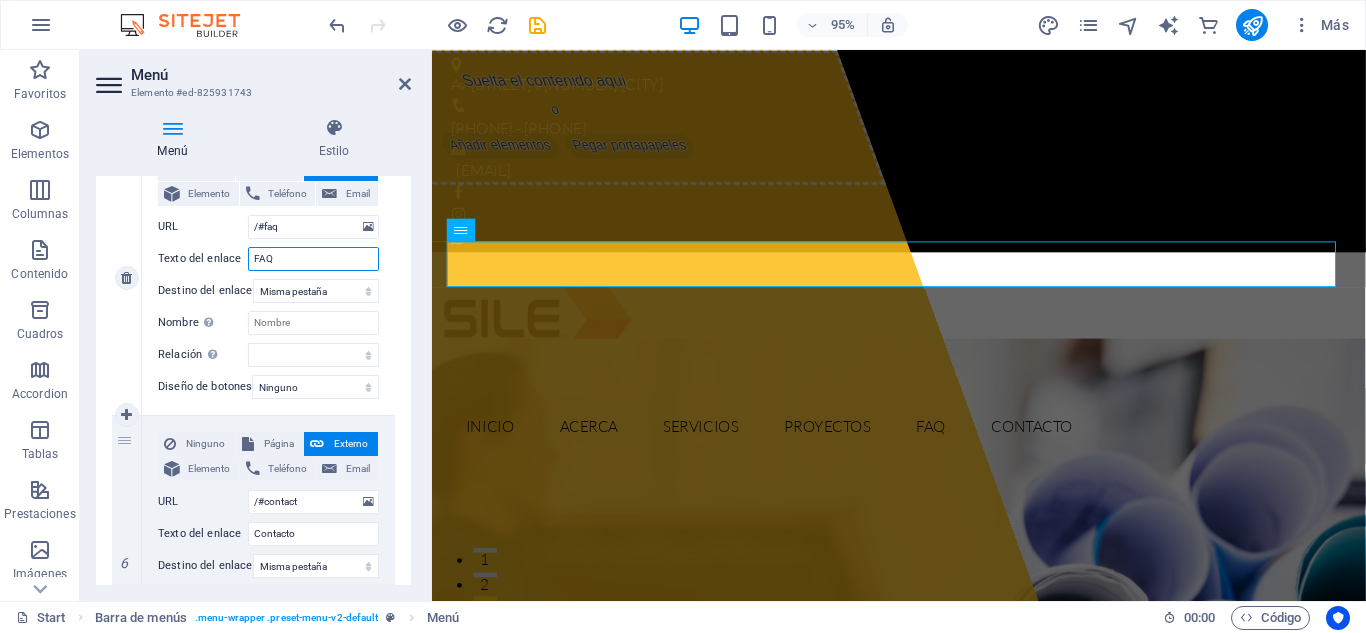 click on "FAQ" at bounding box center [313, 259] 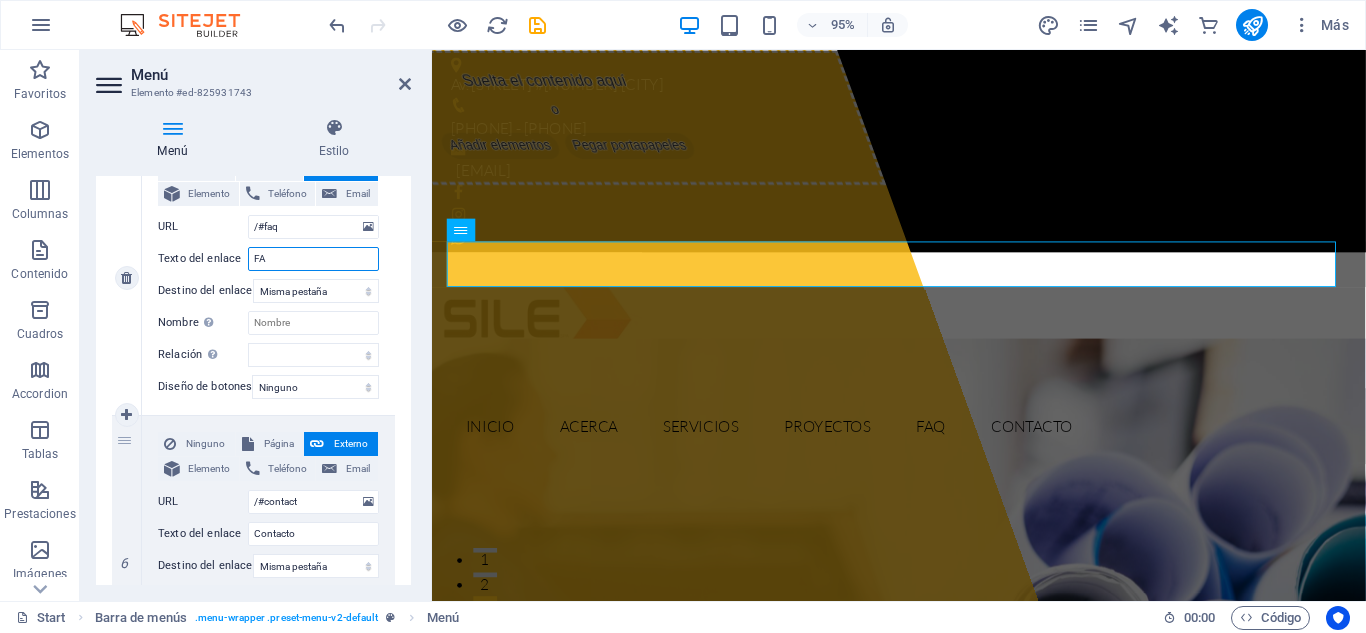 type on "F" 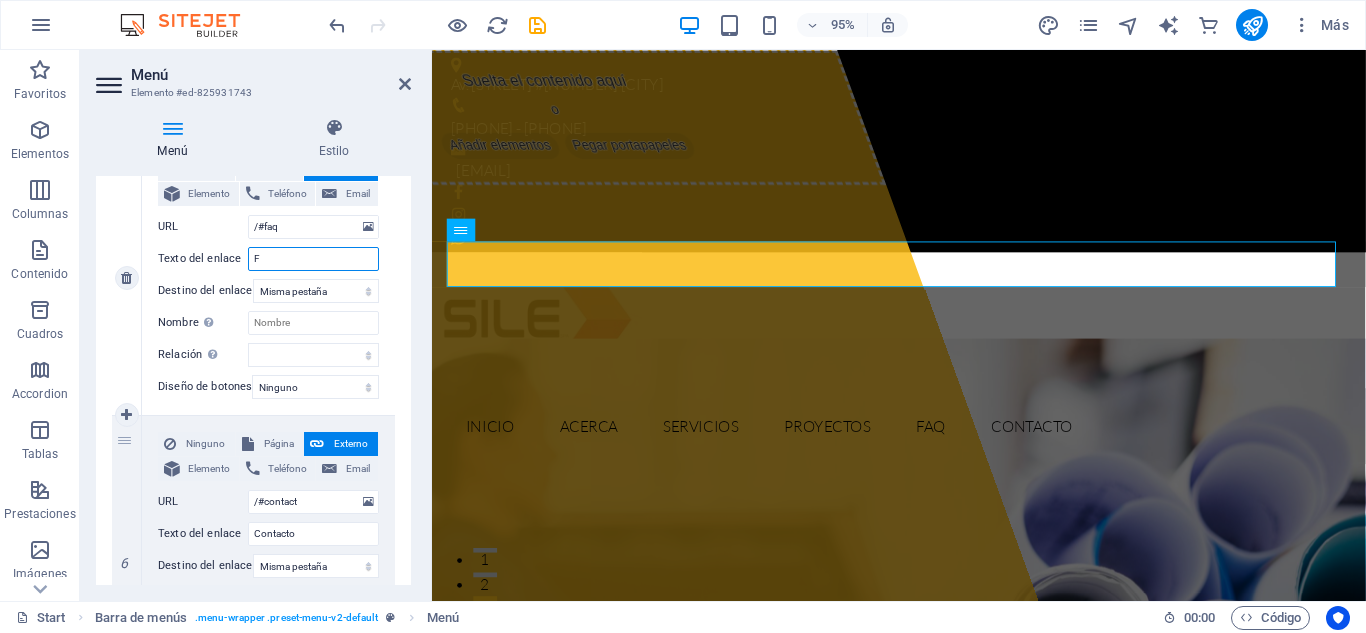 type 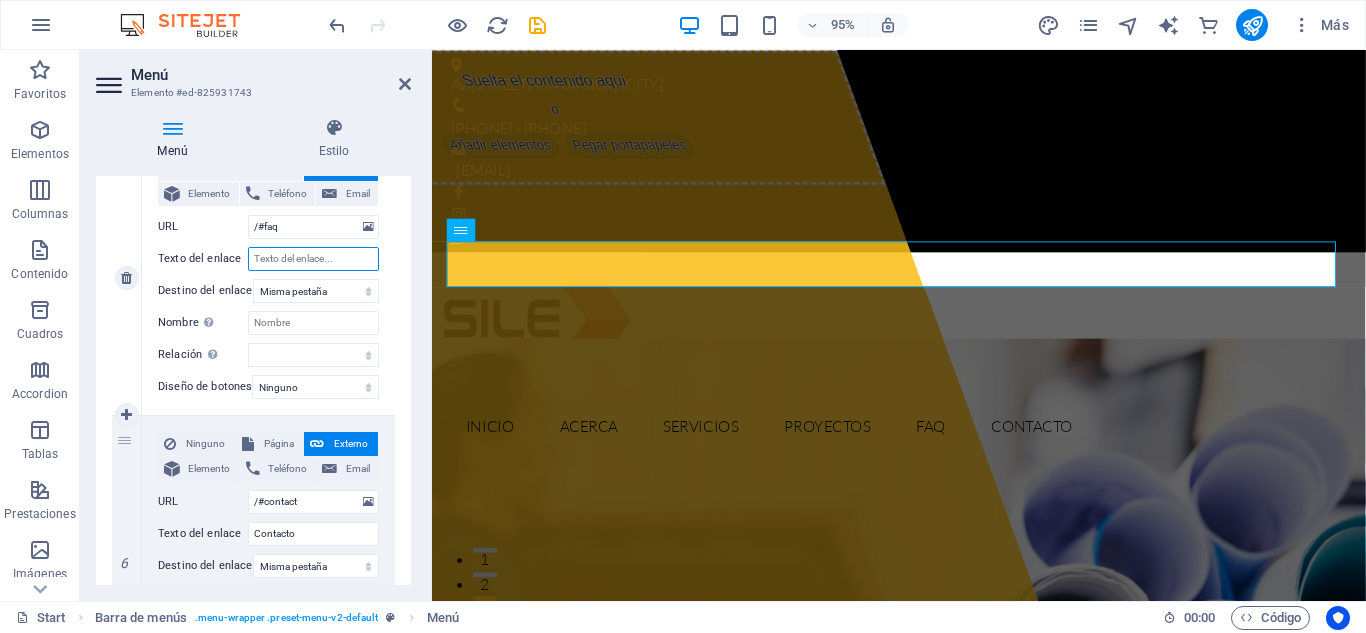 select 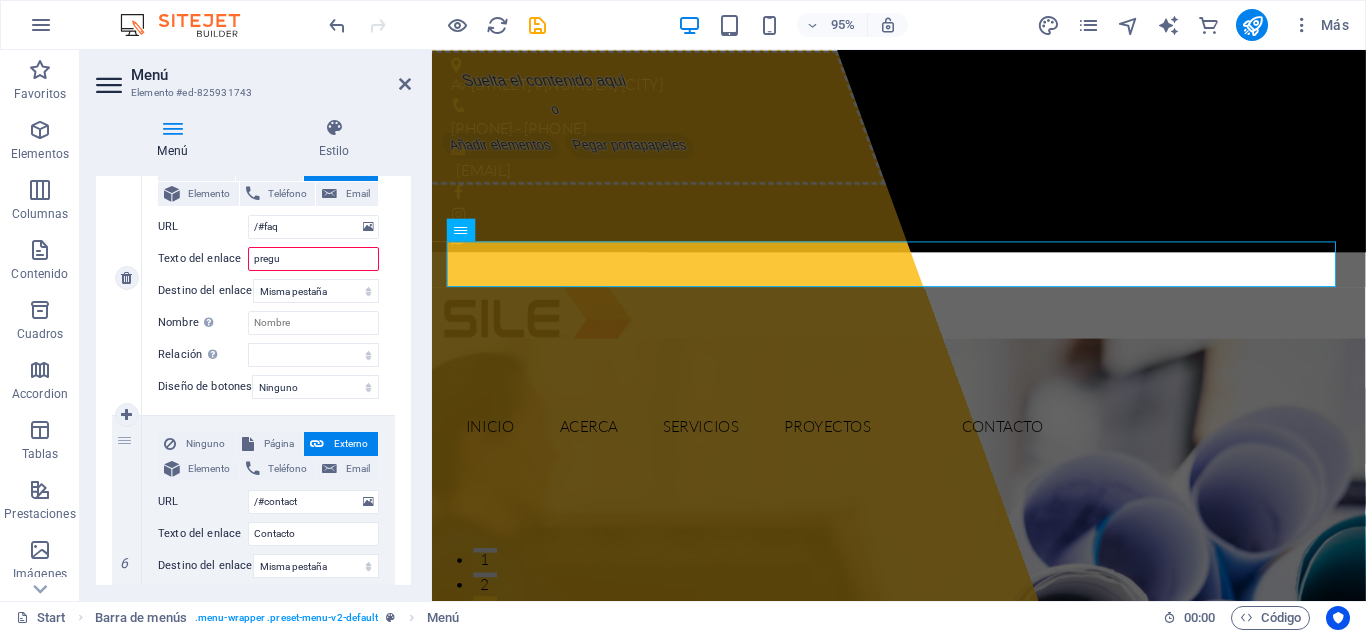 type on "pregun" 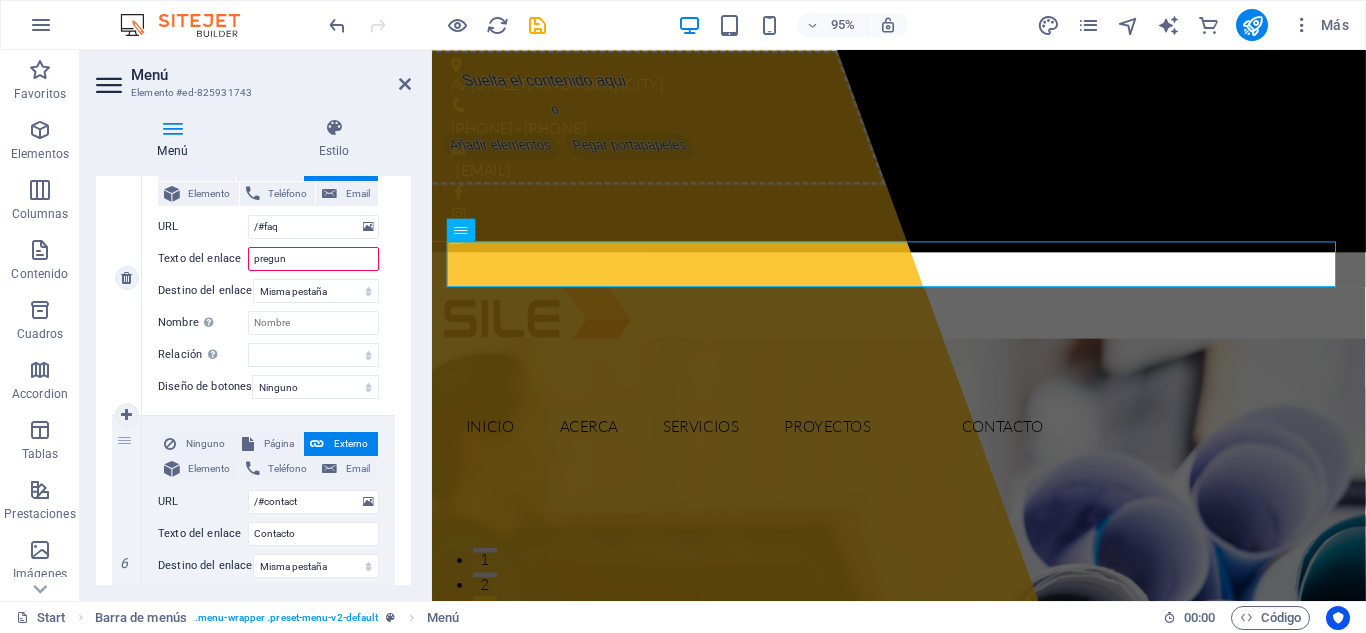 select 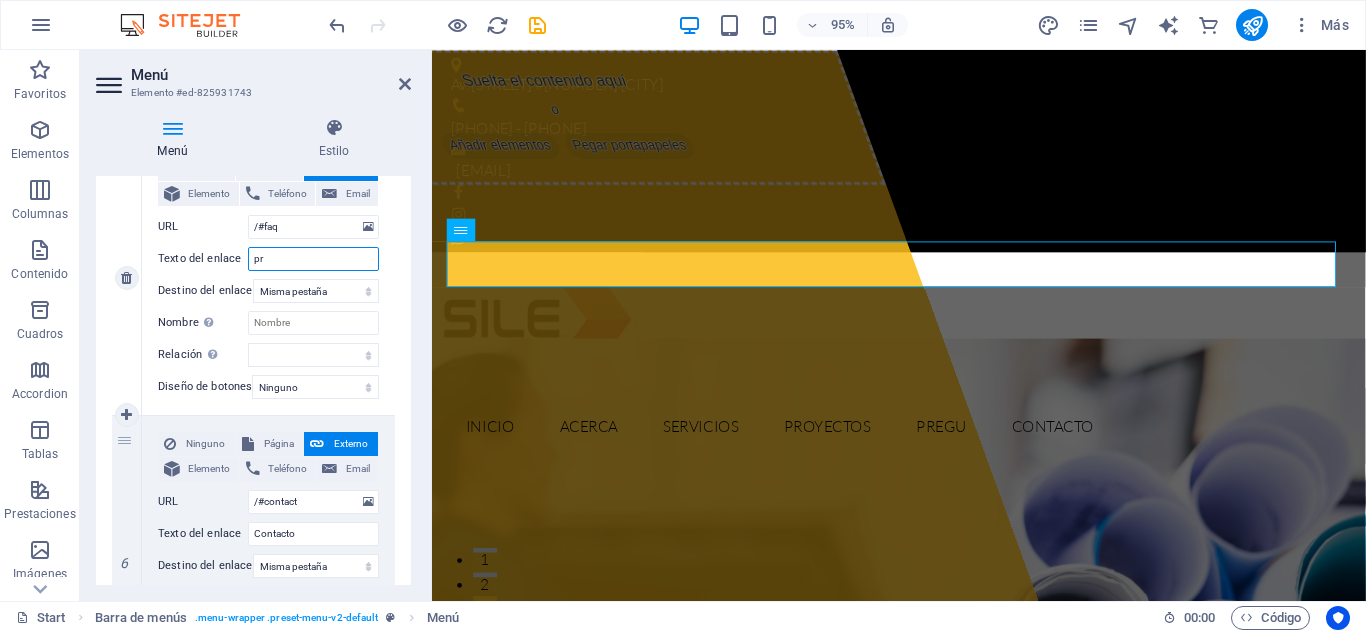 type on "p" 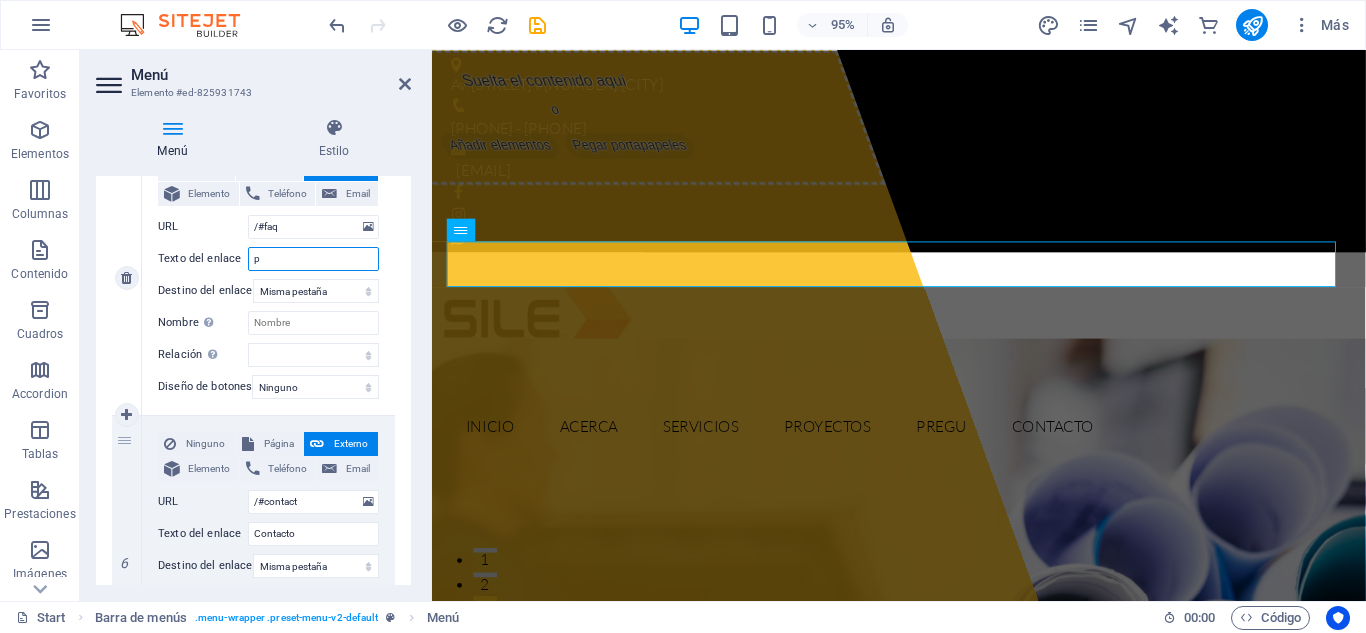 type 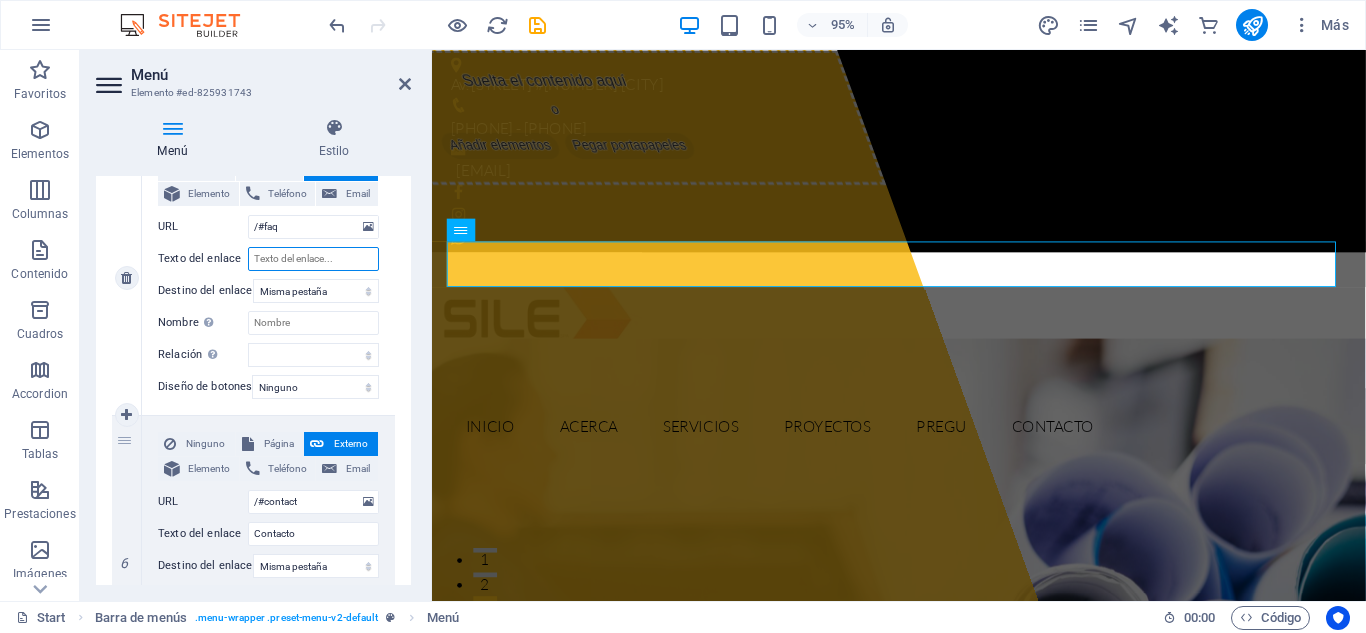 select 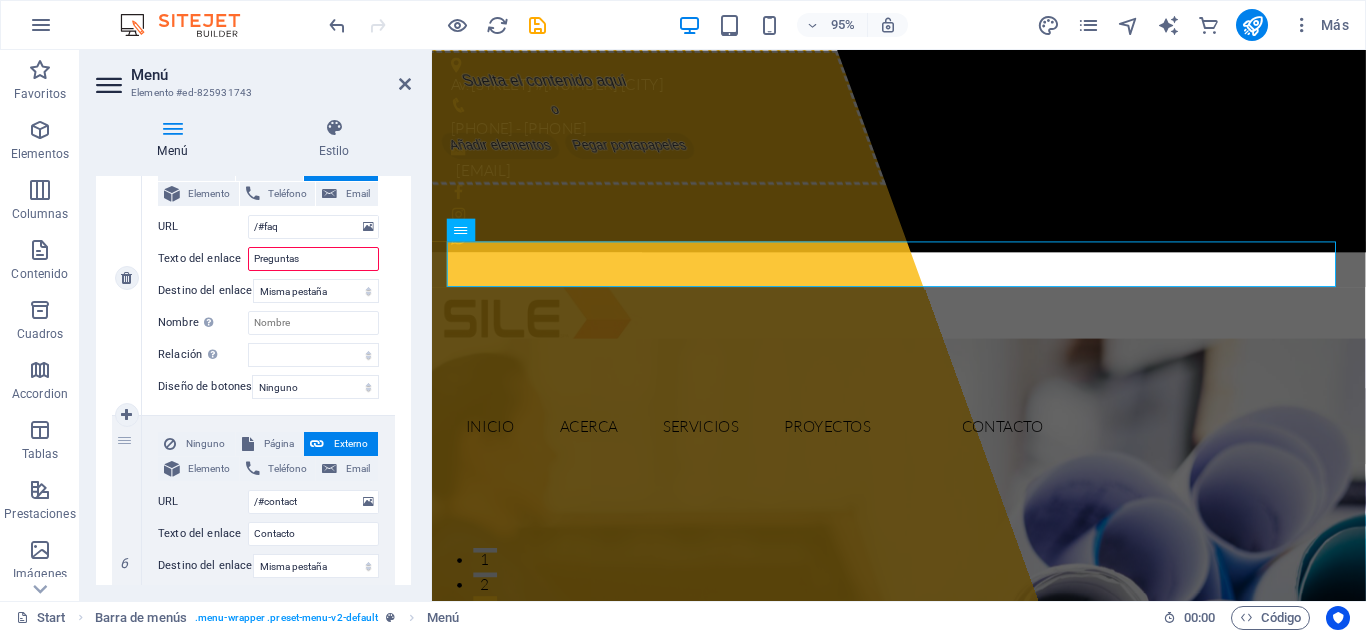 type on "Preguntas" 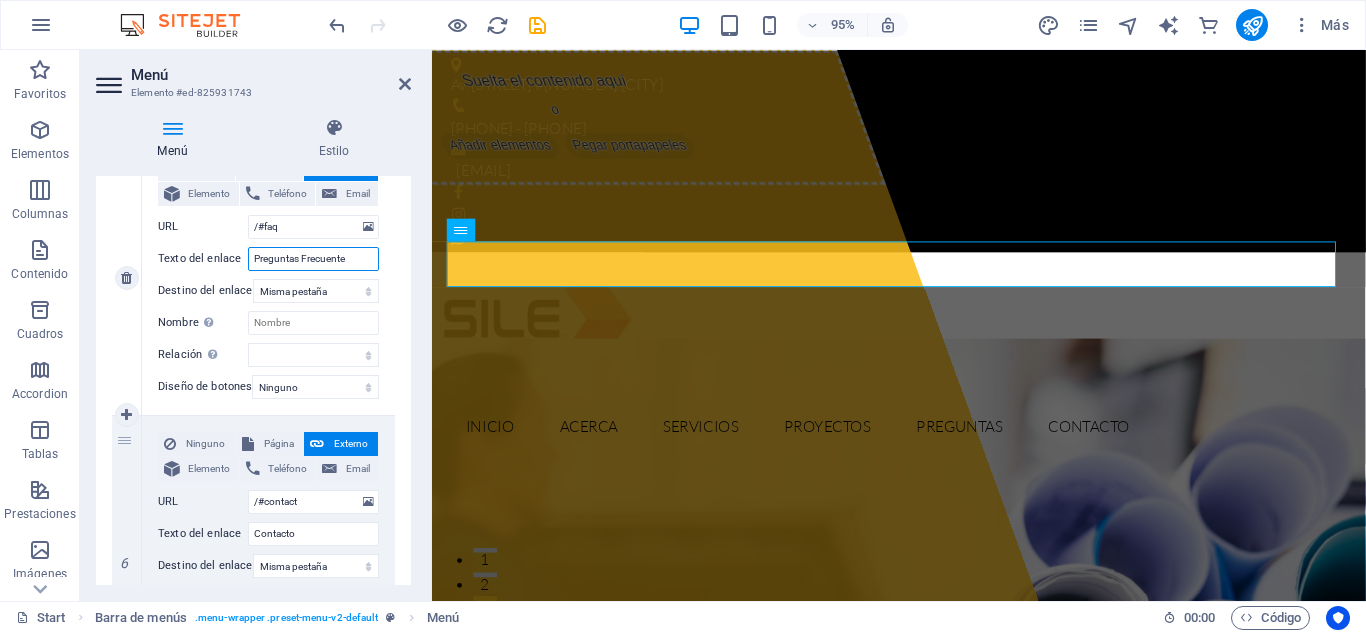 type on "Preguntas Frecuentes" 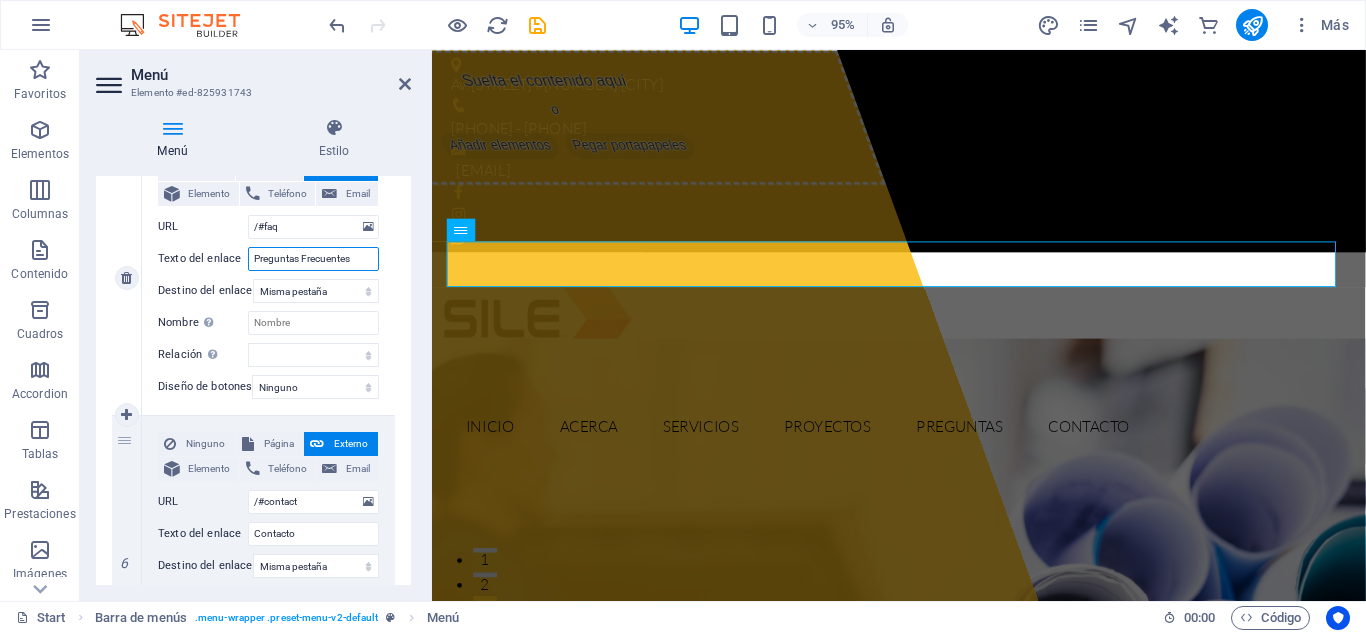 select 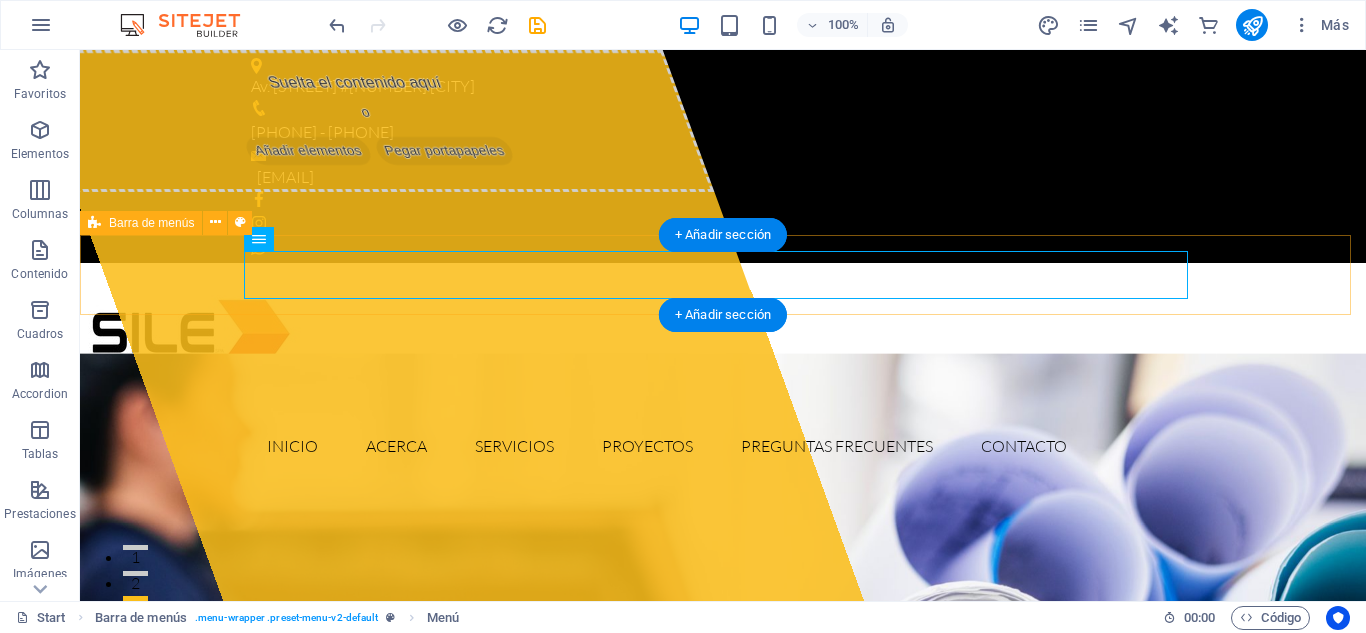 click on "Inicio Acerca Servicios Proyectos Preguntas Frecuentes Contacto" at bounding box center [723, 446] 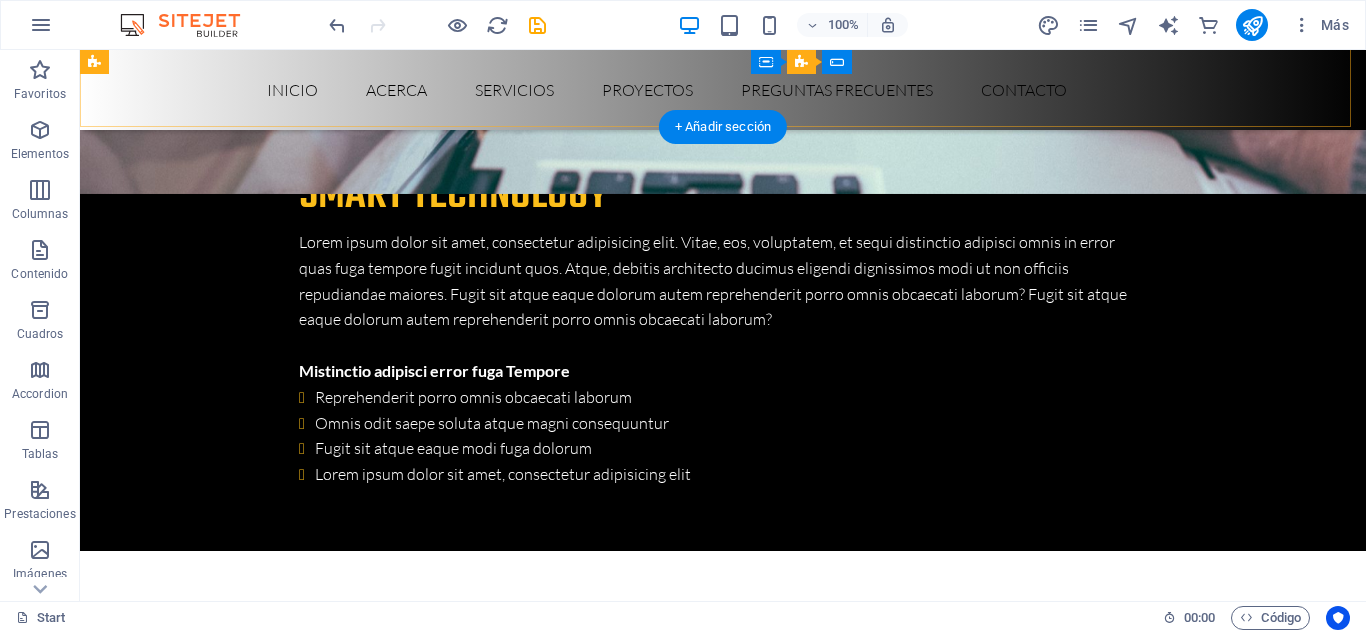 scroll, scrollTop: 6530, scrollLeft: 0, axis: vertical 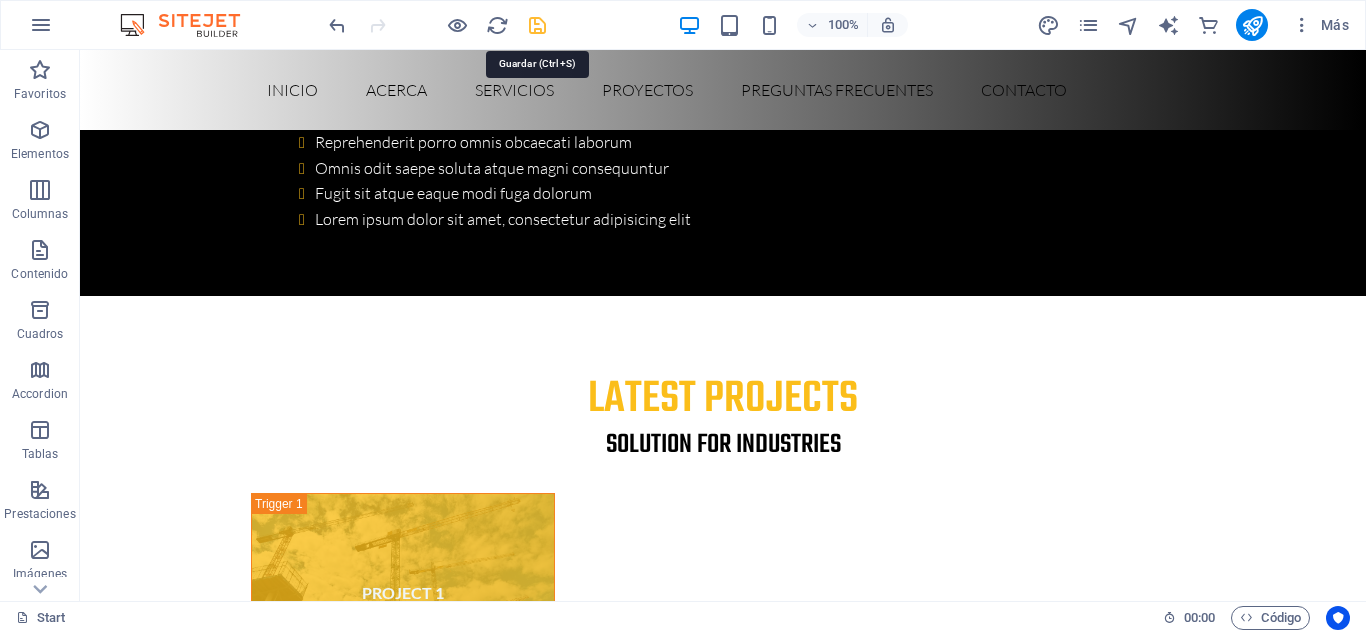 click at bounding box center (537, 25) 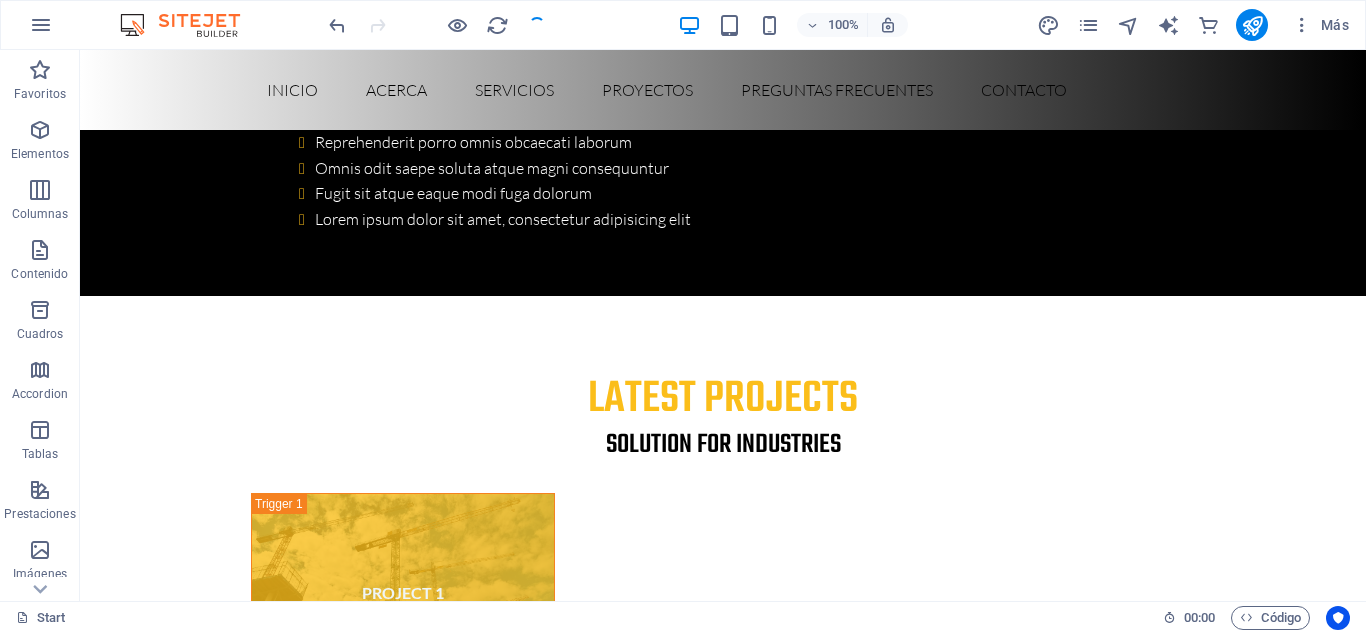 click at bounding box center (437, 25) 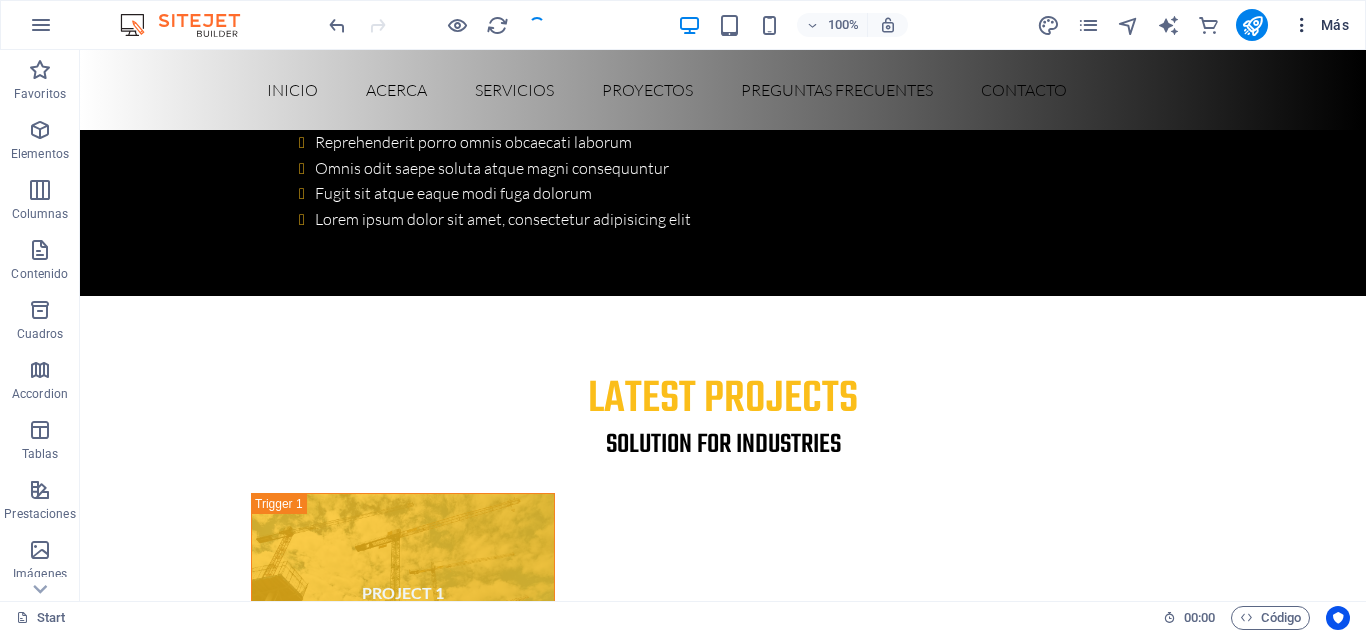 click on "Más" at bounding box center (1320, 25) 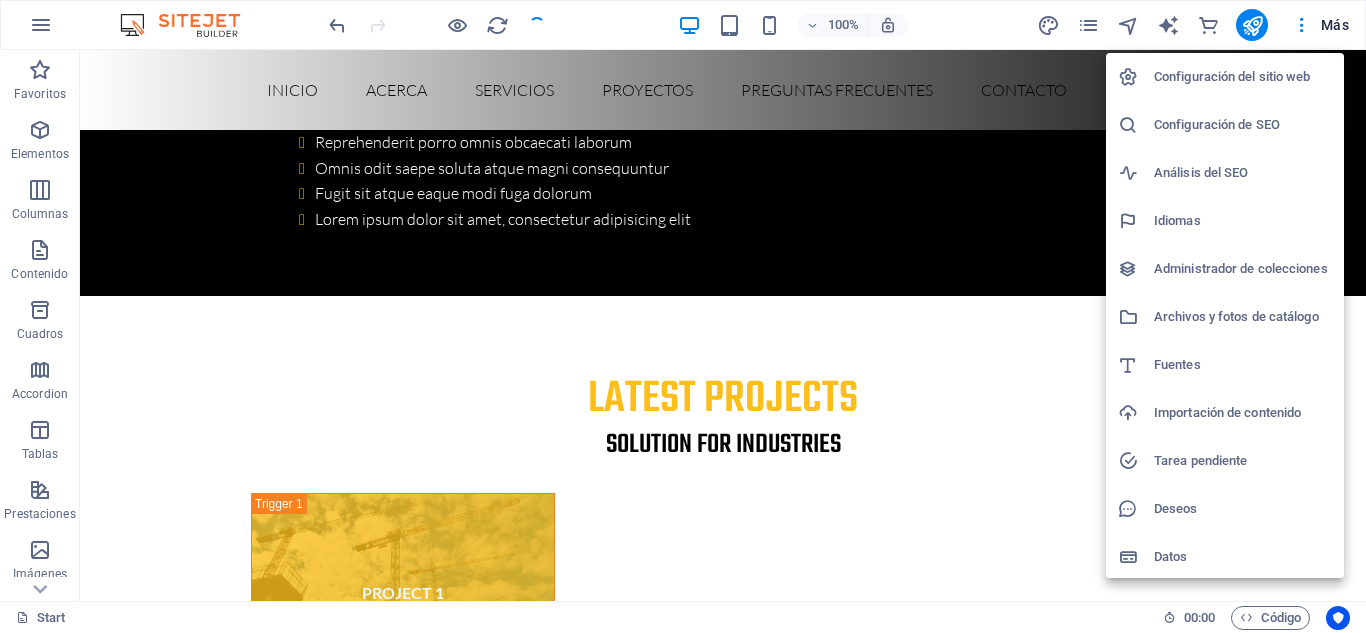 click at bounding box center (683, 316) 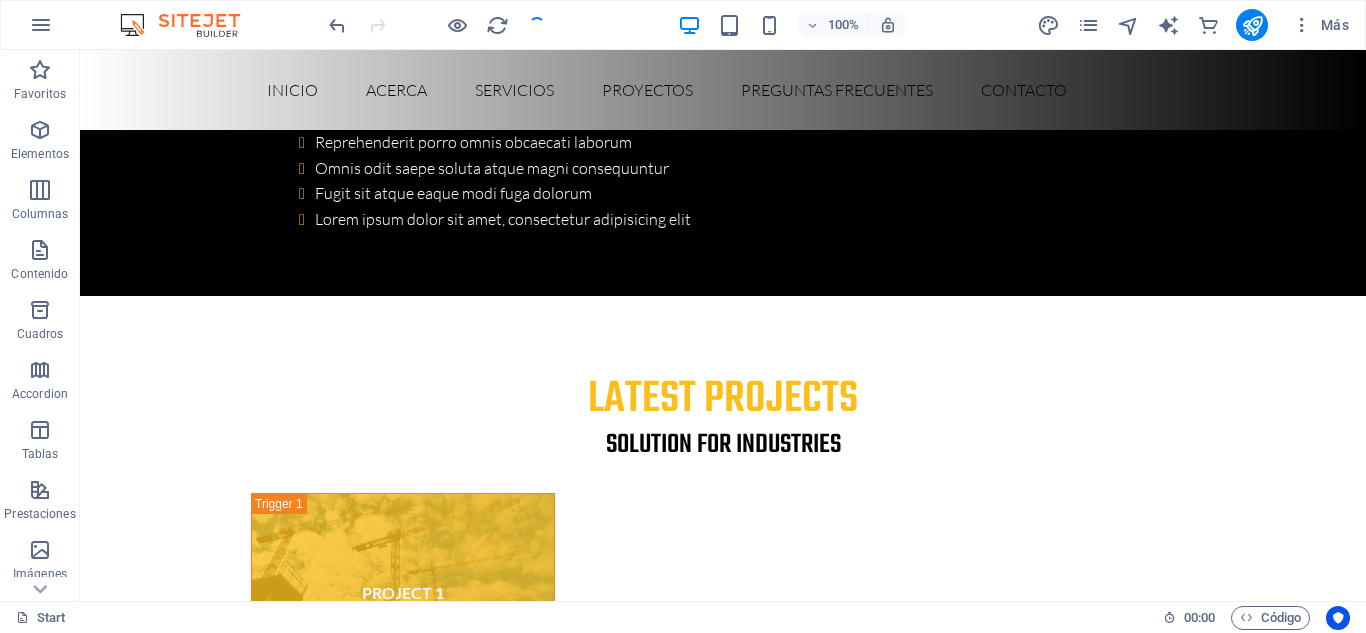 click at bounding box center [41, 25] 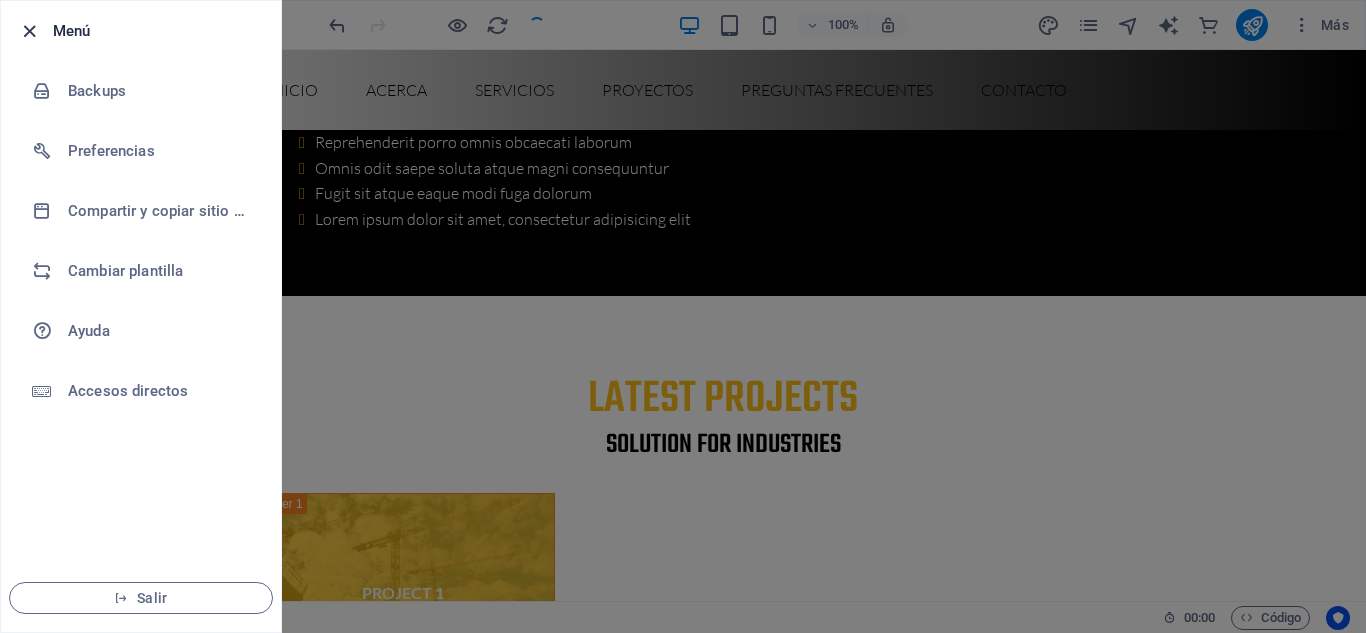 click at bounding box center (29, 31) 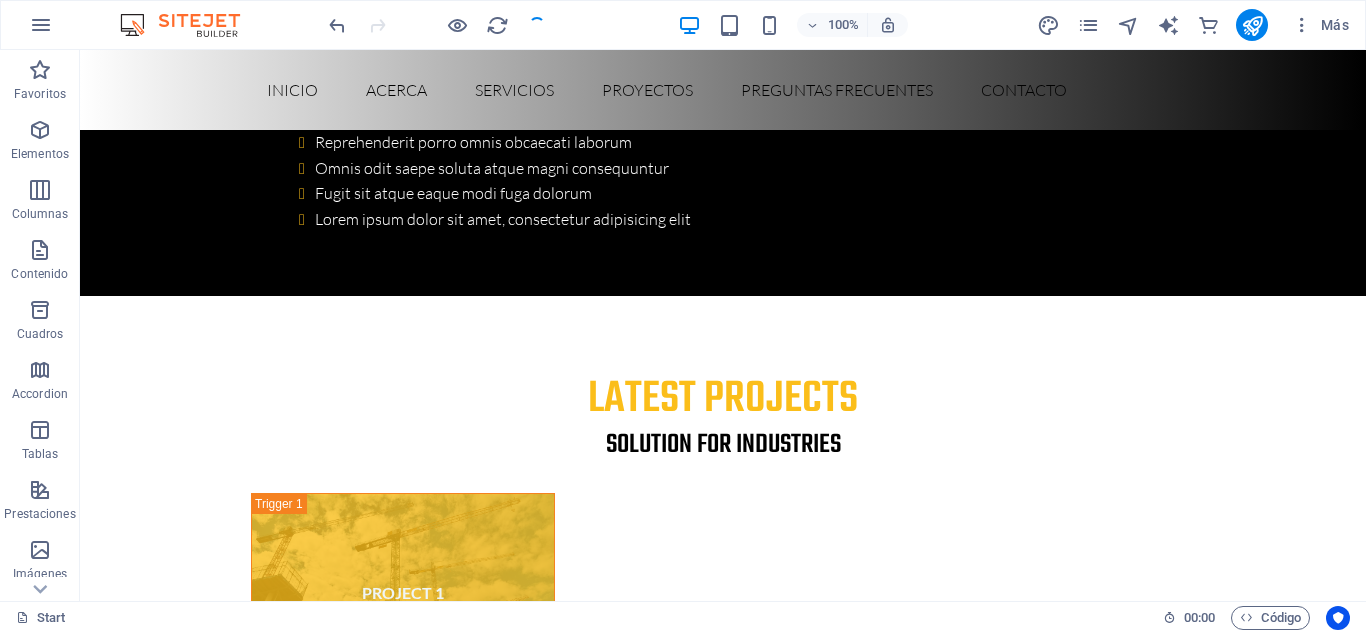click at bounding box center [437, 25] 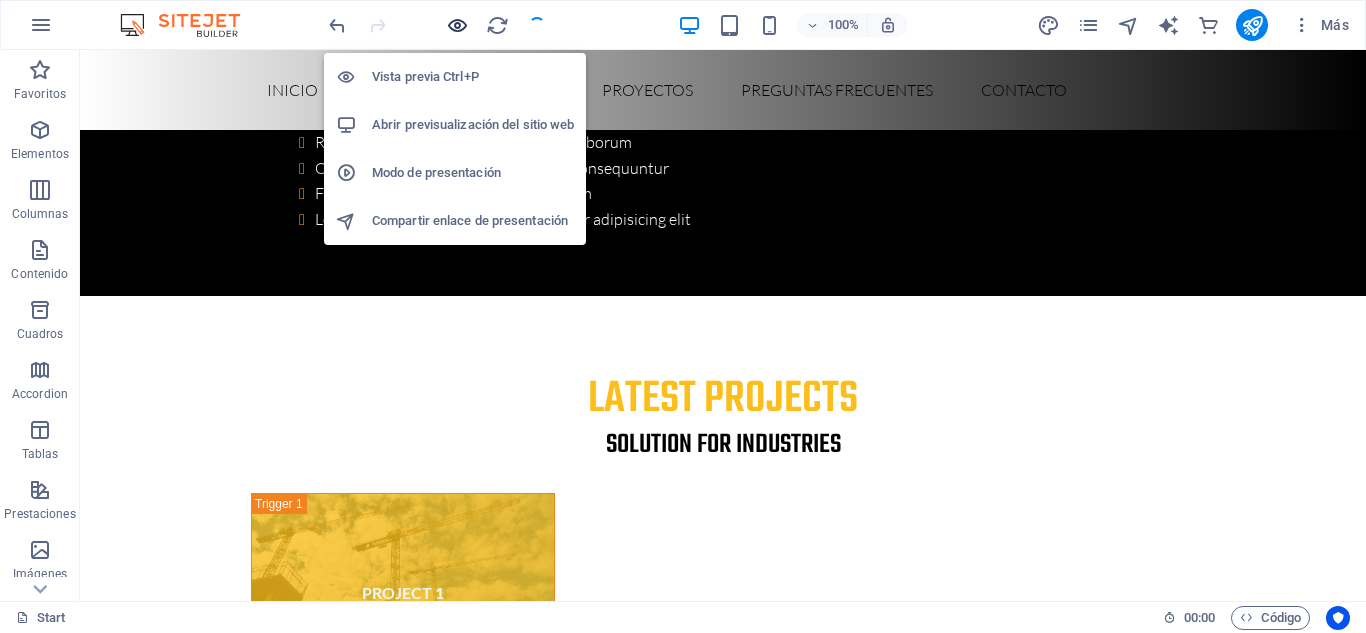 click at bounding box center (457, 25) 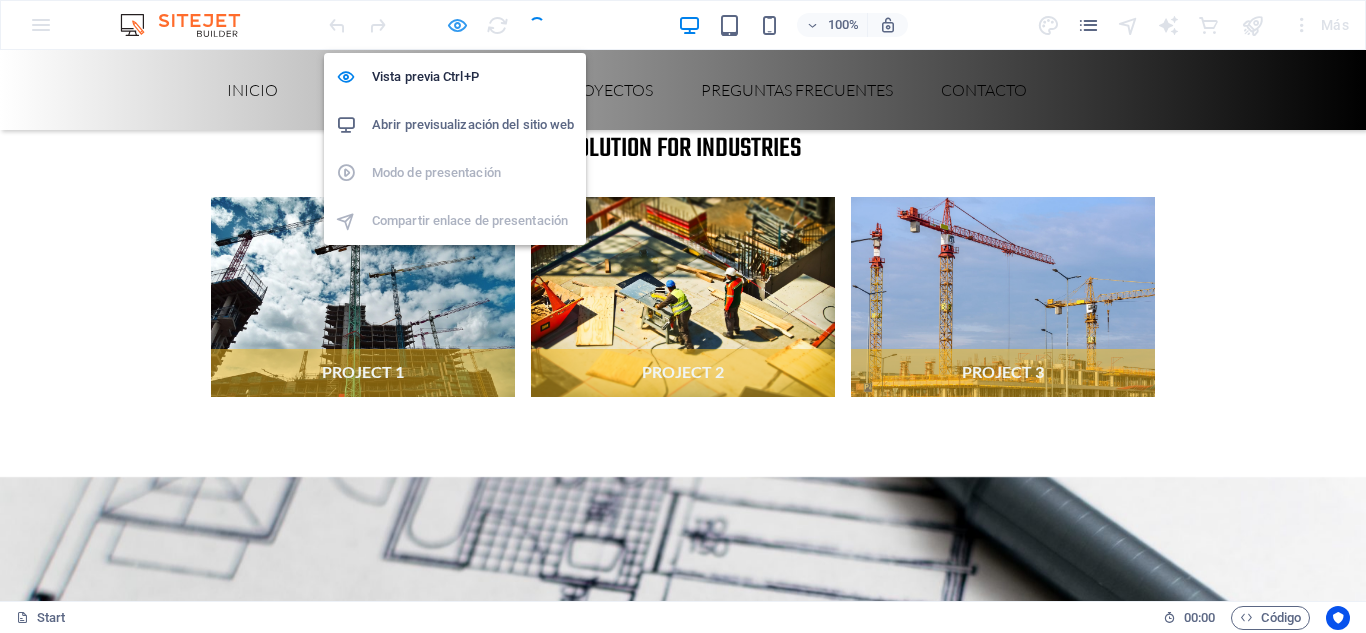 scroll, scrollTop: 4846, scrollLeft: 0, axis: vertical 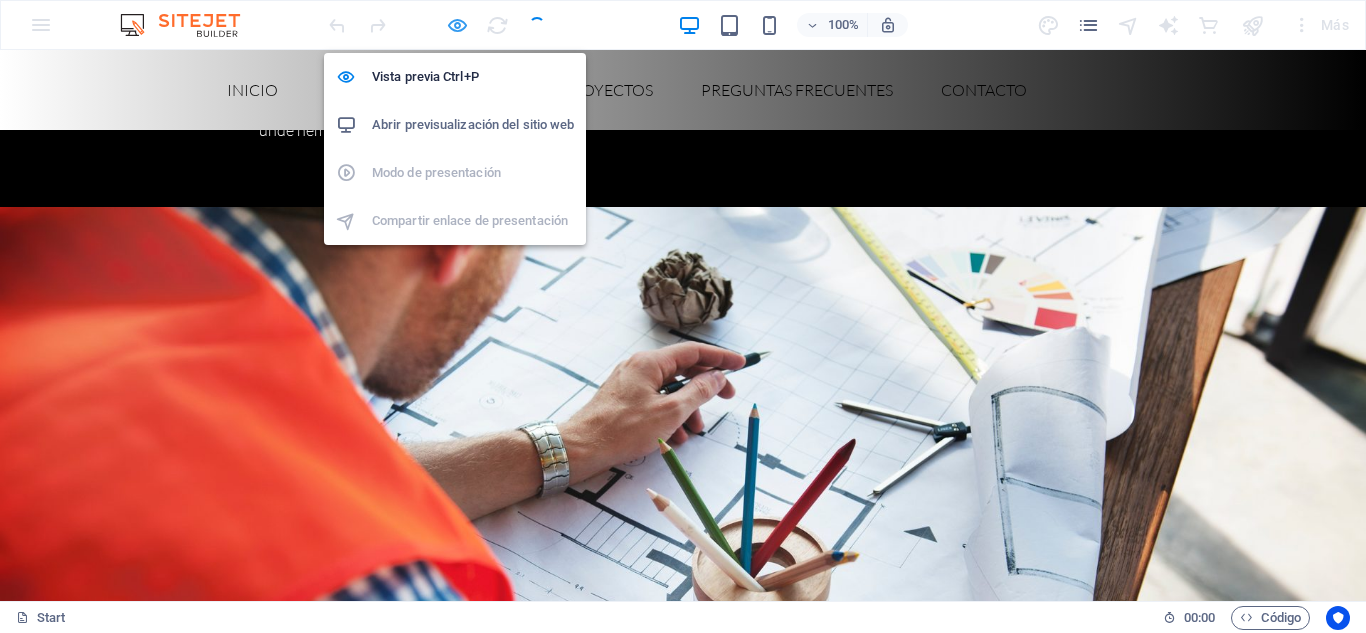 click at bounding box center (457, 25) 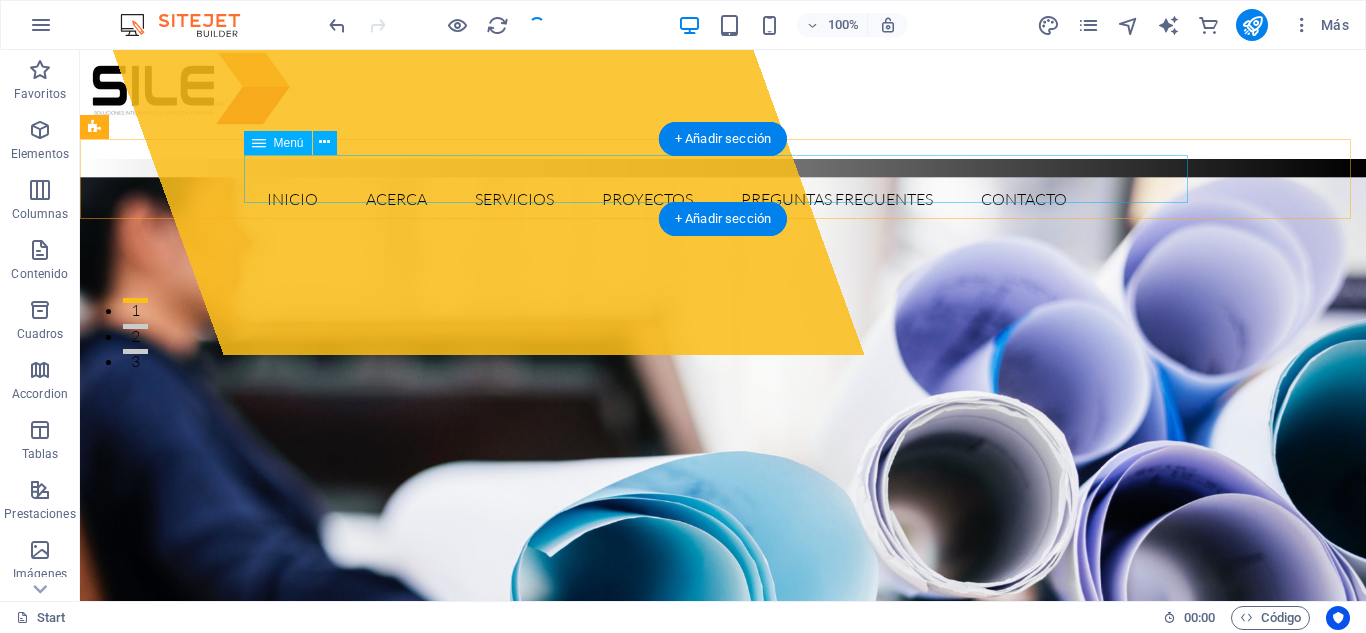 scroll, scrollTop: 0, scrollLeft: 0, axis: both 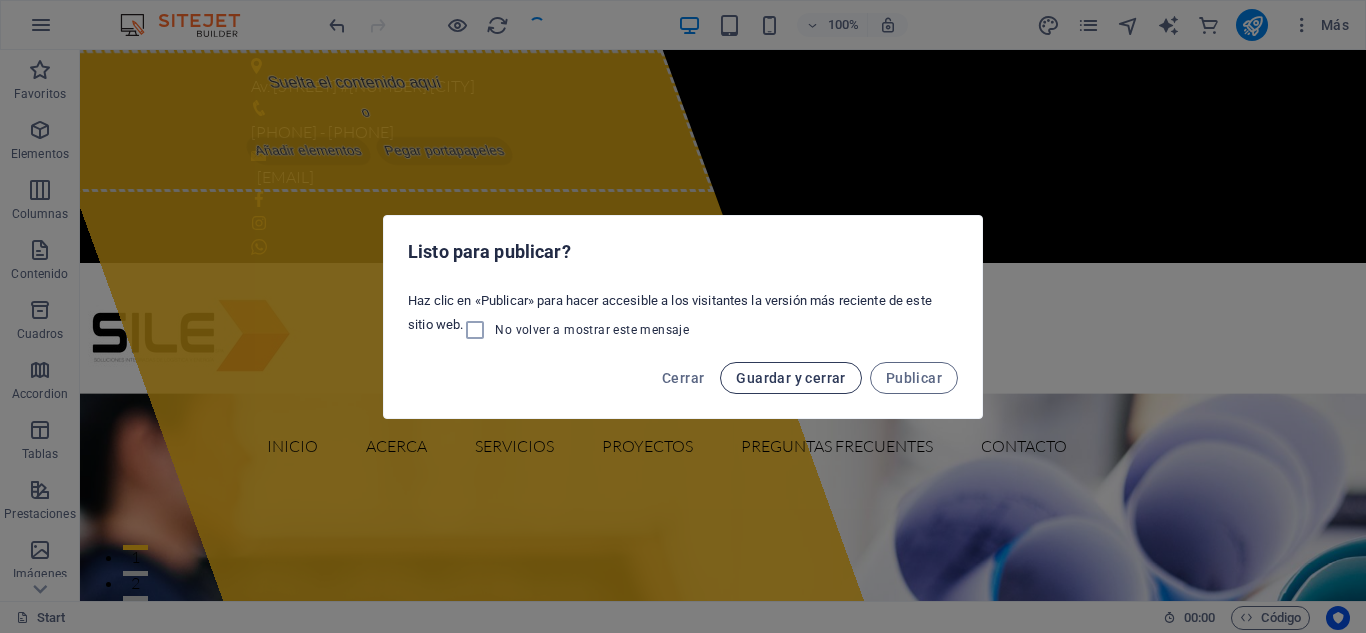 click on "Guardar y cerrar" at bounding box center (790, 378) 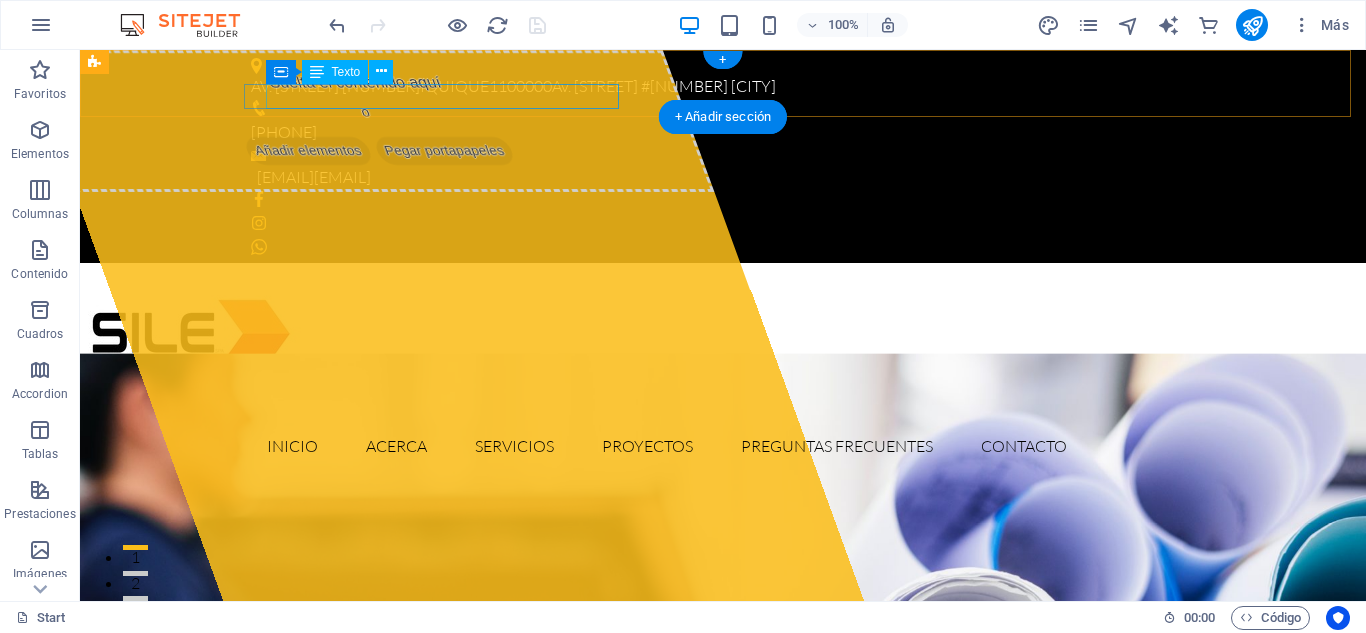 click on "[EMAIL] [EMAIL]" at bounding box center (718, 178) 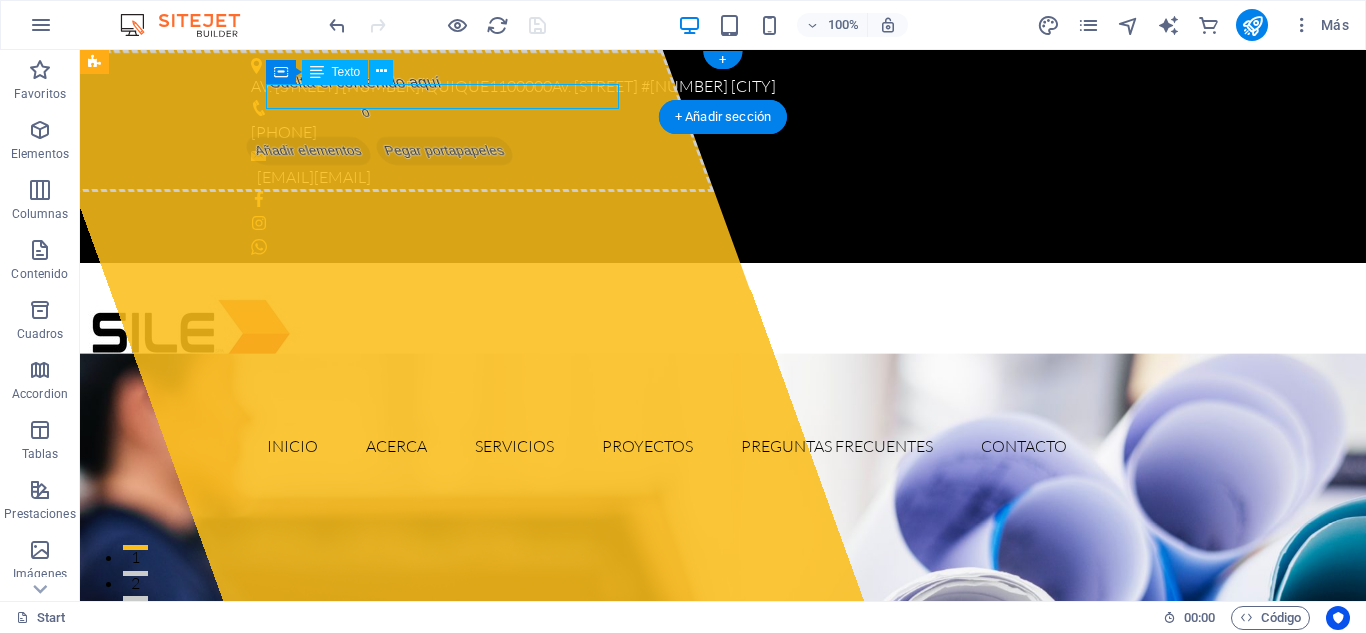click on "[EMAIL] [EMAIL]" at bounding box center (718, 178) 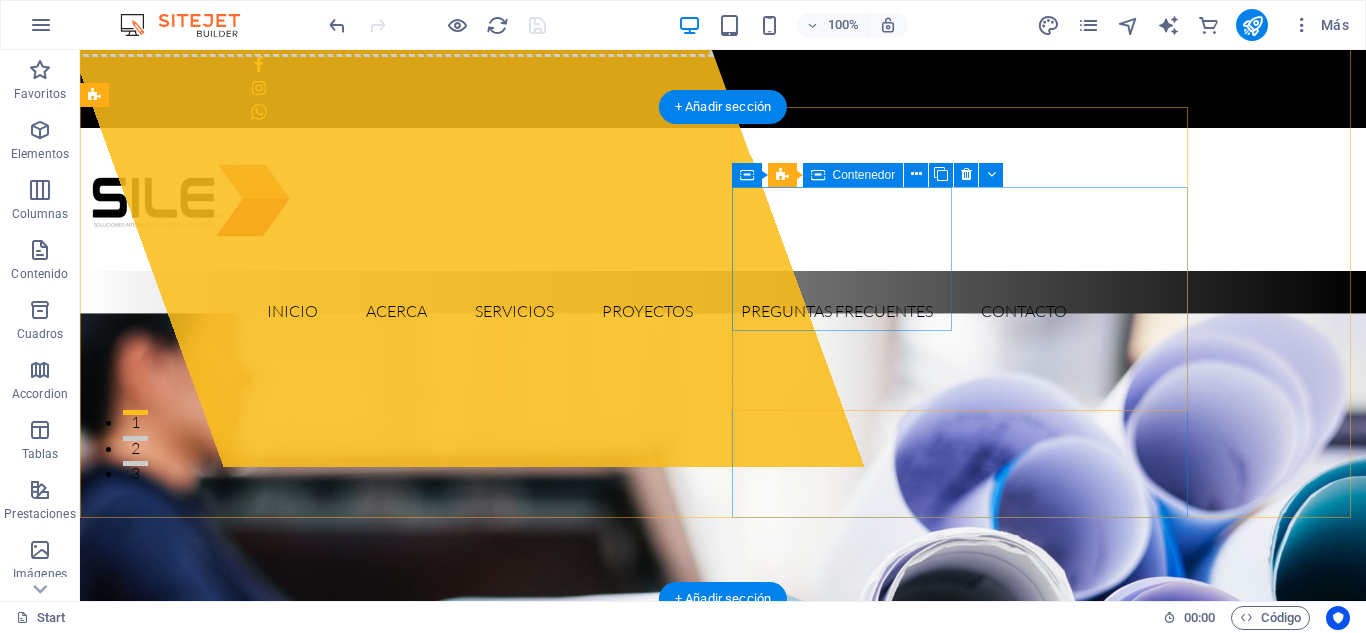 scroll, scrollTop: 0, scrollLeft: 0, axis: both 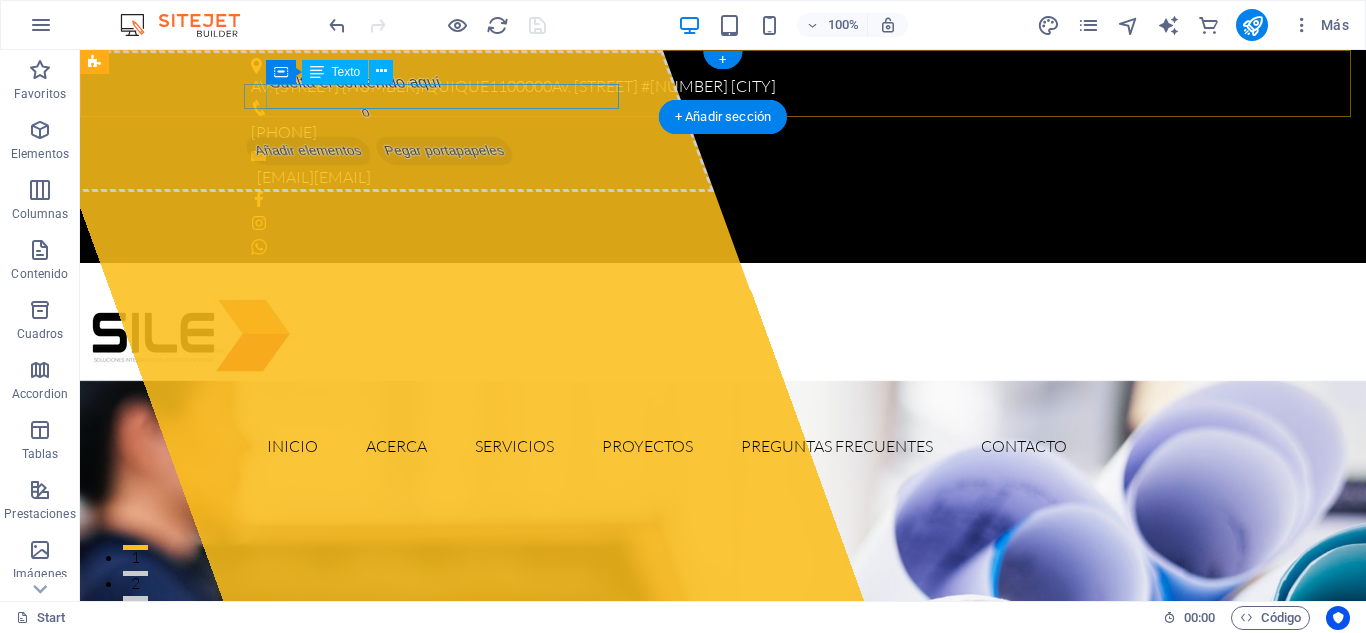 click on "[EMAIL] [EMAIL]" at bounding box center [718, 178] 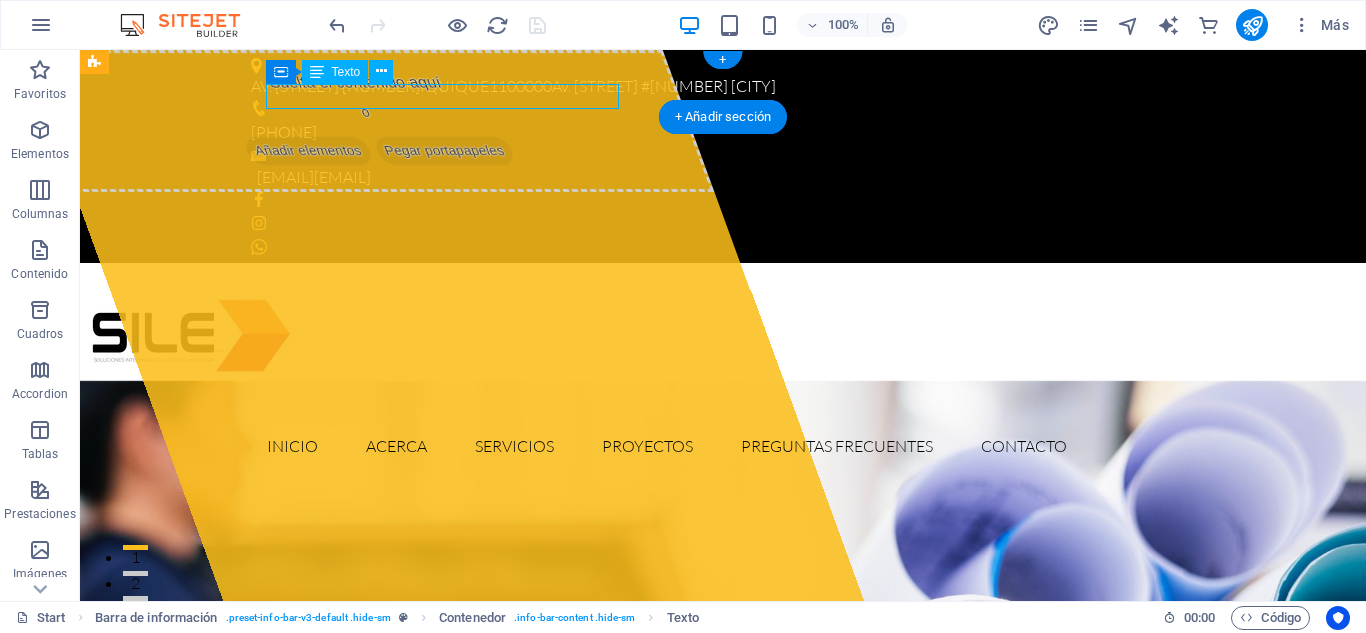 click on "[EMAIL] [EMAIL]" at bounding box center [718, 178] 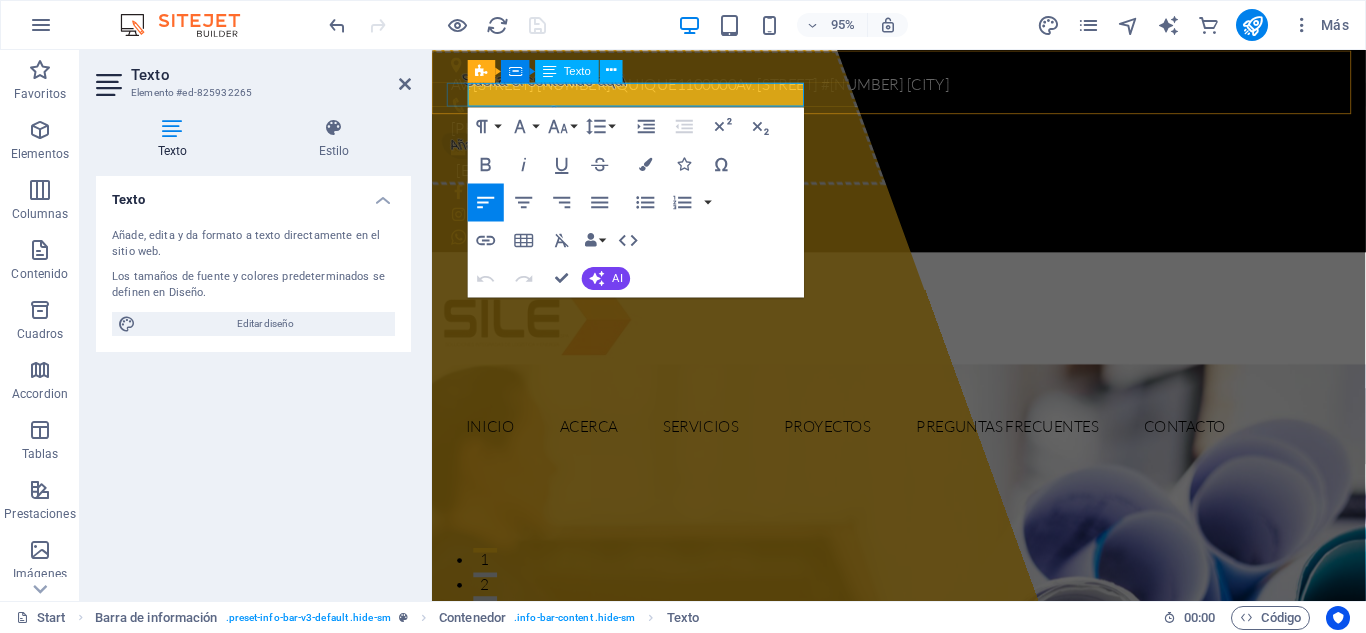 click on "[EMAIL]" 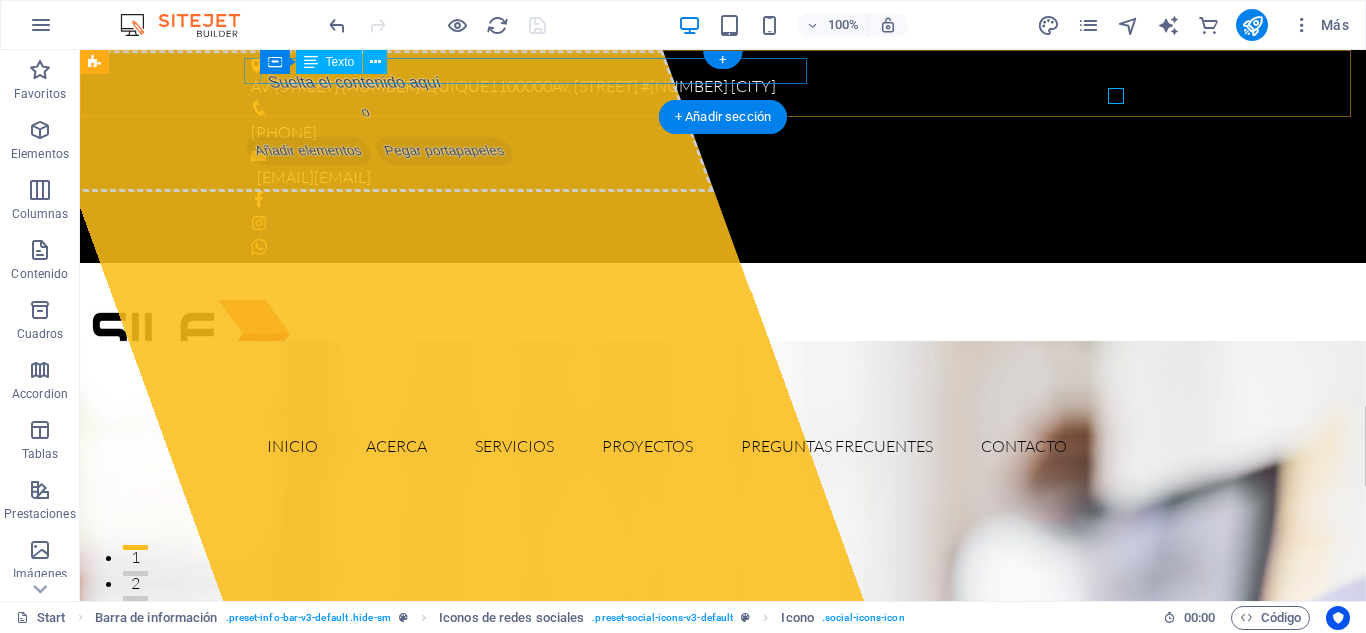click on "AV. [STREET] [NUMBER] [CITY] [POSTAL_CODE] Av. [STREET] #[NUMBER] [CITY]" at bounding box center (715, 87) 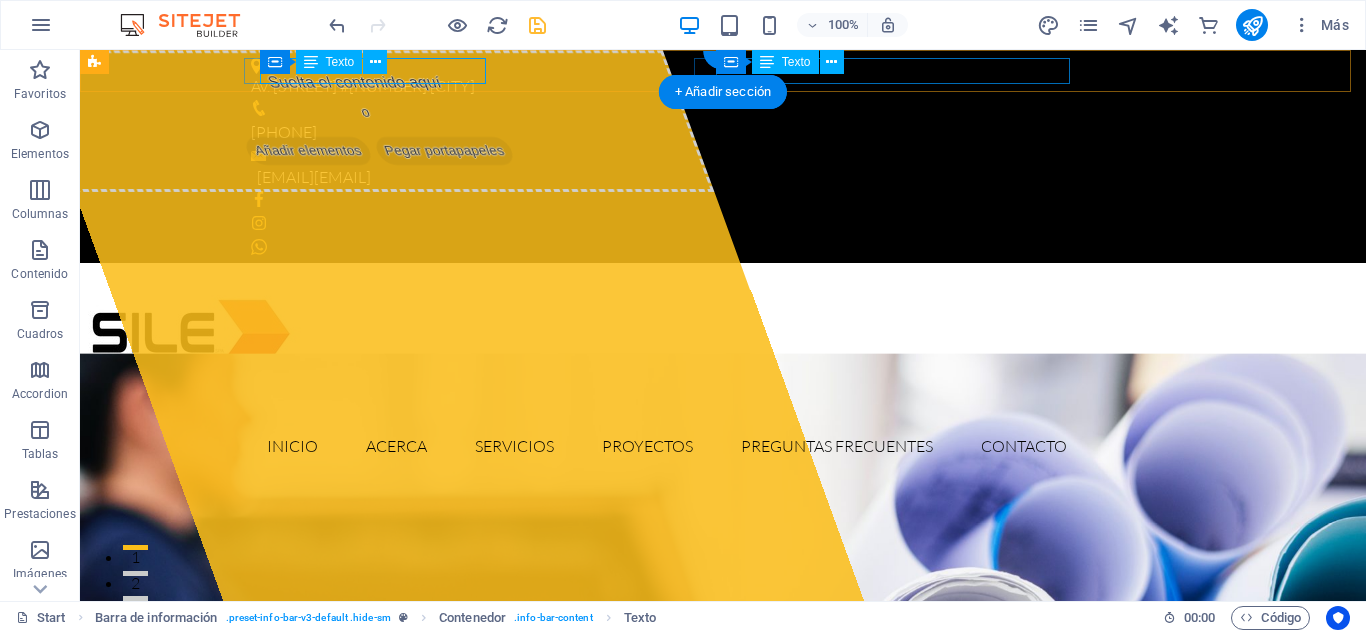 click on "[EMAIL] [EMAIL]" at bounding box center [718, 178] 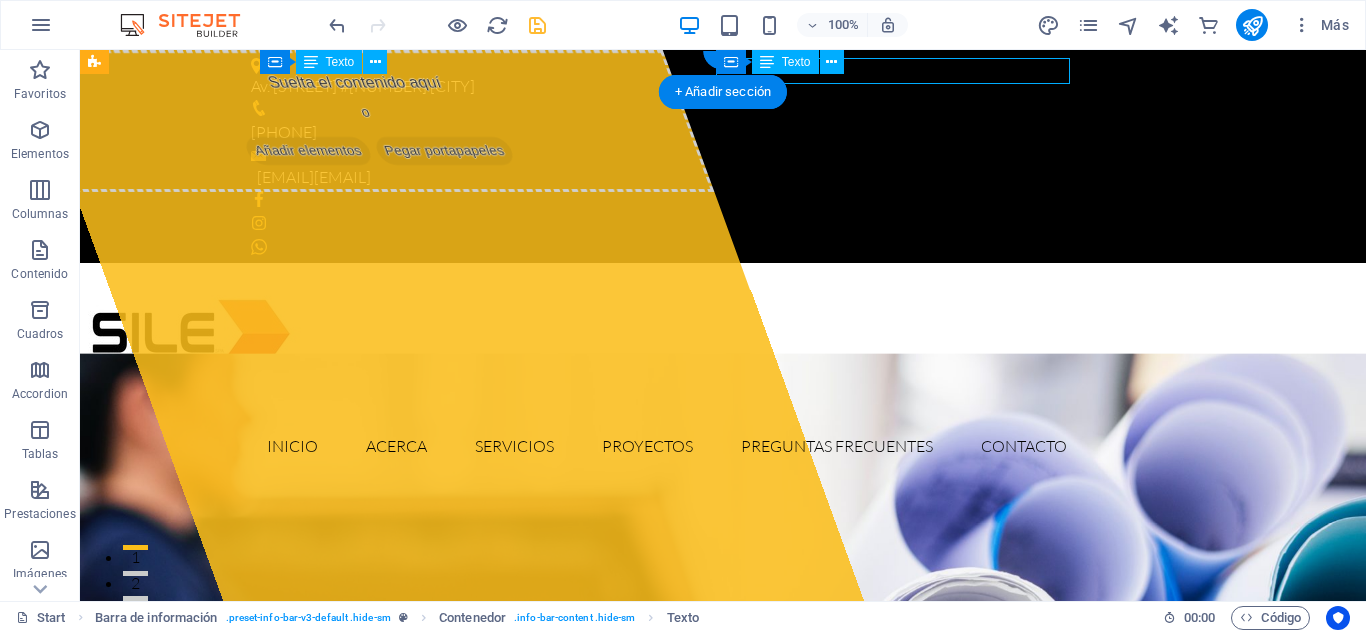 click on "[EMAIL] [EMAIL]" at bounding box center [718, 178] 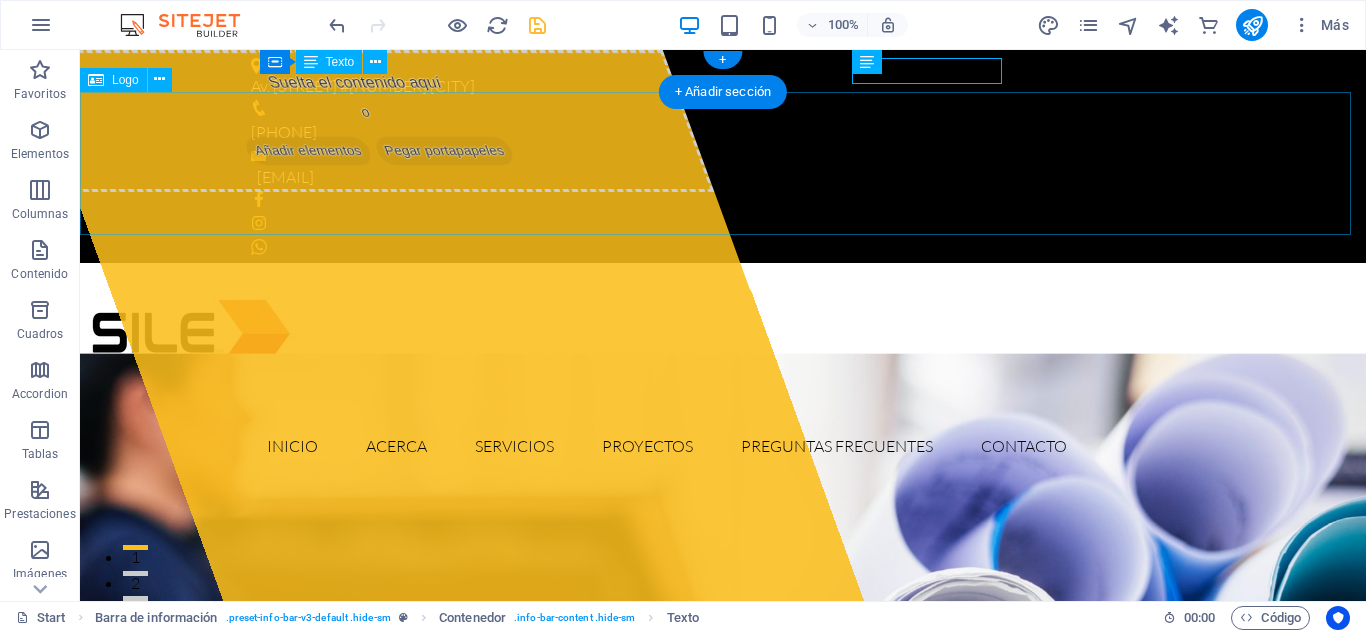 click at bounding box center [723, 334] 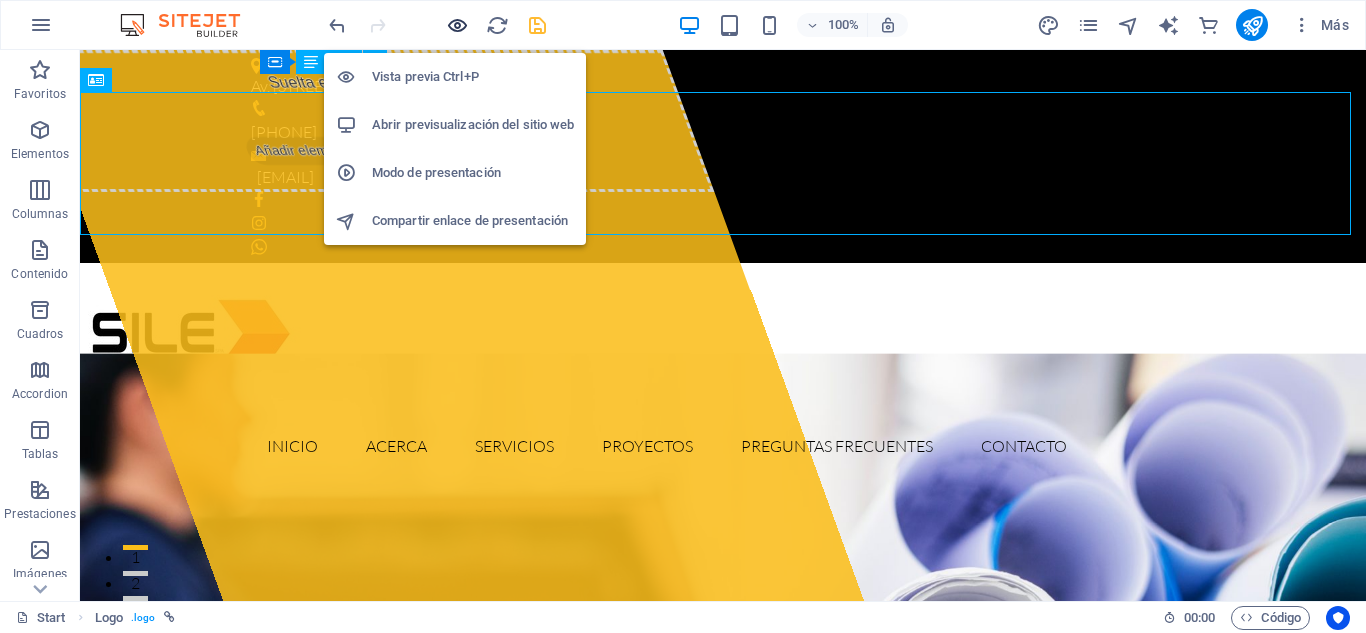 click at bounding box center [457, 25] 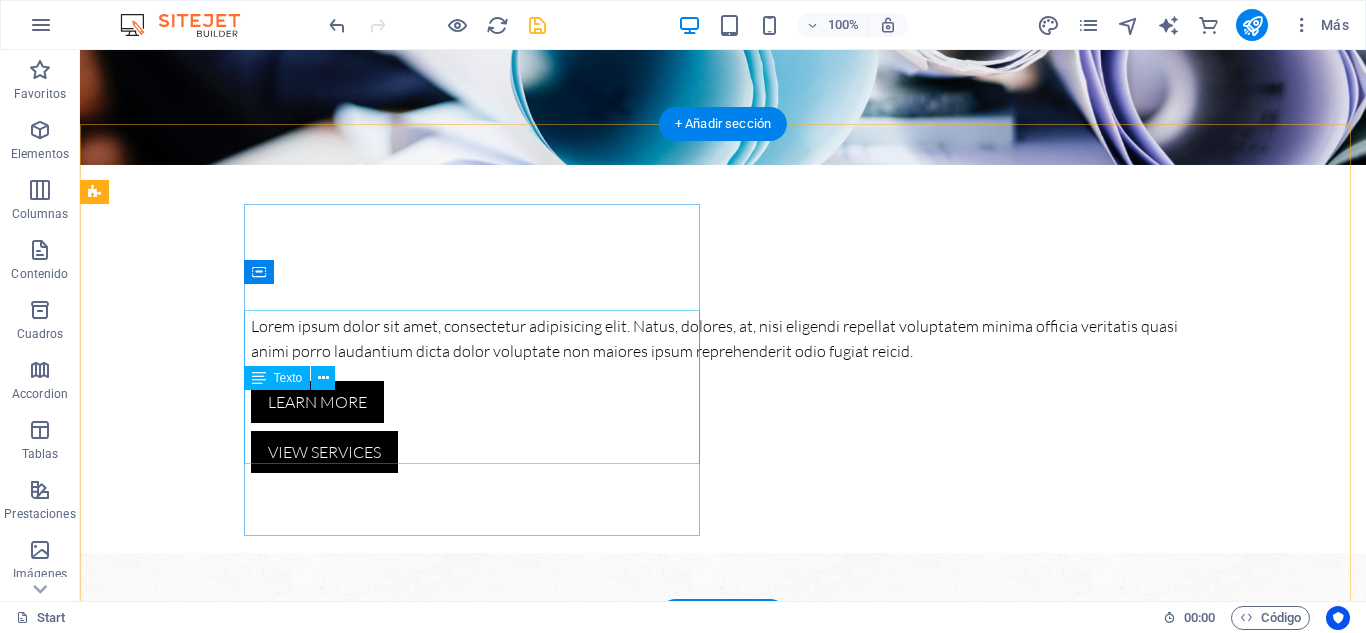 scroll, scrollTop: 0, scrollLeft: 0, axis: both 